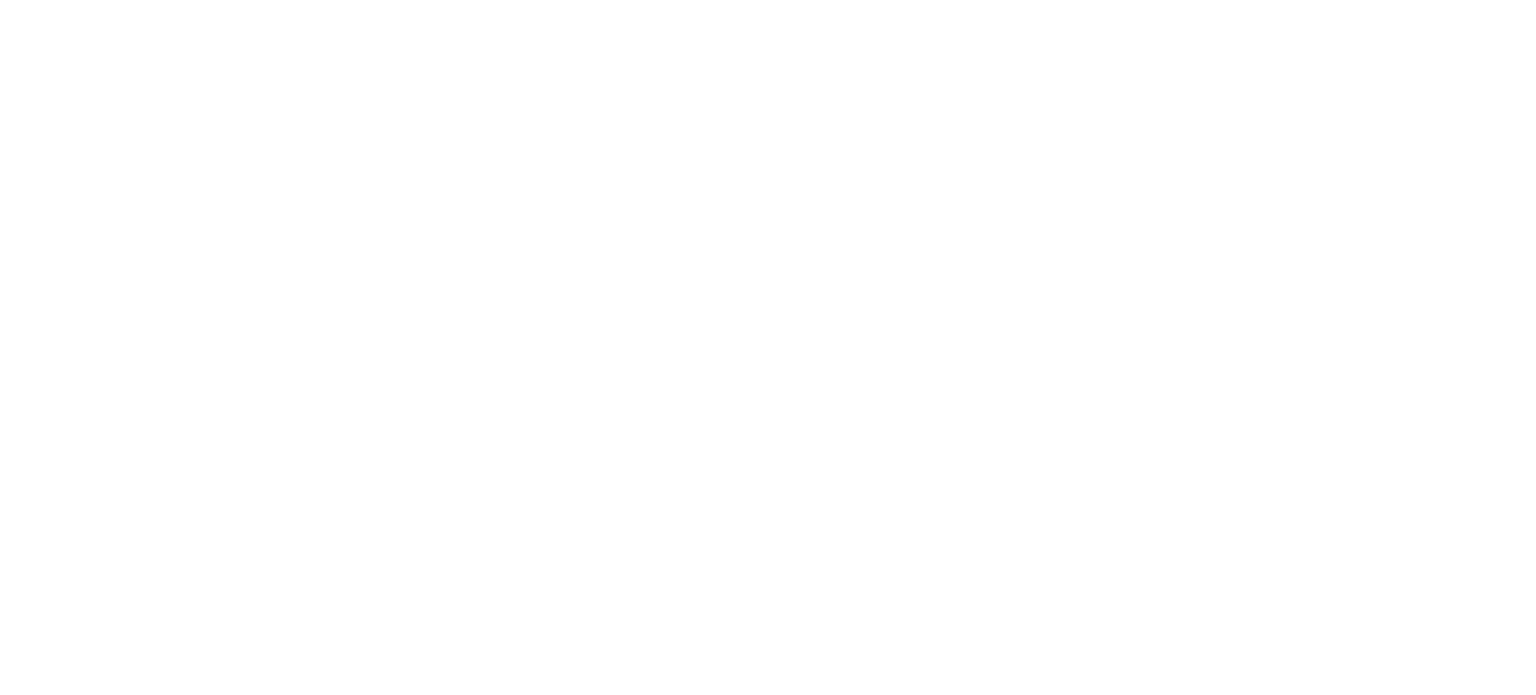 scroll, scrollTop: 0, scrollLeft: 0, axis: both 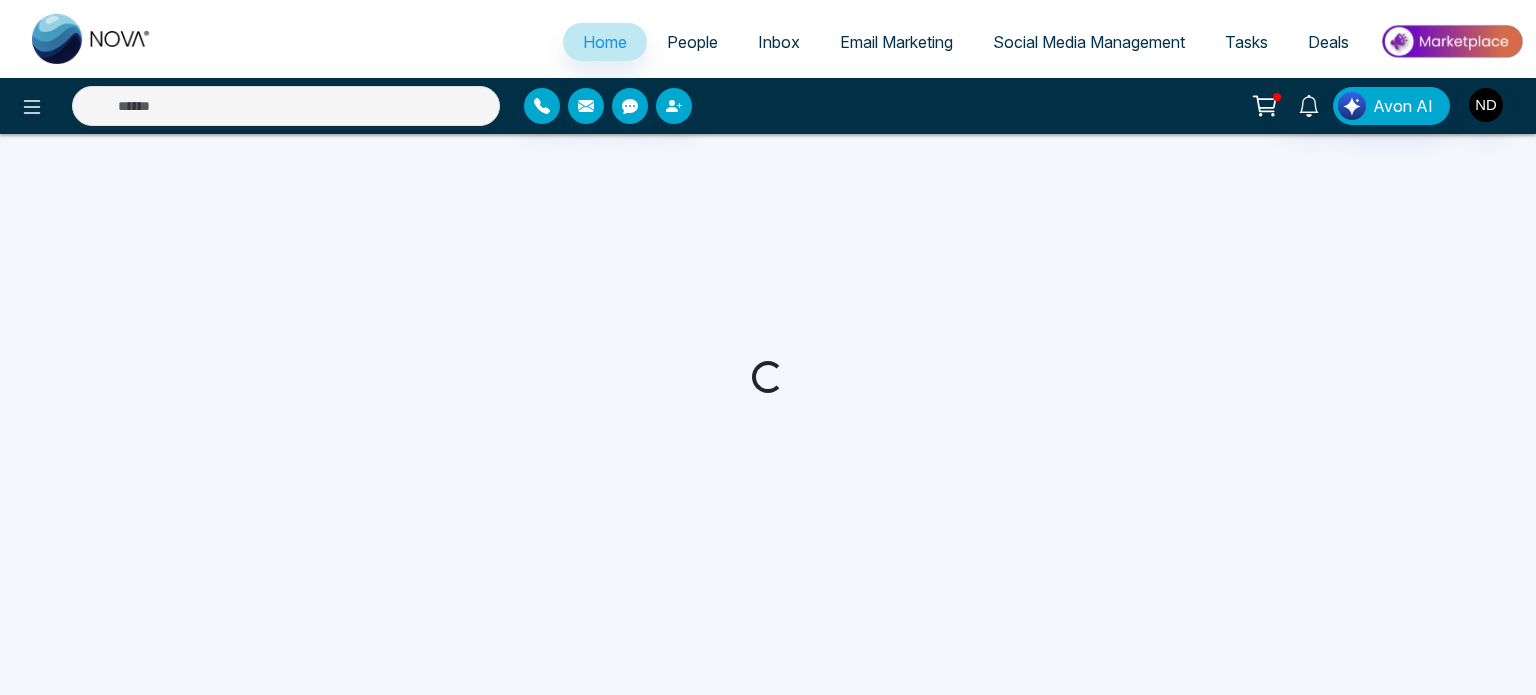 click on "People" at bounding box center (692, 42) 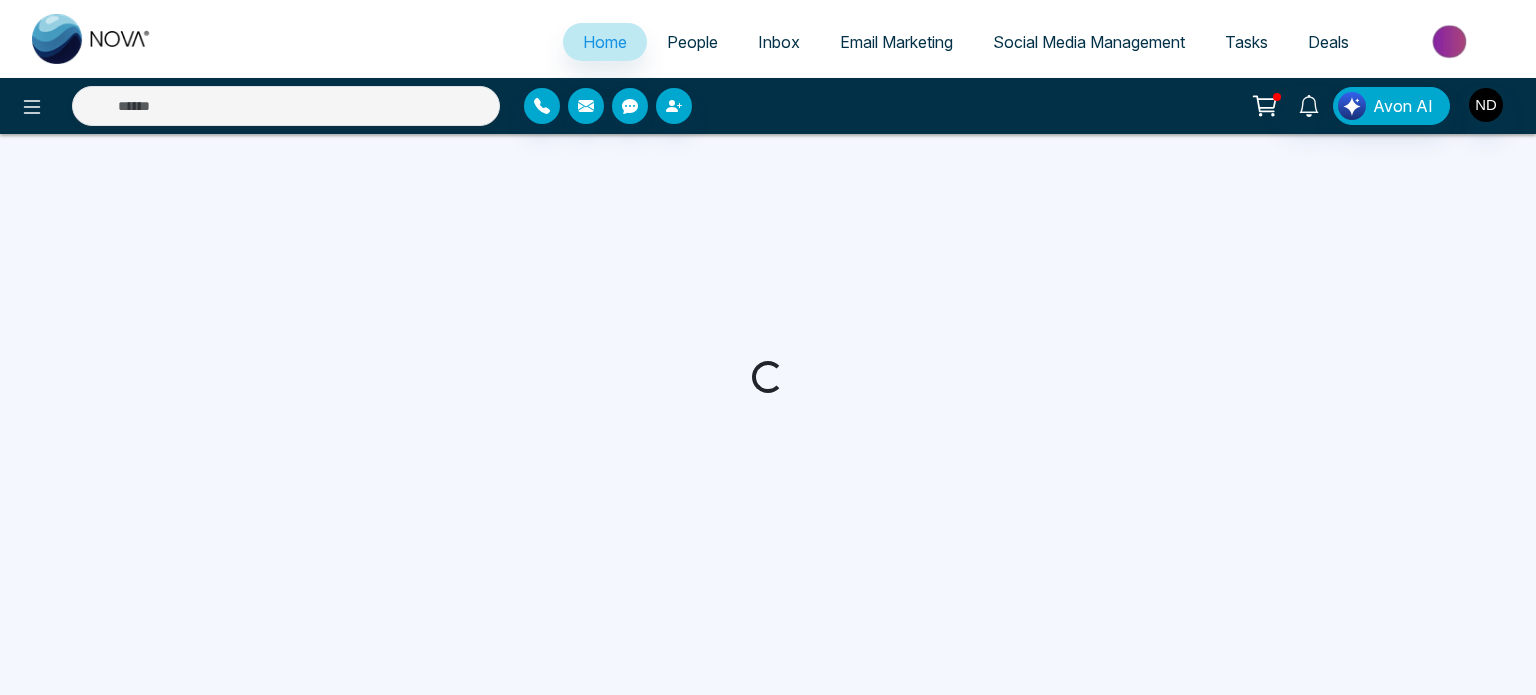 click on "People" at bounding box center (692, 42) 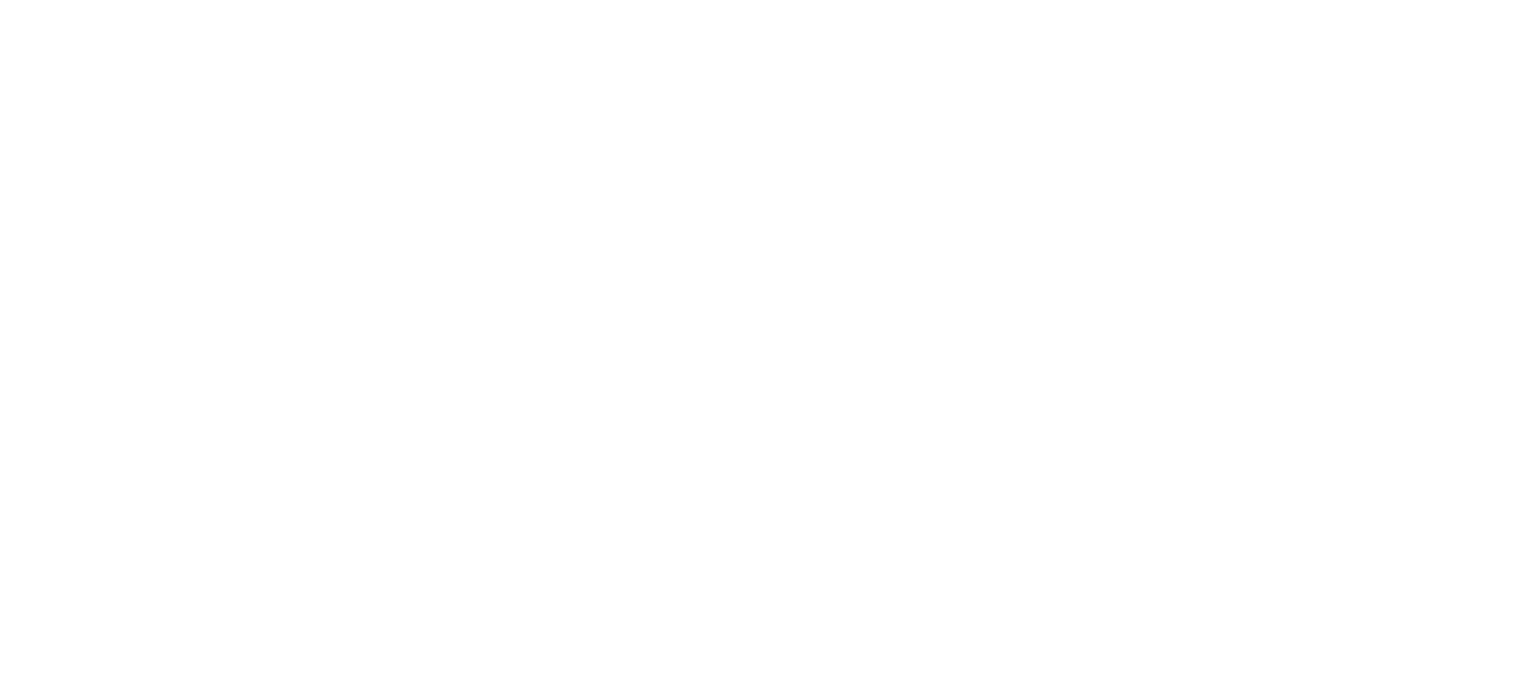 scroll, scrollTop: 0, scrollLeft: 0, axis: both 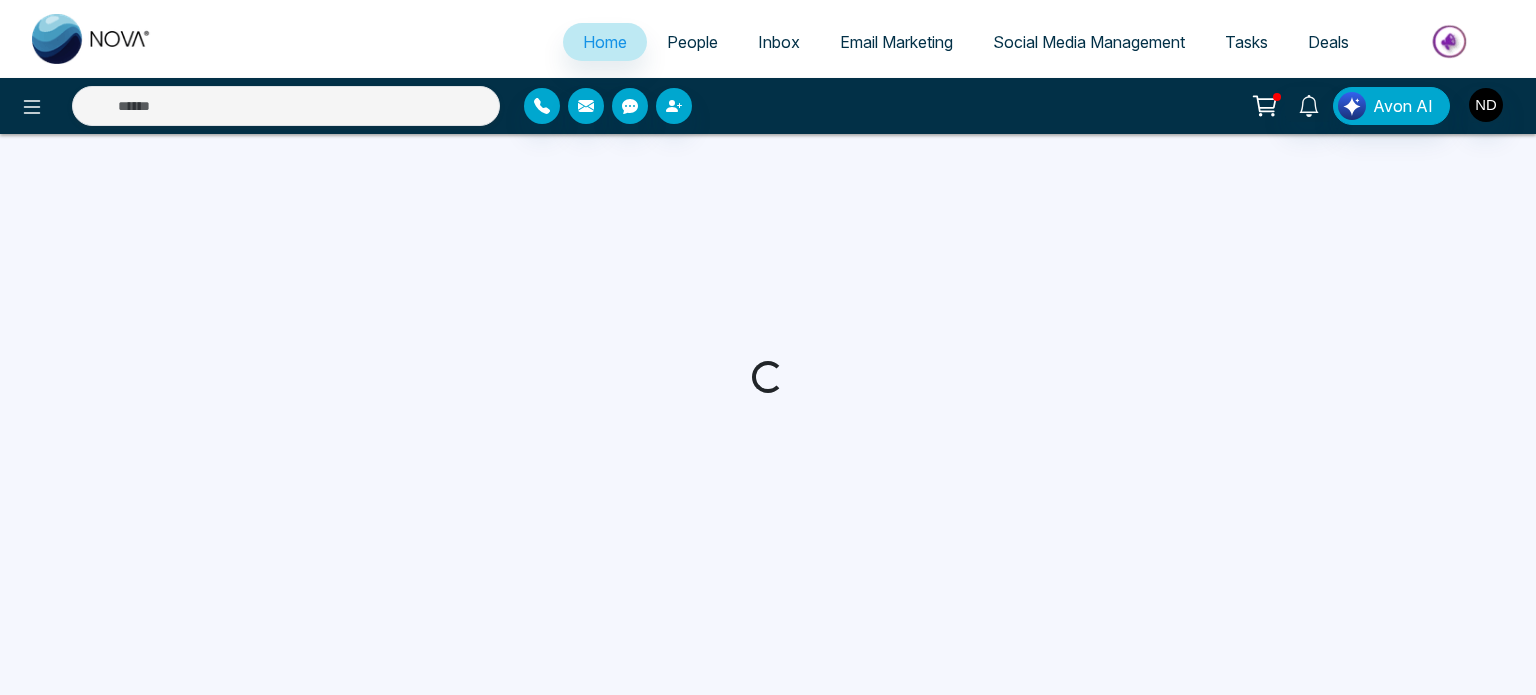 click on "People" at bounding box center [692, 42] 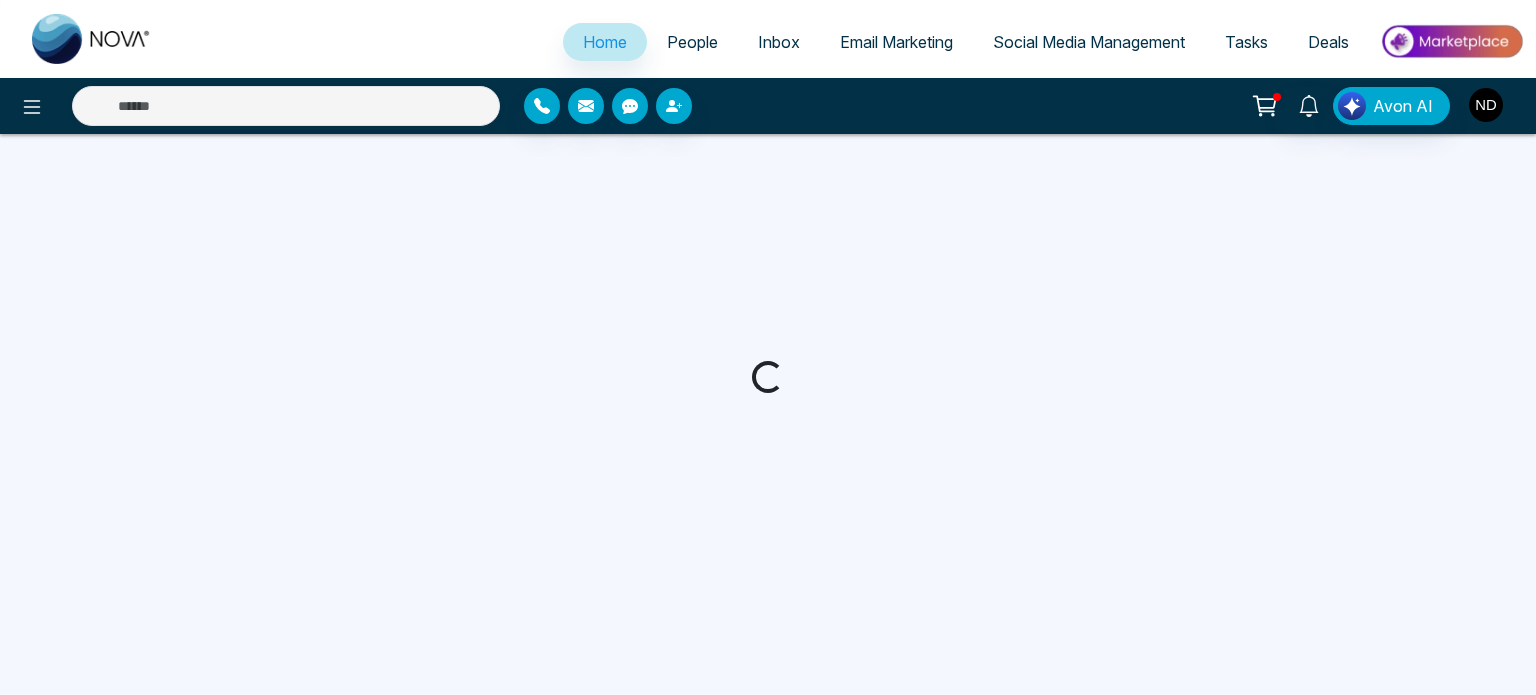 click at bounding box center (1486, 105) 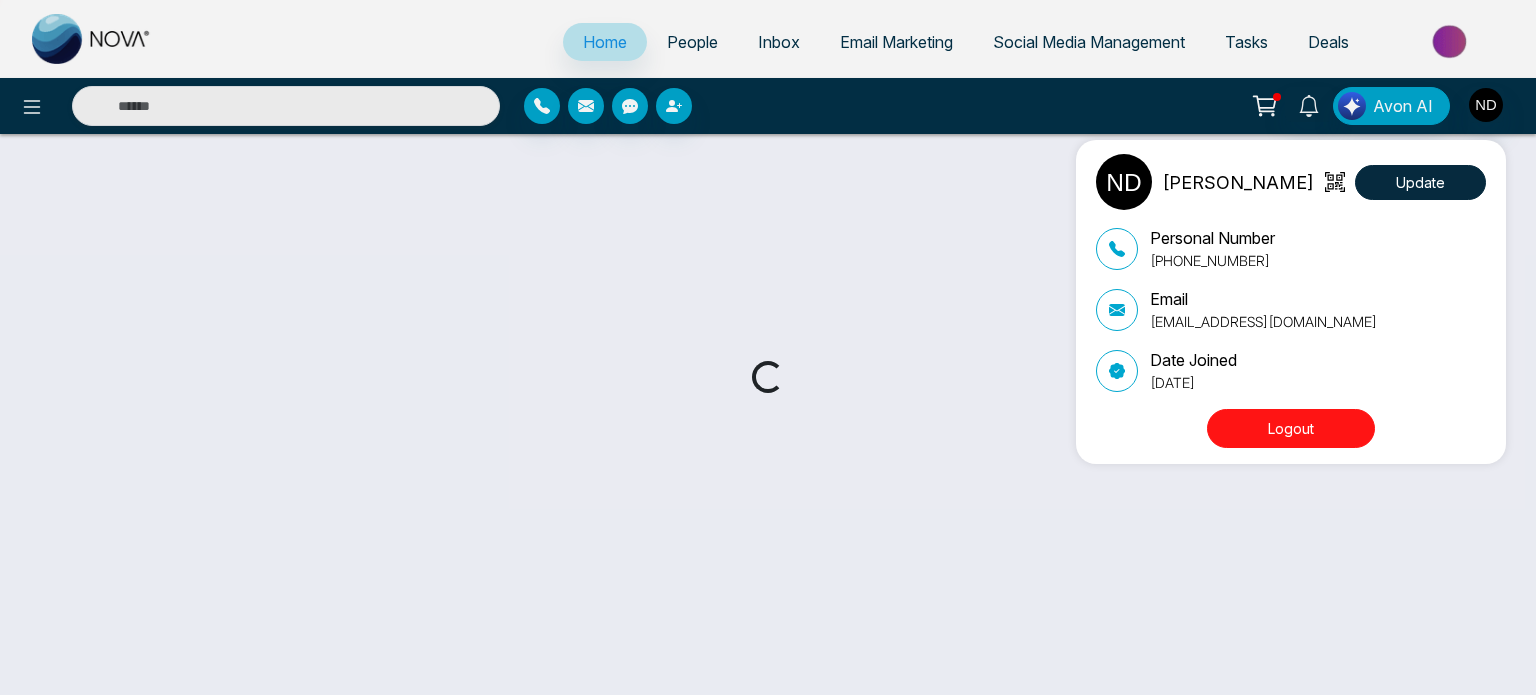 click on "Logout" at bounding box center [1291, 428] 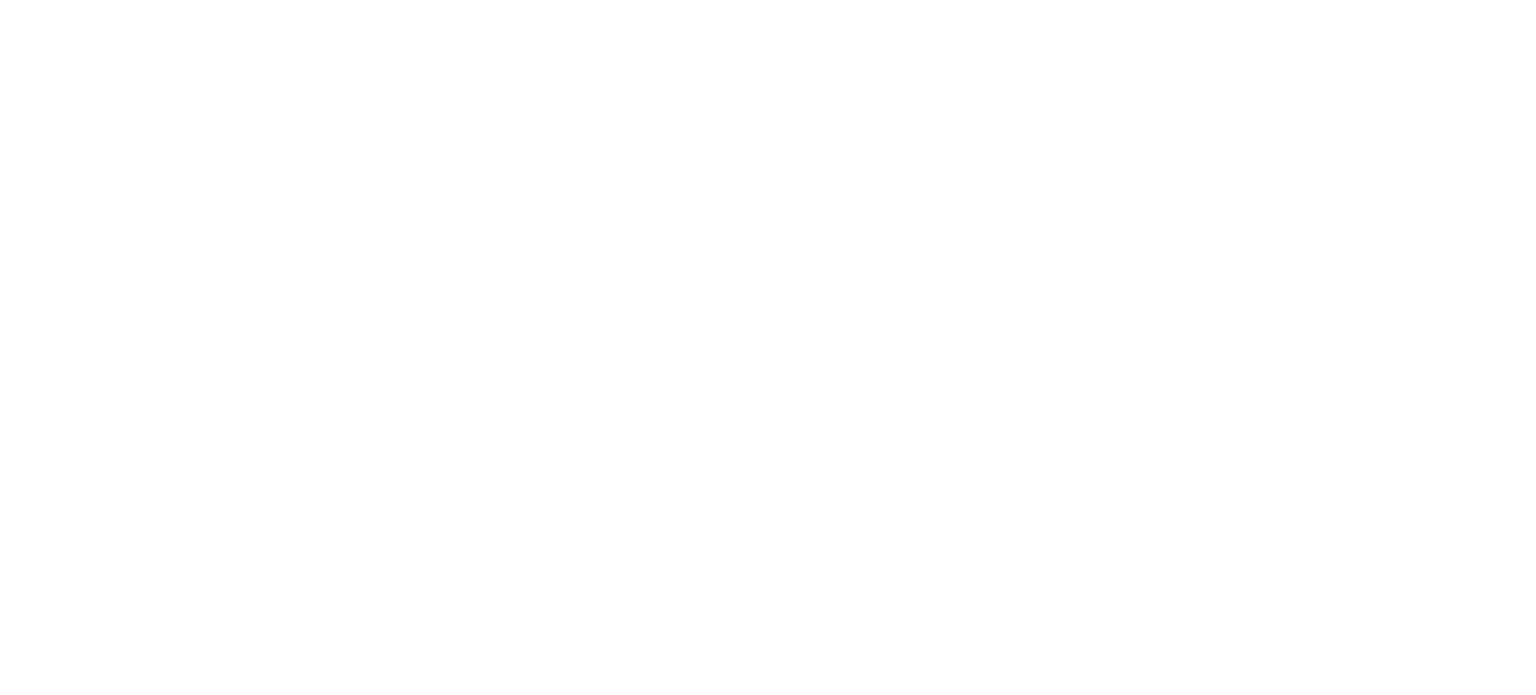 scroll, scrollTop: 0, scrollLeft: 0, axis: both 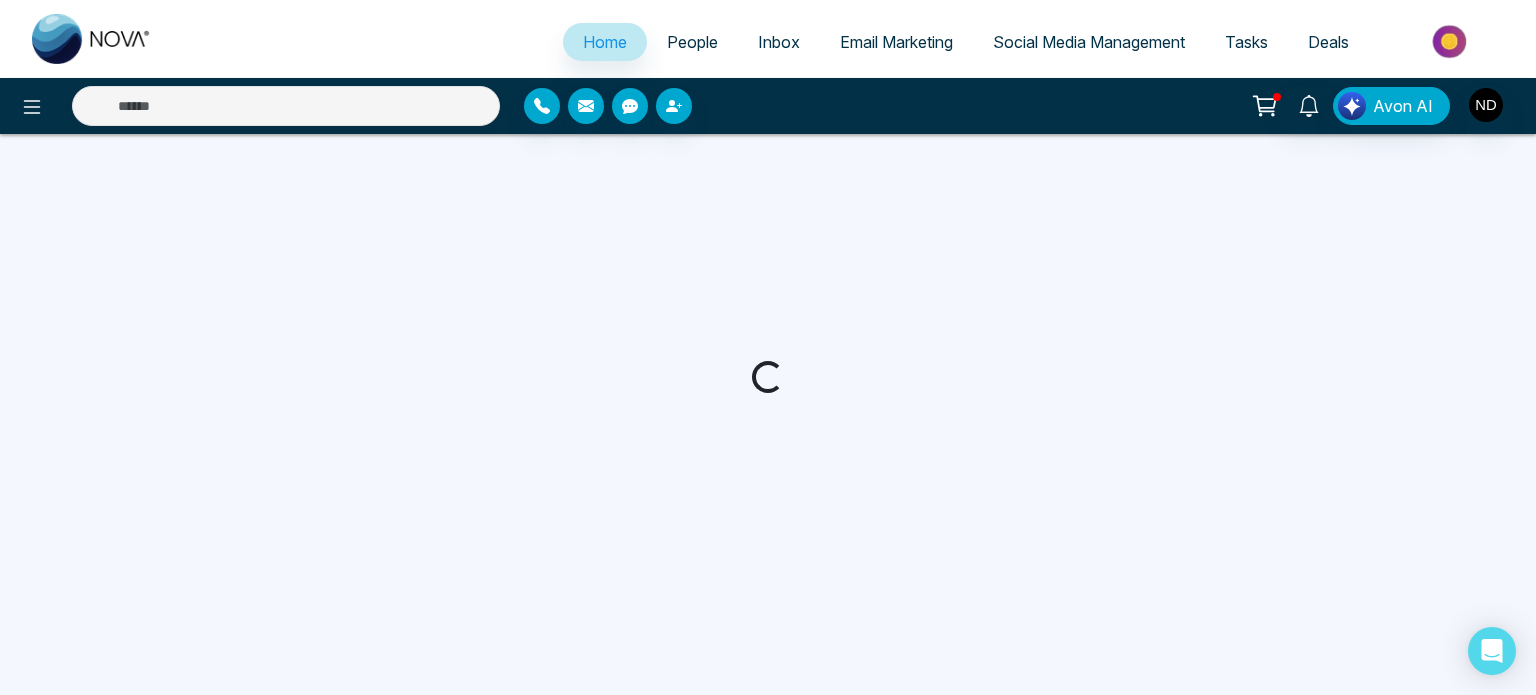 select on "*" 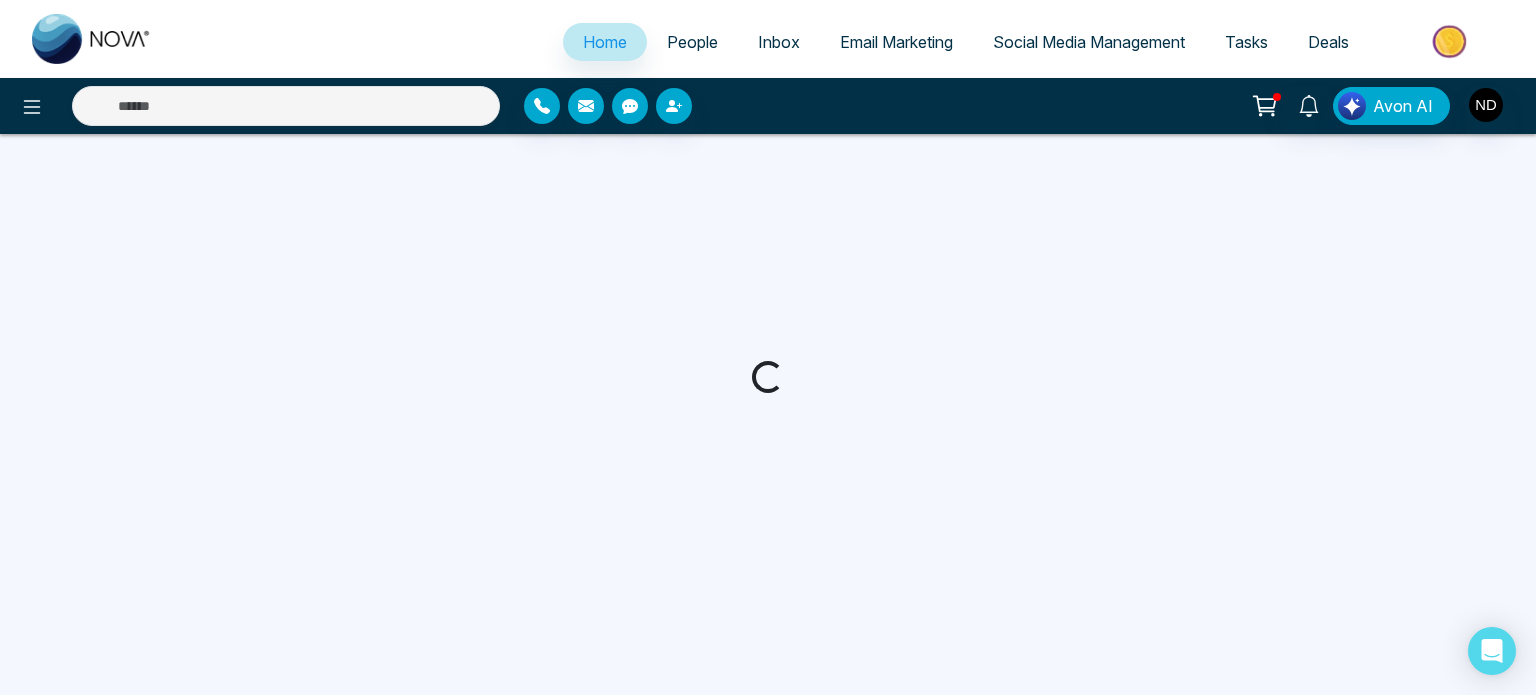 select on "*" 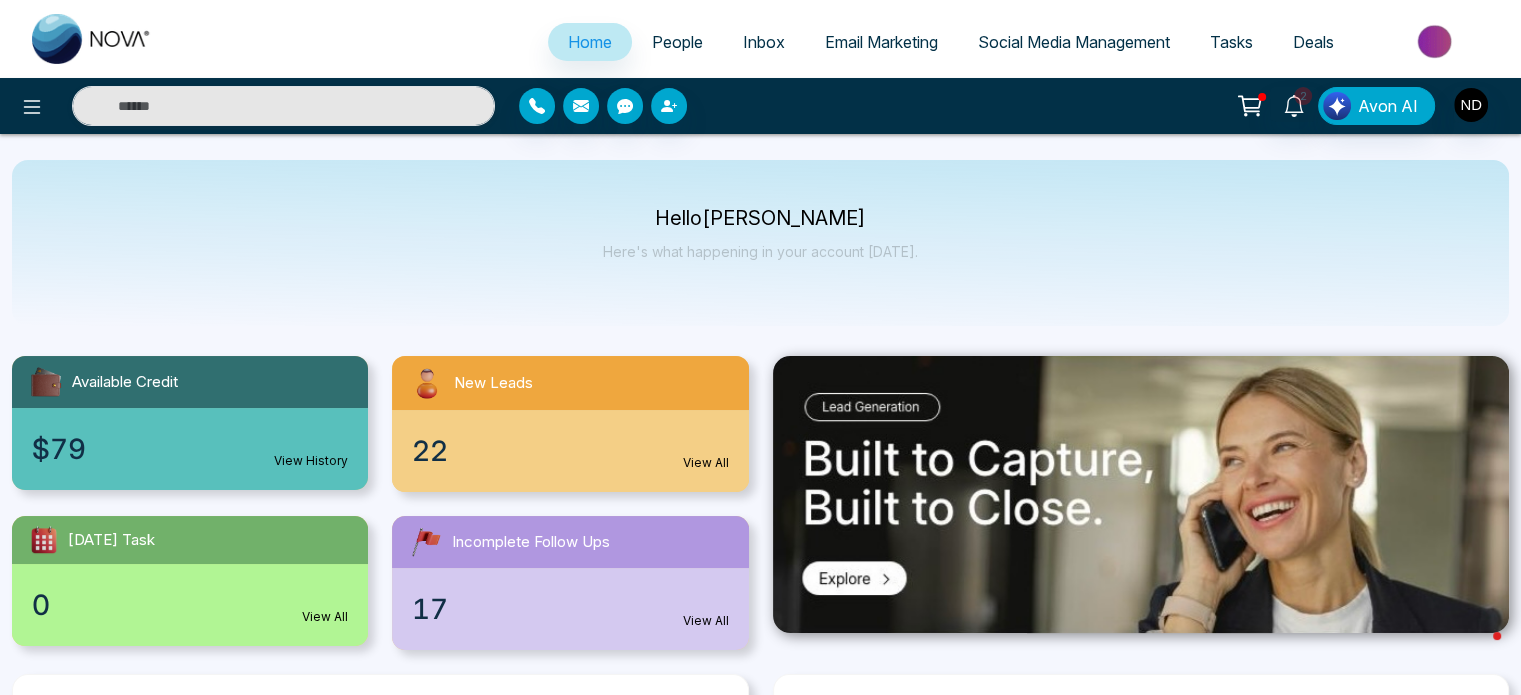click on "People" at bounding box center [677, 42] 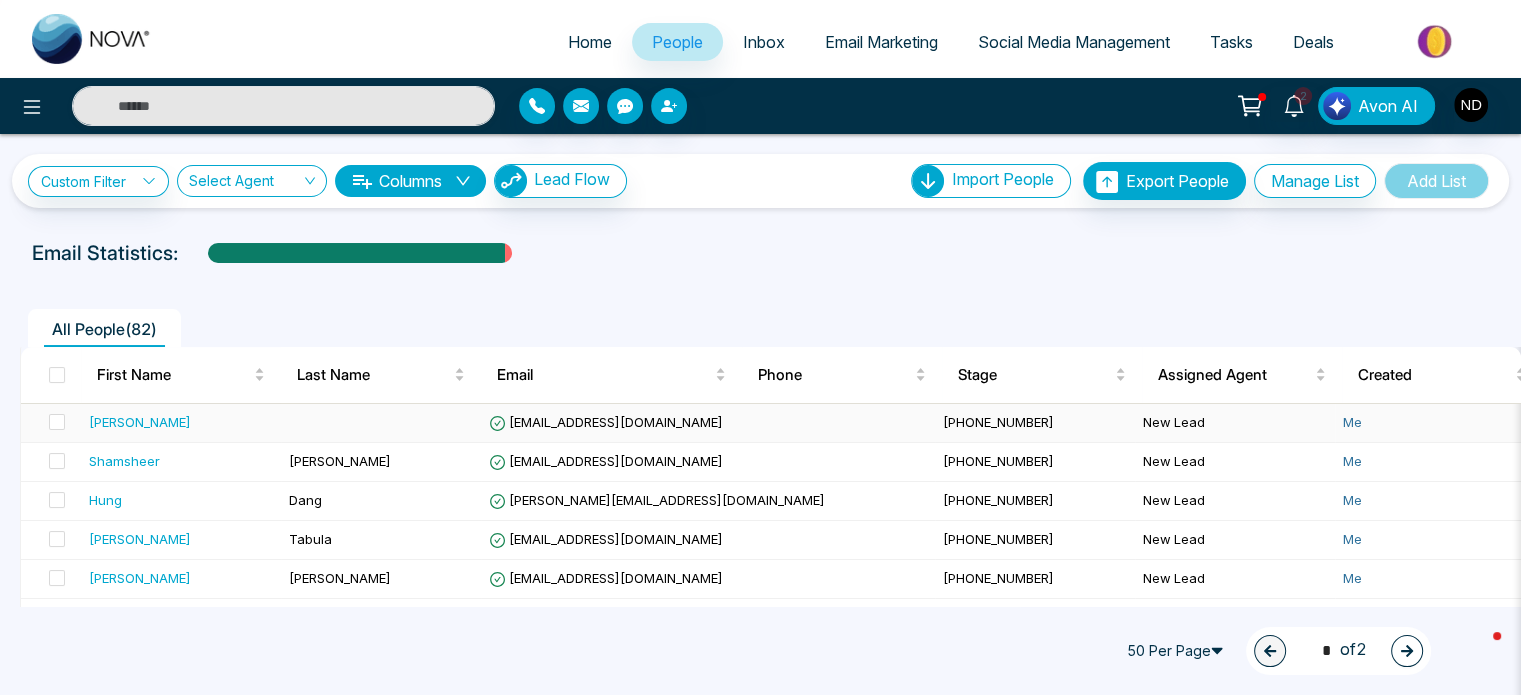 click on "Hani Hana" at bounding box center (140, 422) 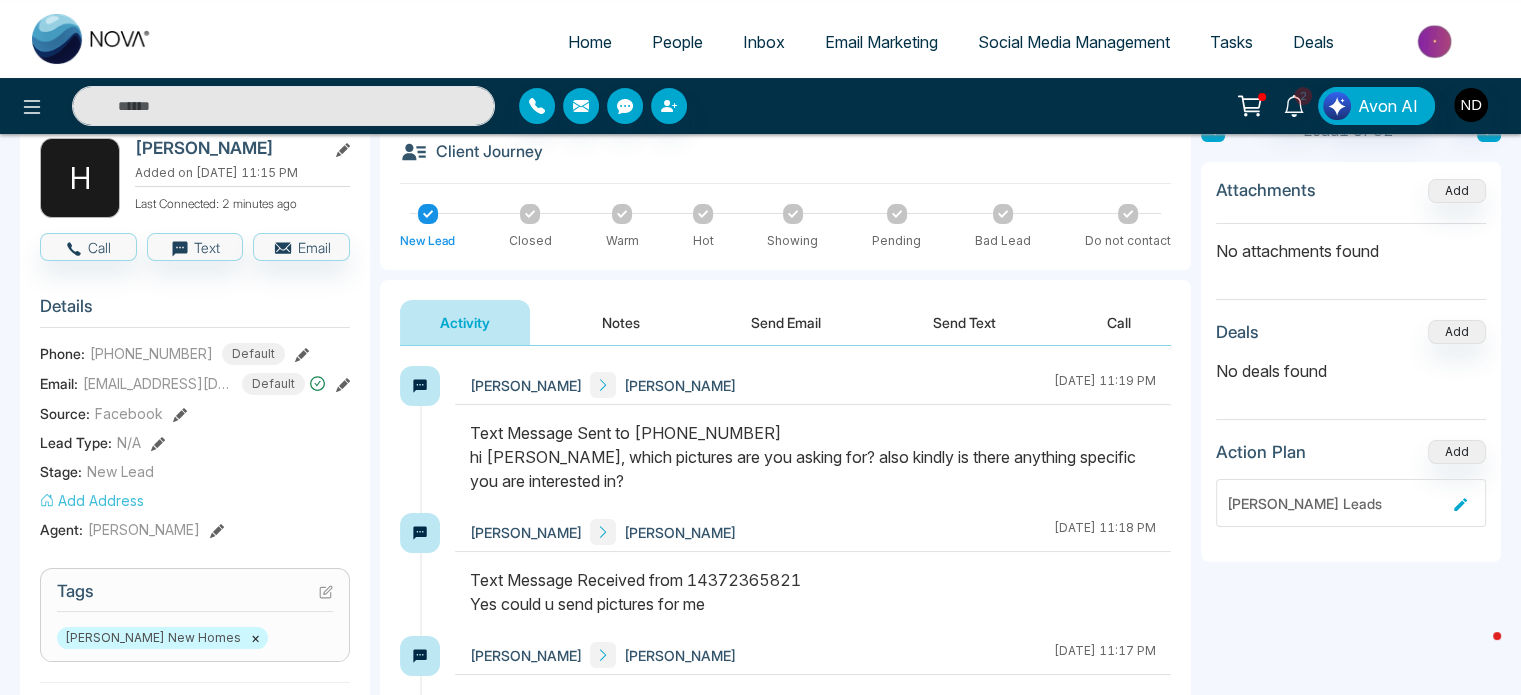 scroll, scrollTop: 96, scrollLeft: 0, axis: vertical 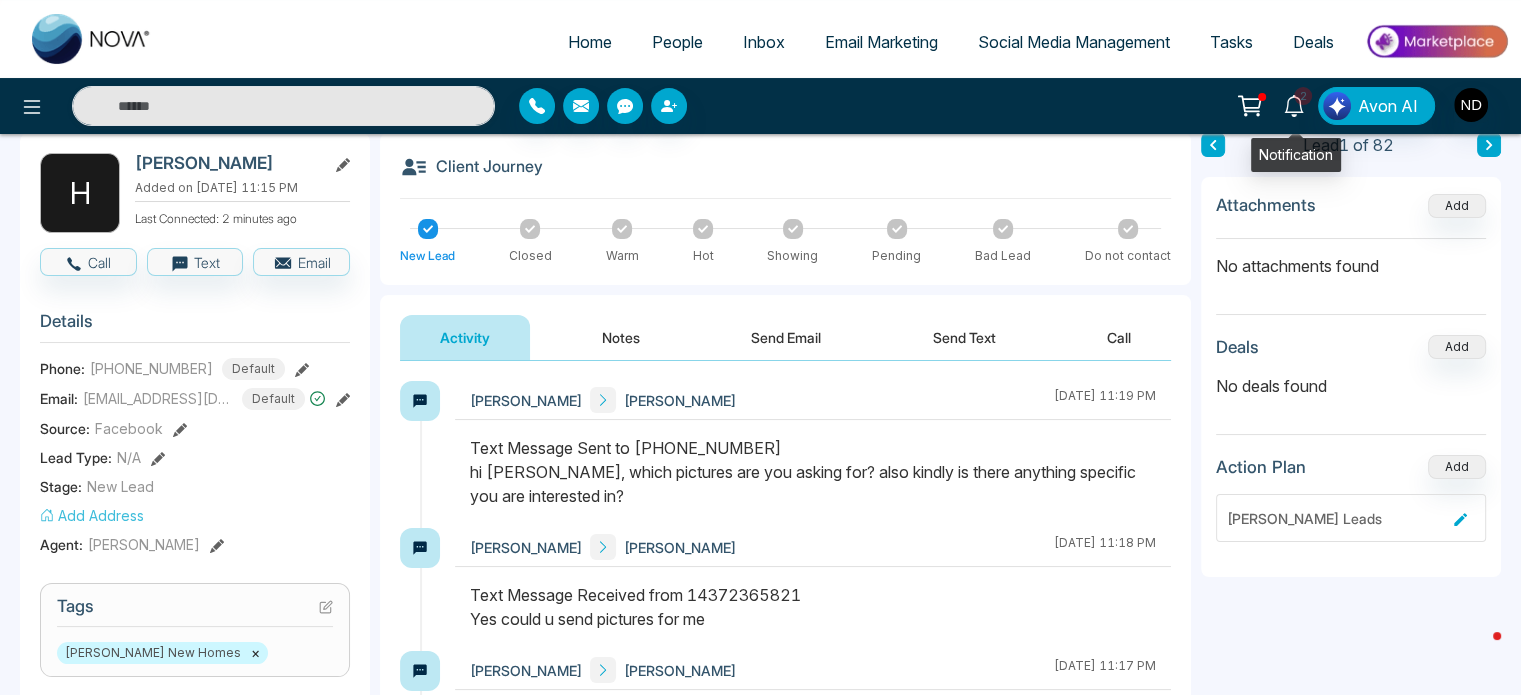 click 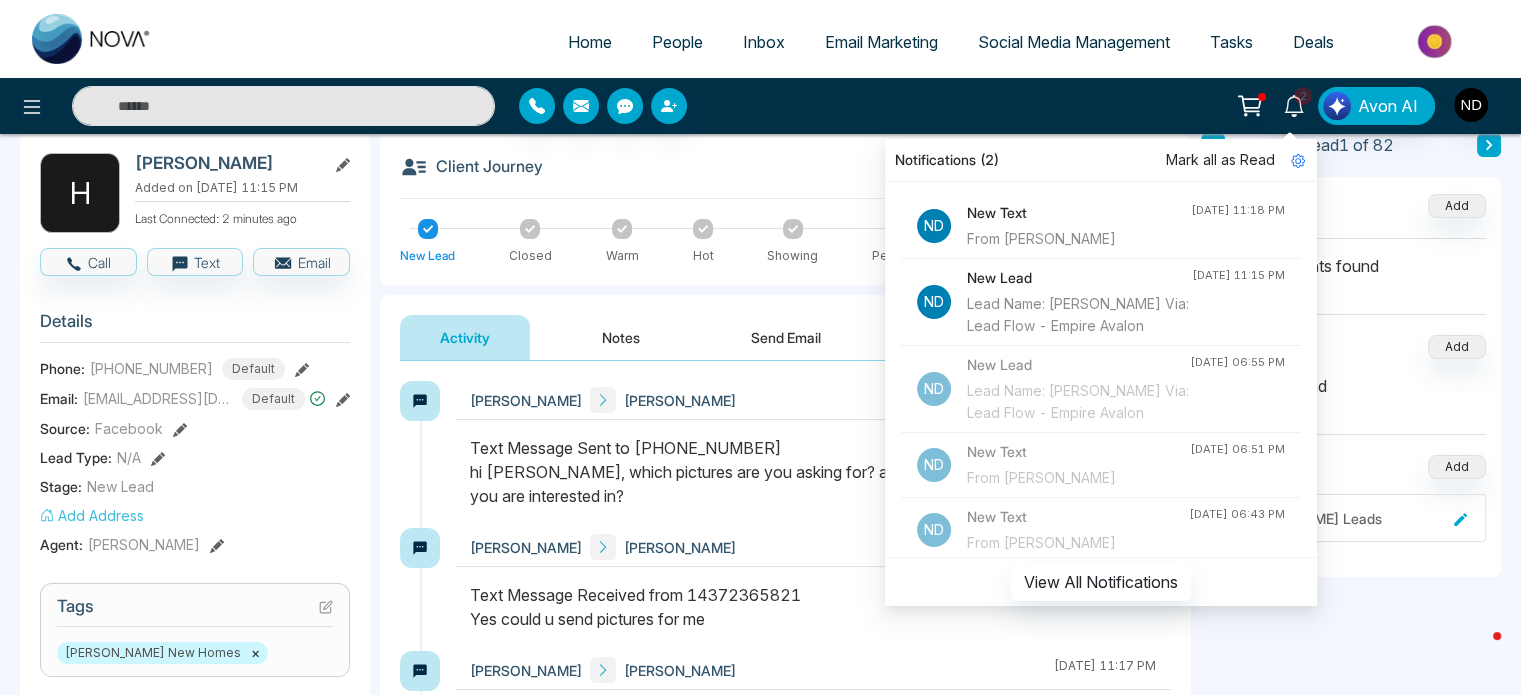 click on "Mark all as Read" at bounding box center (1220, 160) 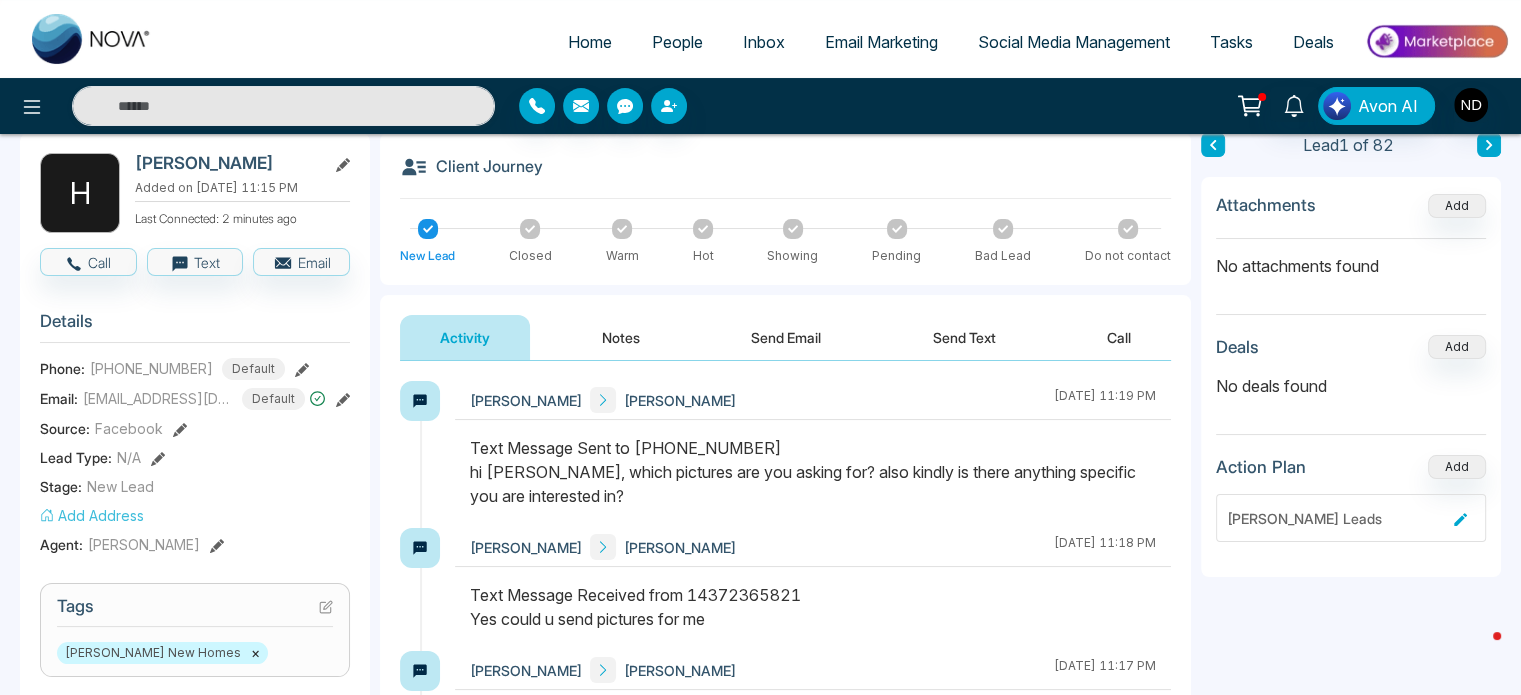 click on "Client Journey" at bounding box center [785, 176] 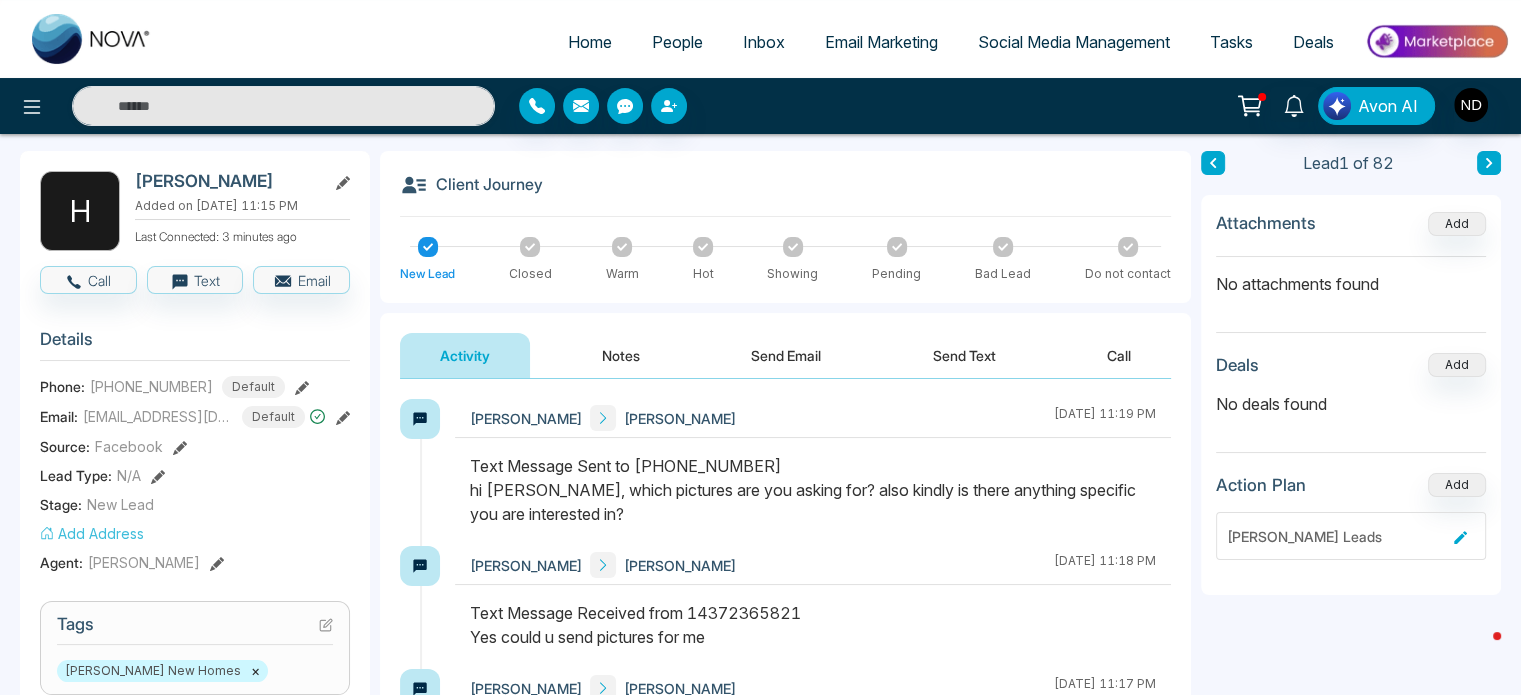 scroll, scrollTop: 66, scrollLeft: 0, axis: vertical 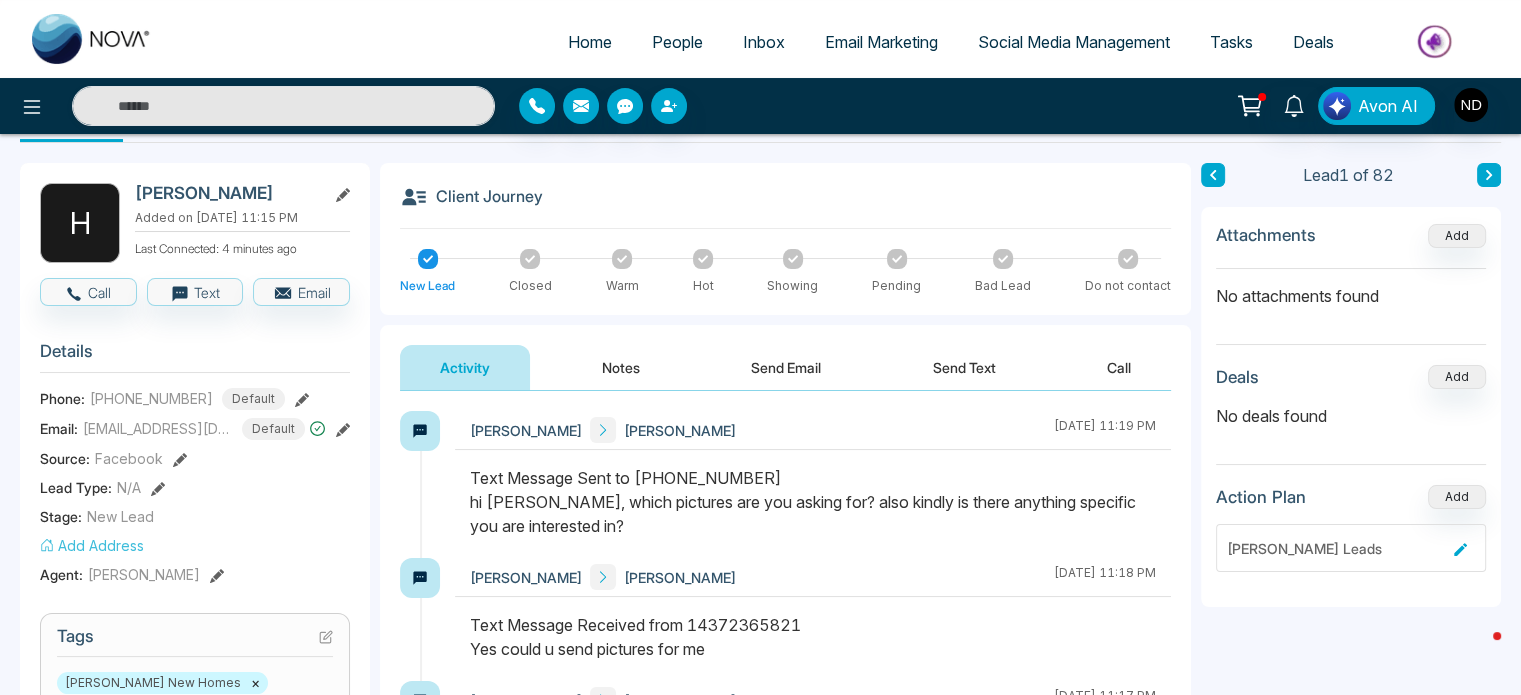 click on "Send Email" at bounding box center (786, 367) 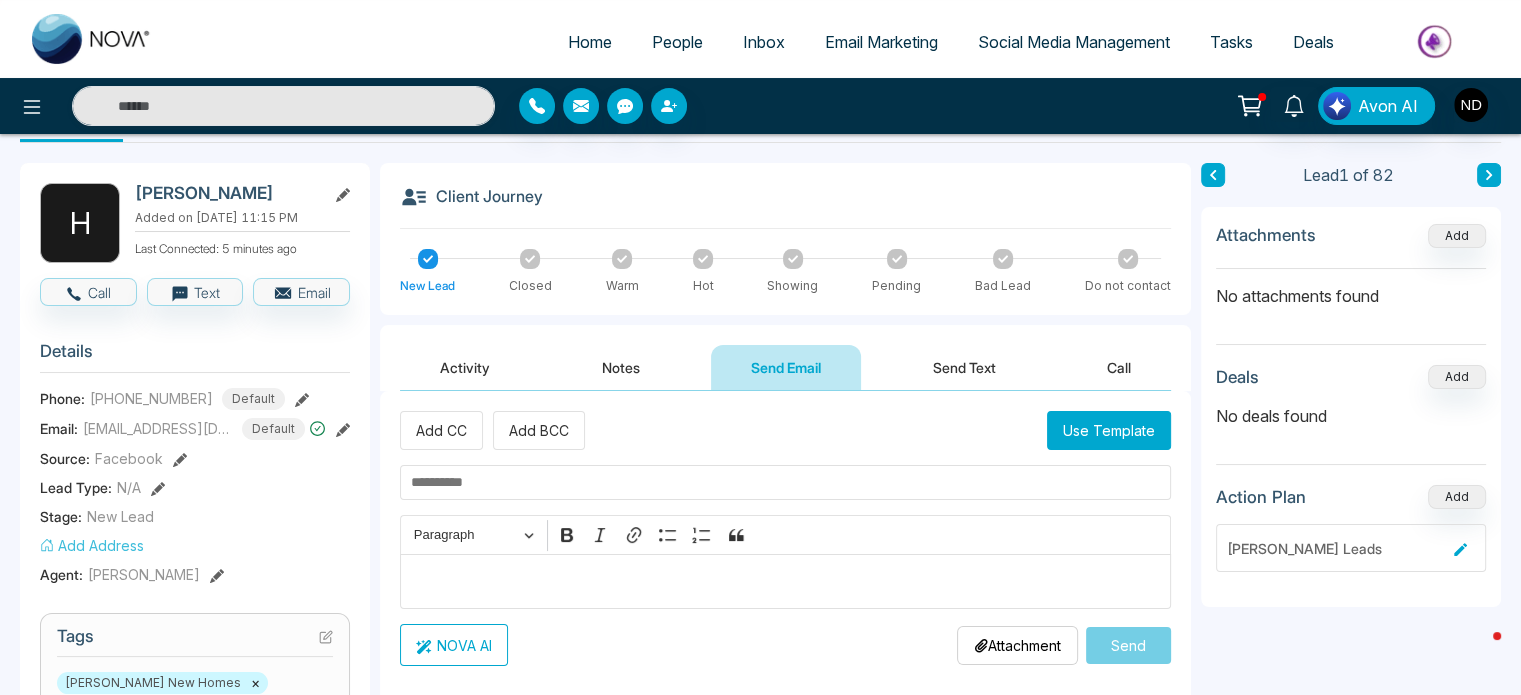 click at bounding box center (785, 482) 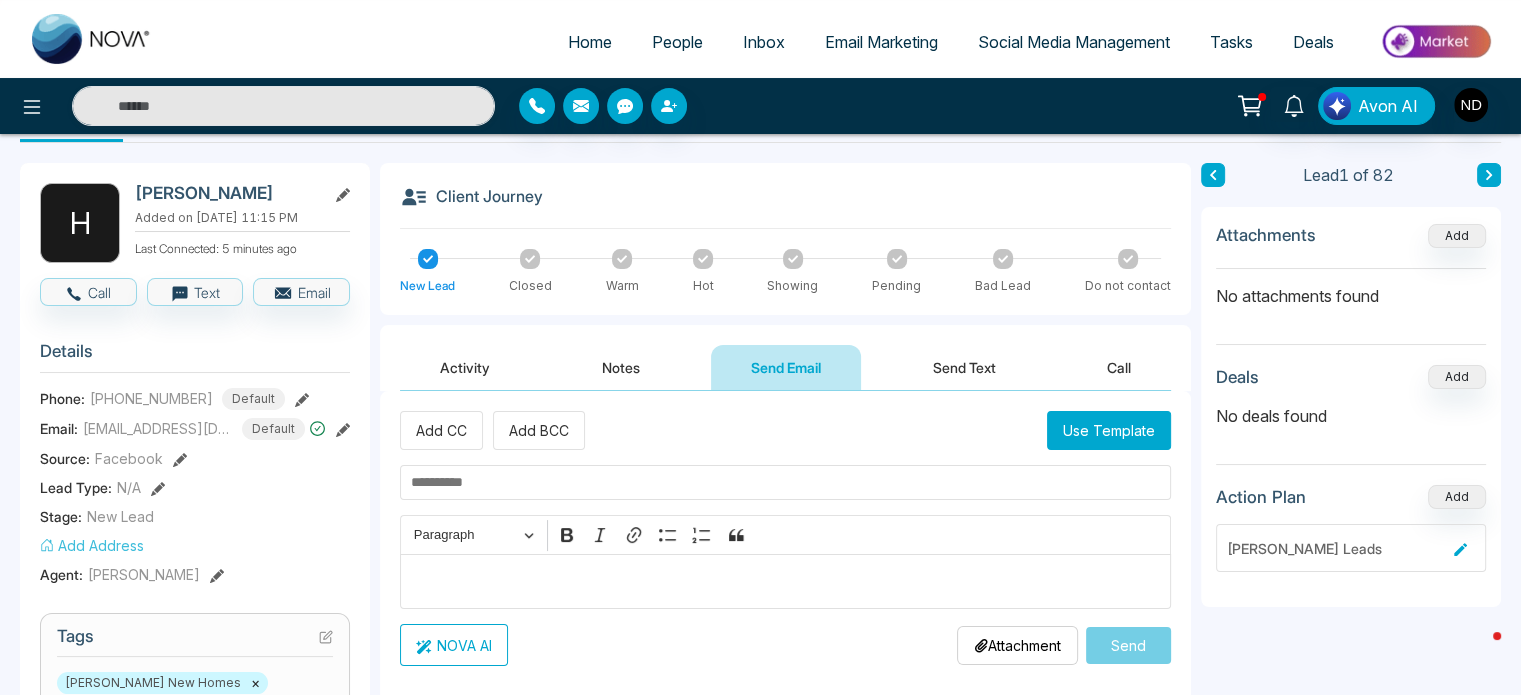 paste on "**********" 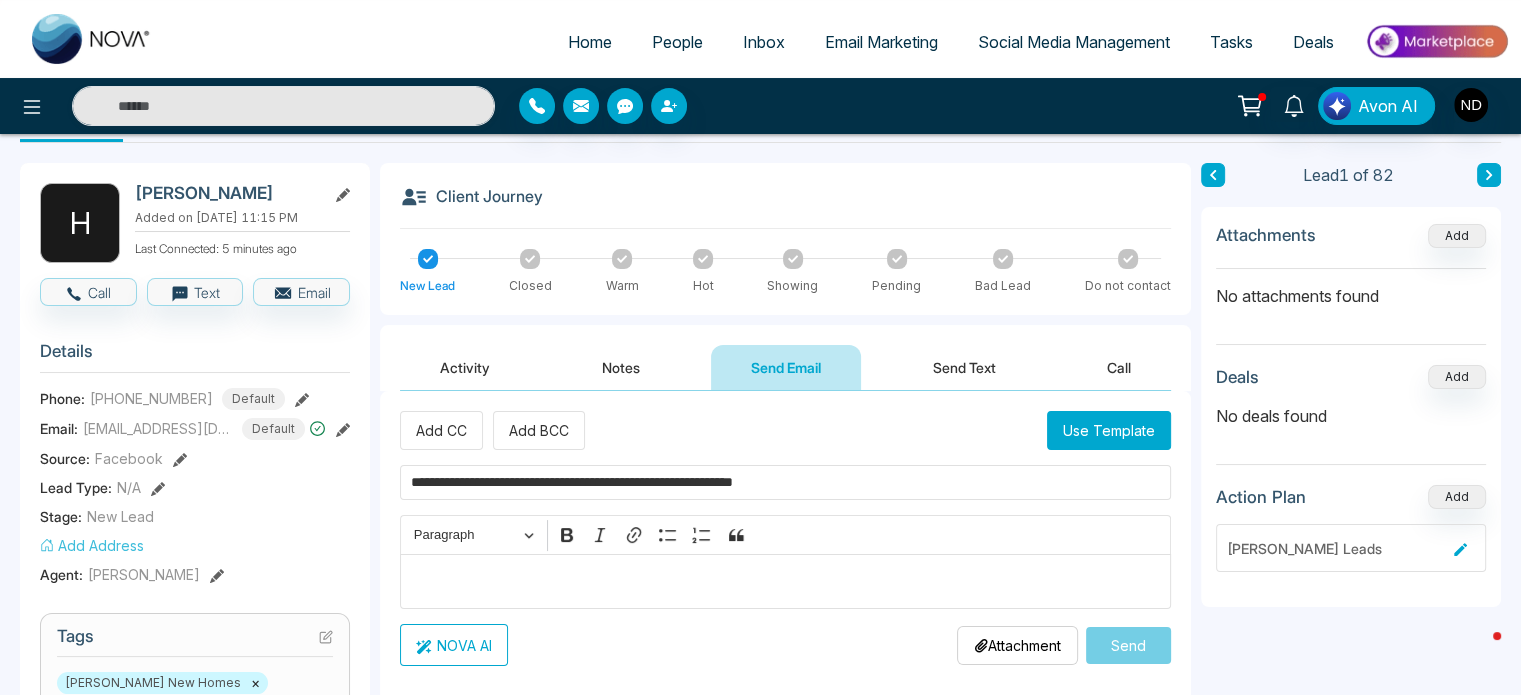type on "**********" 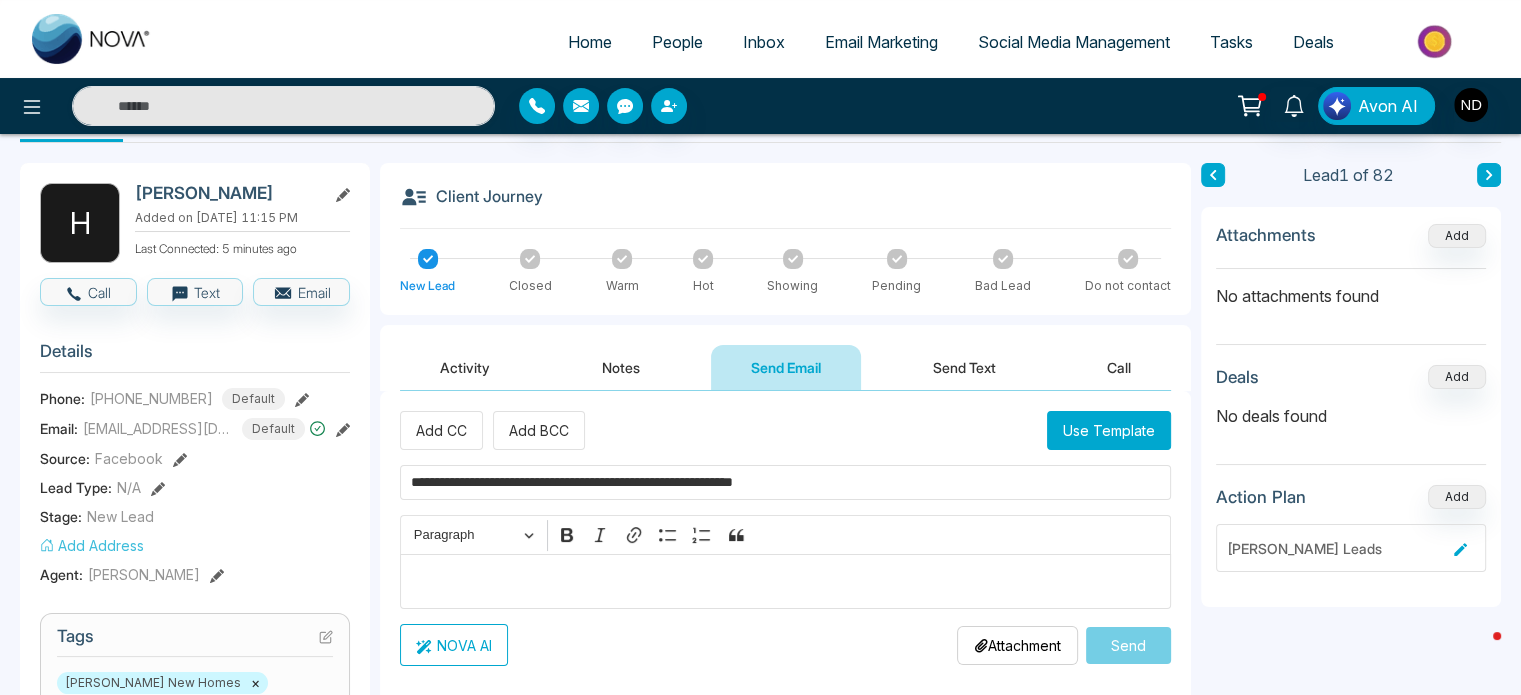 click at bounding box center (785, 581) 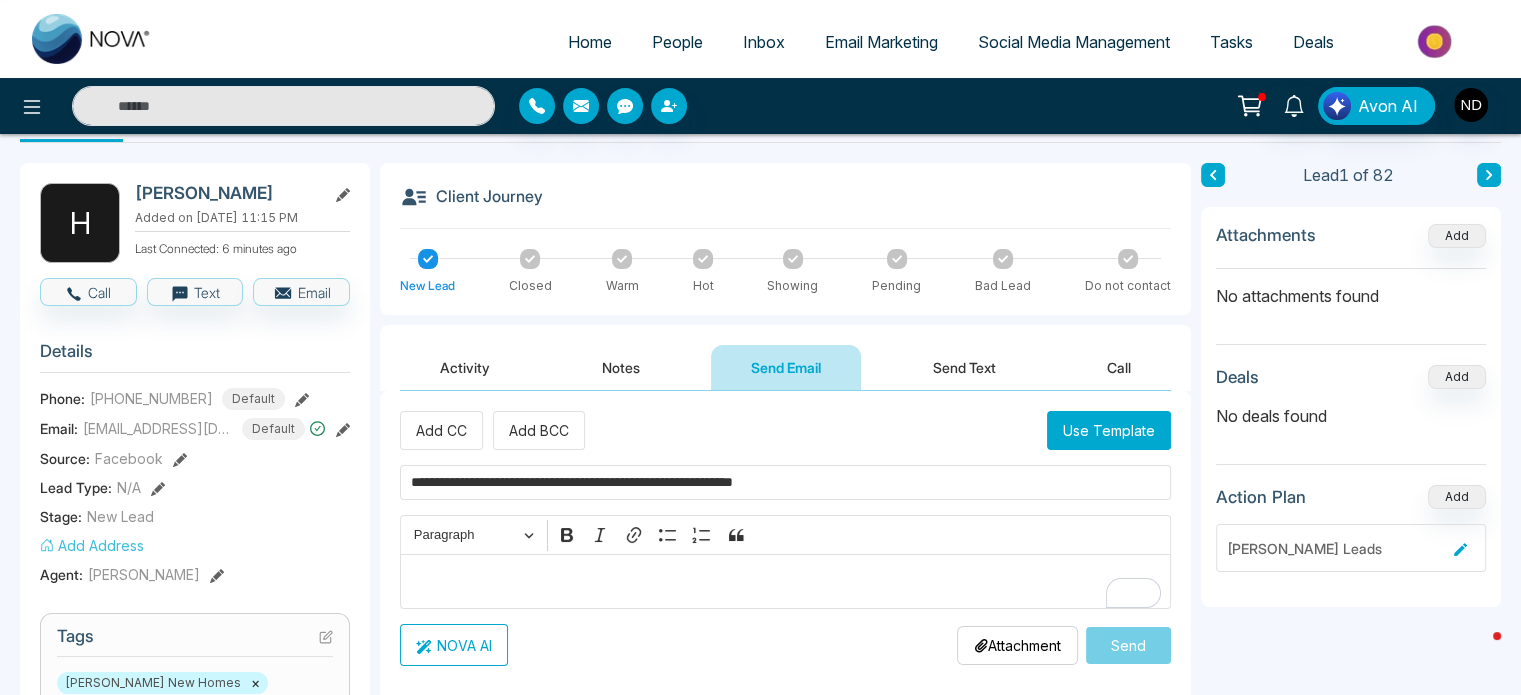 click on "Use Template" at bounding box center [1109, 430] 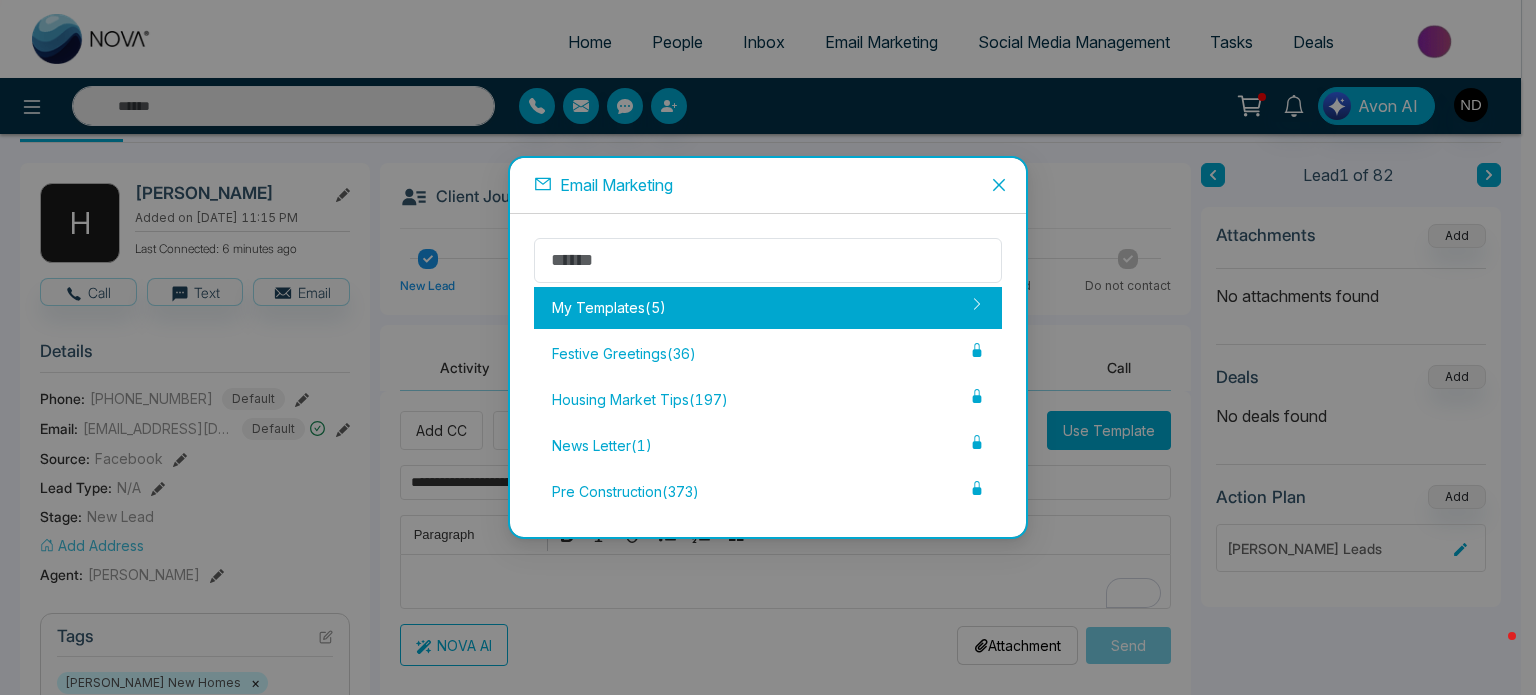 click on "My Templates  ( 5 )" at bounding box center [768, 308] 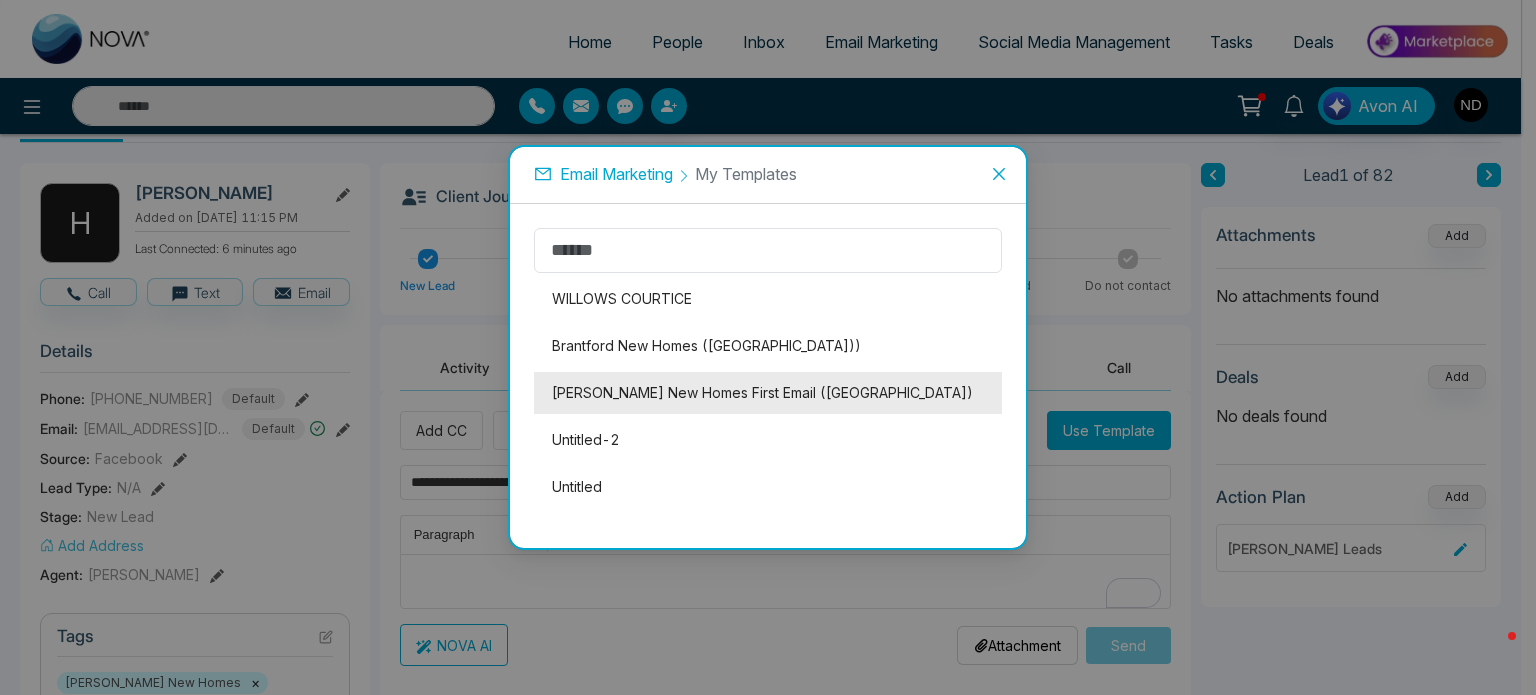 click on "[PERSON_NAME] New Homes First Email ([GEOGRAPHIC_DATA])" at bounding box center [768, 393] 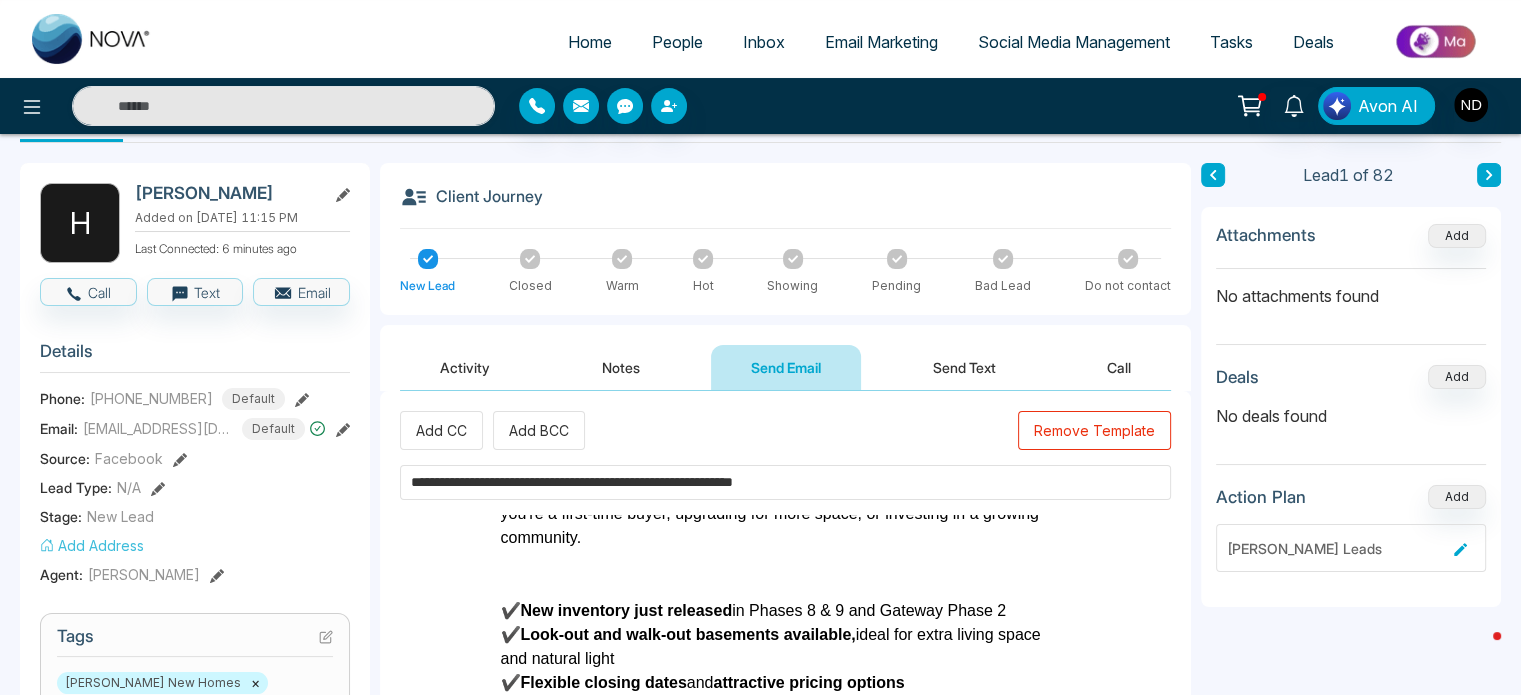 scroll, scrollTop: 296, scrollLeft: 0, axis: vertical 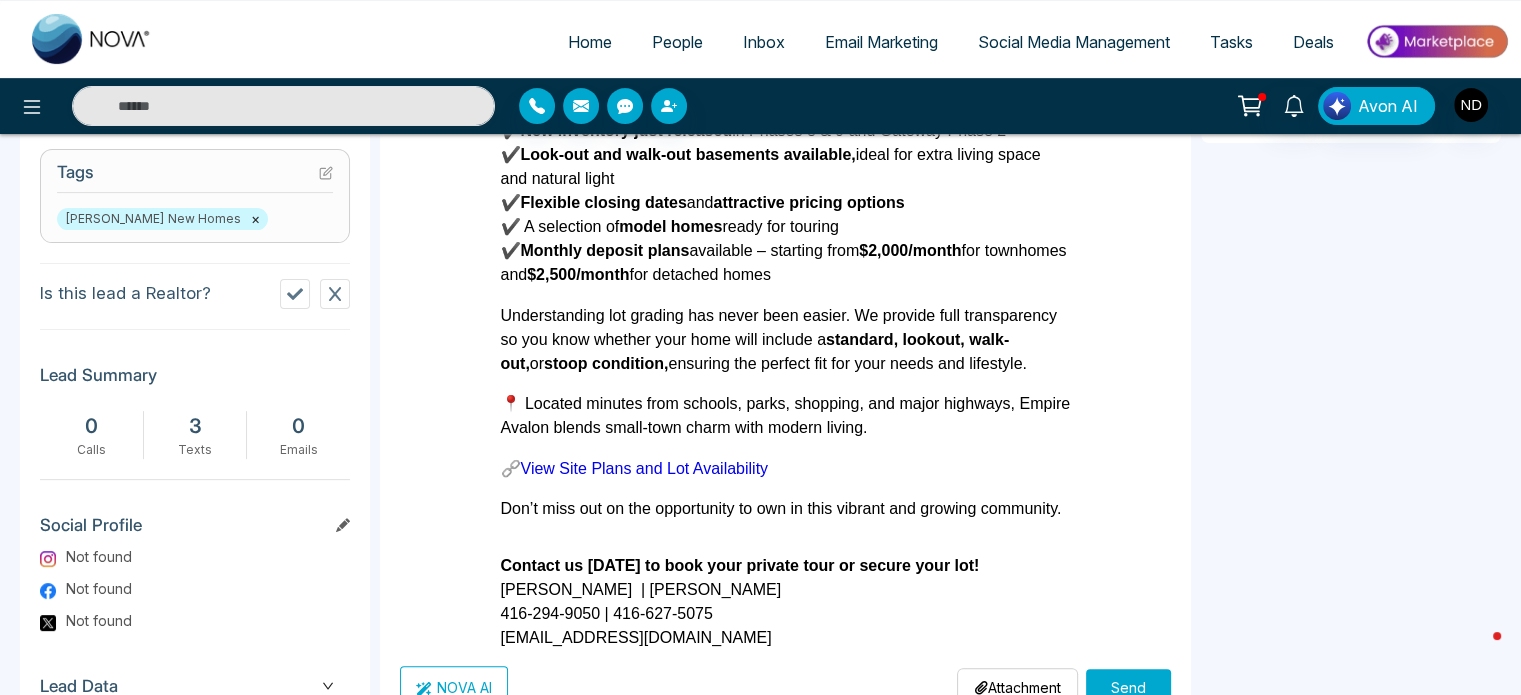 click on "Send" at bounding box center [1128, 687] 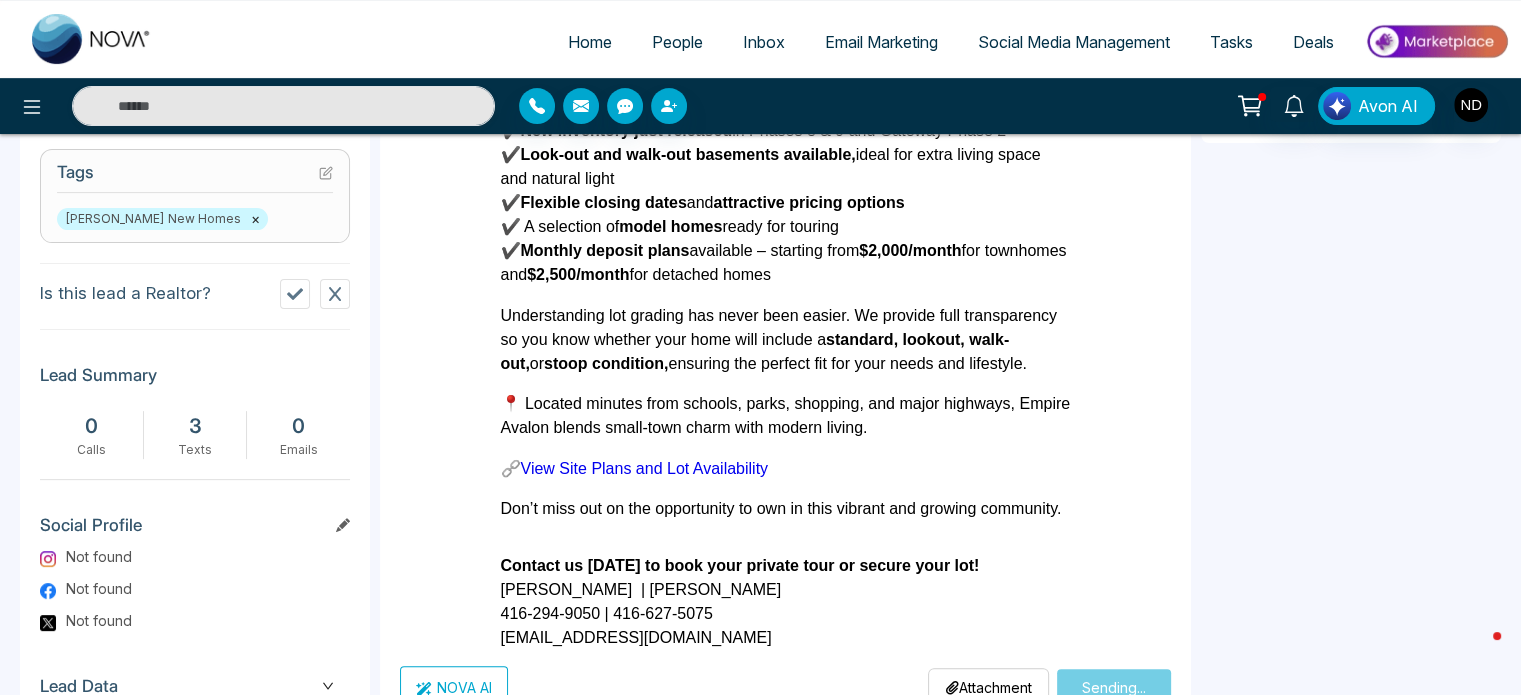 type 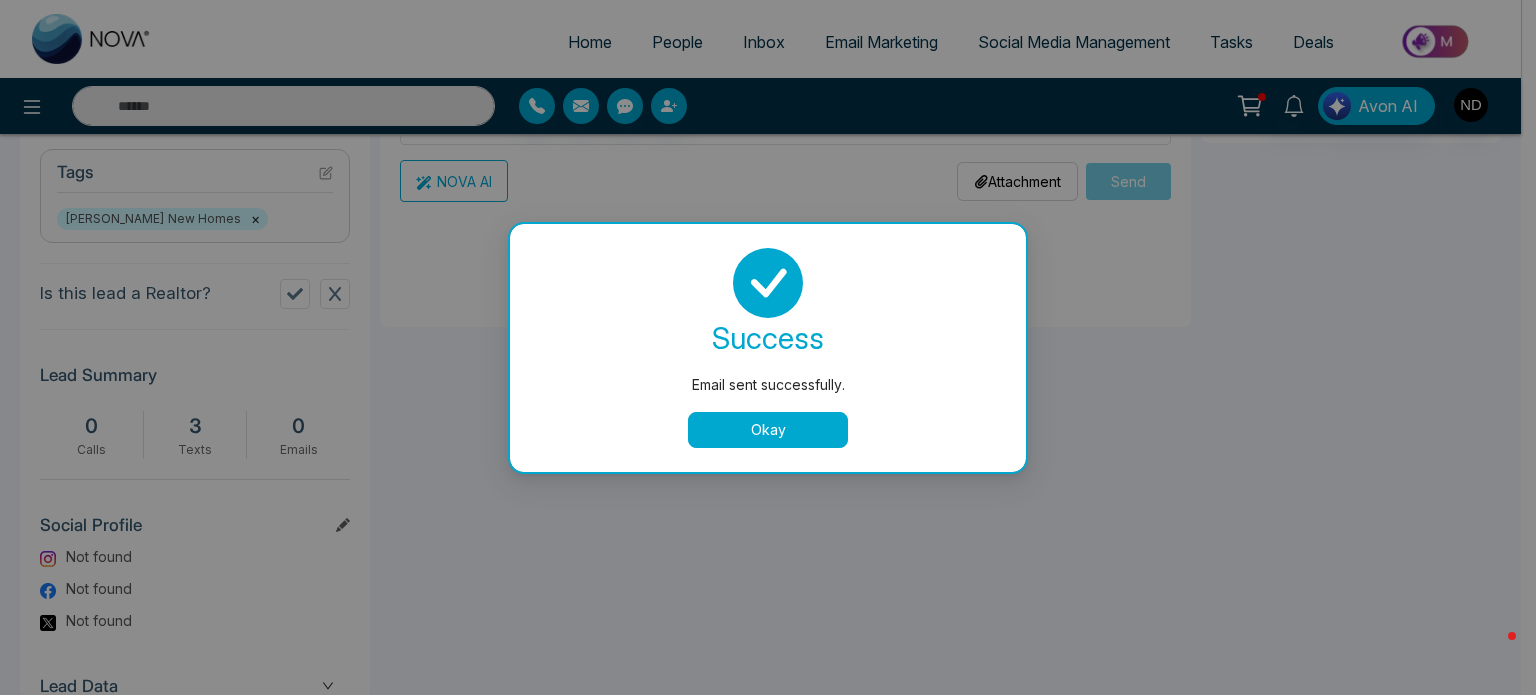 click on "Okay" at bounding box center (768, 430) 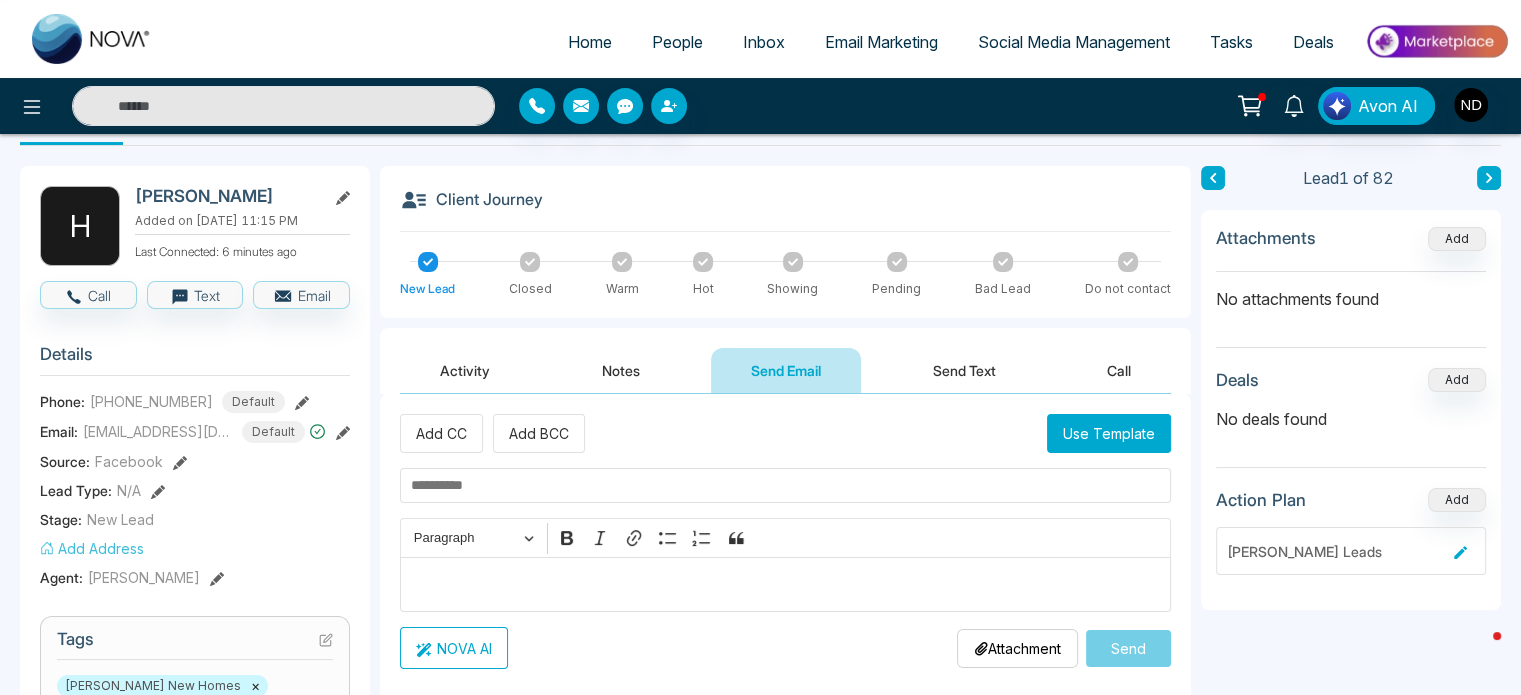 scroll, scrollTop: 0, scrollLeft: 0, axis: both 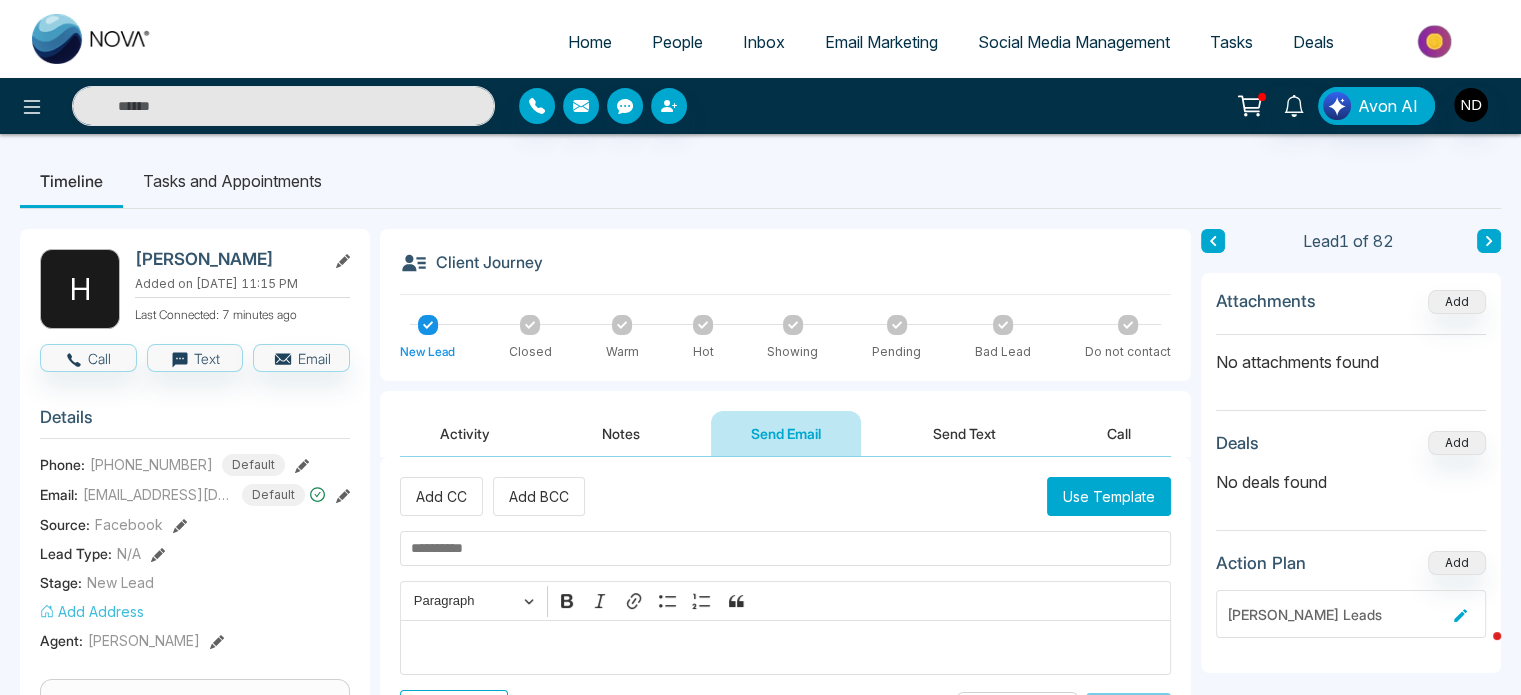 click on "Activity" at bounding box center [465, 433] 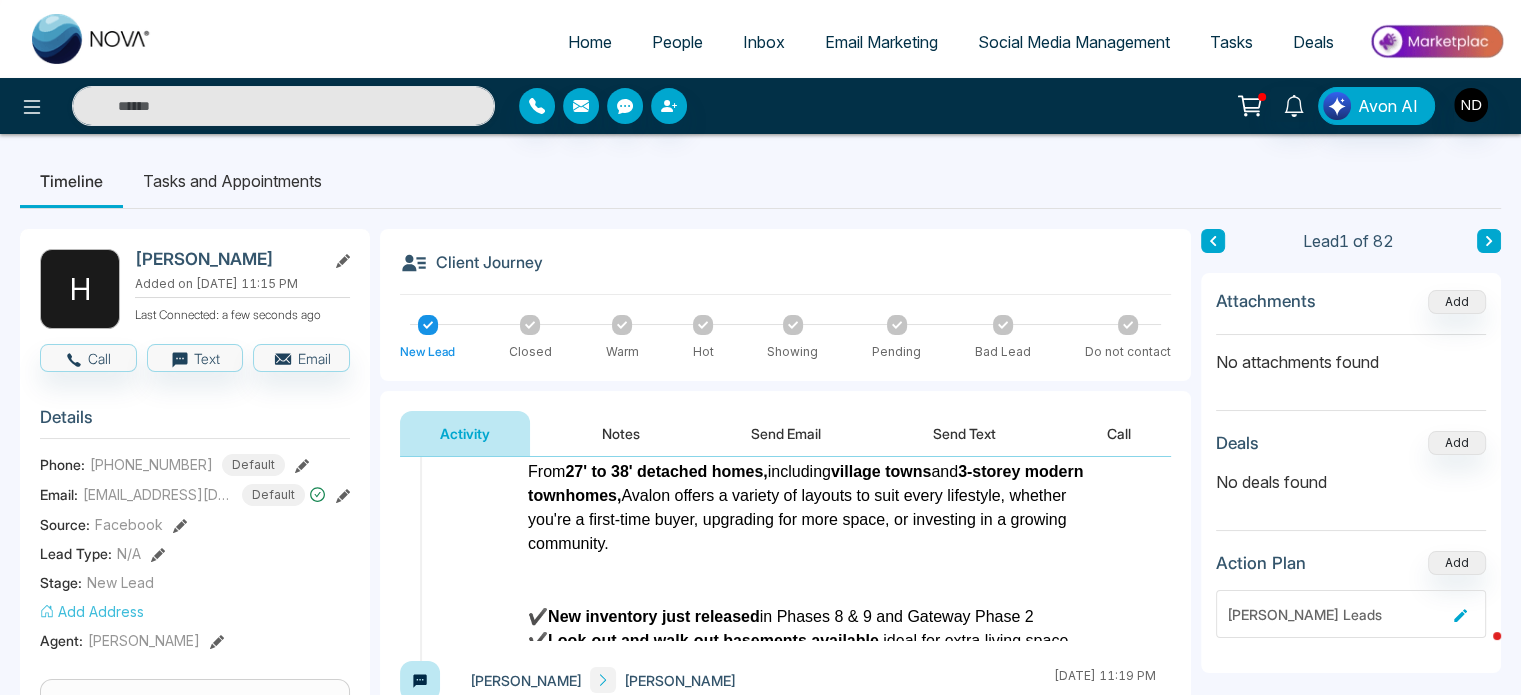 scroll, scrollTop: 394, scrollLeft: 0, axis: vertical 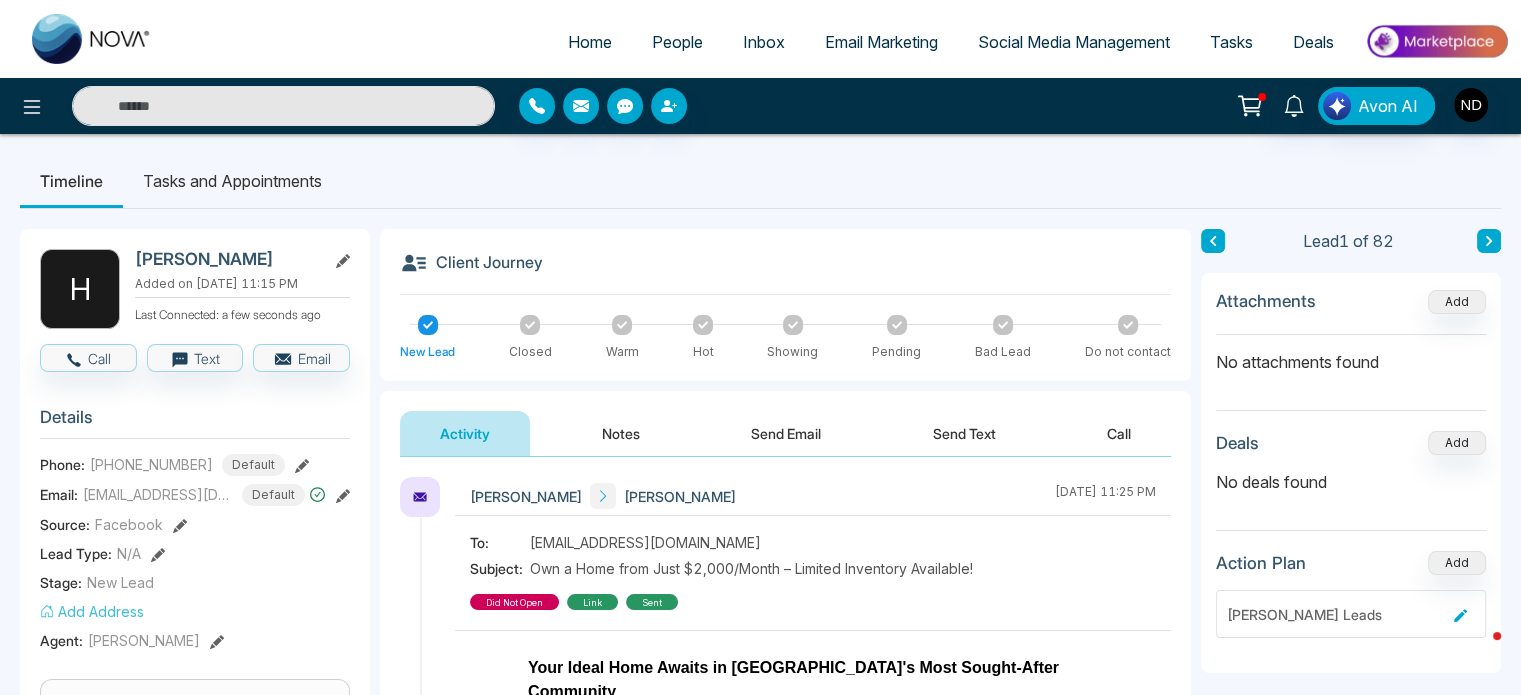 click at bounding box center (1489, 241) 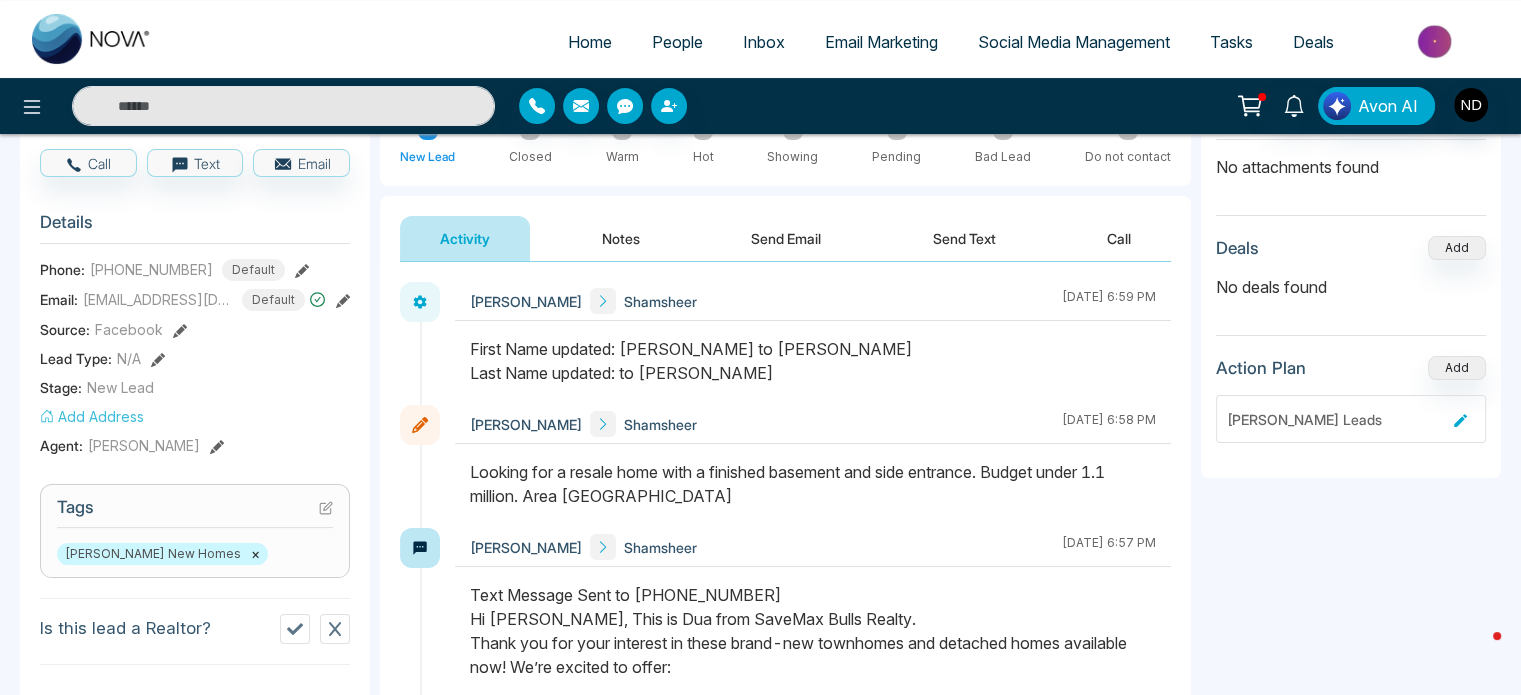 scroll, scrollTop: 0, scrollLeft: 0, axis: both 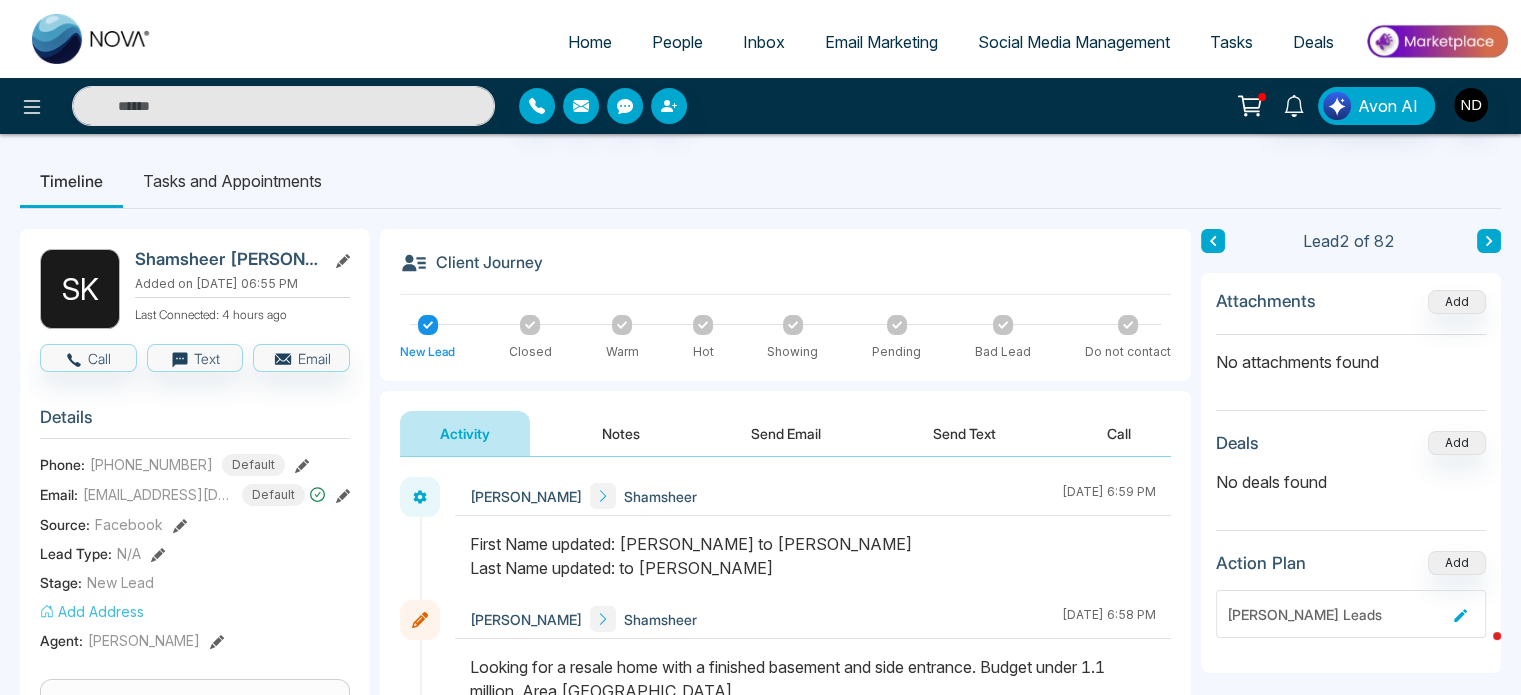 click 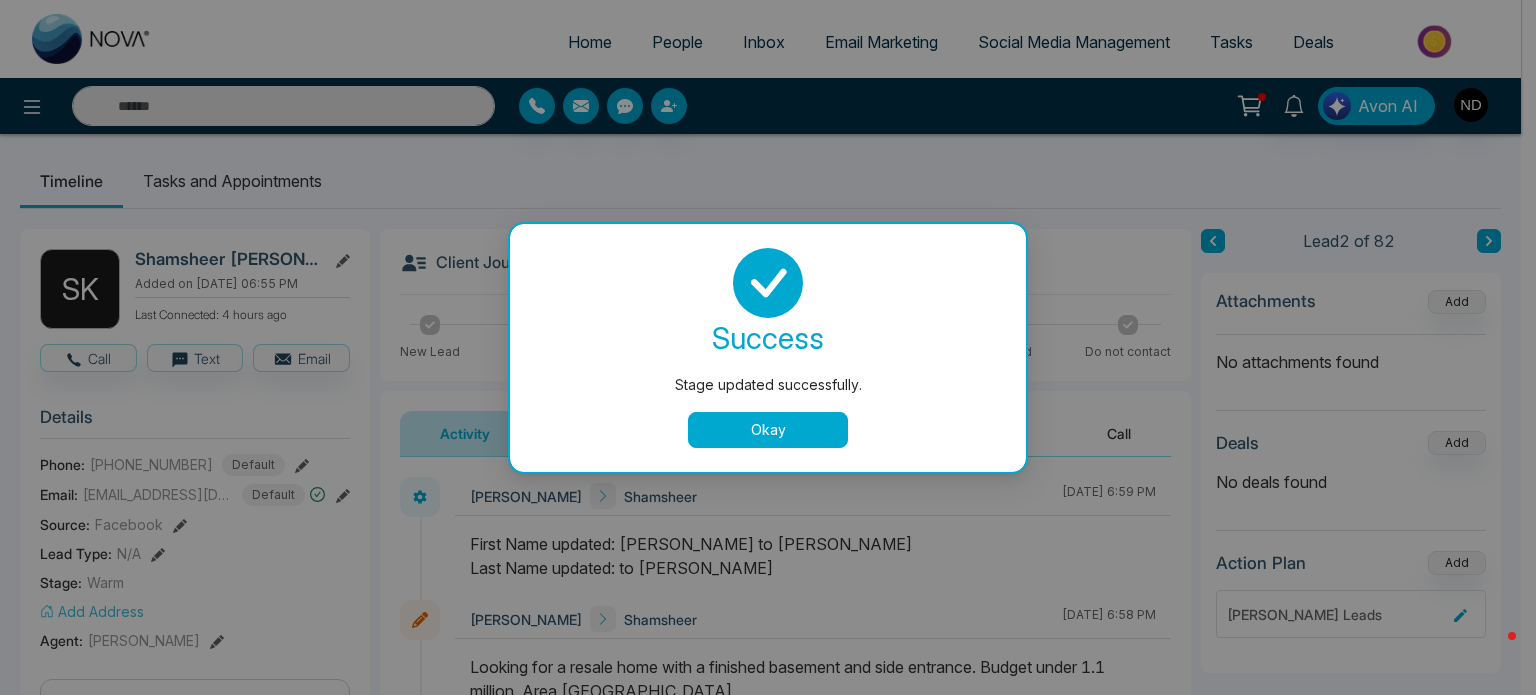 click on "Okay" at bounding box center (768, 430) 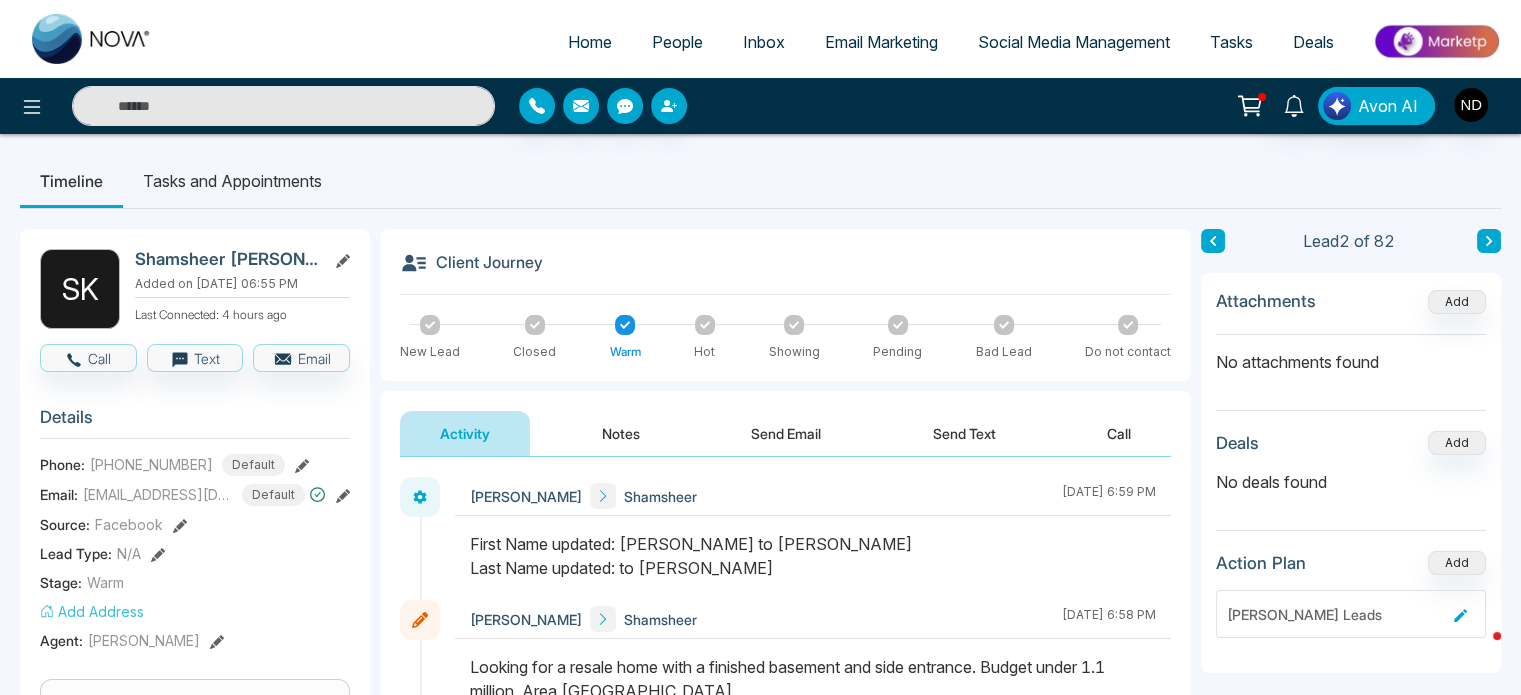 click 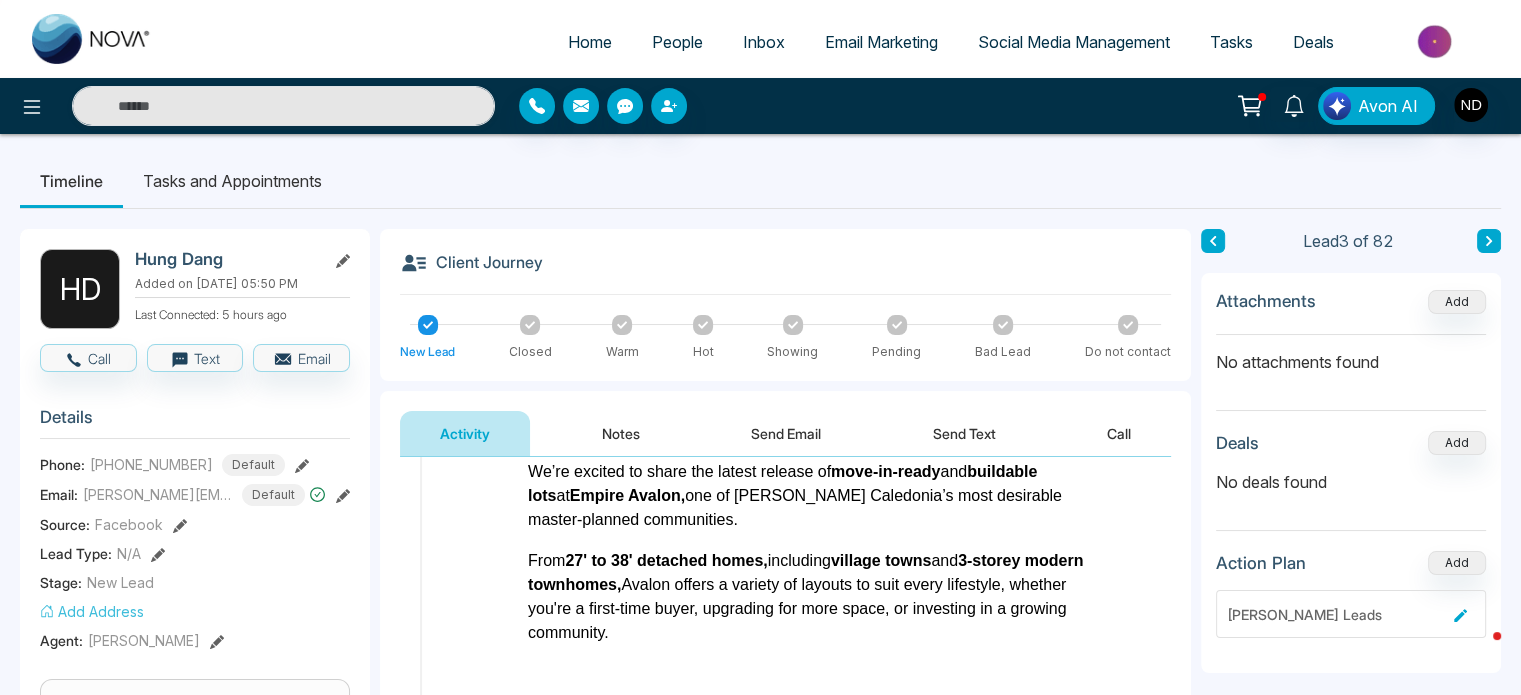 scroll, scrollTop: 596, scrollLeft: 0, axis: vertical 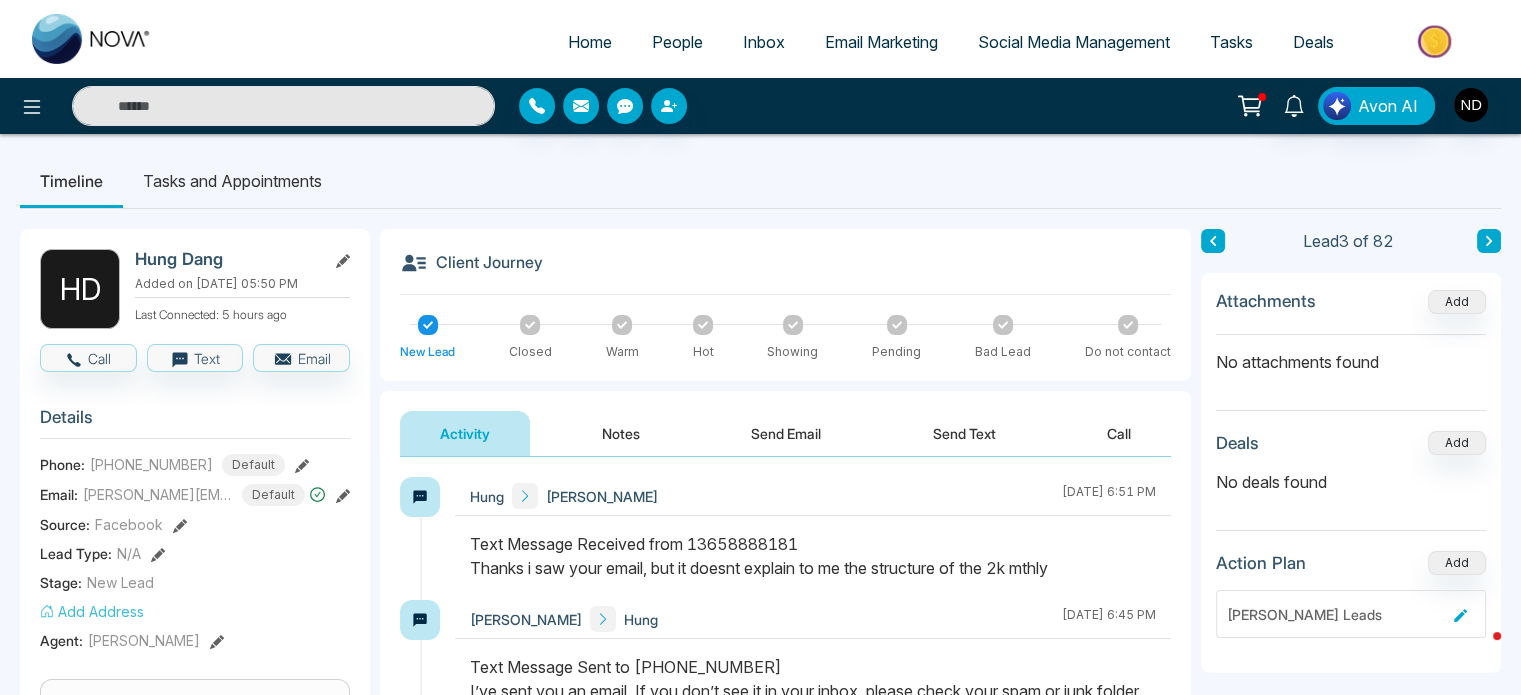 click on "Send Text" at bounding box center (964, 433) 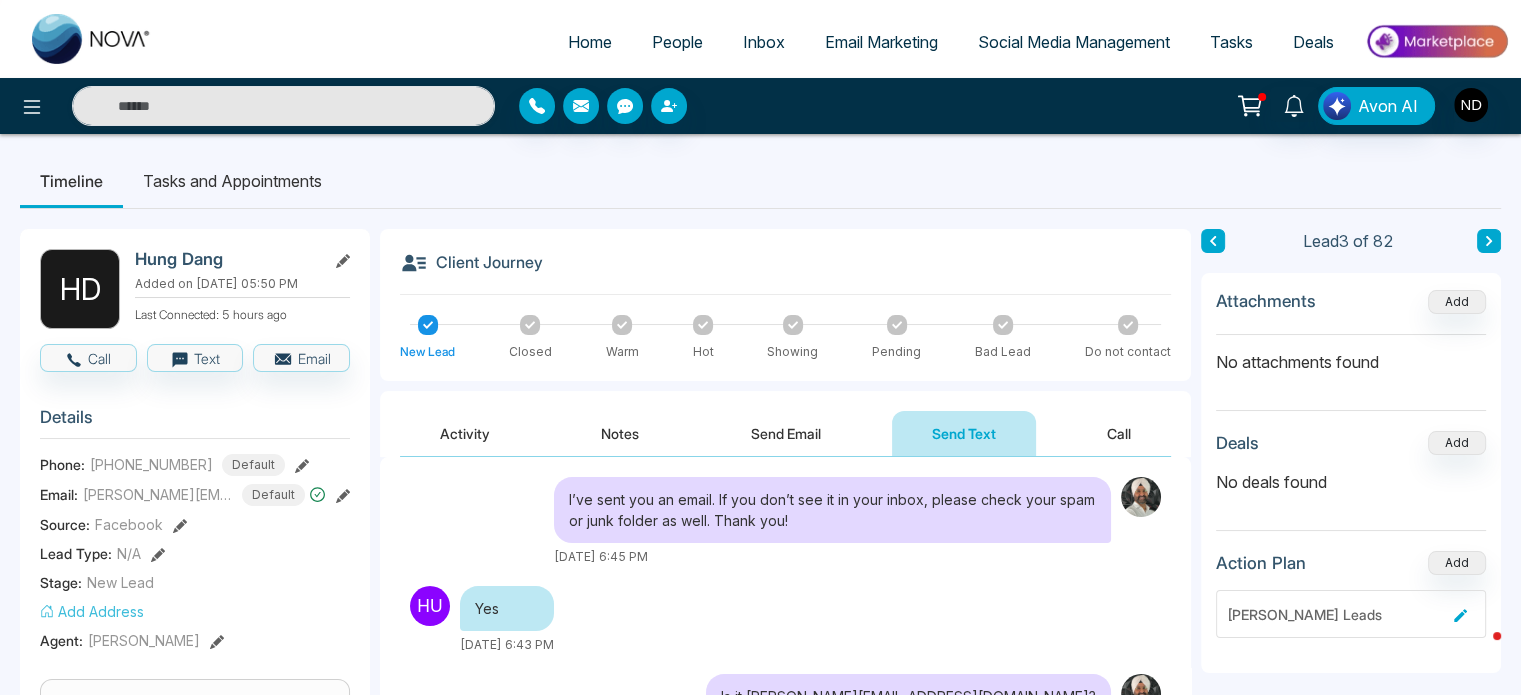scroll, scrollTop: 0, scrollLeft: 0, axis: both 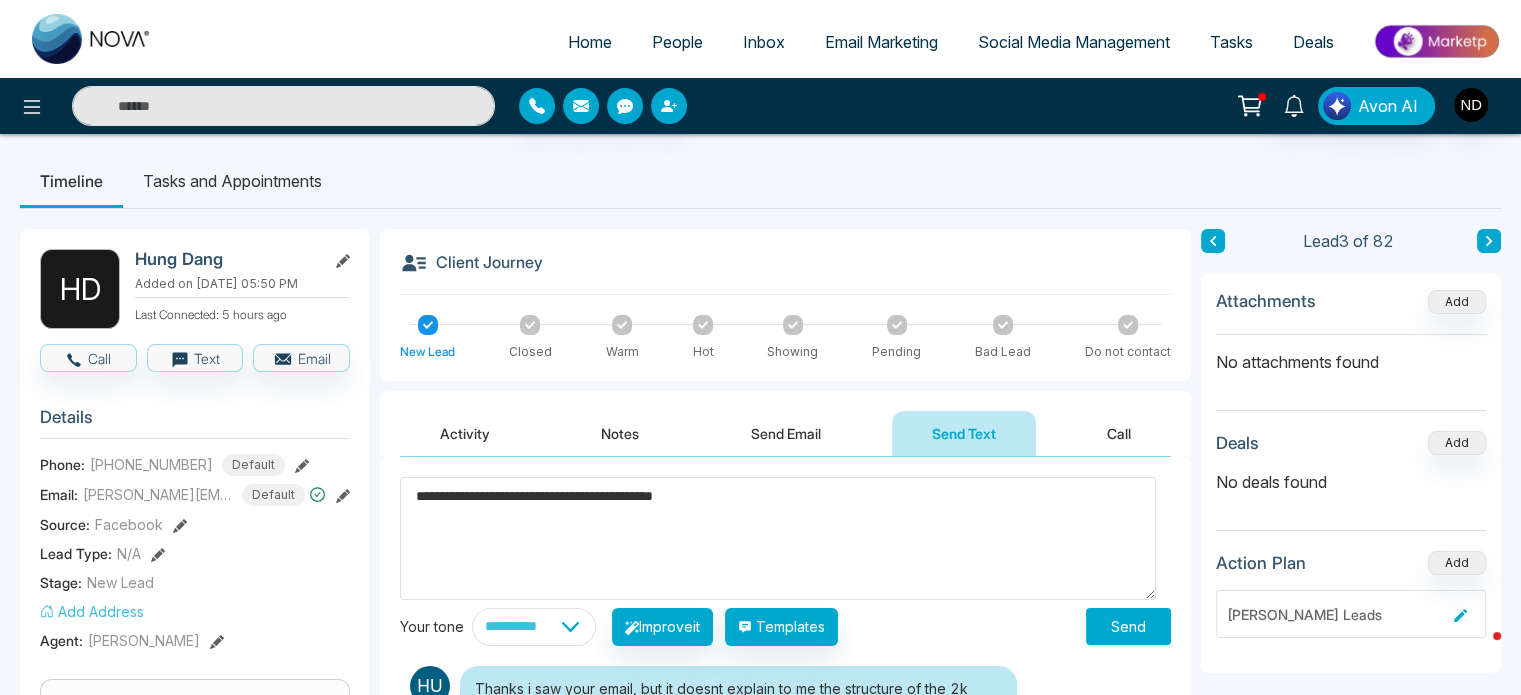type on "**********" 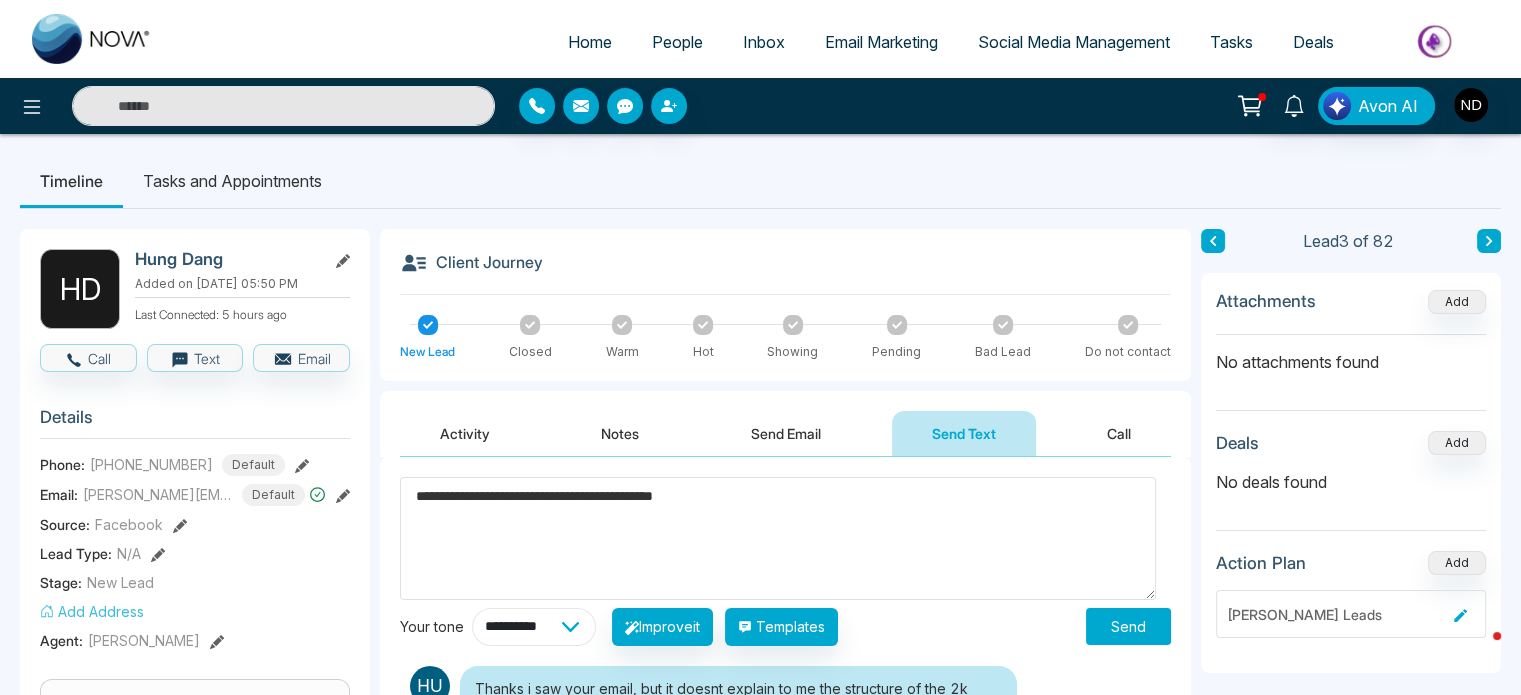 click on "**********" at bounding box center [534, 627] 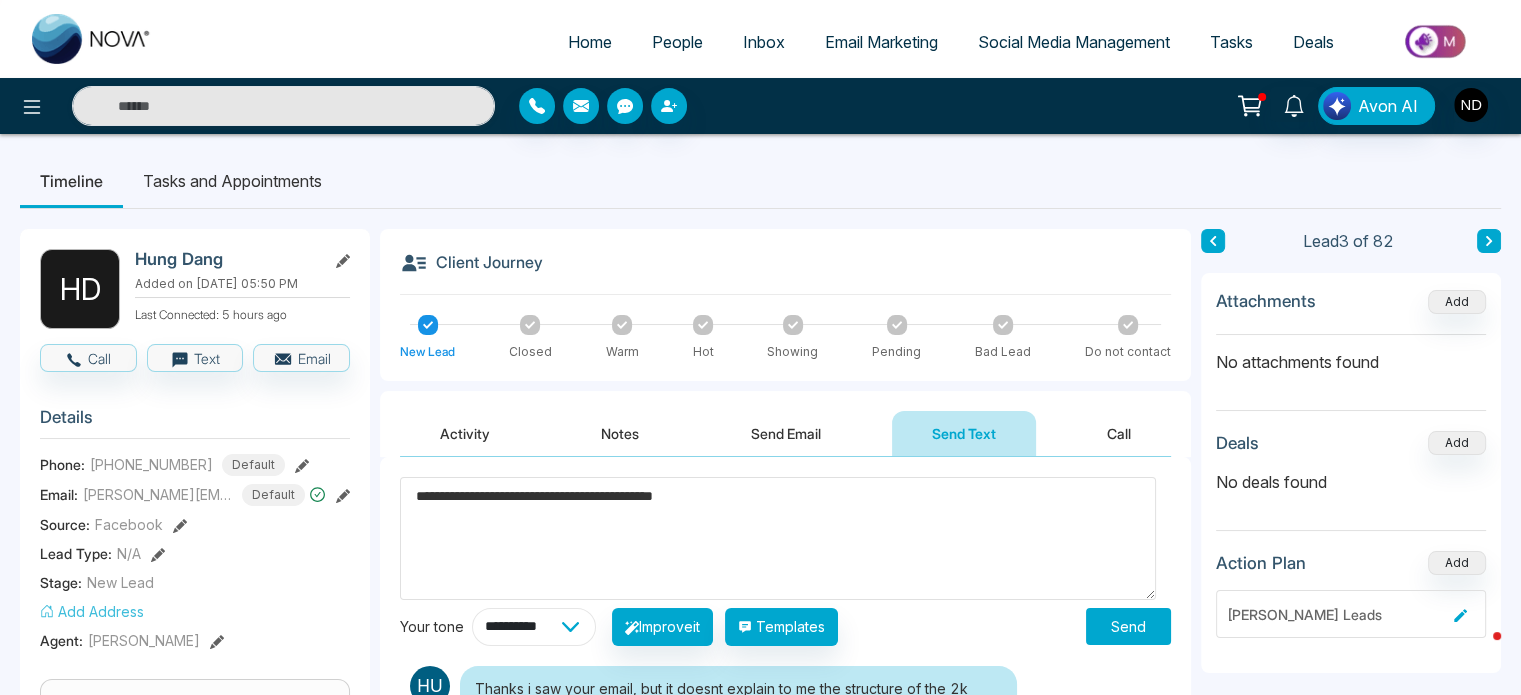 select on "**********" 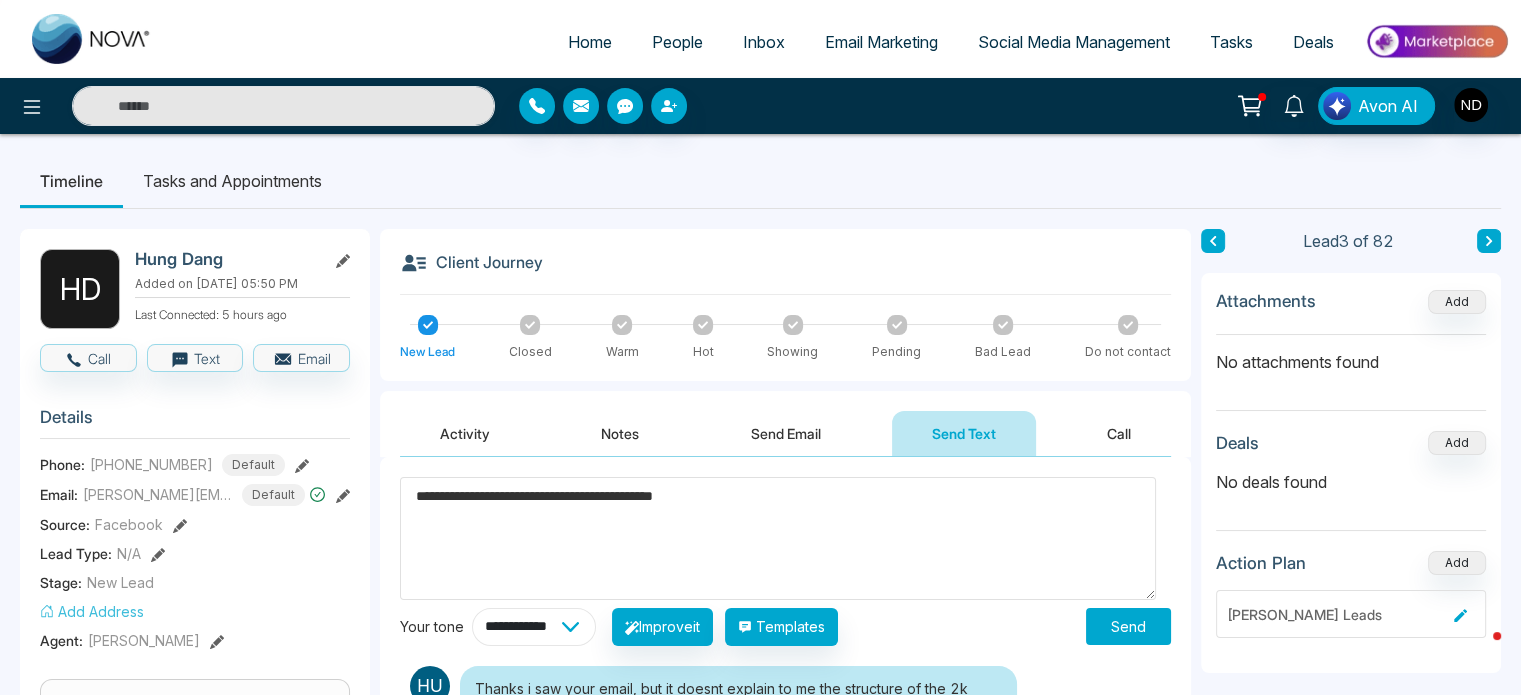 click on "**********" at bounding box center [534, 627] 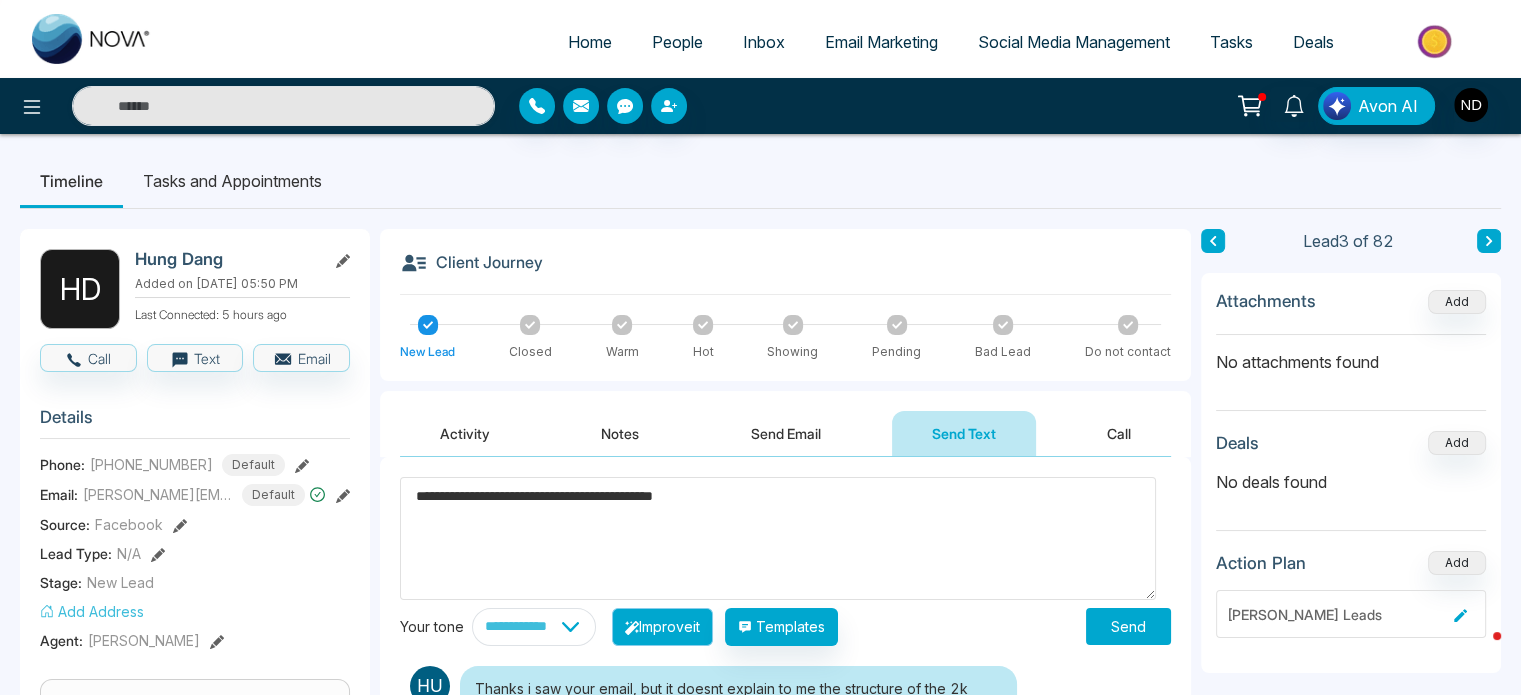 click on "Improve  it" at bounding box center (662, 627) 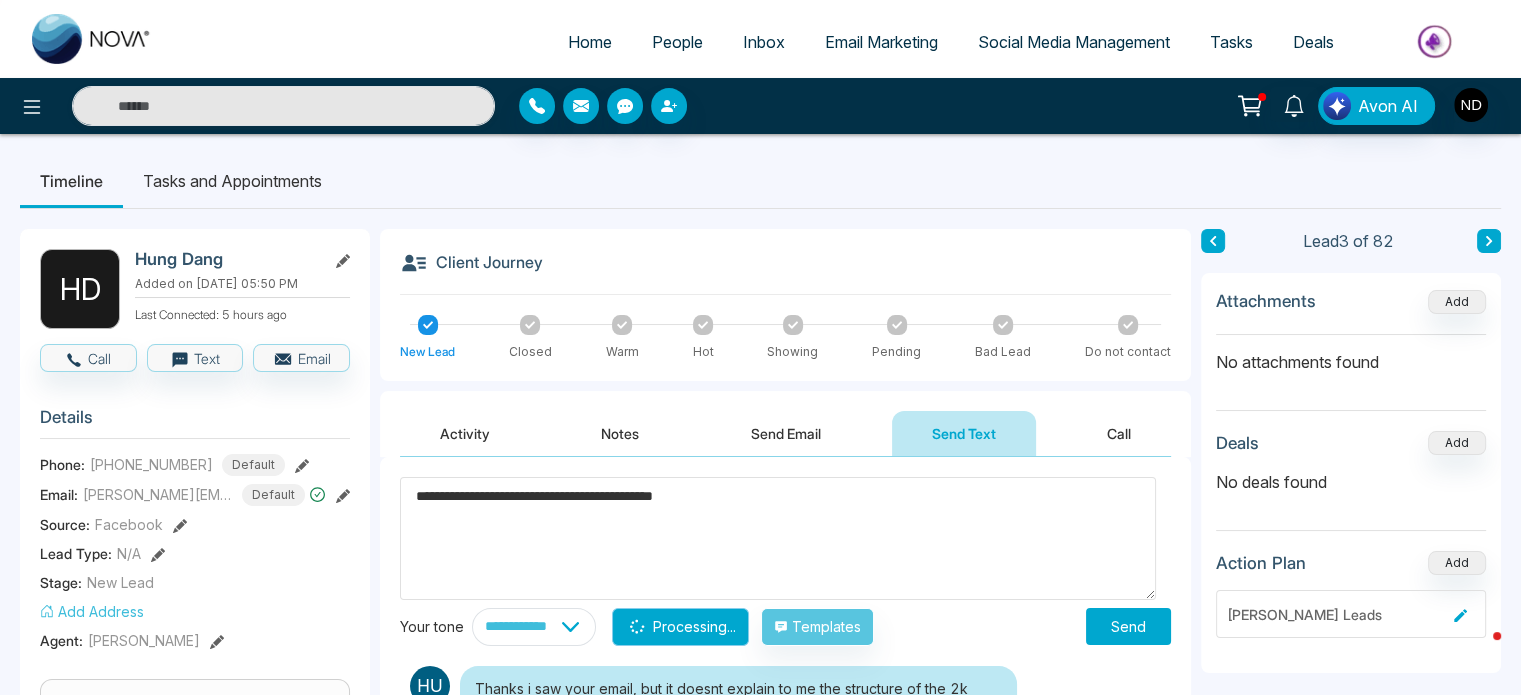 type on "**********" 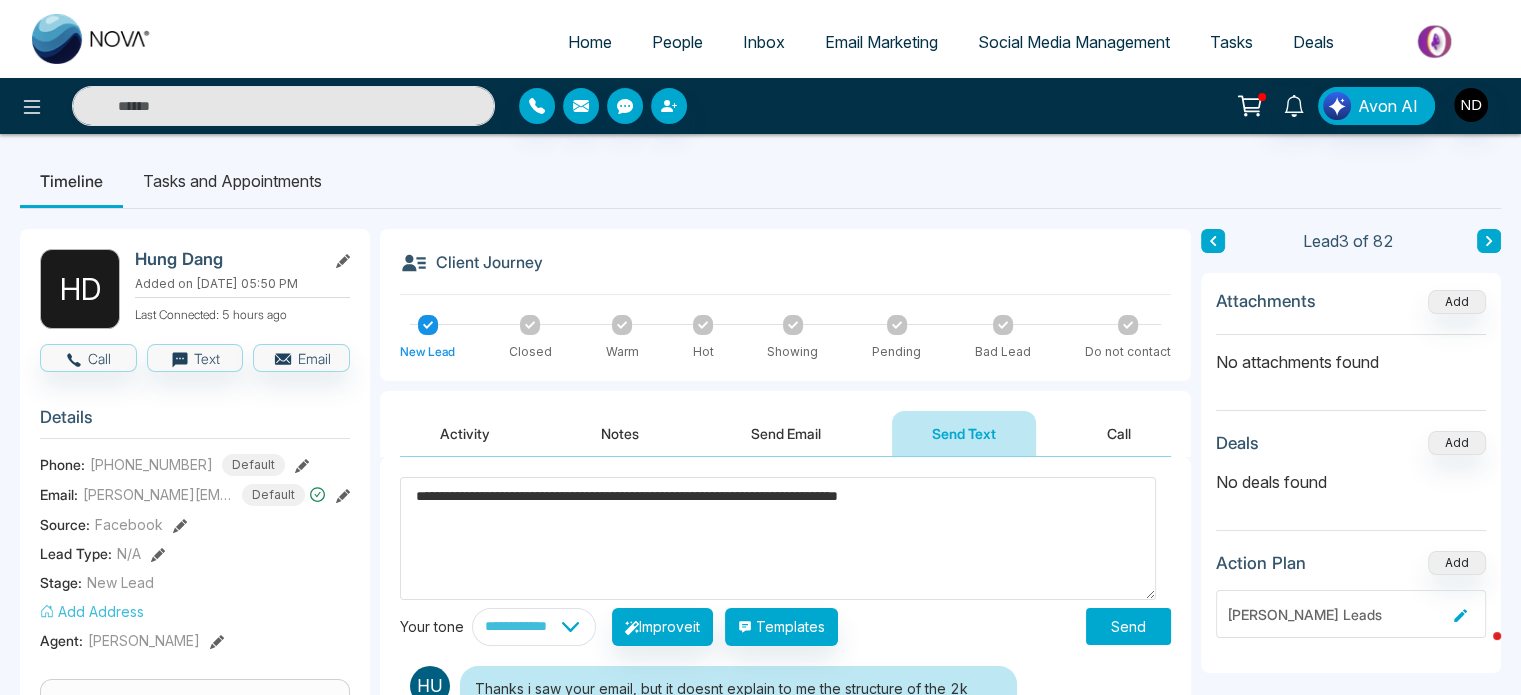 click on "Send Email" at bounding box center [786, 433] 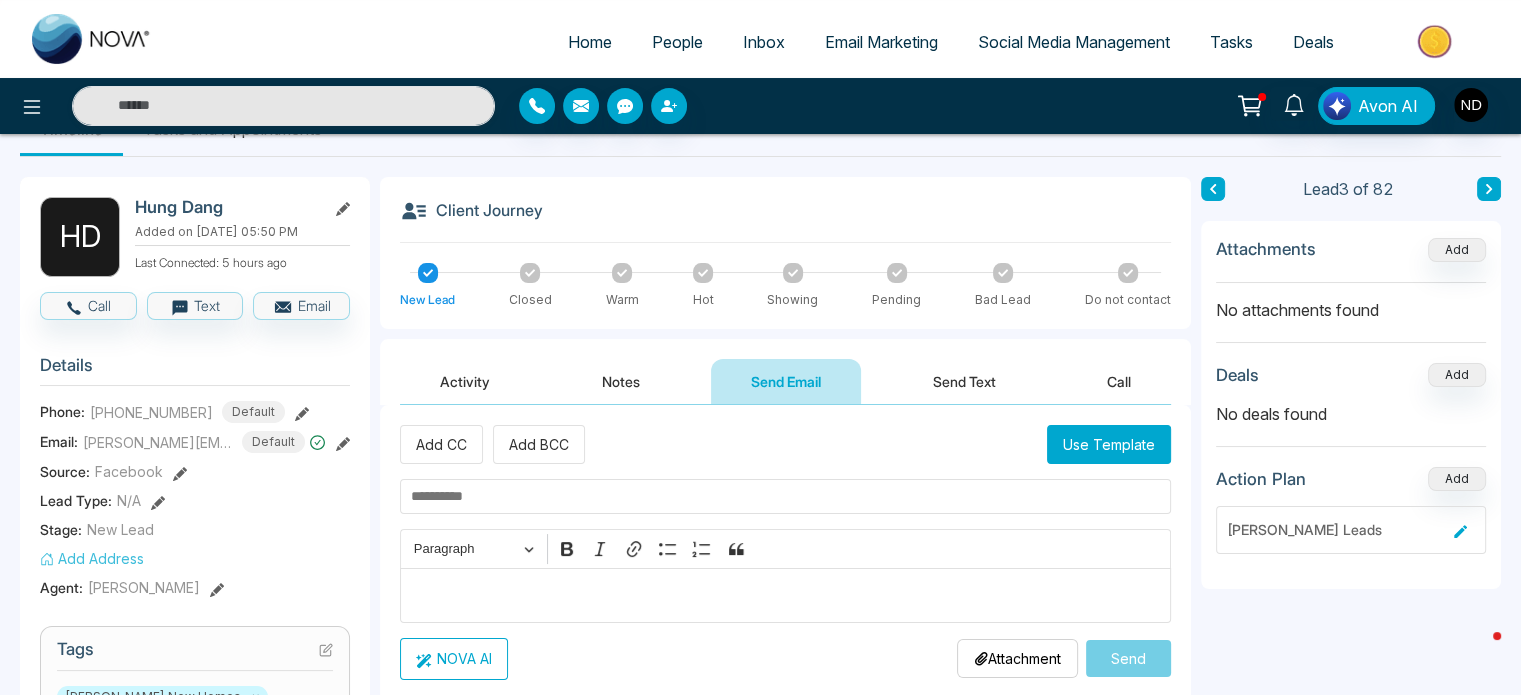 scroll, scrollTop: 24, scrollLeft: 0, axis: vertical 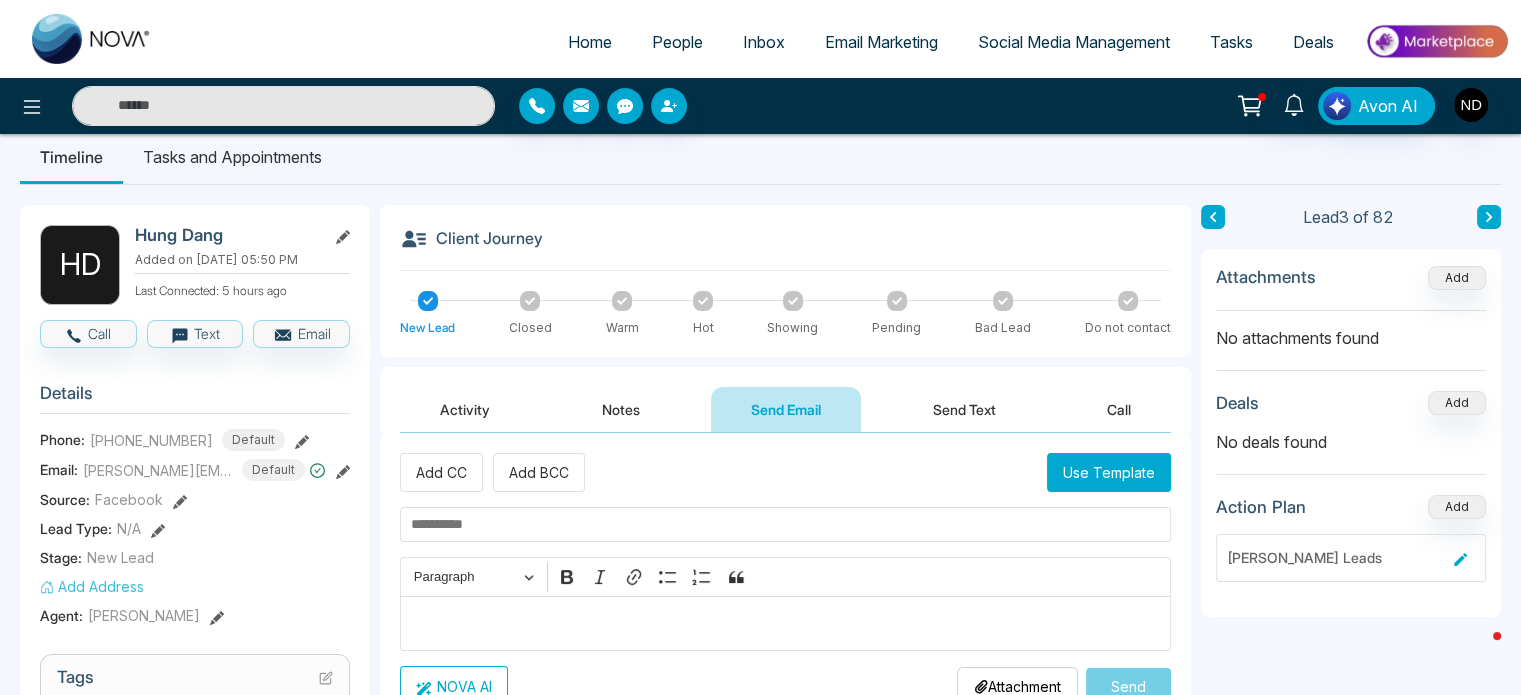 click on "Activity" at bounding box center [465, 409] 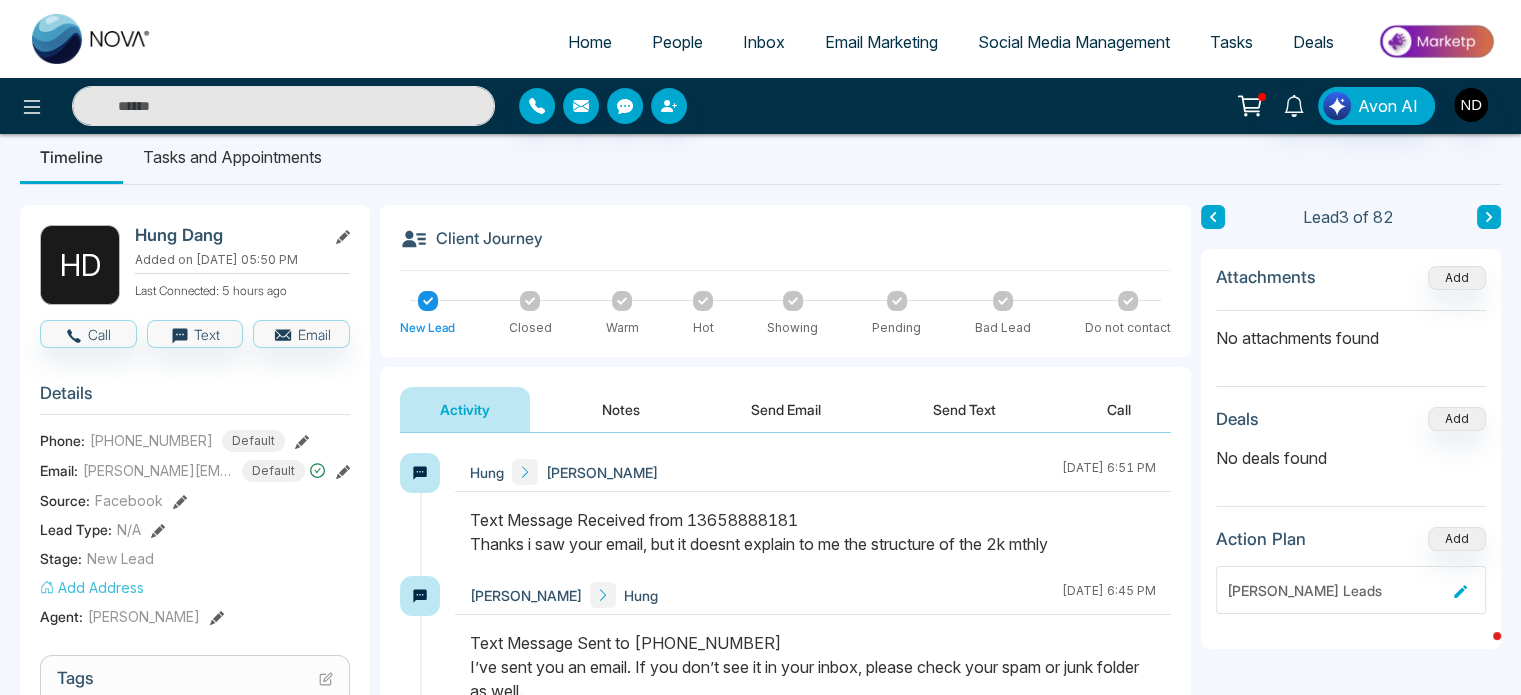click on "Send Text" at bounding box center (964, 409) 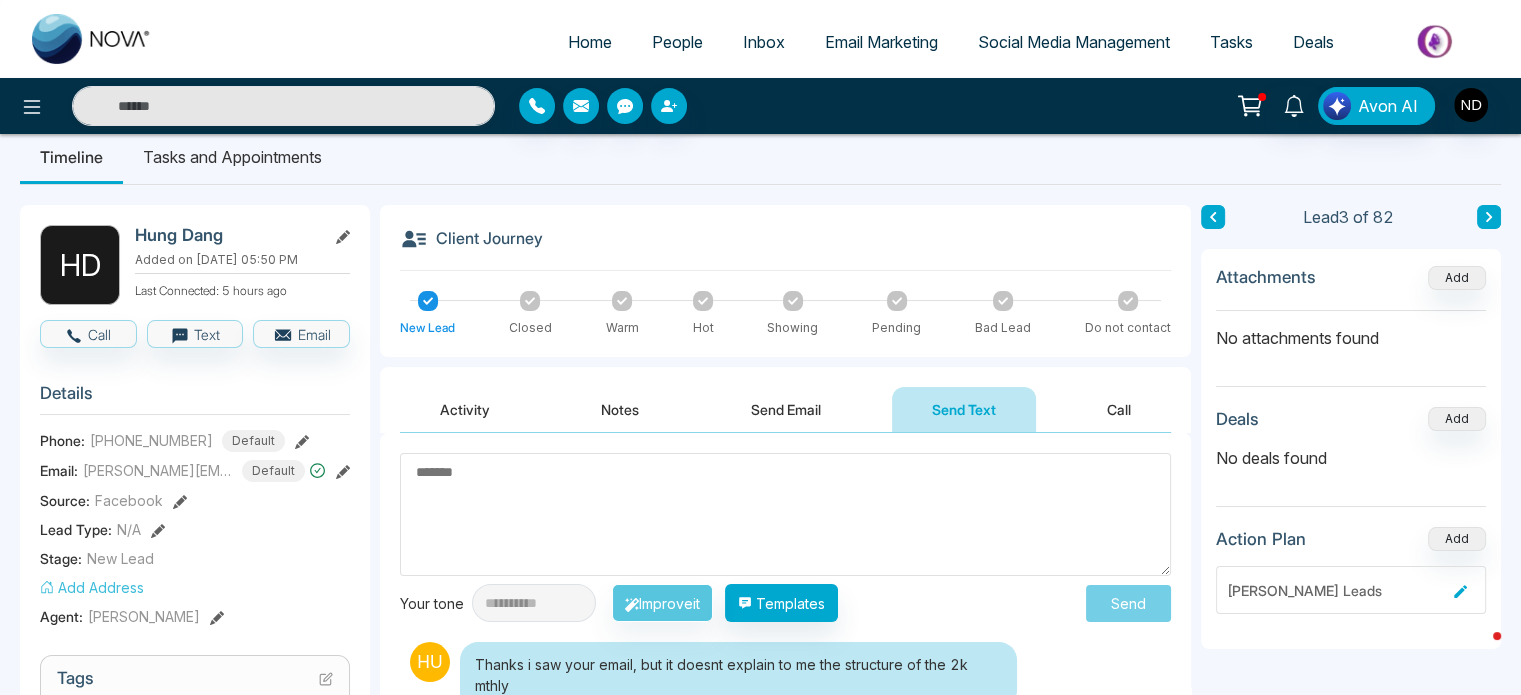 click at bounding box center (785, 514) 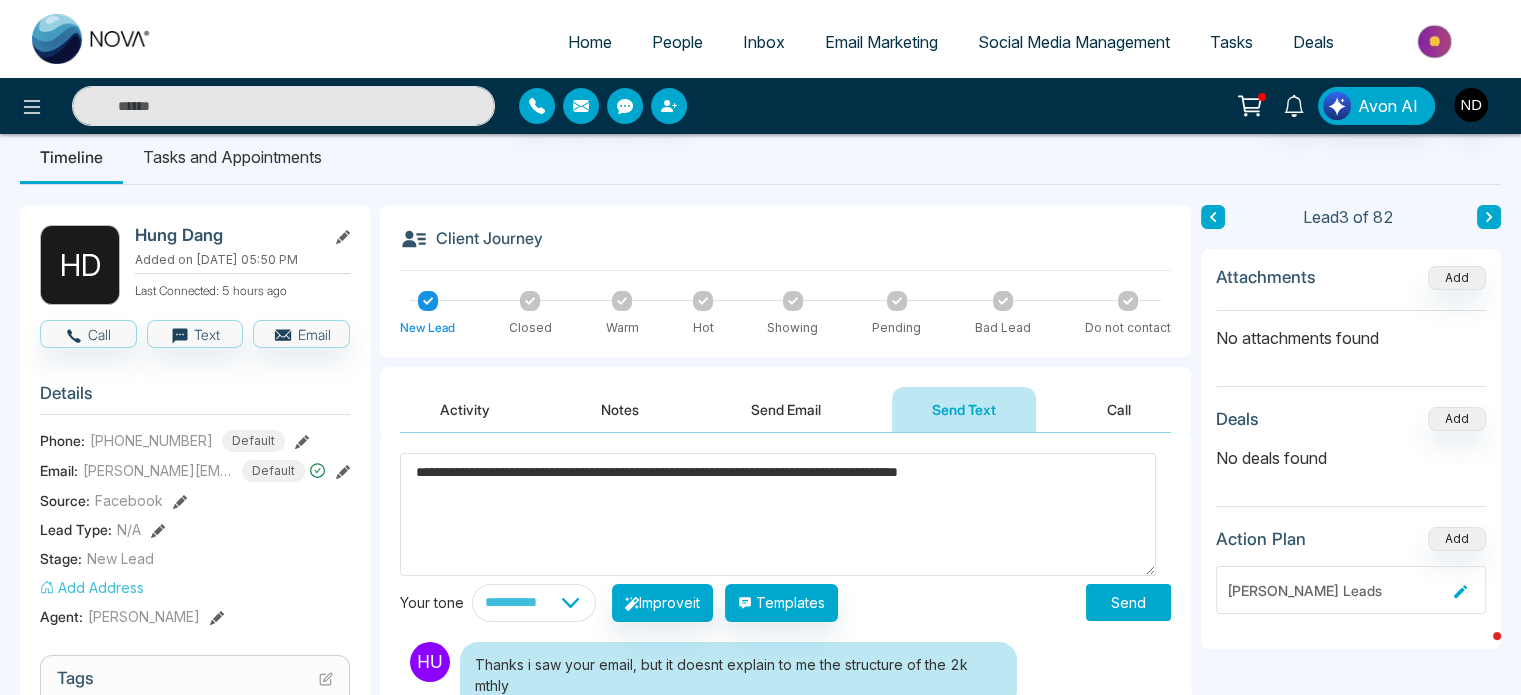 click on "**********" 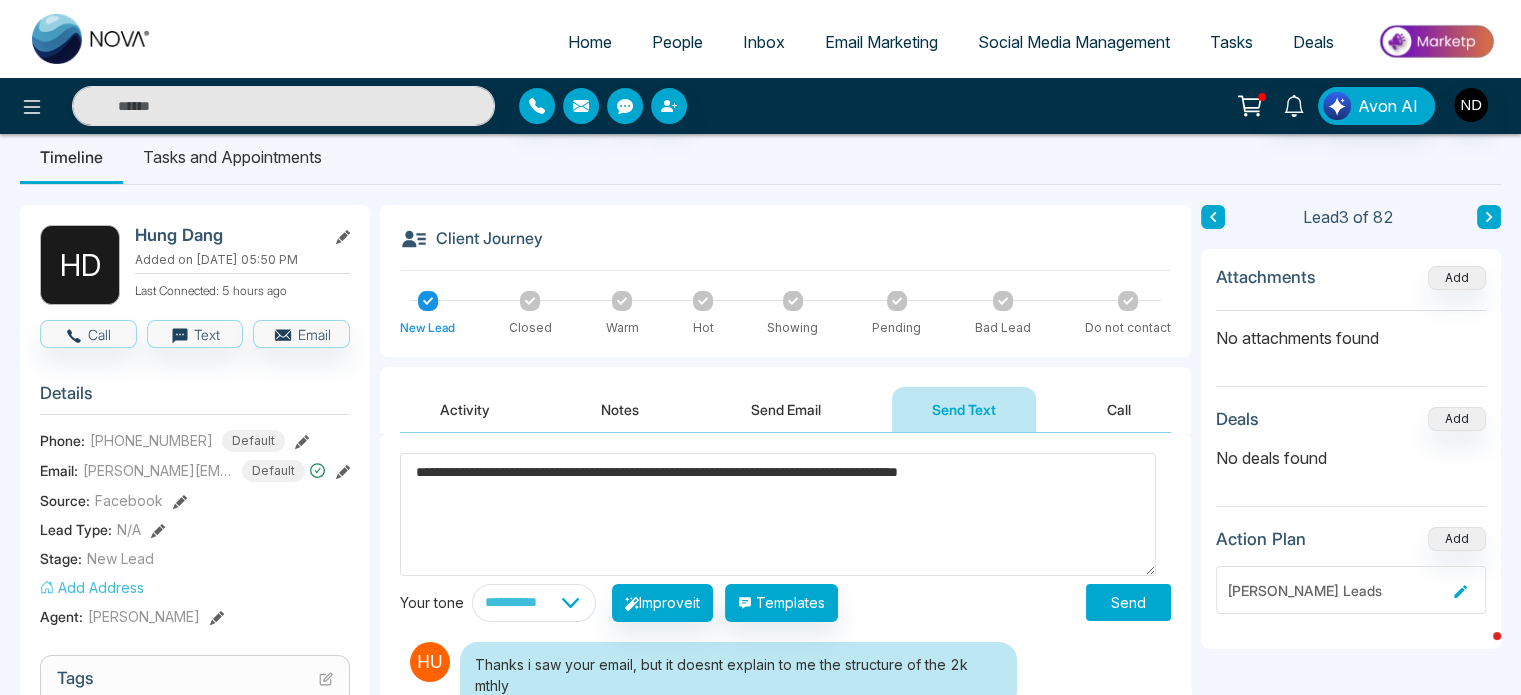 click on "**********" at bounding box center [778, 514] 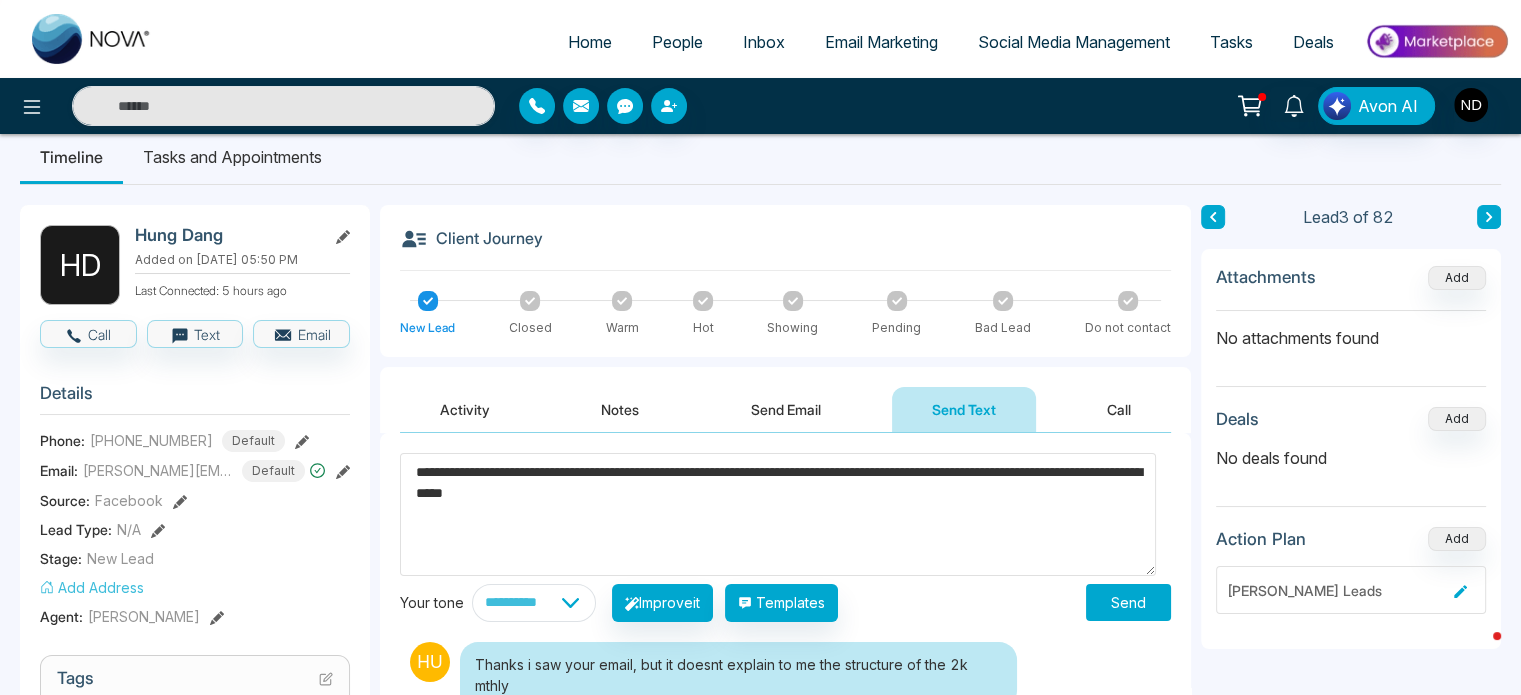 type on "**********" 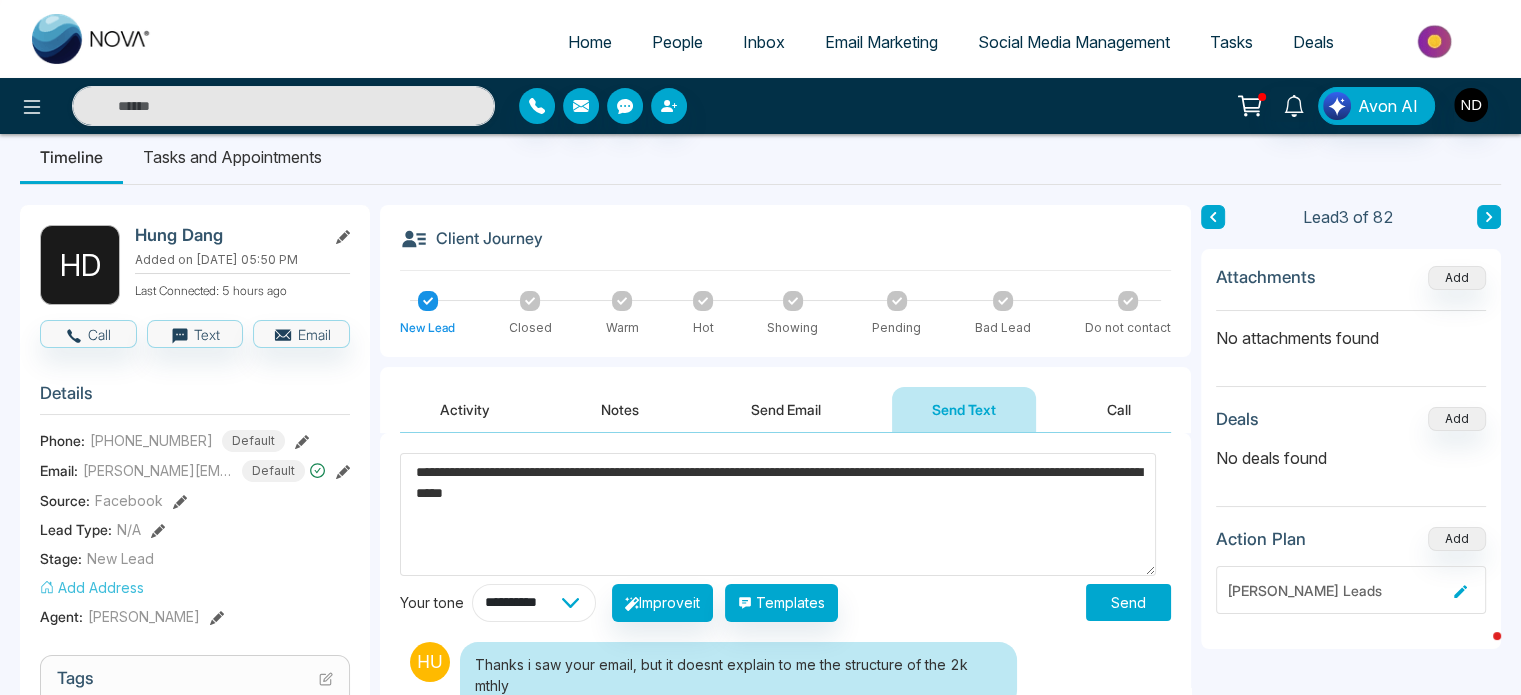 click on "**********" at bounding box center (534, 603) 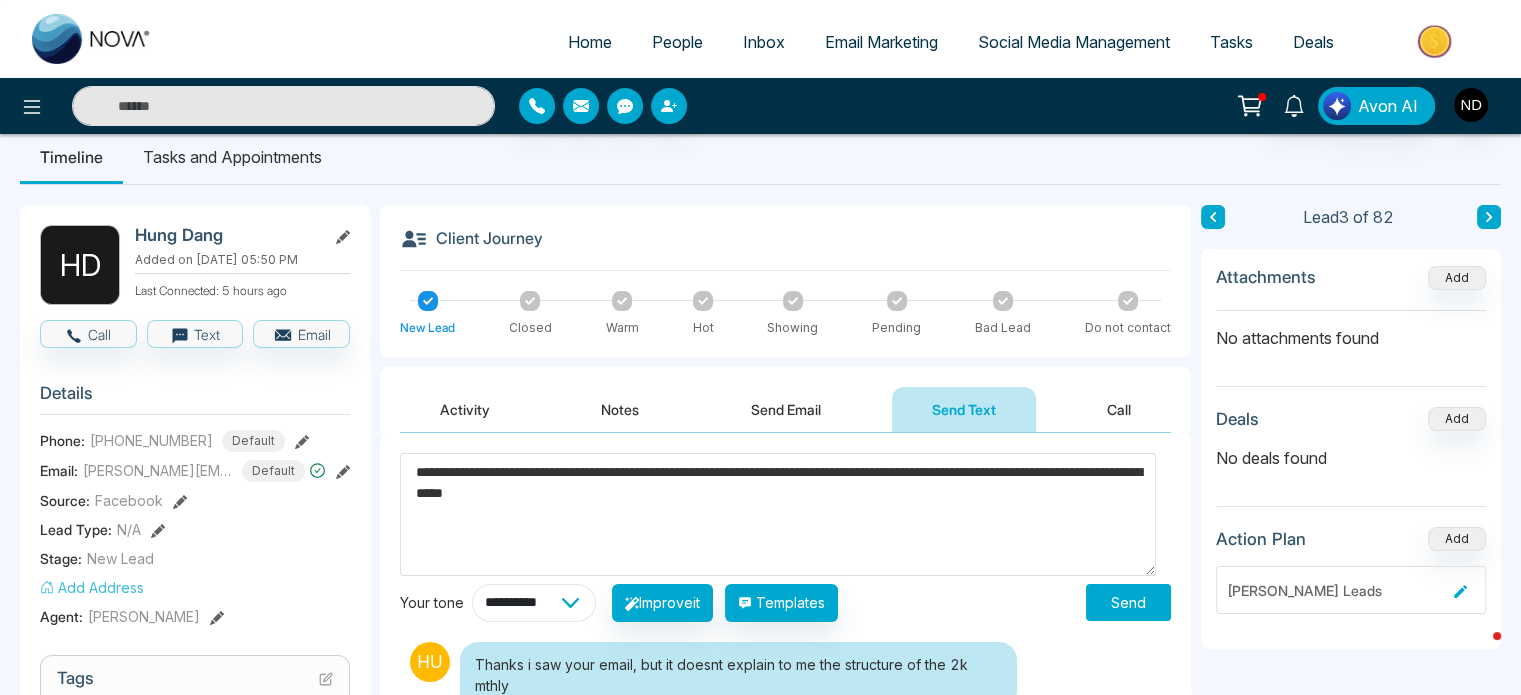 select on "**********" 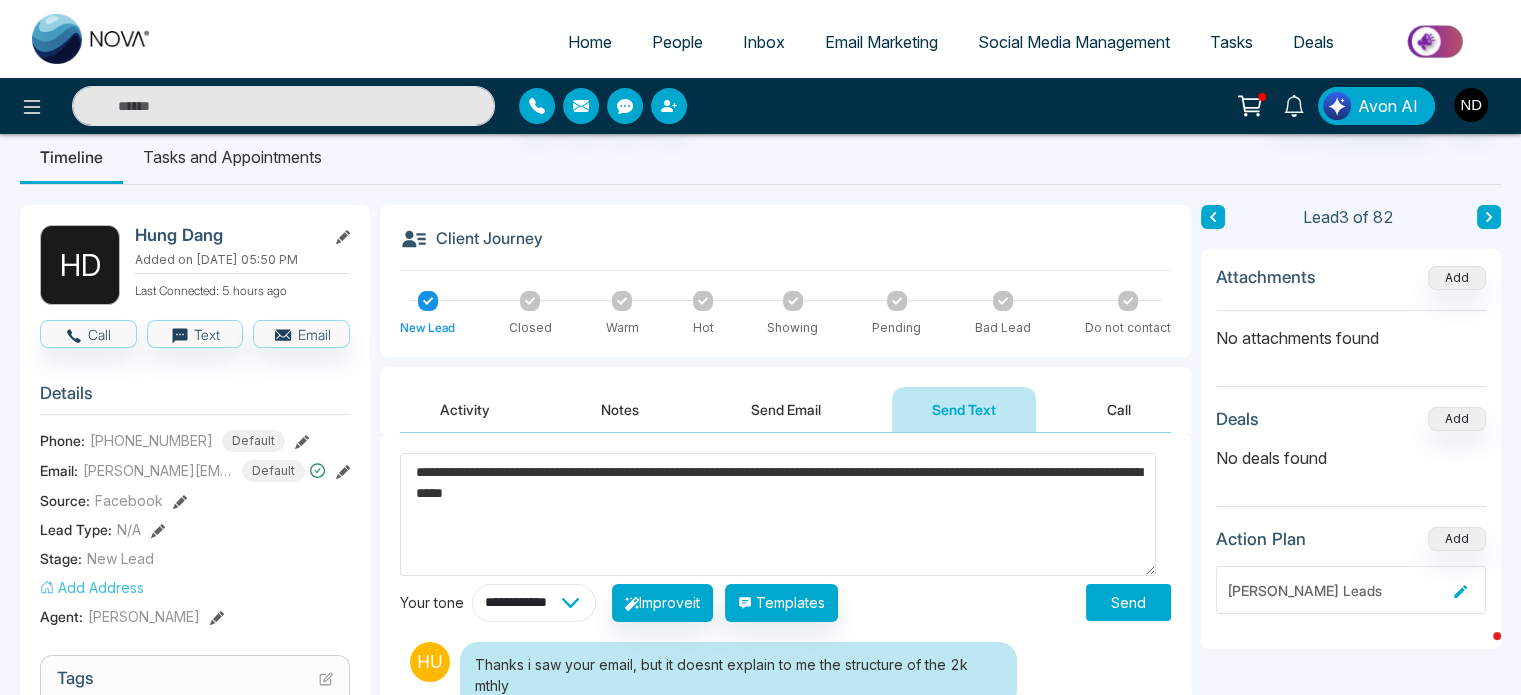 click on "**********" at bounding box center [534, 603] 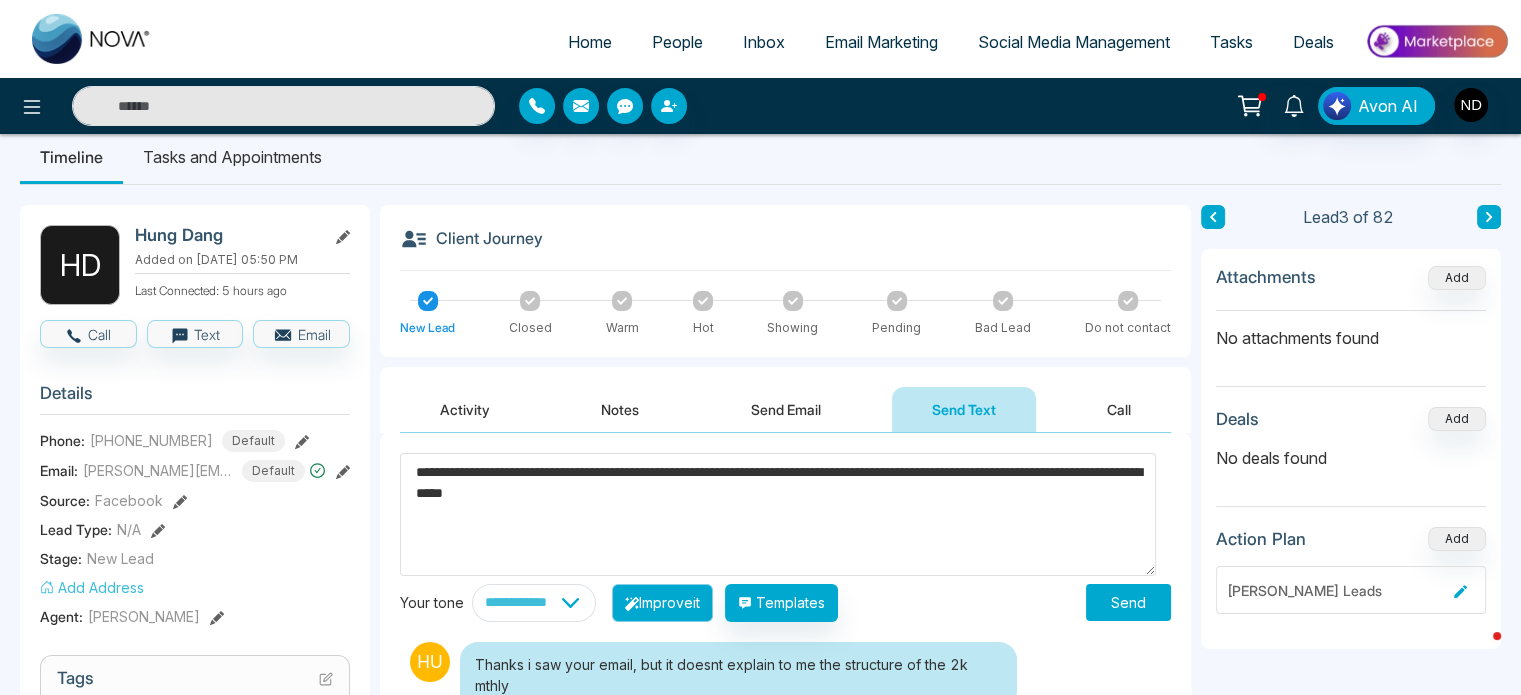 click on "Improve  it" at bounding box center (662, 603) 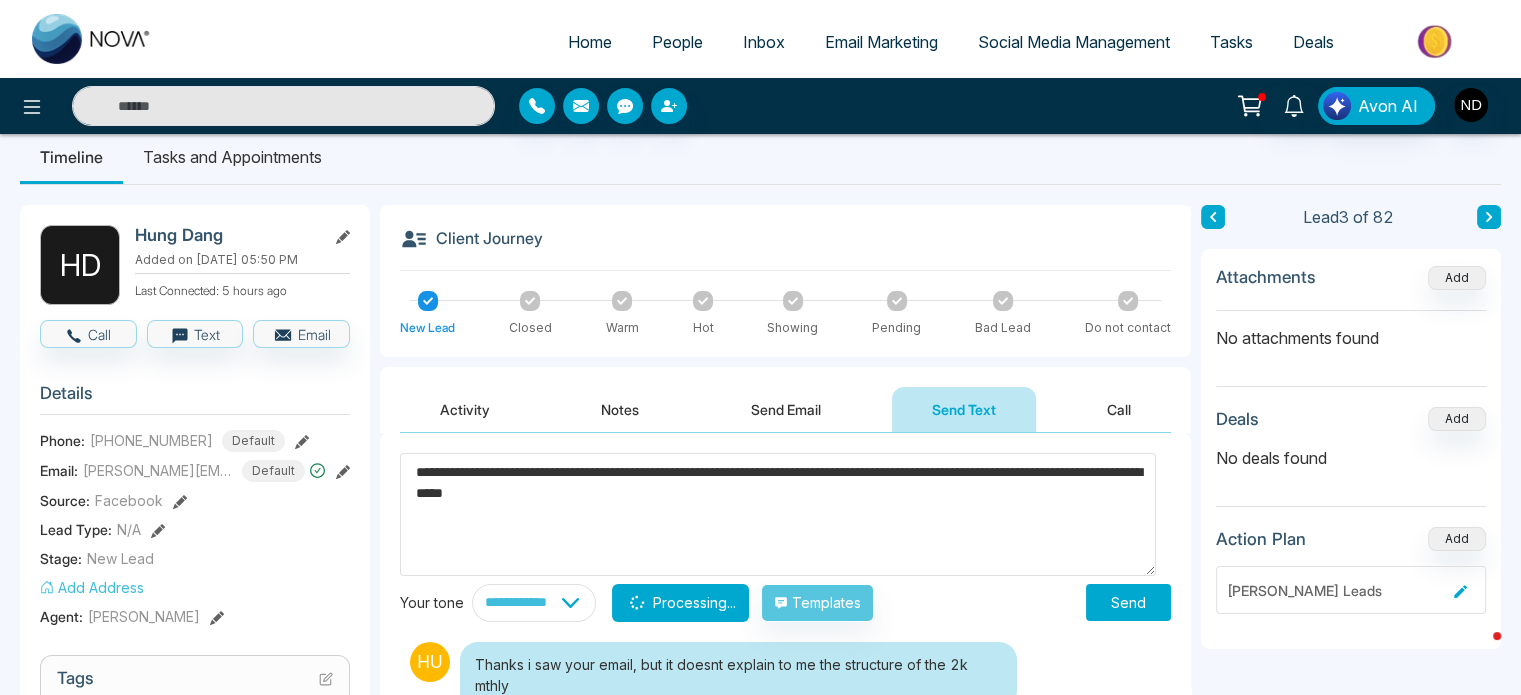 type on "**********" 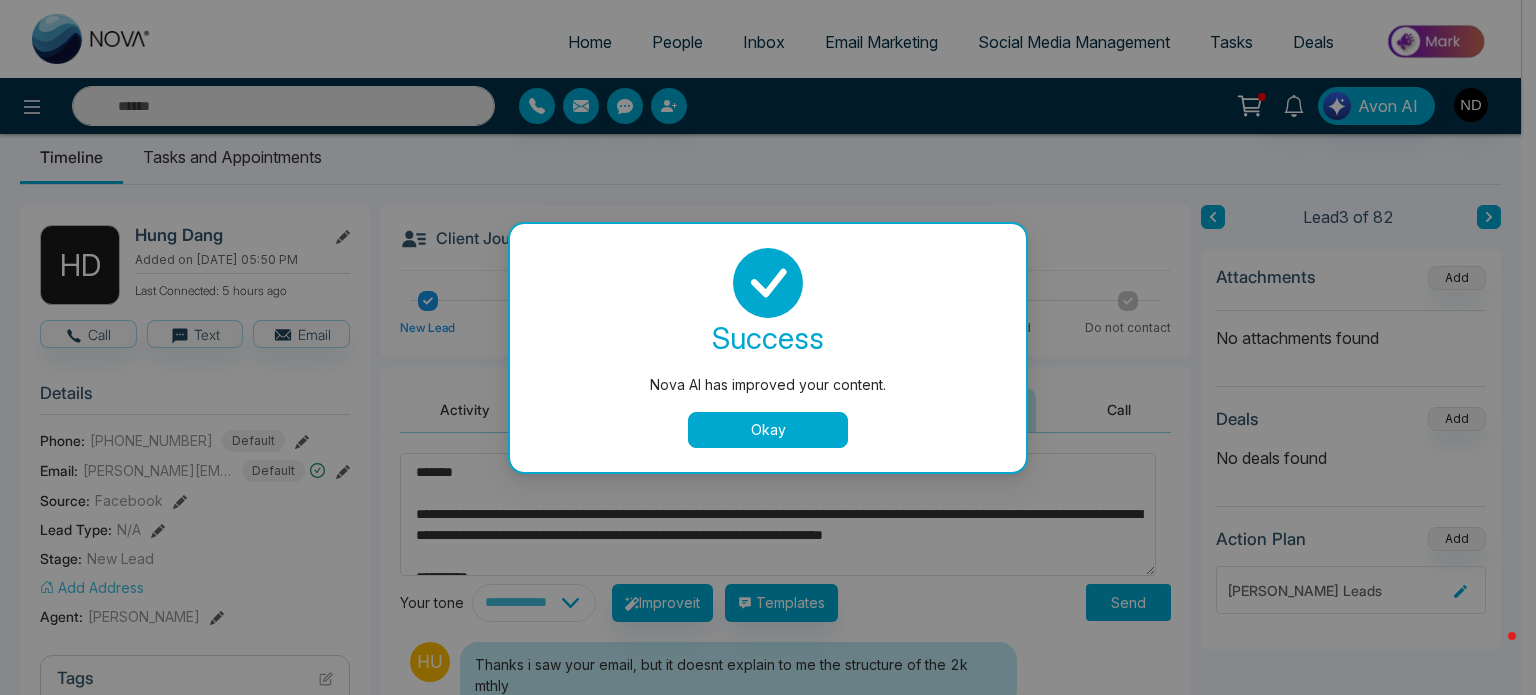 click on "Nova AI has improved your content. success Nova AI has improved your content.   Okay" at bounding box center [768, 347] 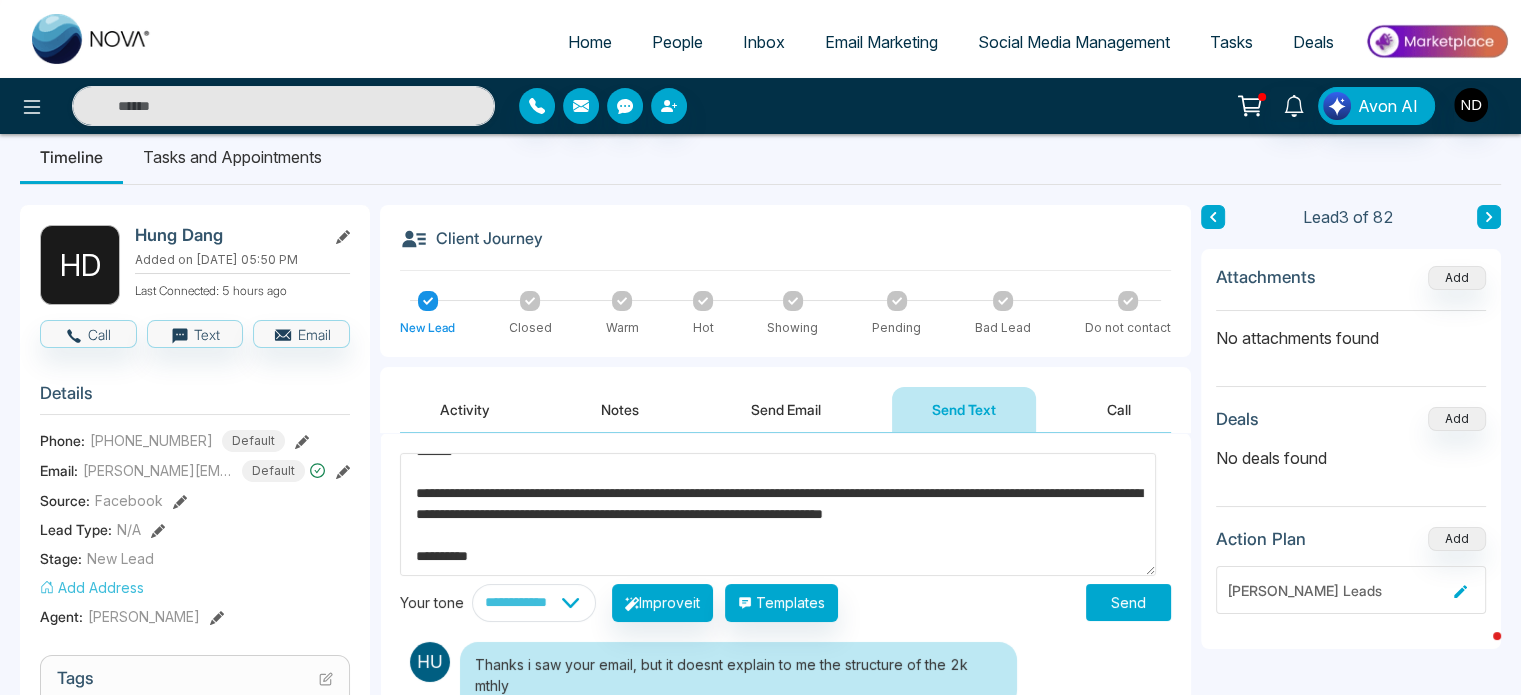 scroll, scrollTop: 41, scrollLeft: 0, axis: vertical 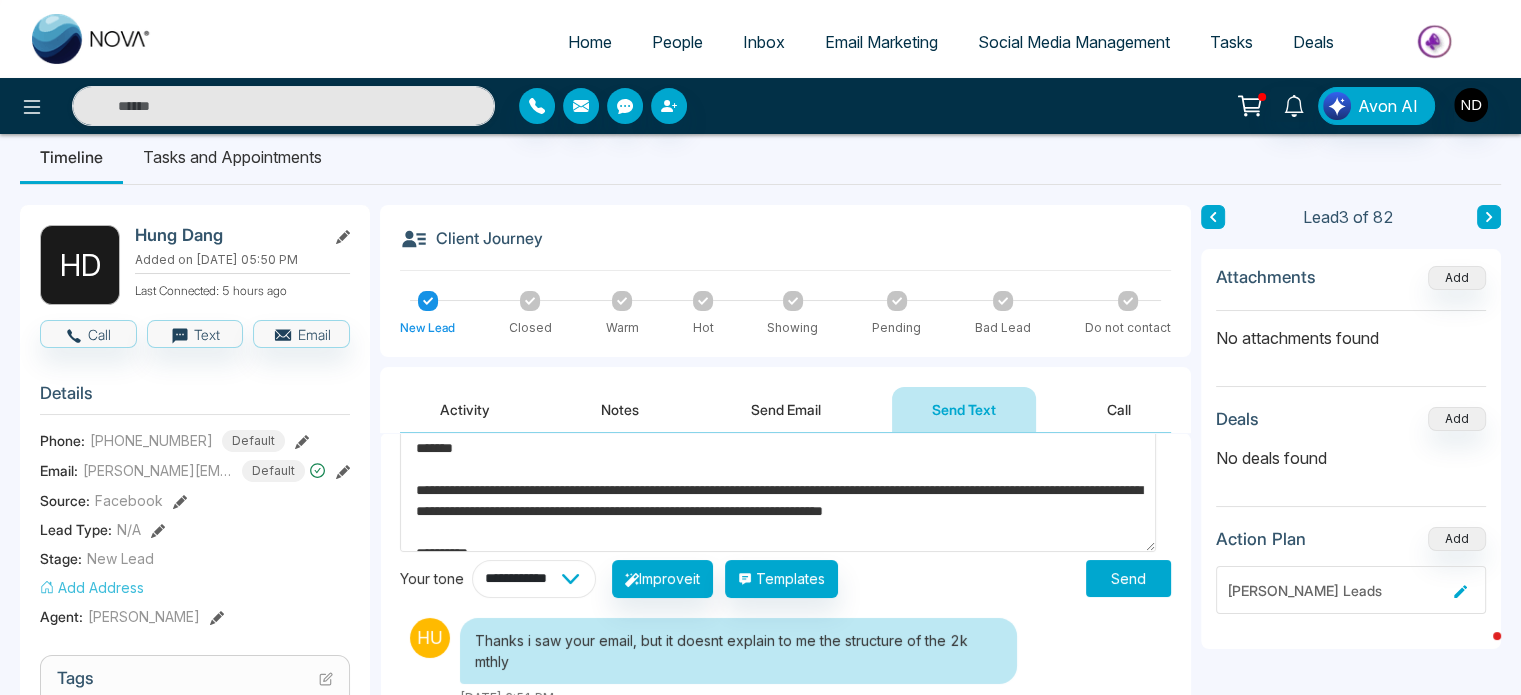 click on "**********" at bounding box center [534, 579] 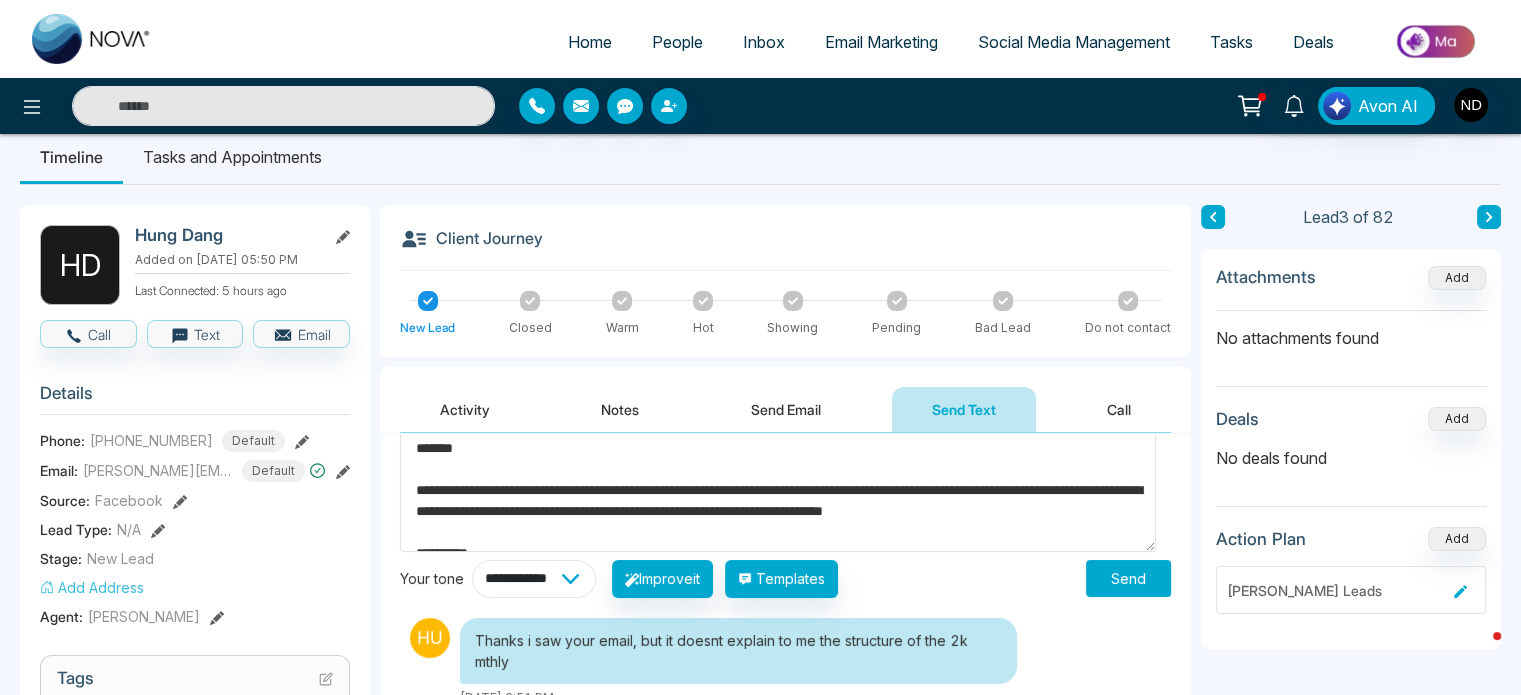 select on "********" 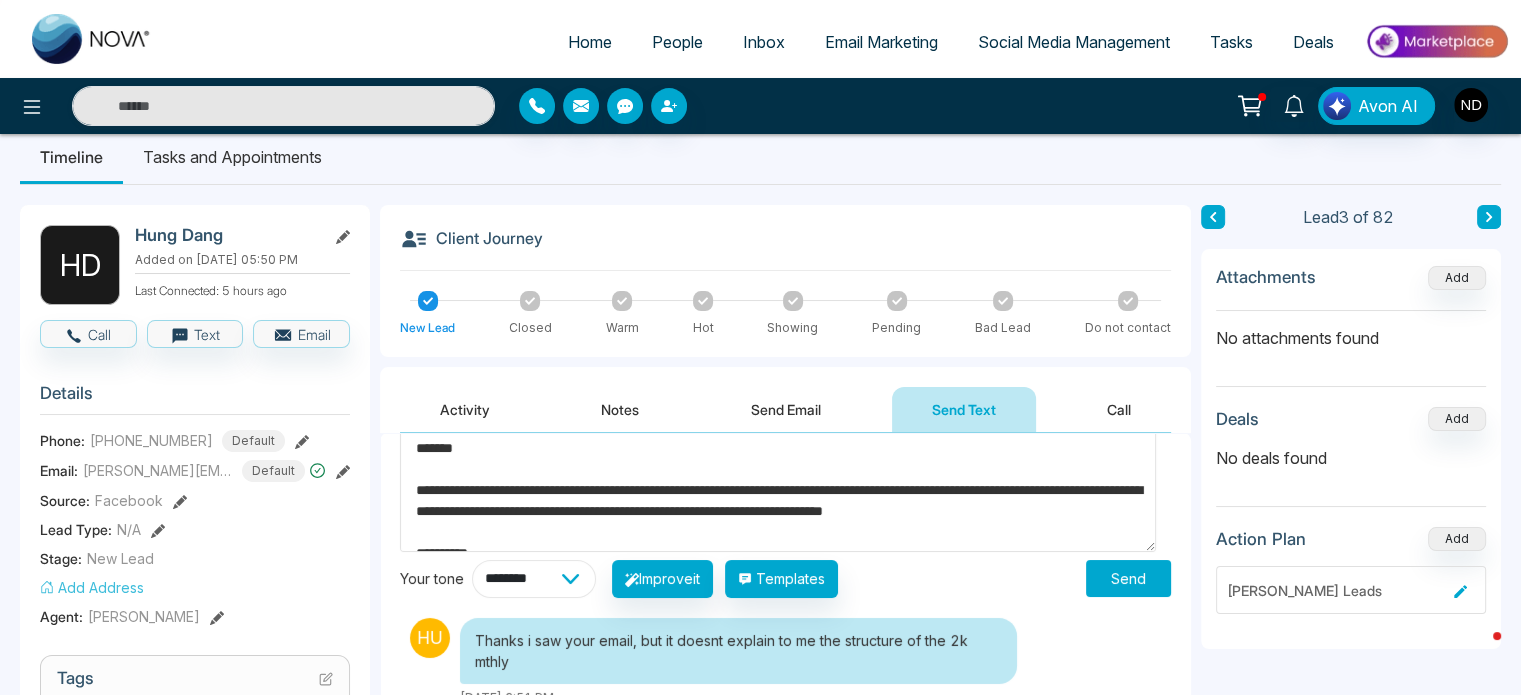 click on "**********" at bounding box center (534, 579) 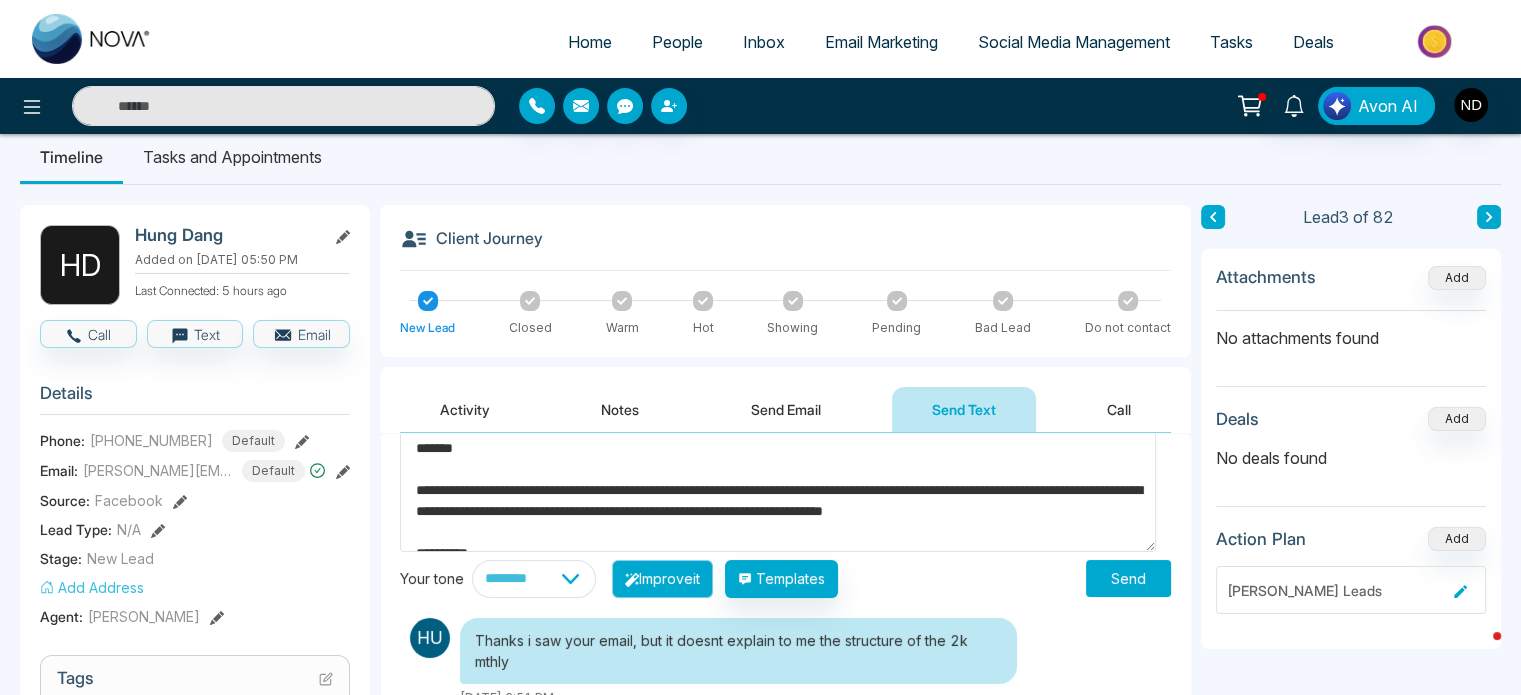 click on "Improve  it" at bounding box center [662, 579] 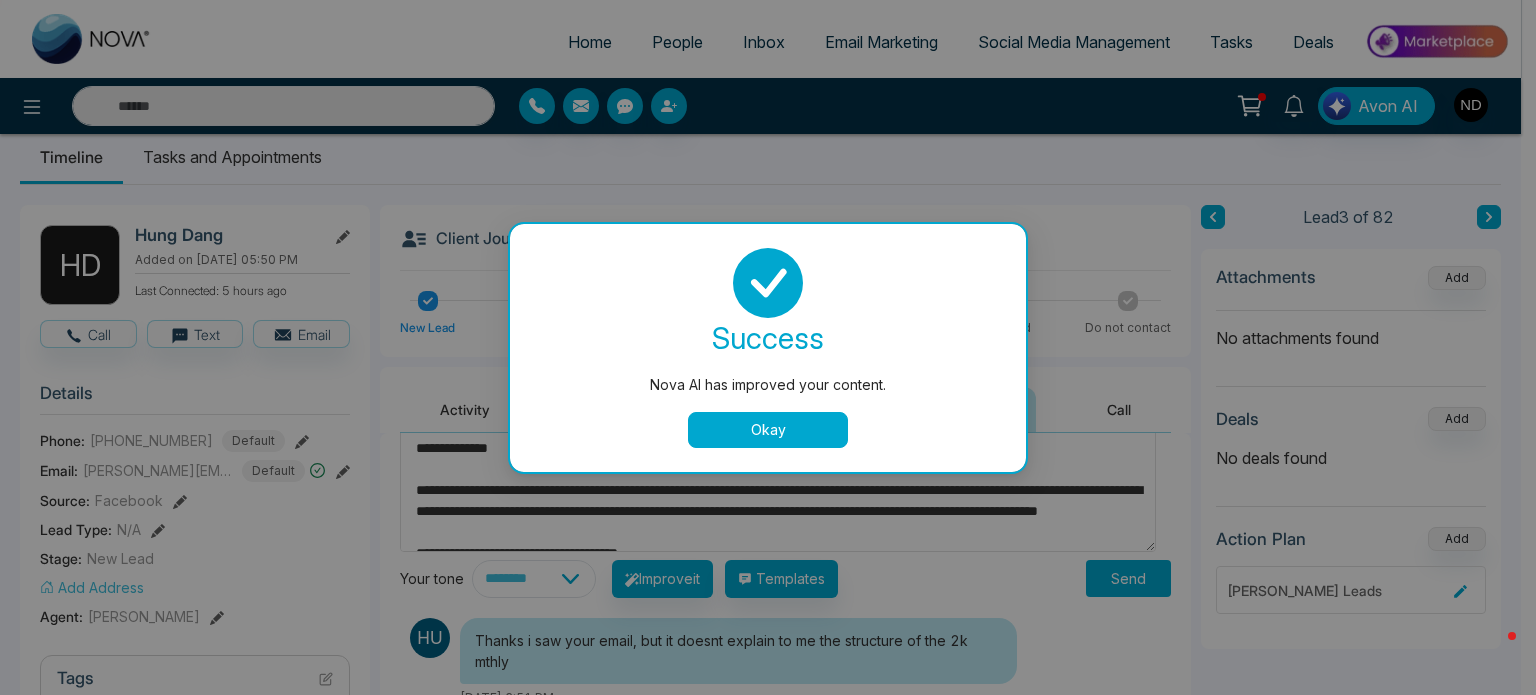 click on "Okay" at bounding box center [768, 430] 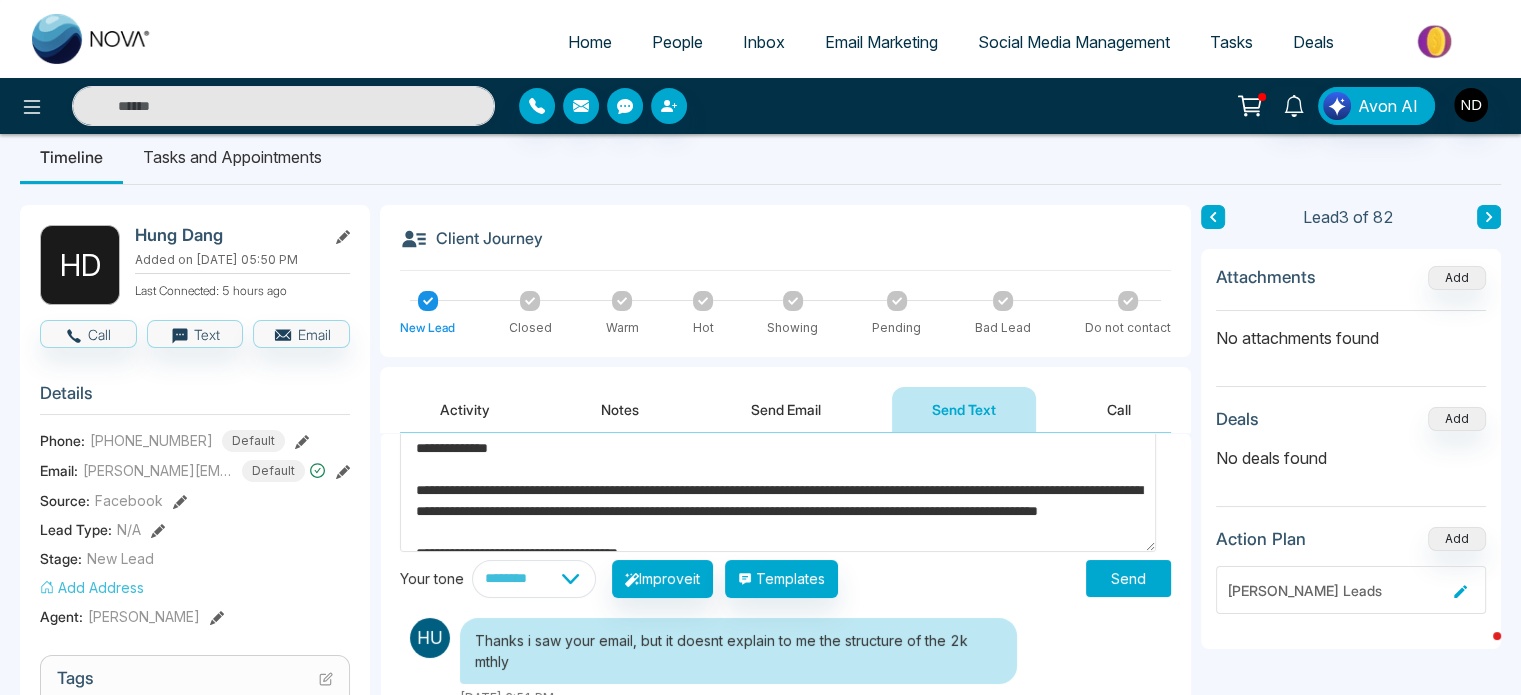 click on "**********" at bounding box center [778, 490] 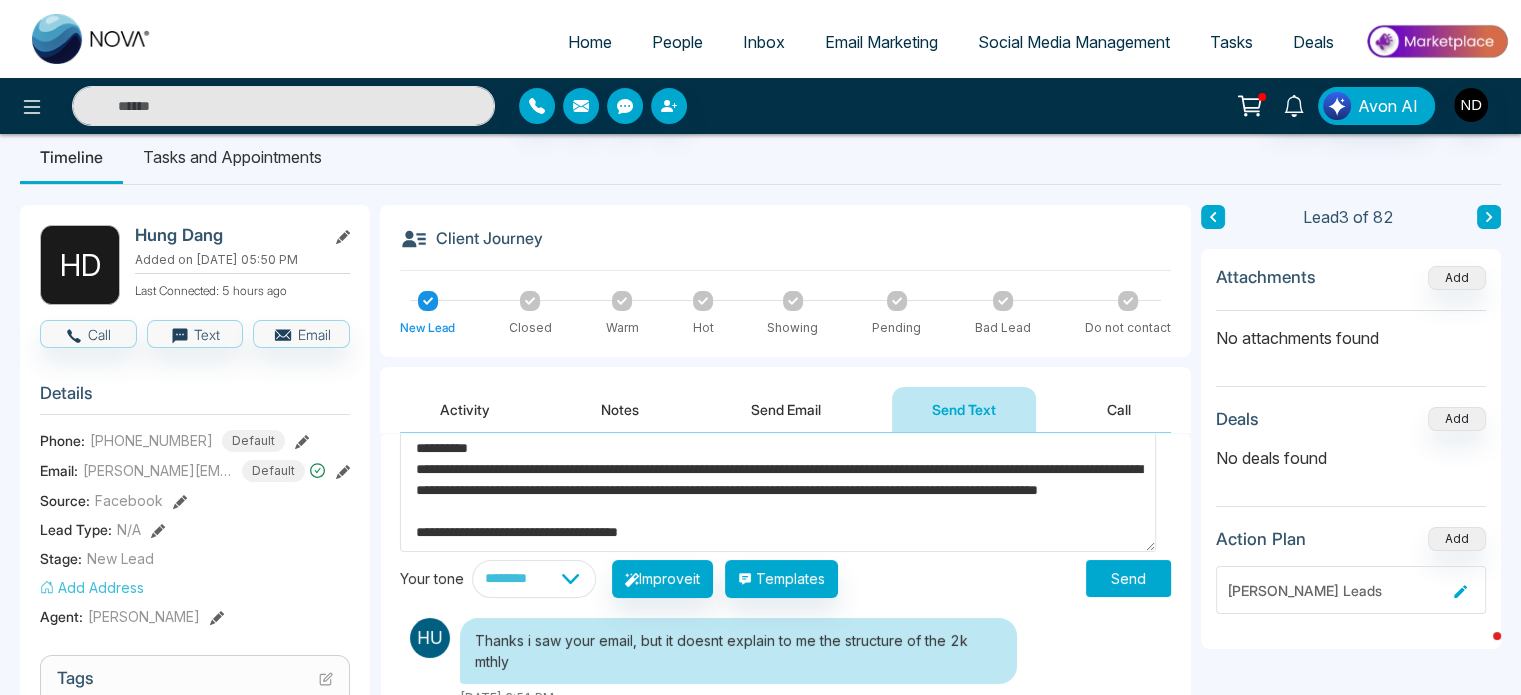 click on "**********" at bounding box center (778, 490) 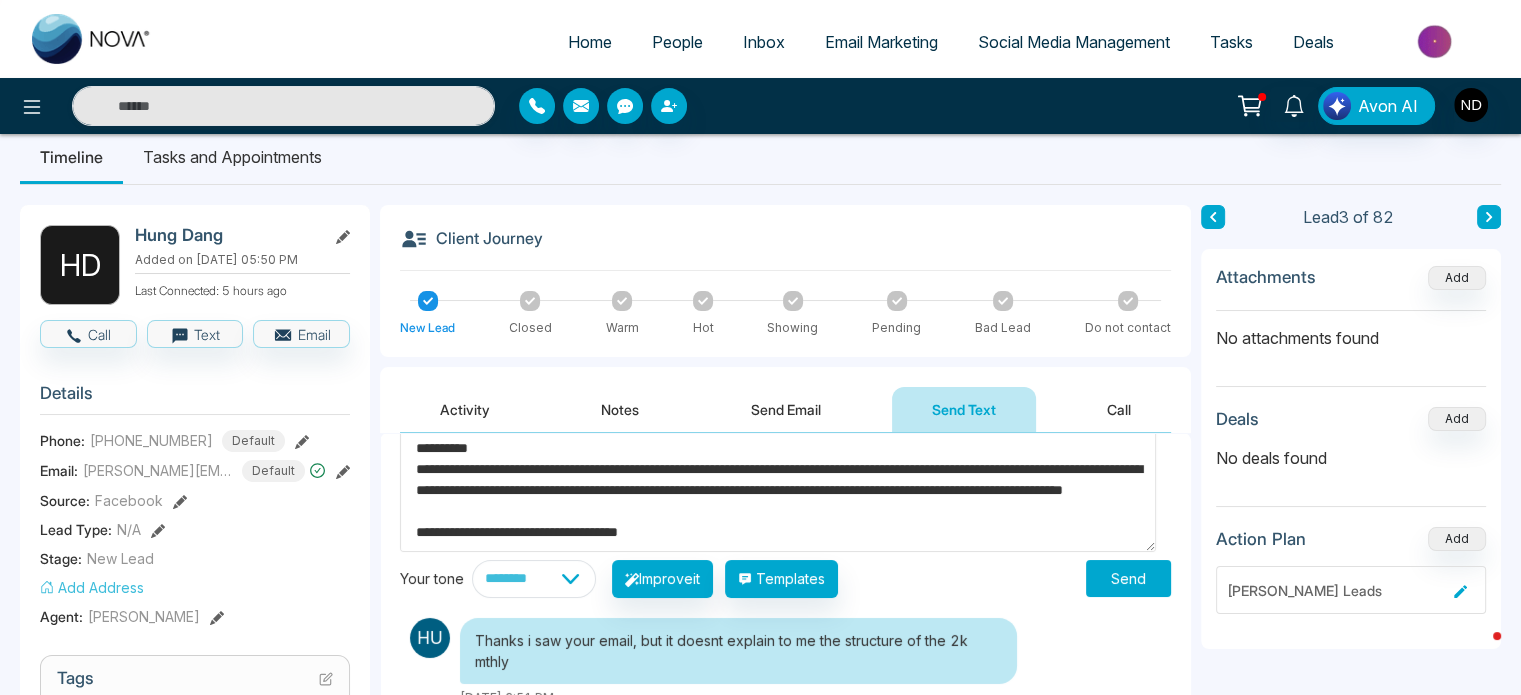 click on "**********" at bounding box center [778, 490] 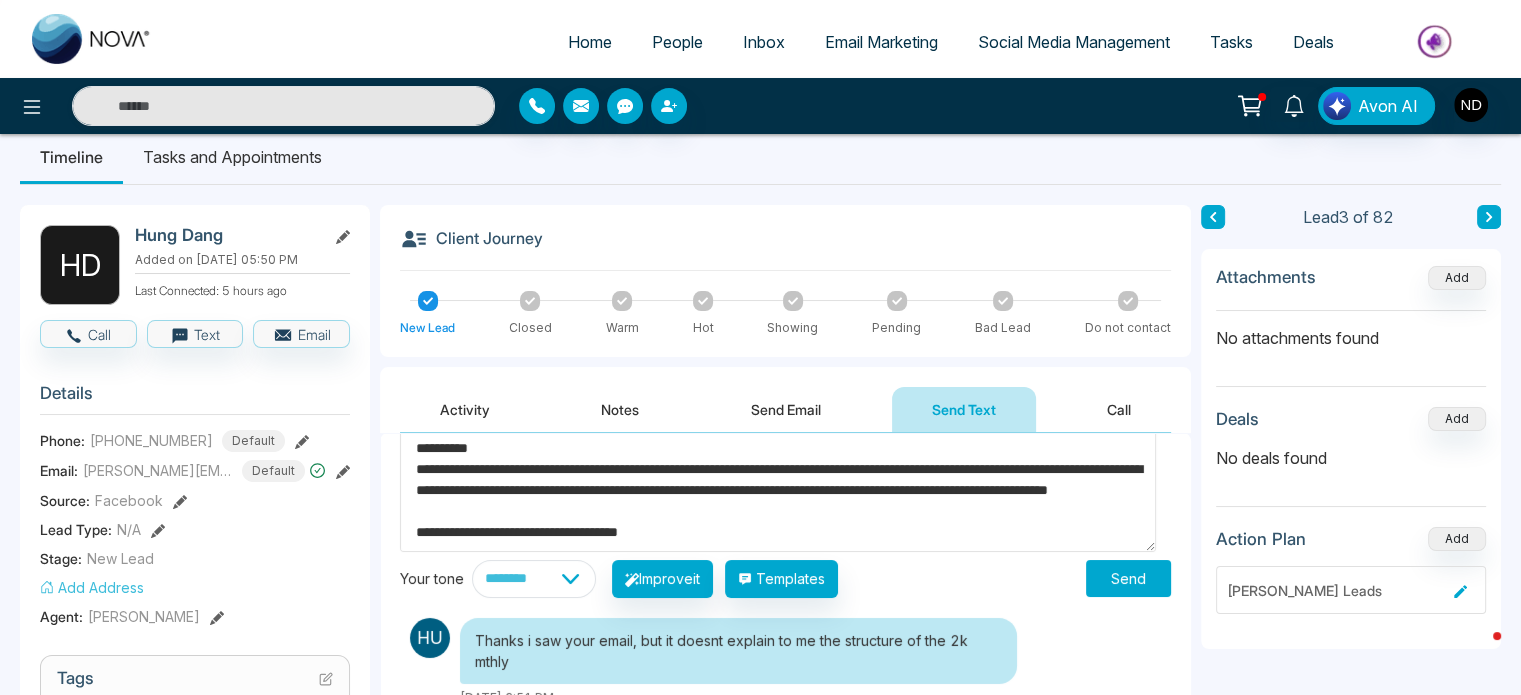 click on "**********" at bounding box center (778, 490) 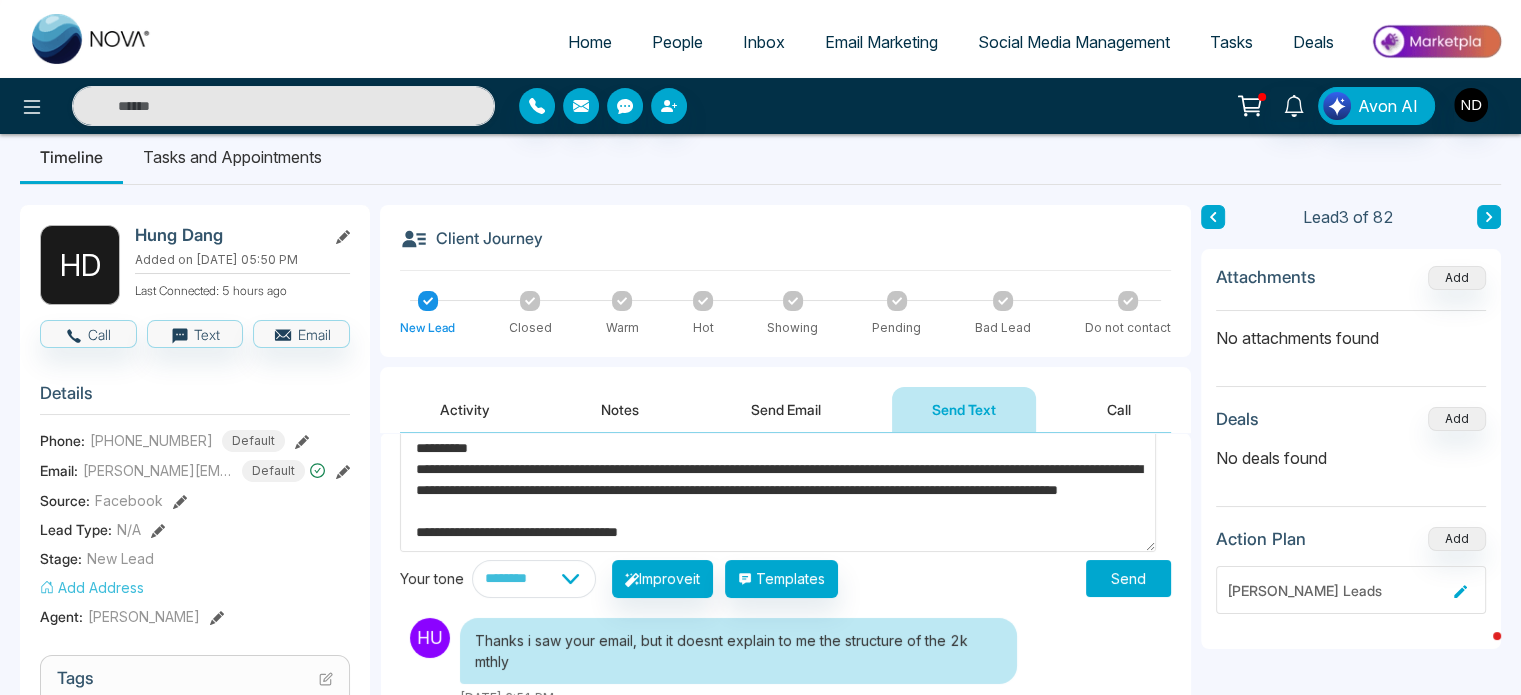 click on "*" 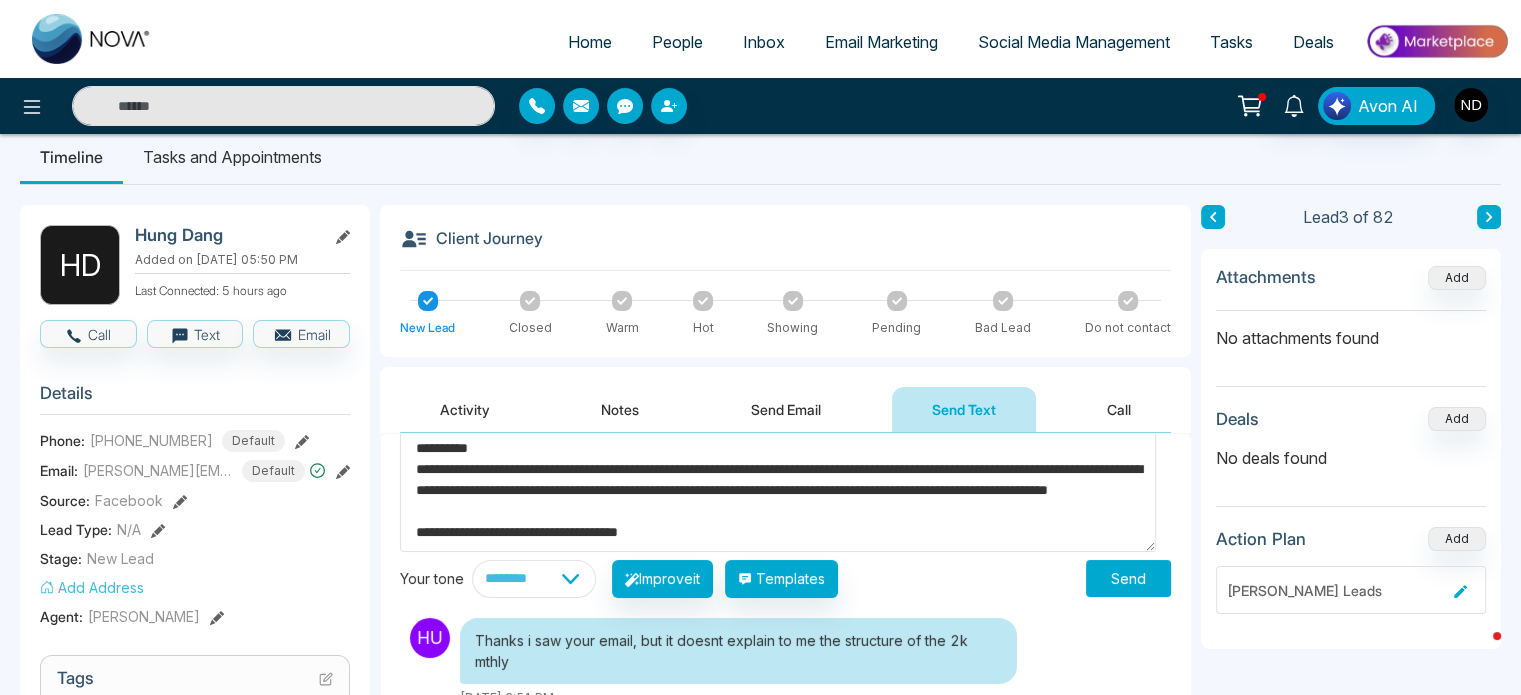 scroll, scrollTop: 63, scrollLeft: 0, axis: vertical 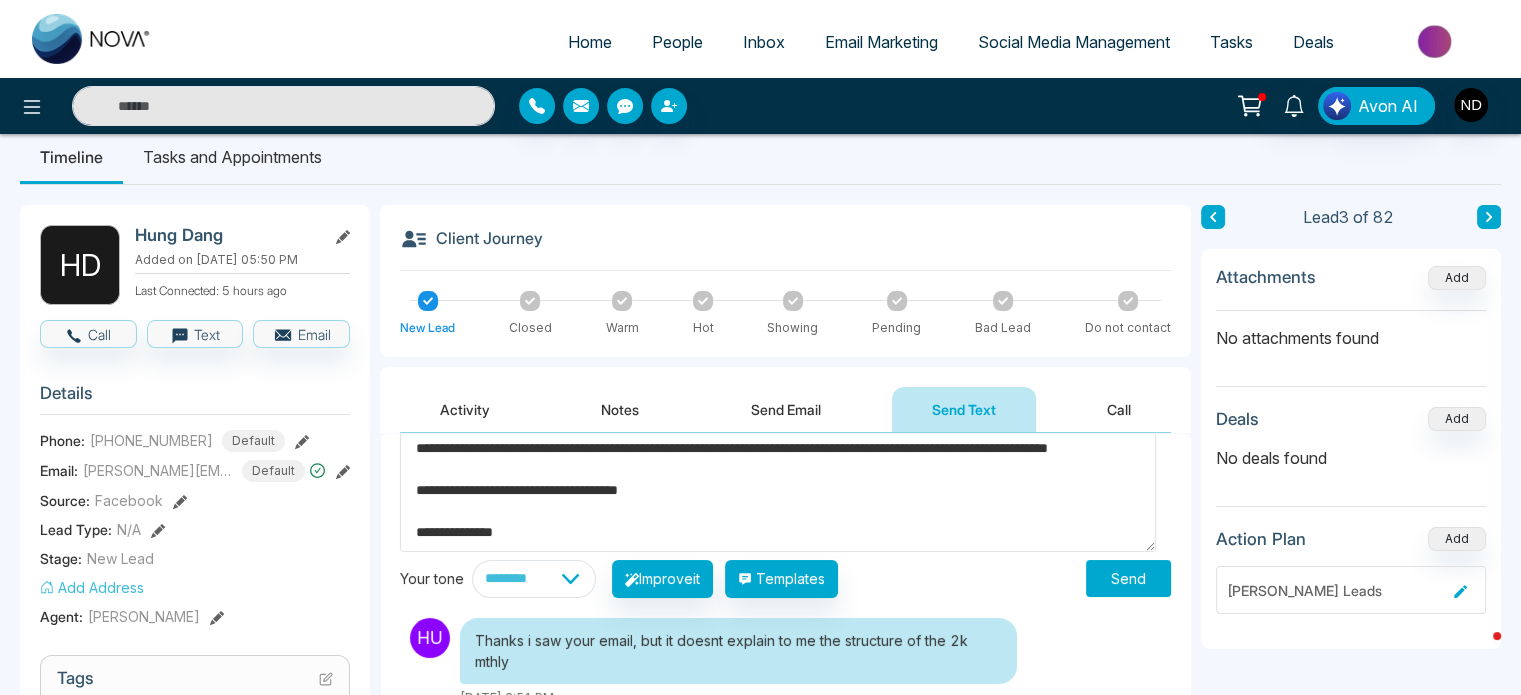 click on "**********" at bounding box center [778, 490] 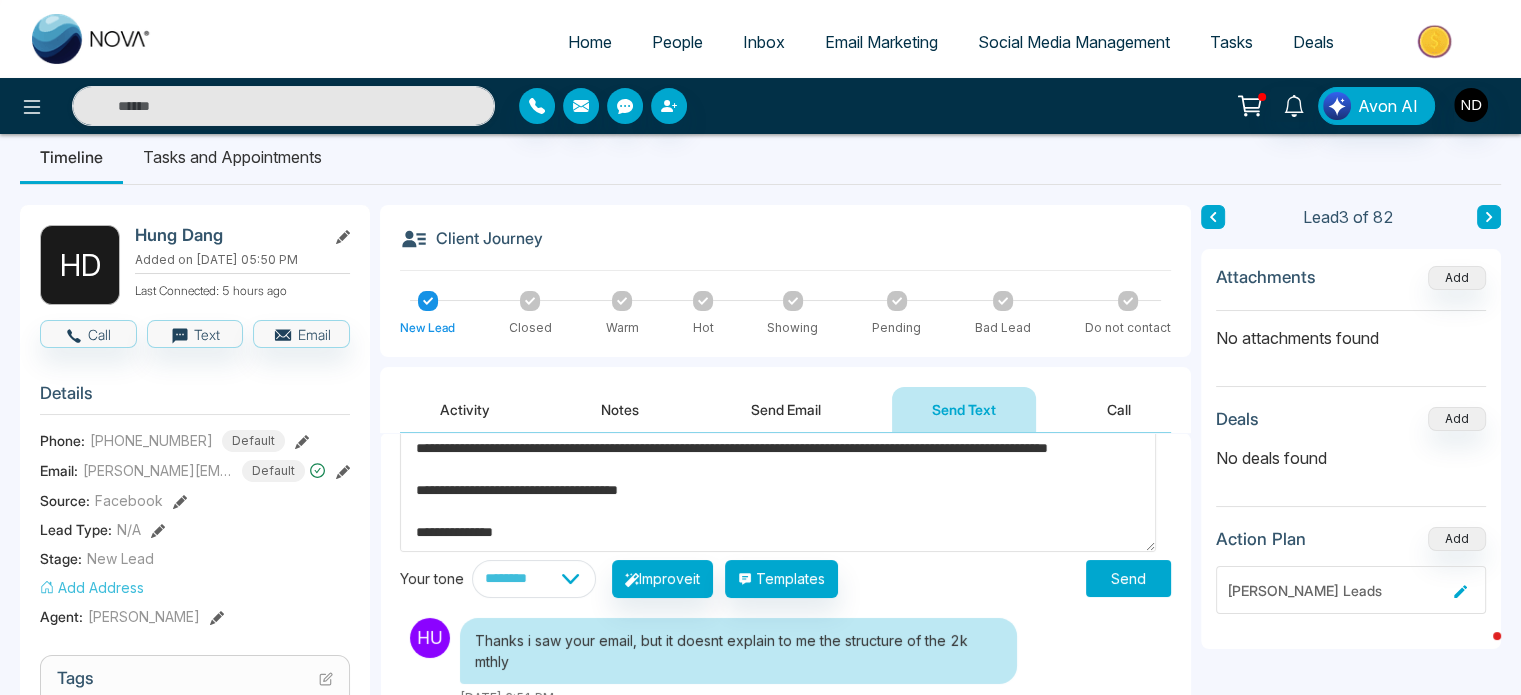 paste on "**********" 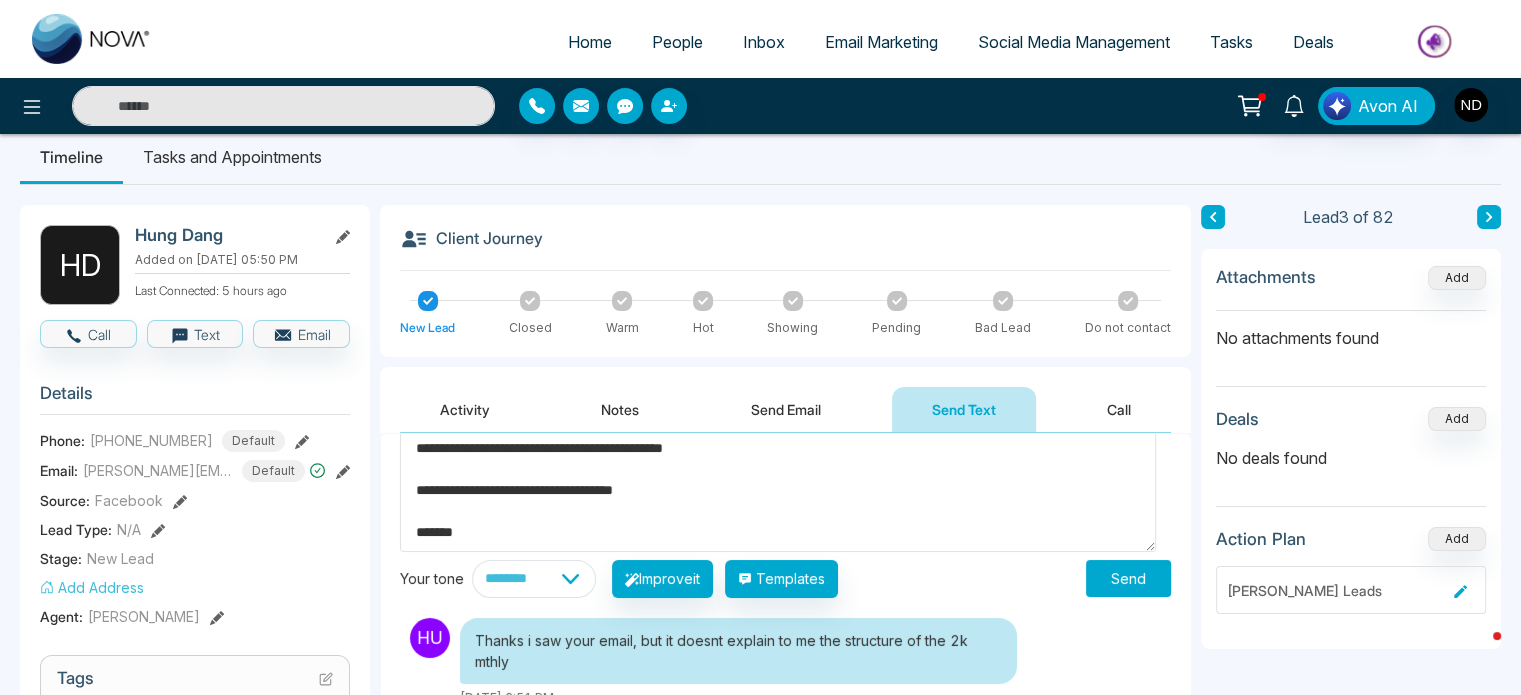 scroll, scrollTop: 31, scrollLeft: 0, axis: vertical 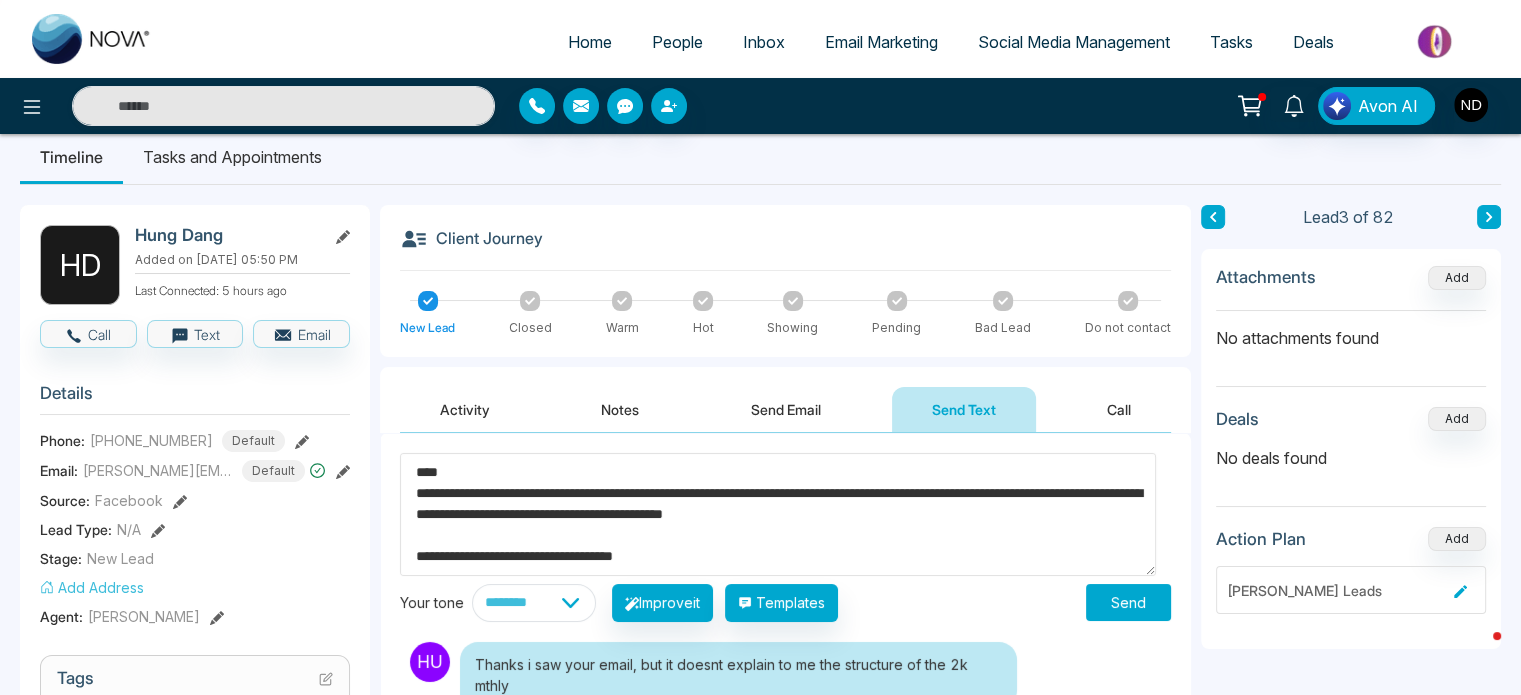 click on "**********" at bounding box center [778, 514] 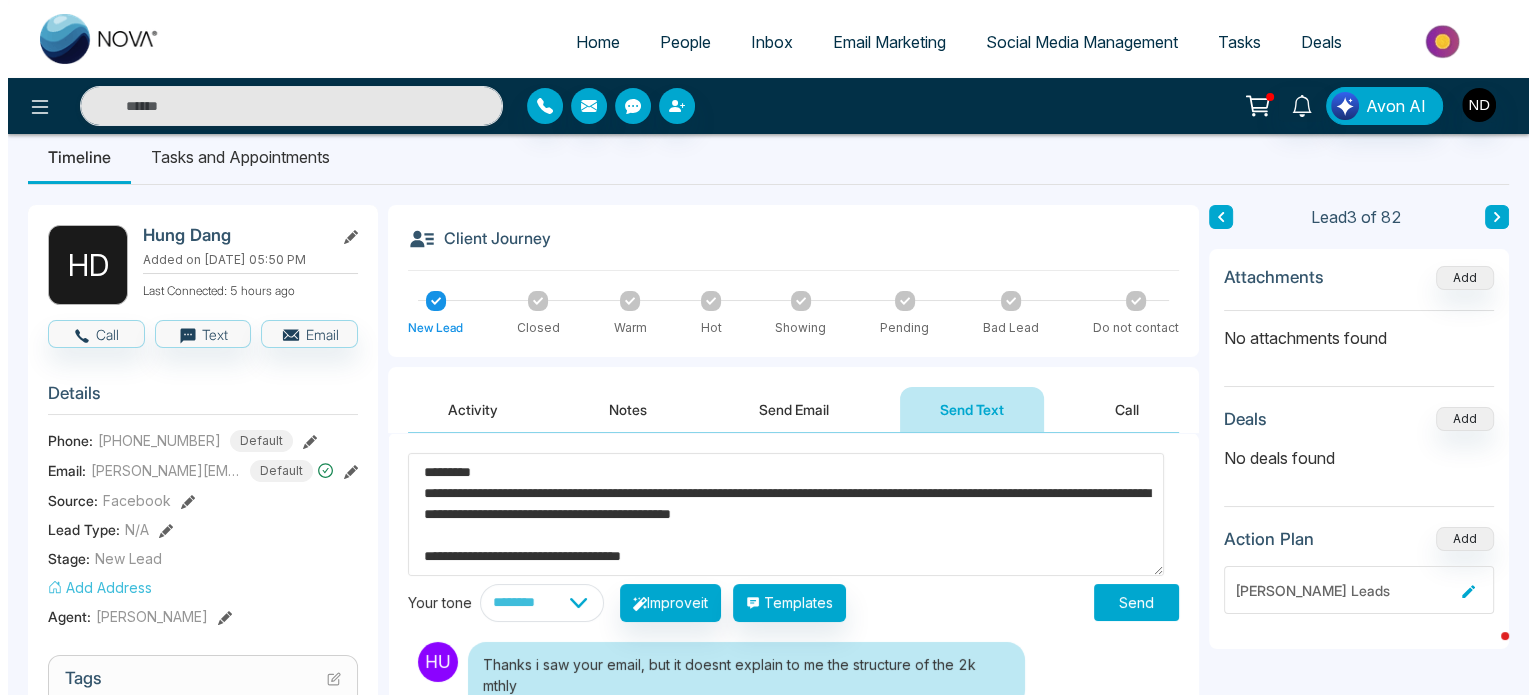 scroll, scrollTop: 41, scrollLeft: 0, axis: vertical 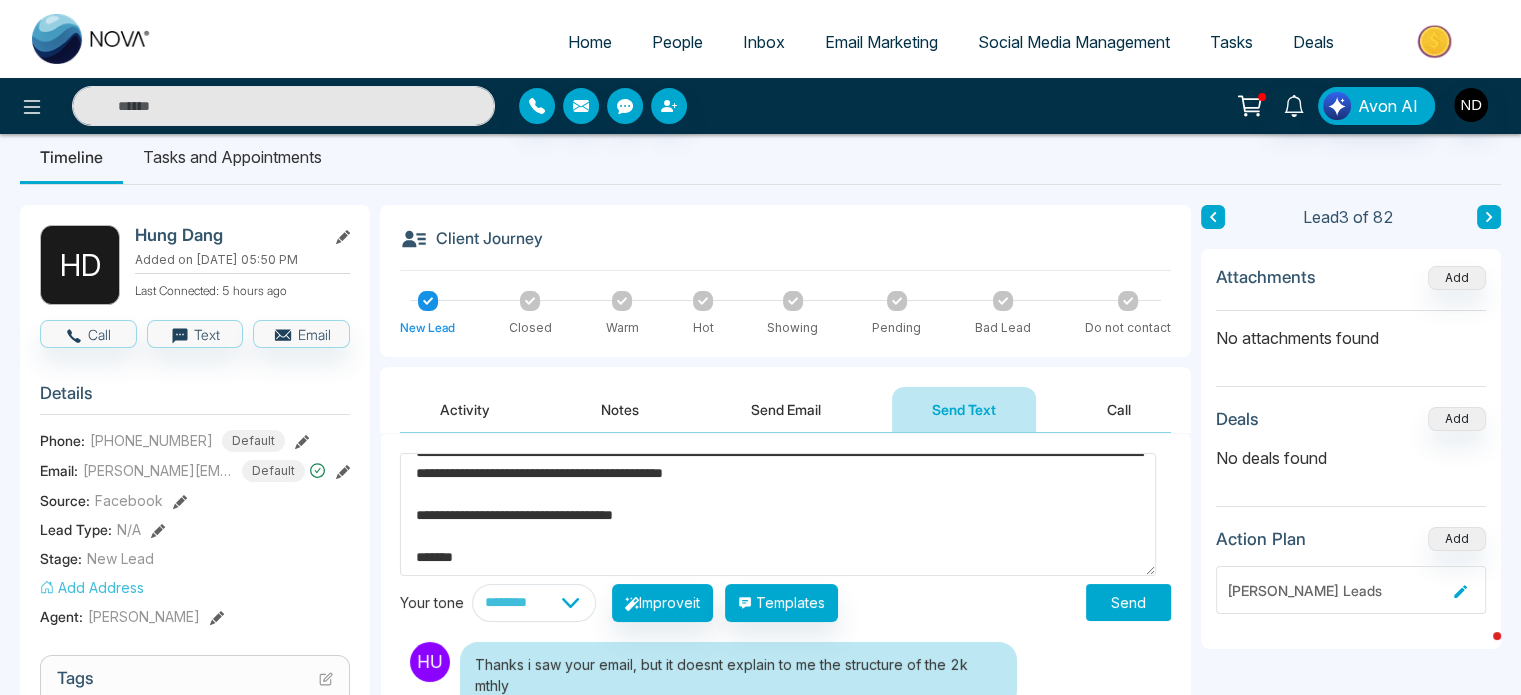 type on "**********" 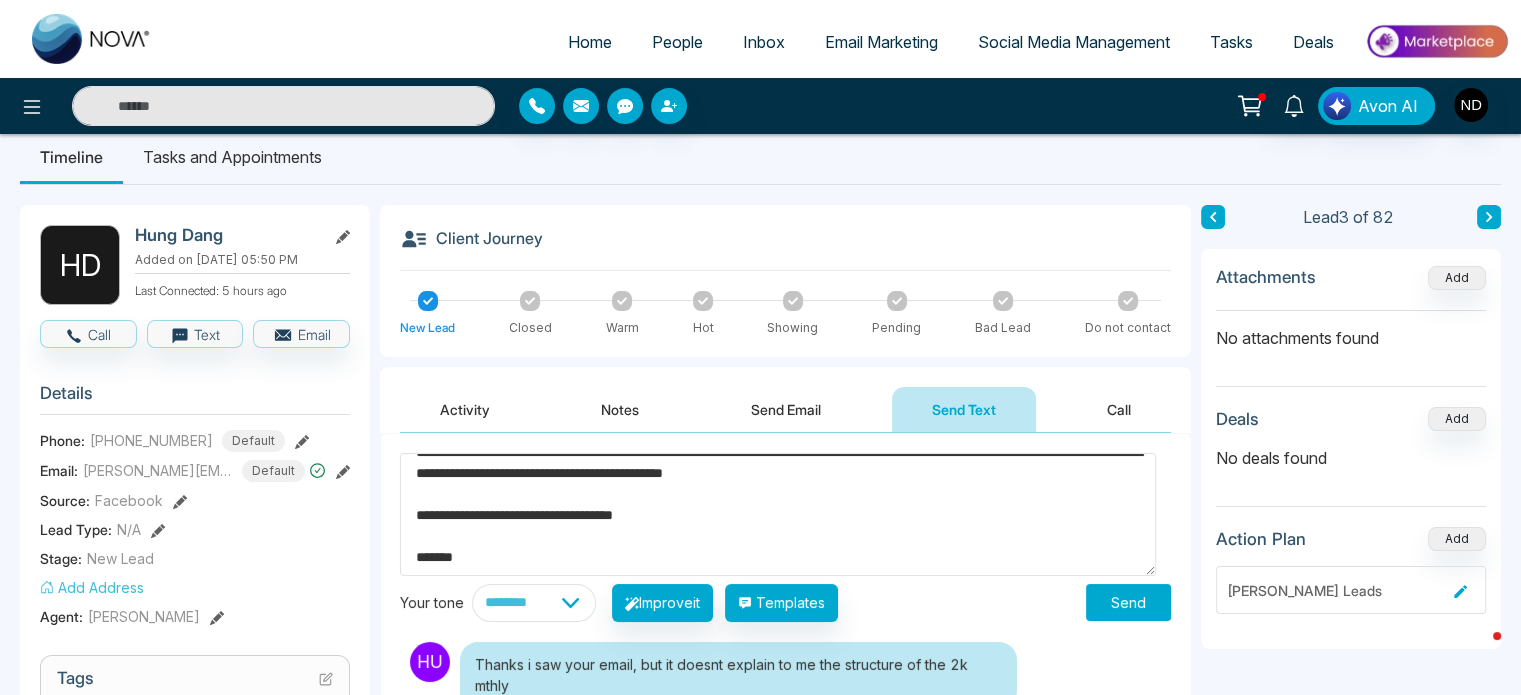 click on "Send" at bounding box center (1128, 602) 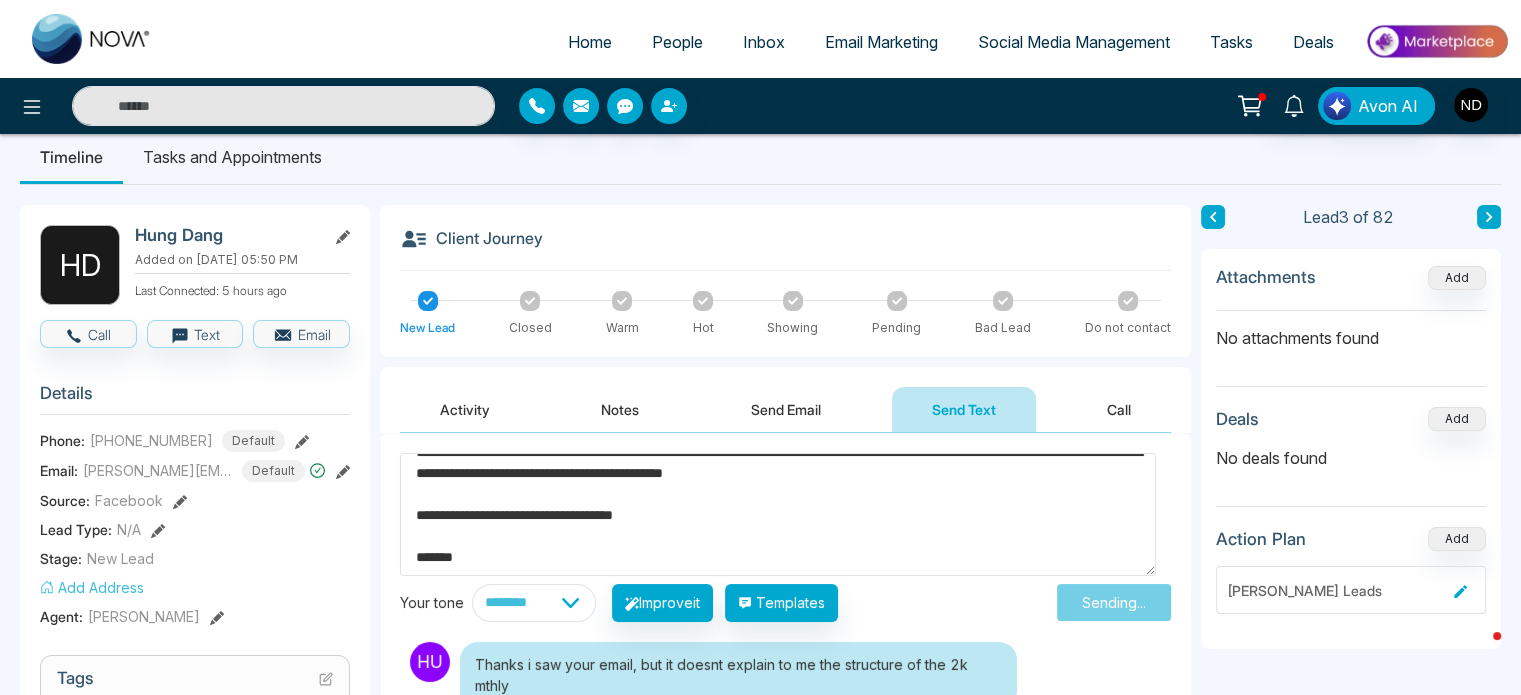 type 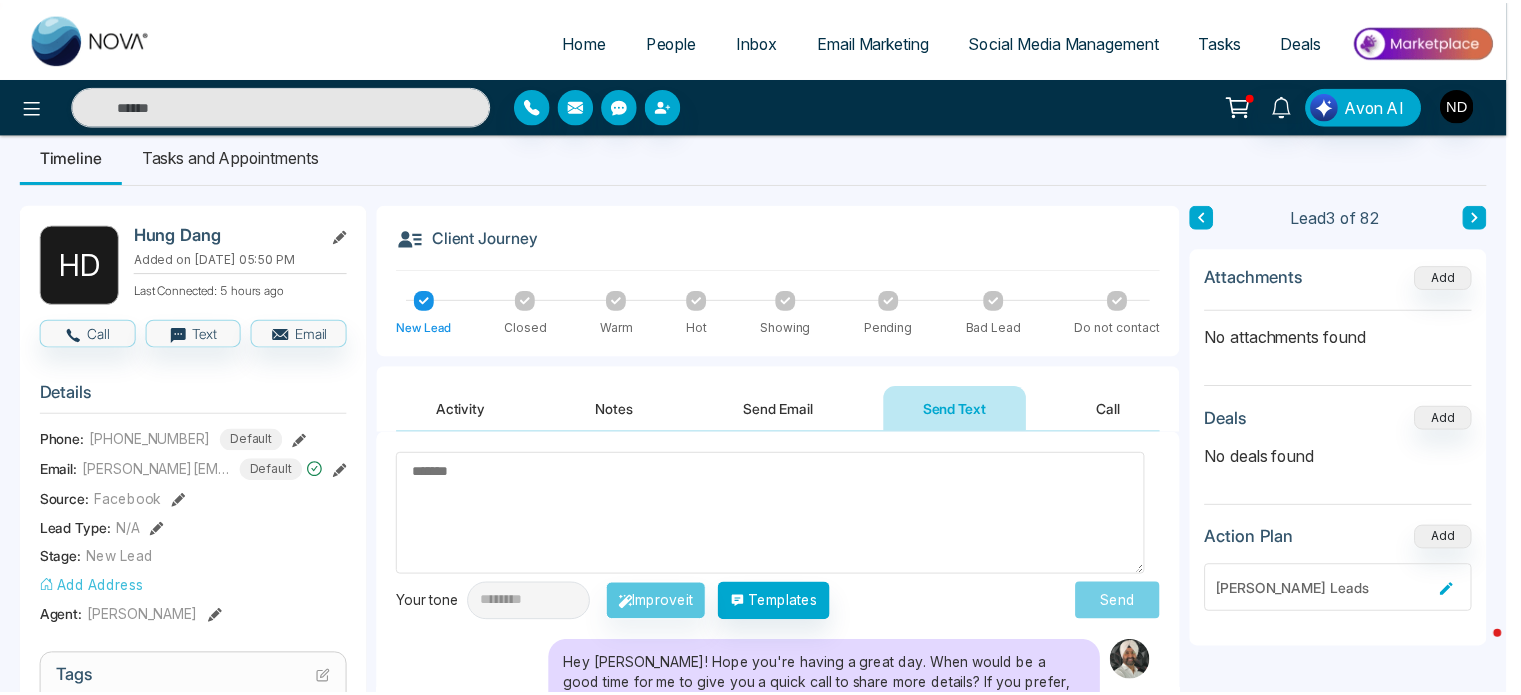 scroll, scrollTop: 0, scrollLeft: 0, axis: both 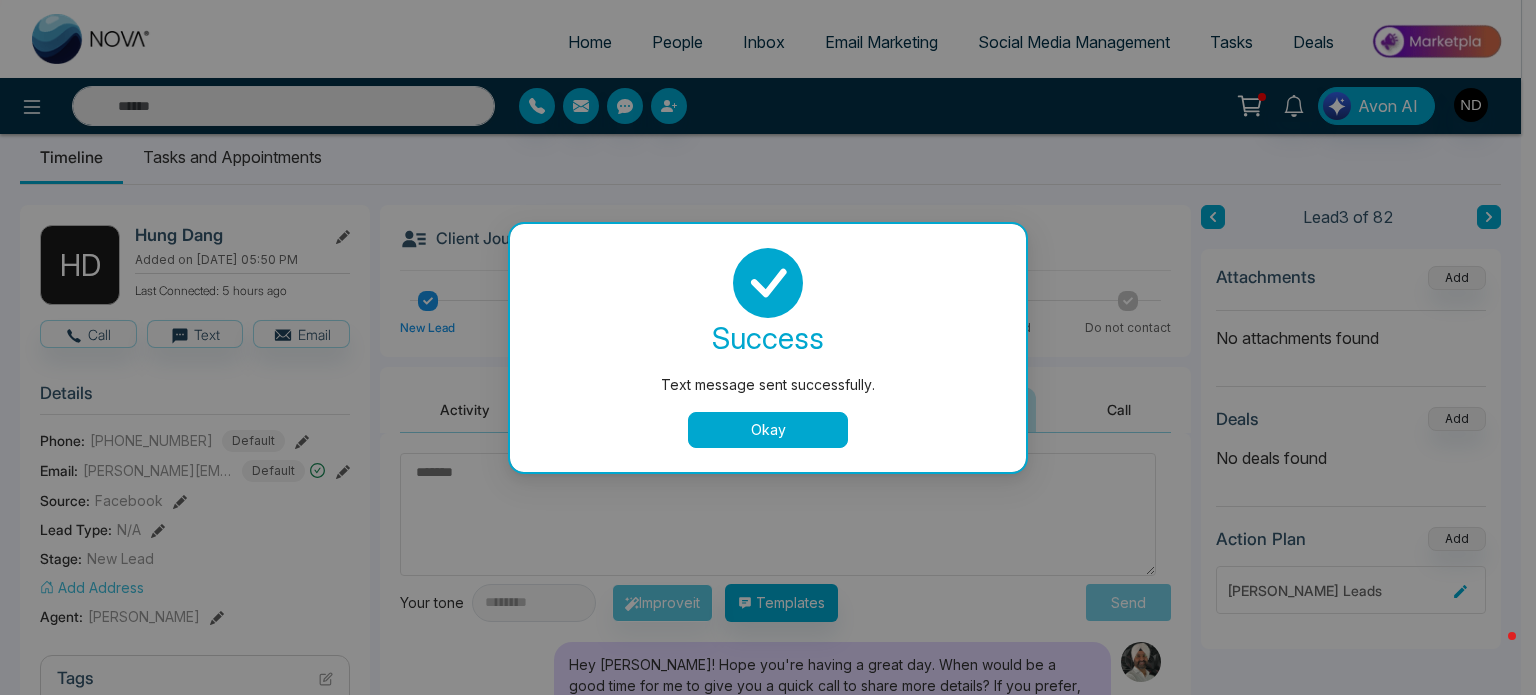 click on "Okay" at bounding box center [768, 430] 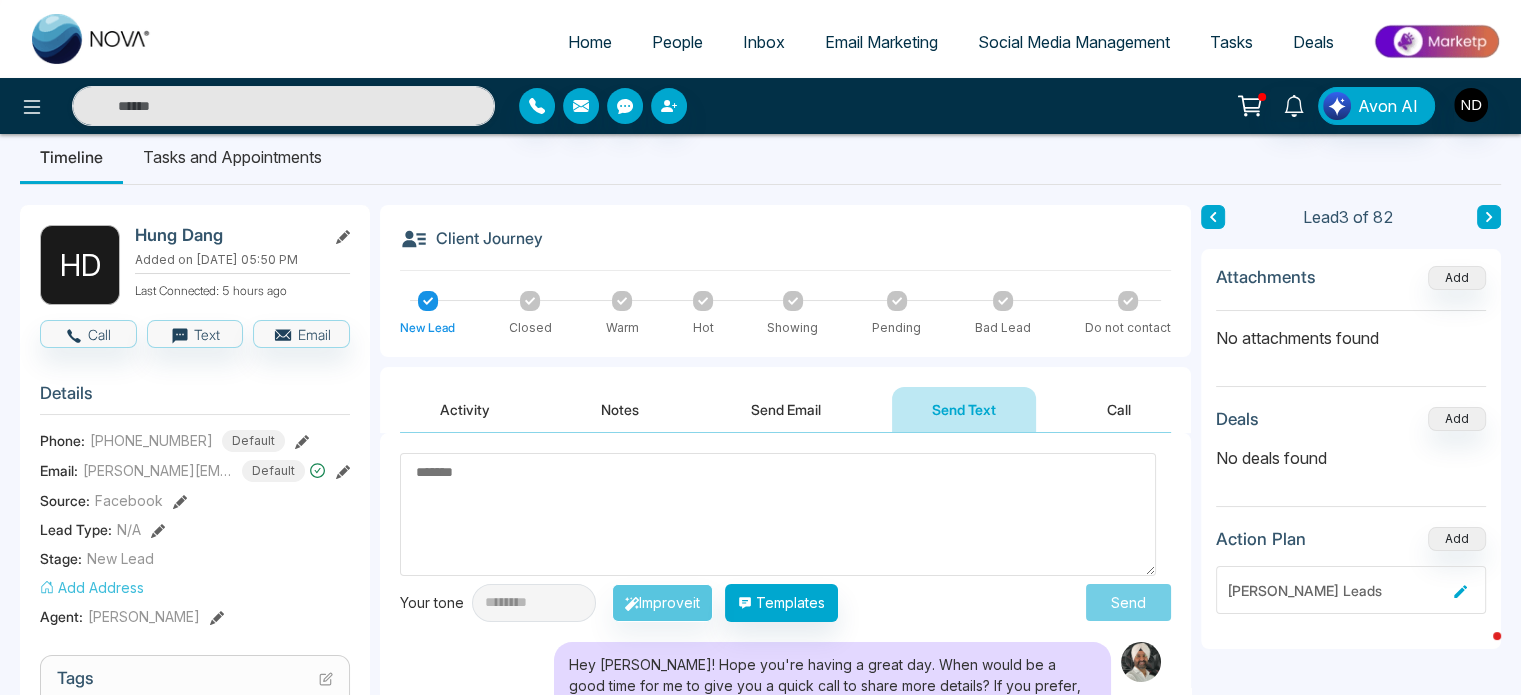 click 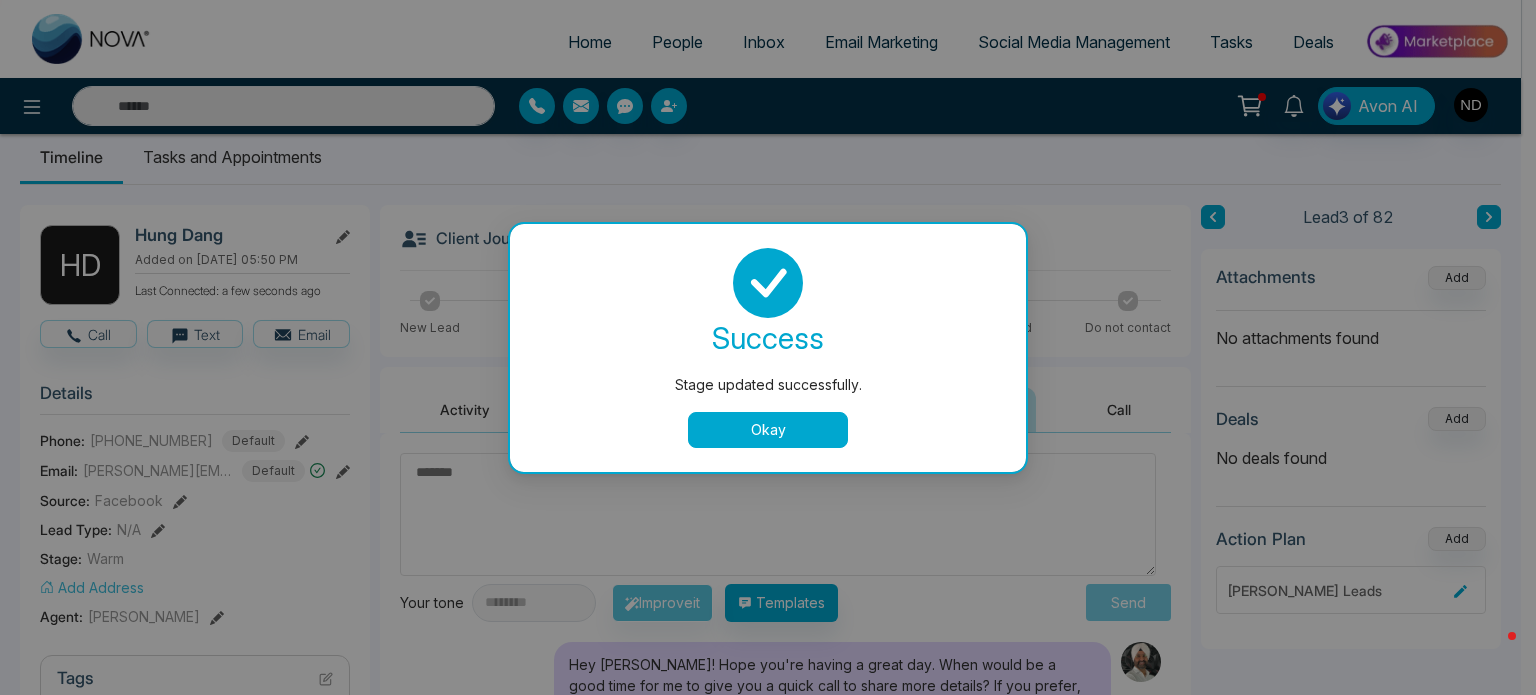 click on "Okay" at bounding box center (768, 430) 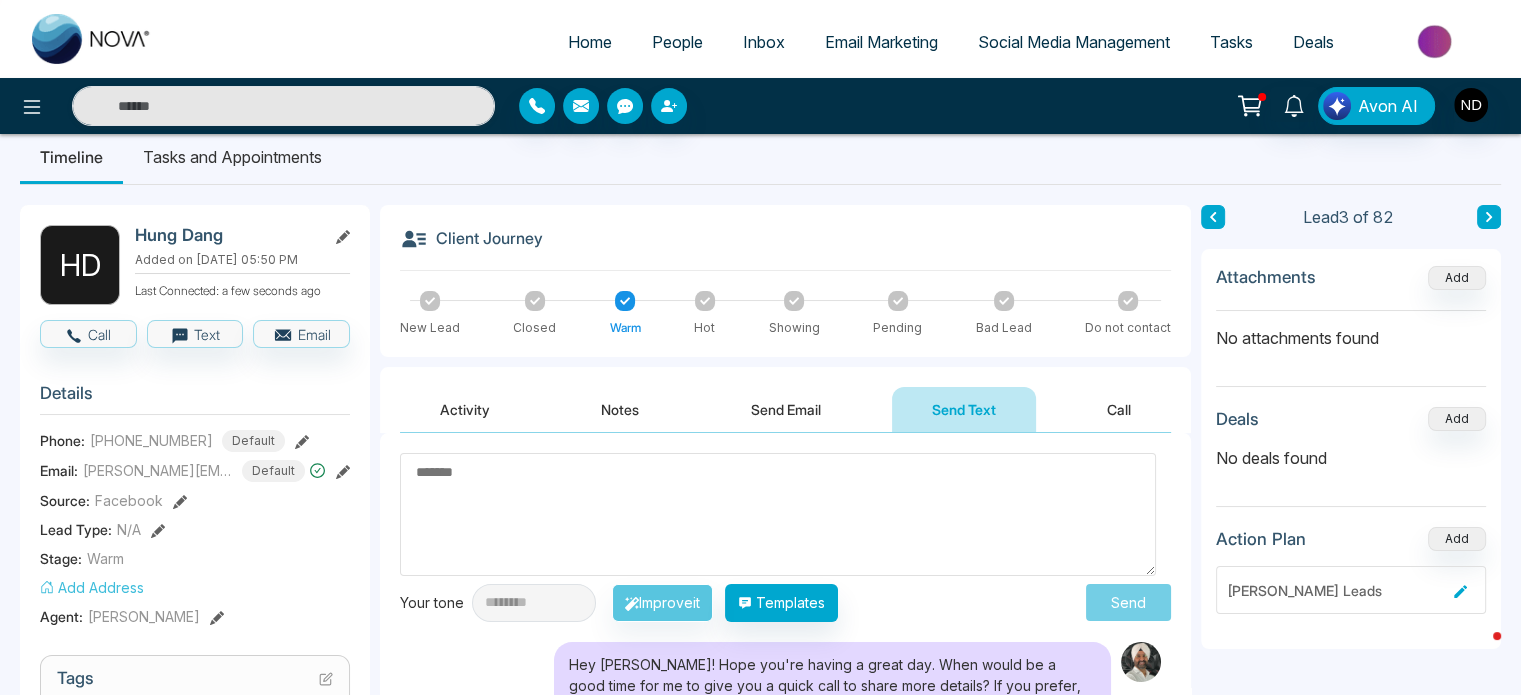 click on "Activity" at bounding box center [465, 409] 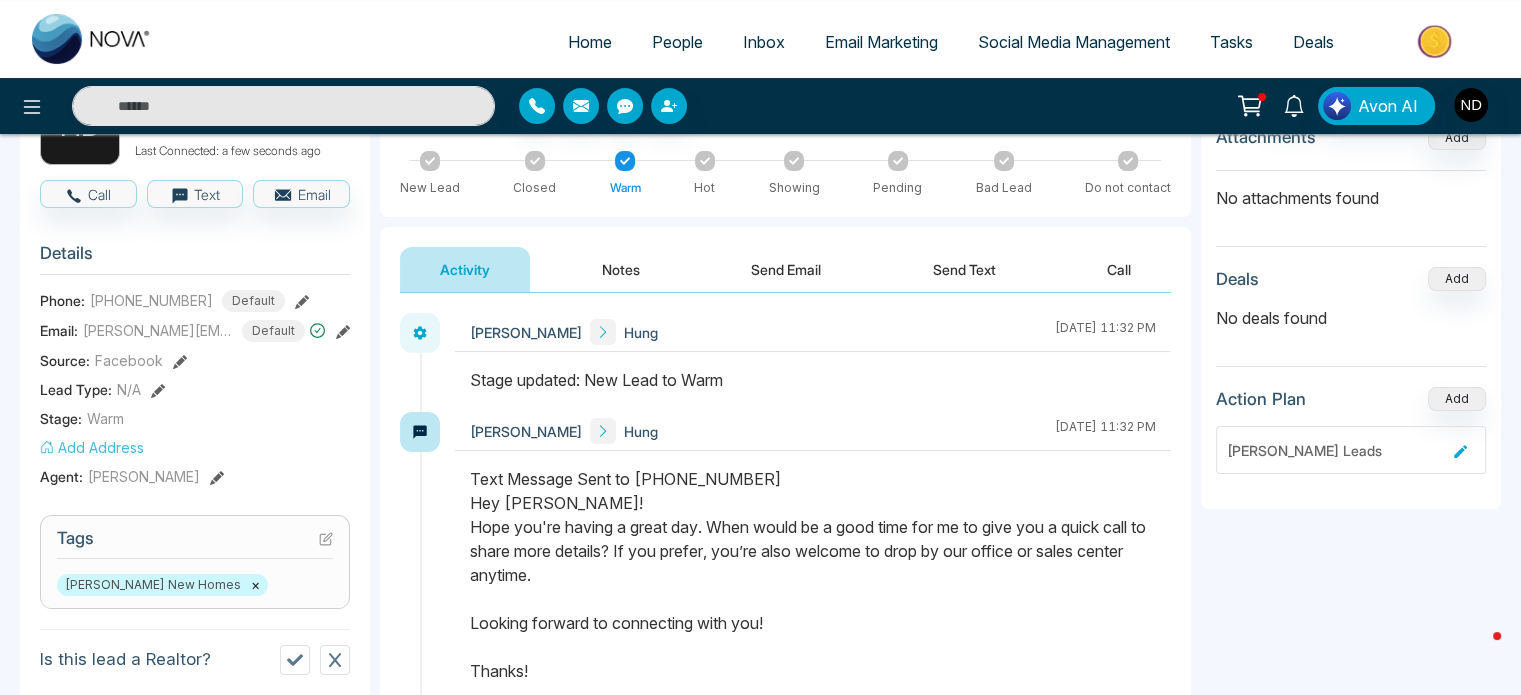 scroll, scrollTop: 172, scrollLeft: 0, axis: vertical 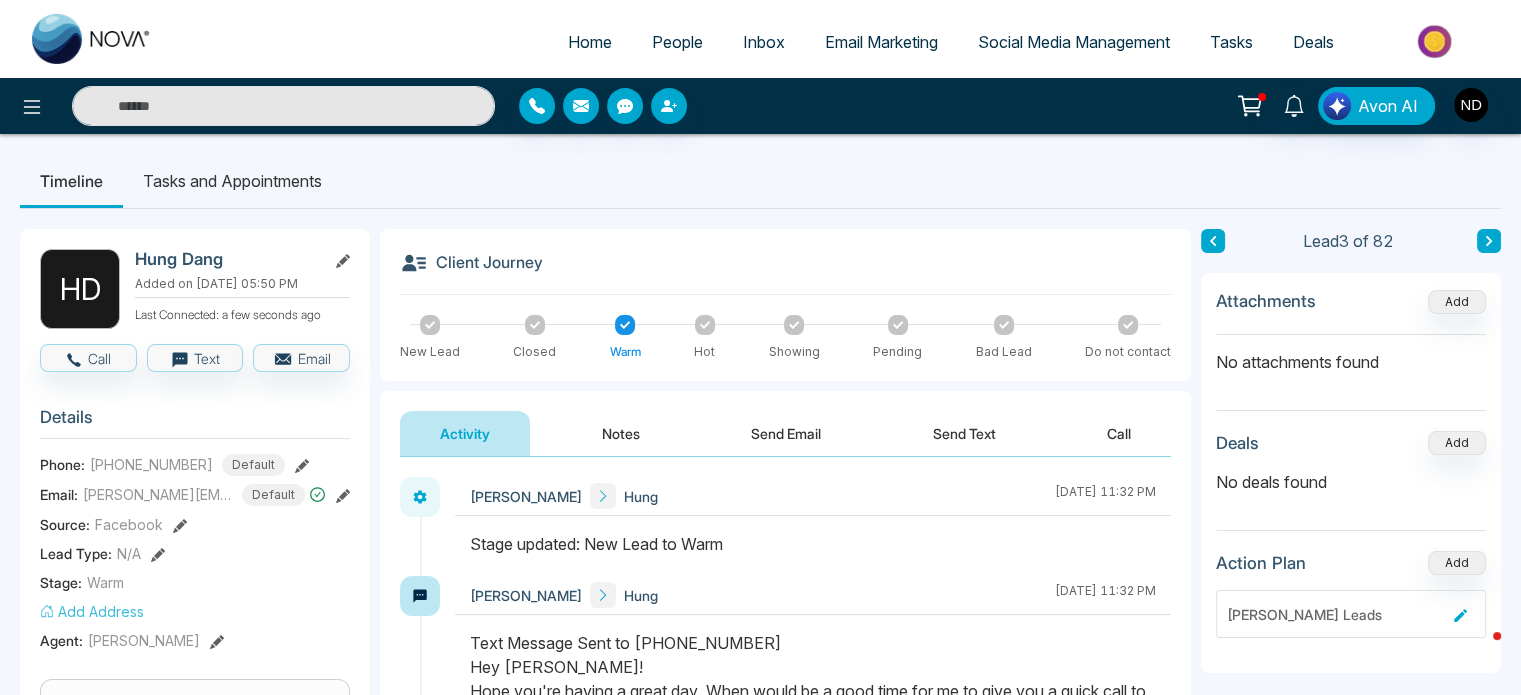 click 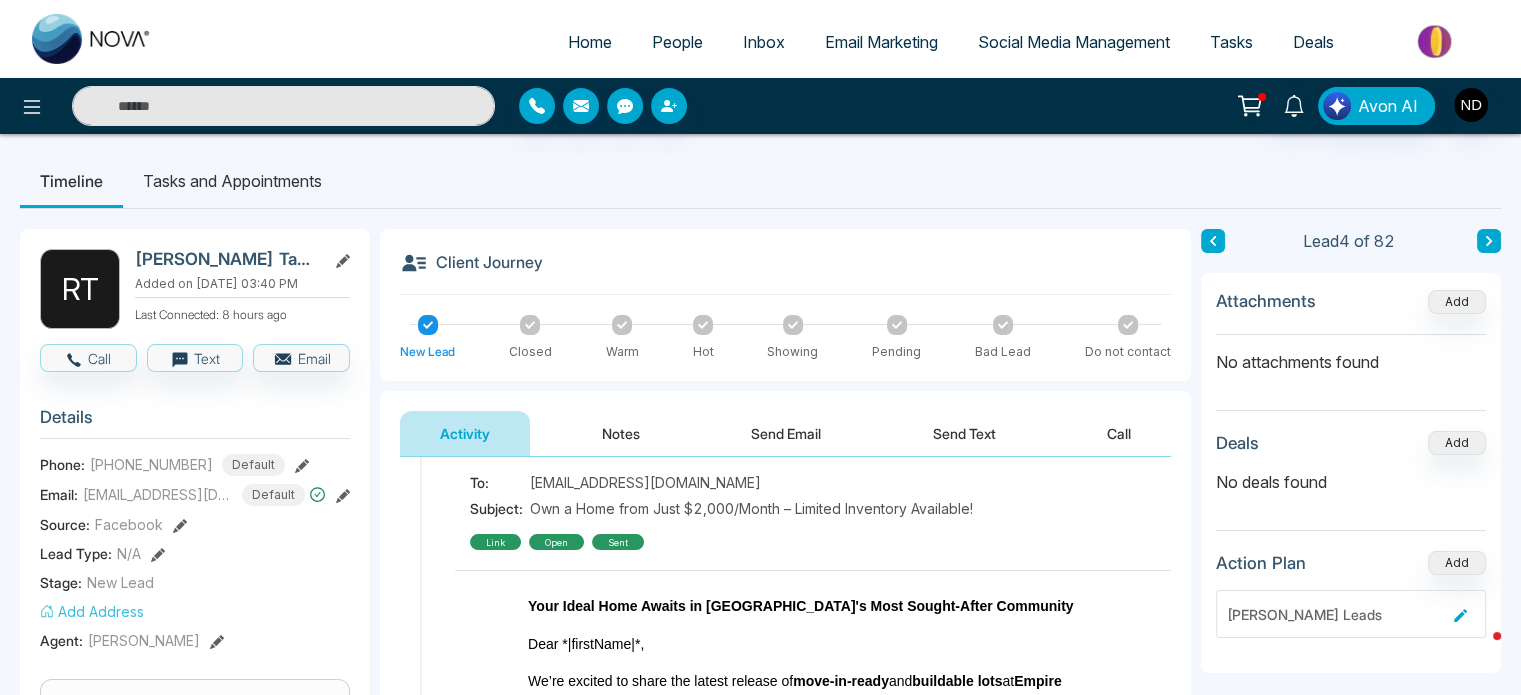 scroll, scrollTop: 240, scrollLeft: 0, axis: vertical 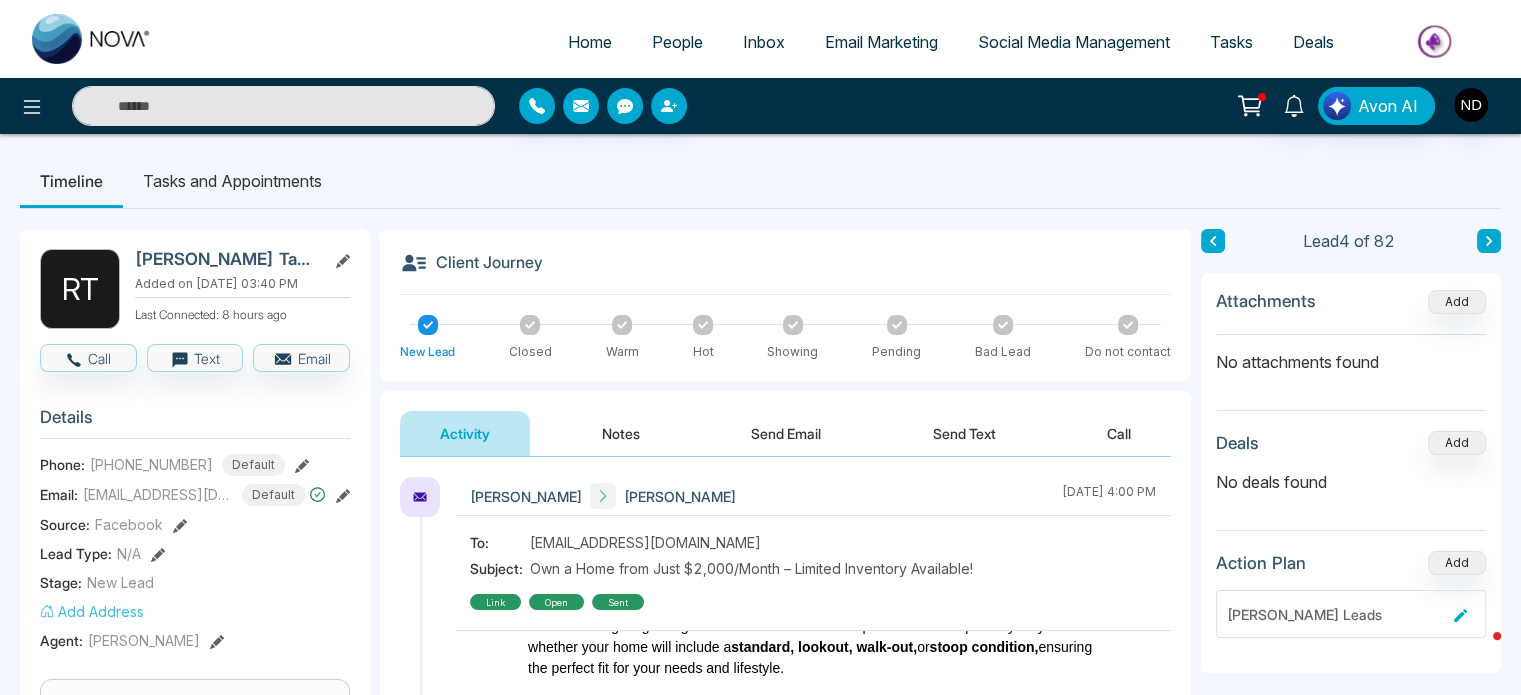 click 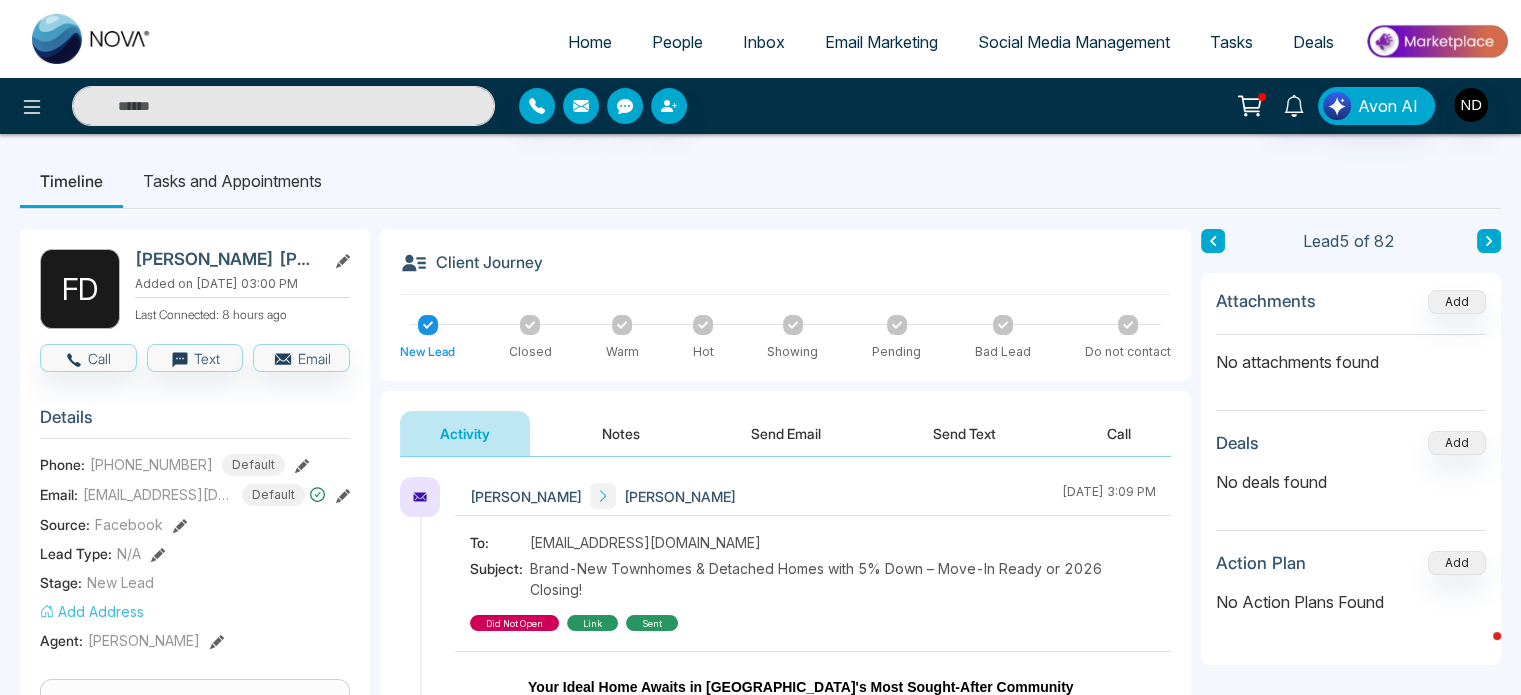 scroll, scrollTop: 268, scrollLeft: 0, axis: vertical 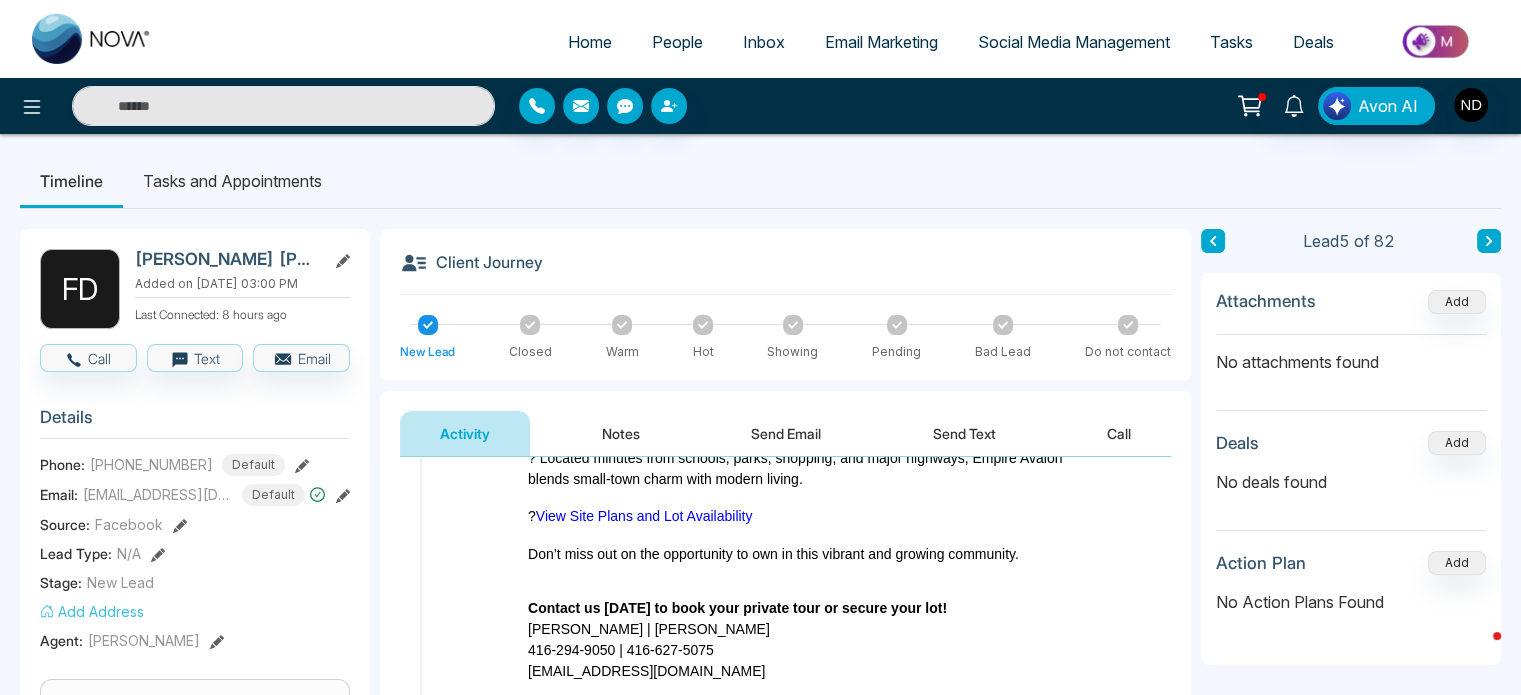 click at bounding box center [1489, 241] 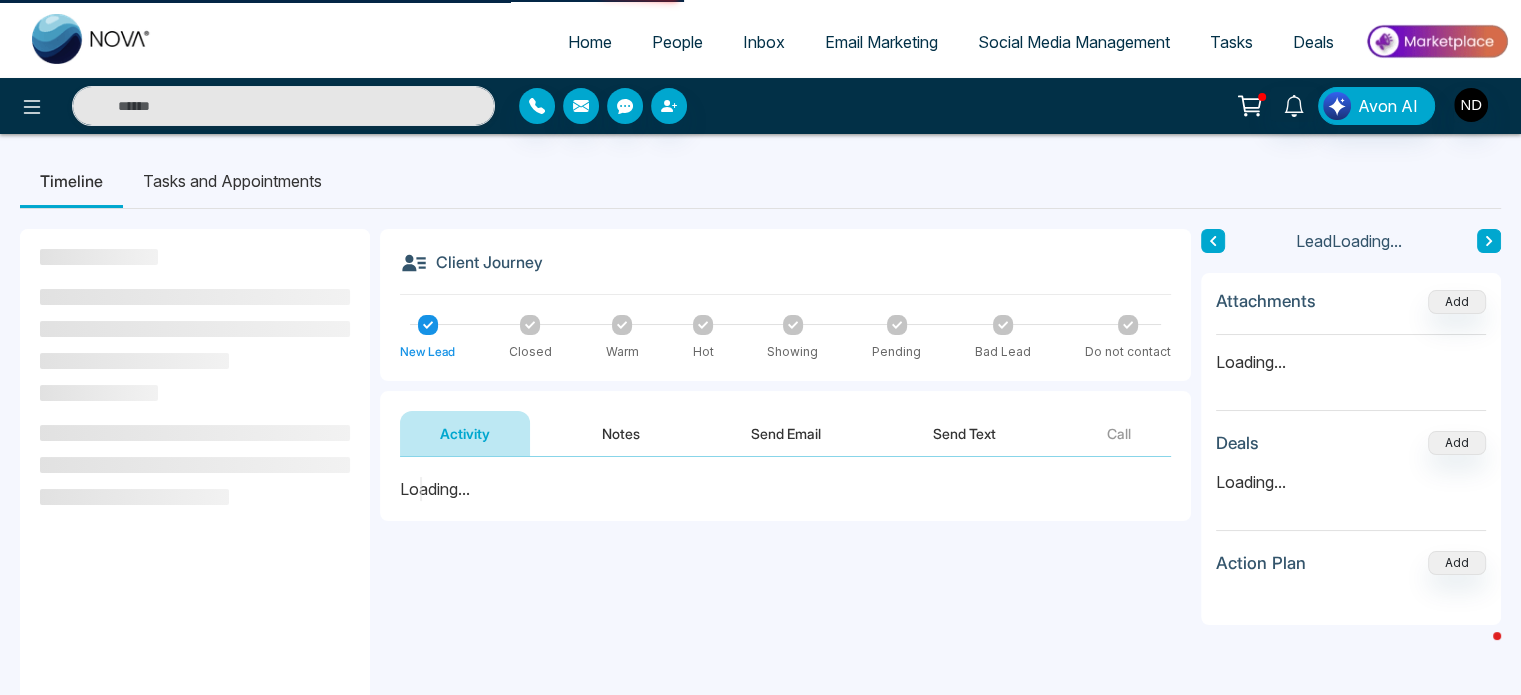 scroll, scrollTop: 0, scrollLeft: 0, axis: both 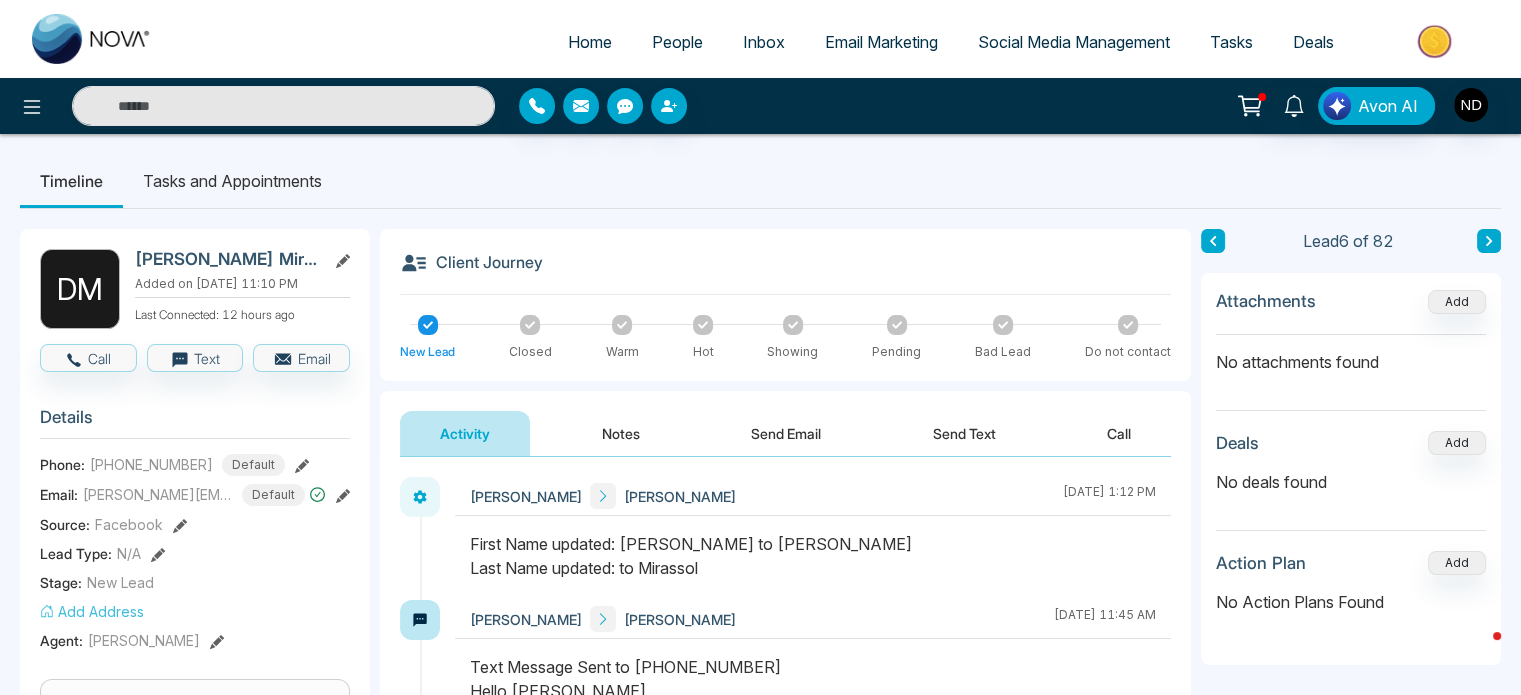 click 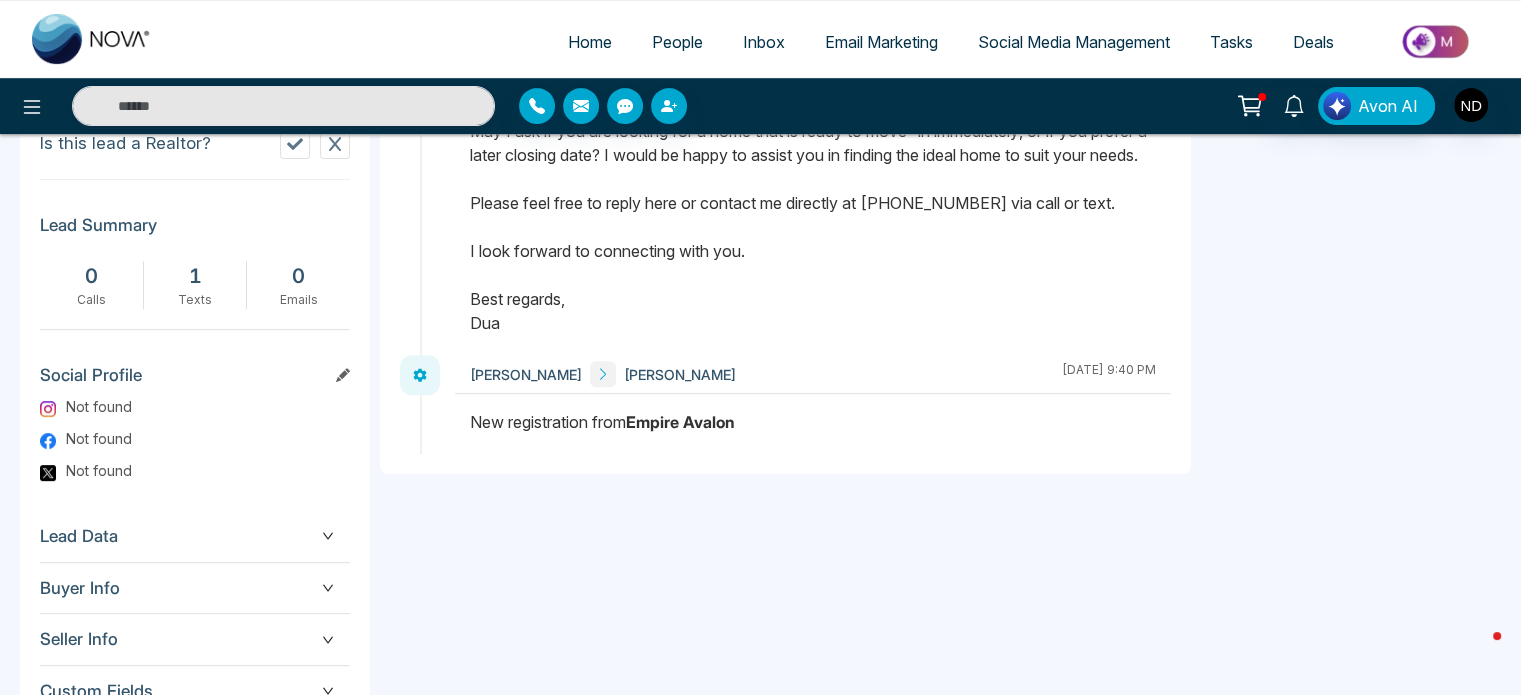 scroll, scrollTop: 0, scrollLeft: 0, axis: both 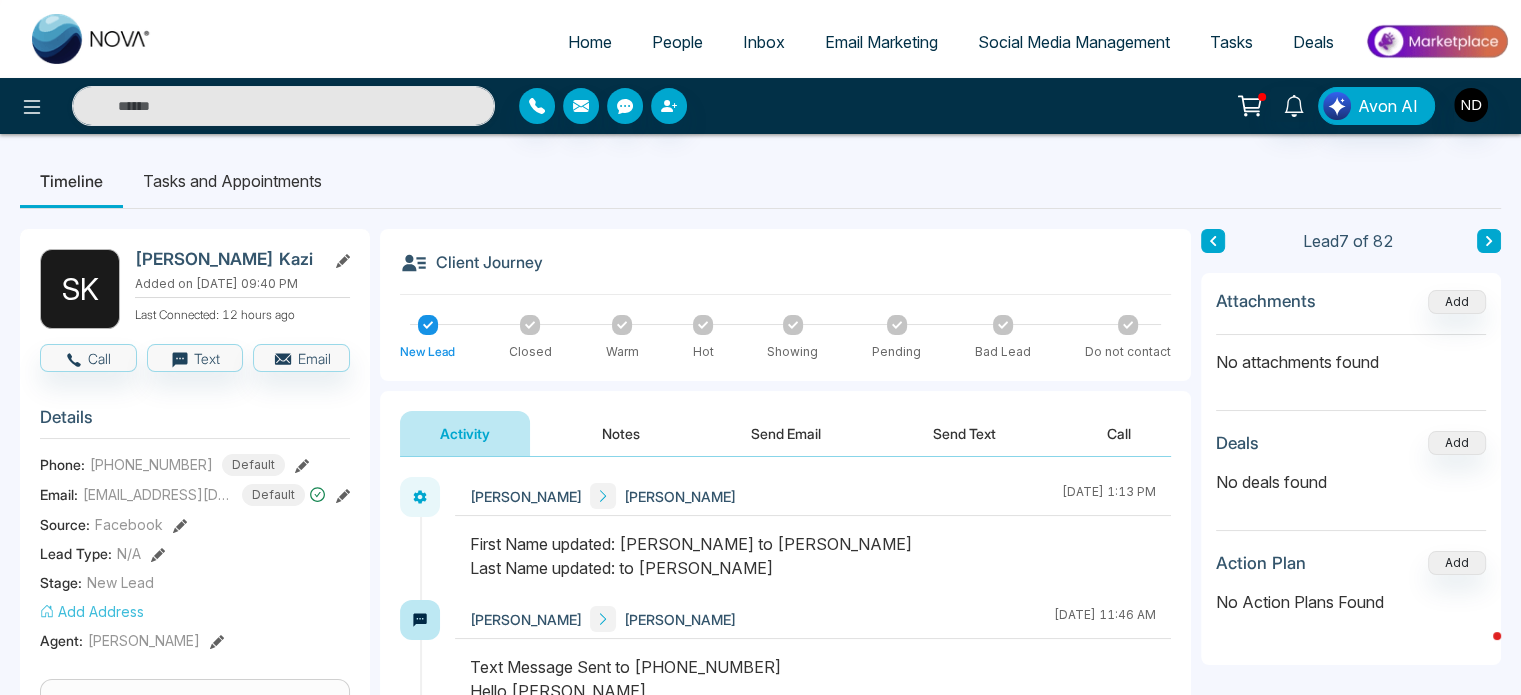 click at bounding box center (1489, 241) 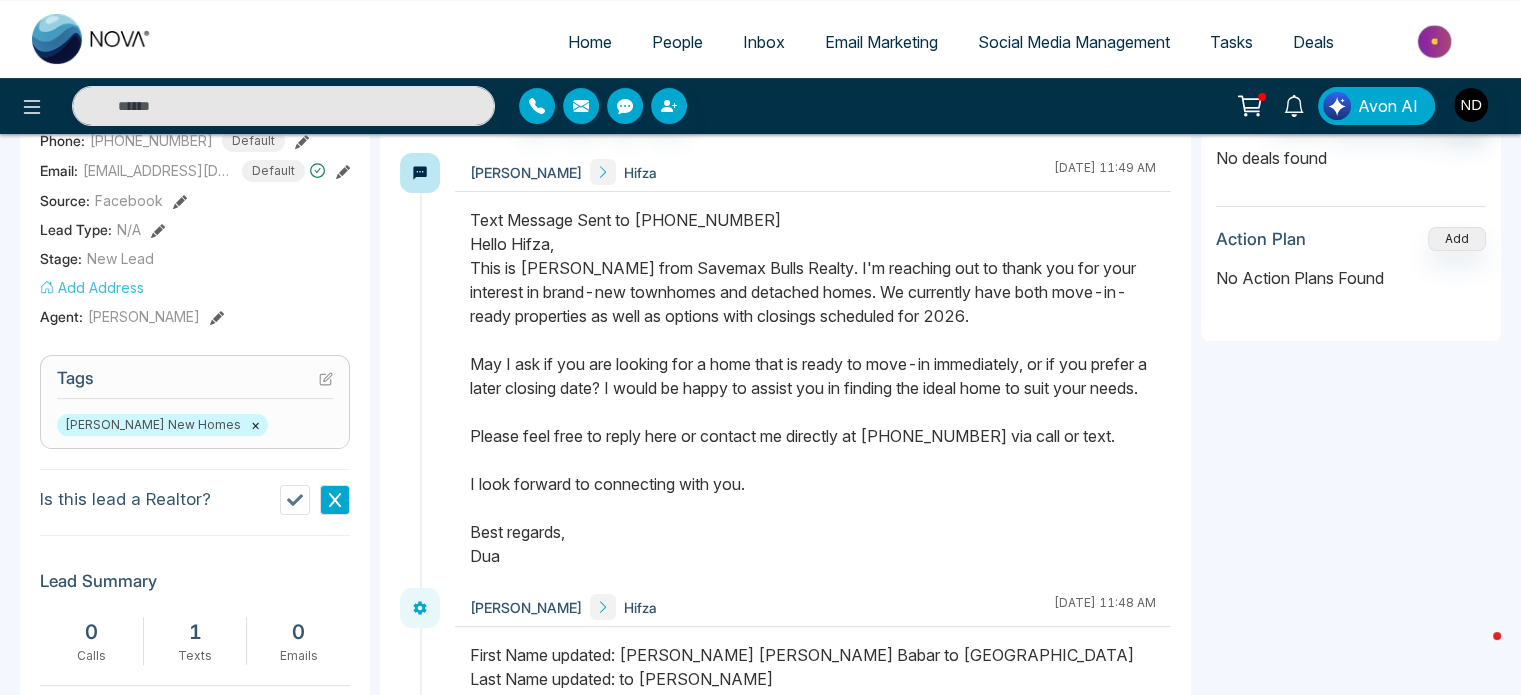 scroll, scrollTop: 0, scrollLeft: 0, axis: both 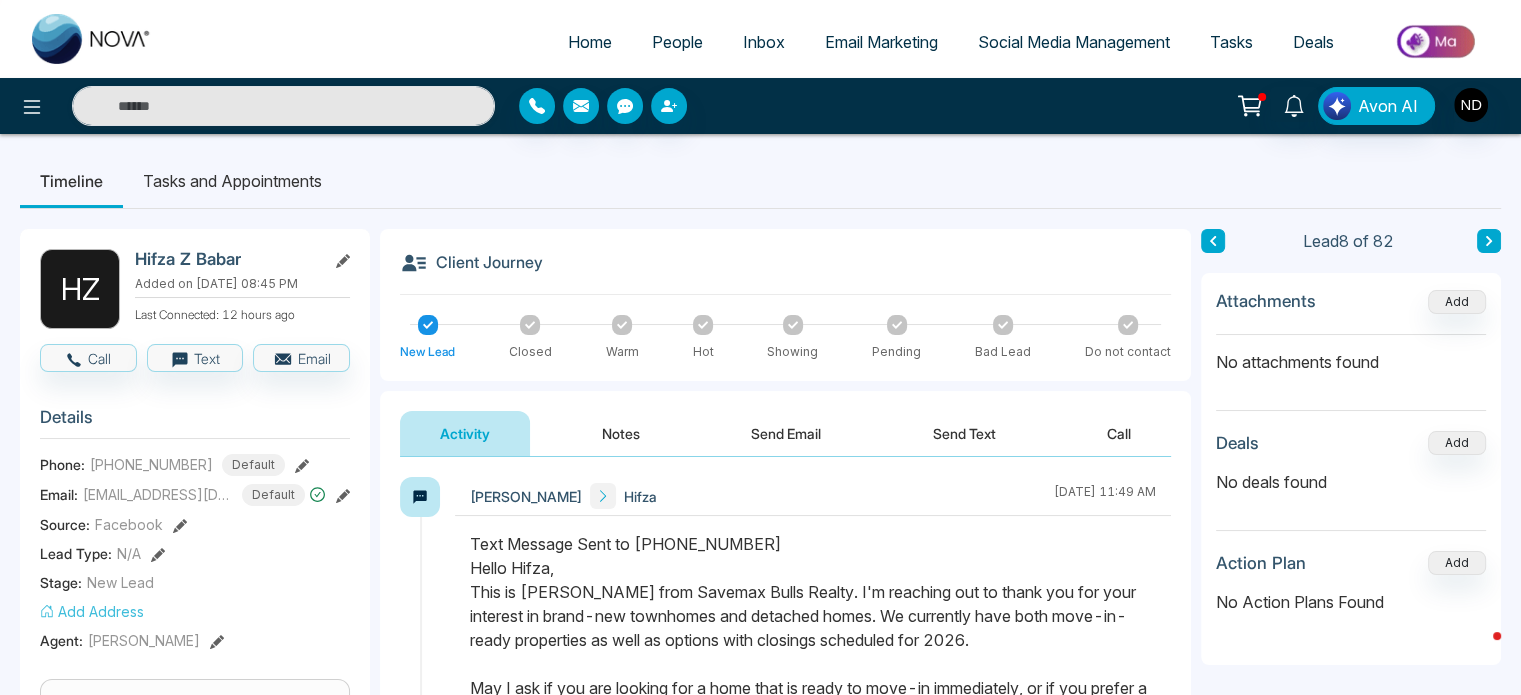 click 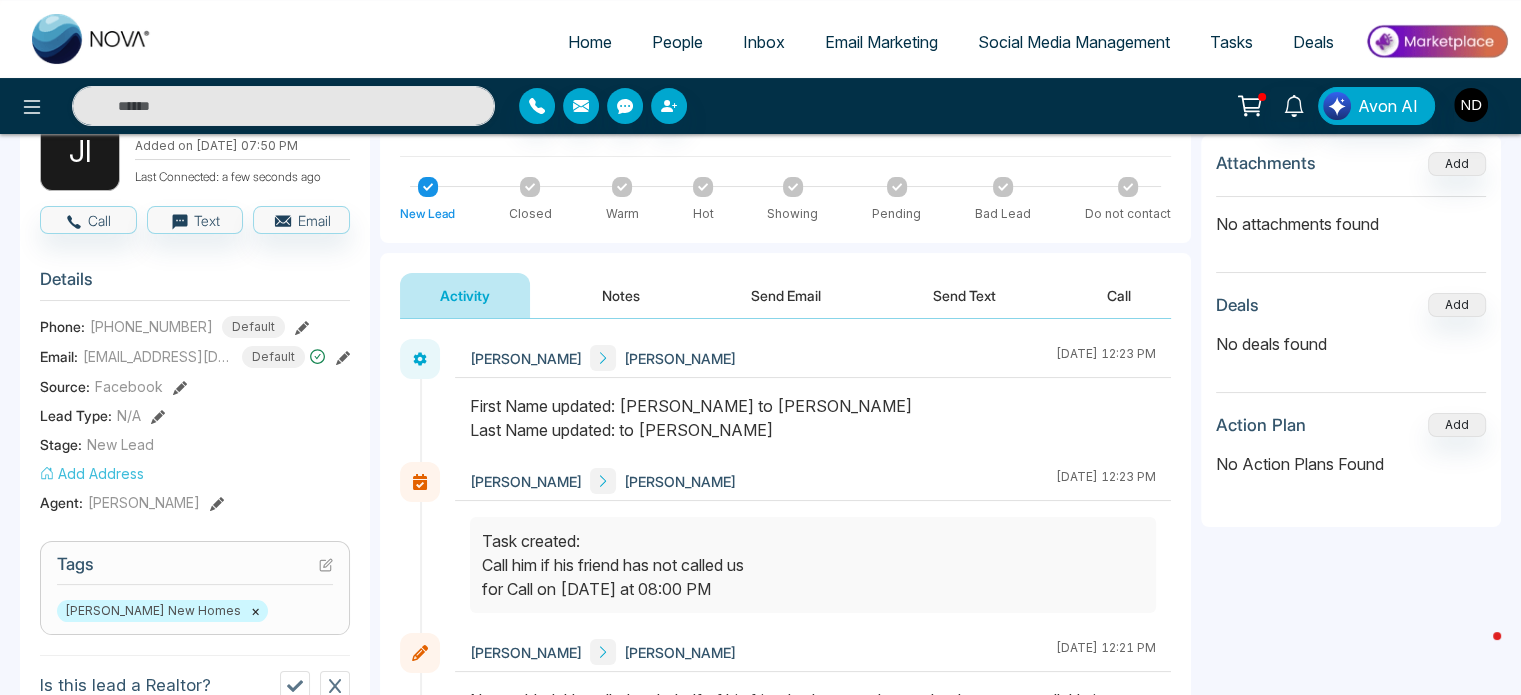 scroll, scrollTop: 130, scrollLeft: 0, axis: vertical 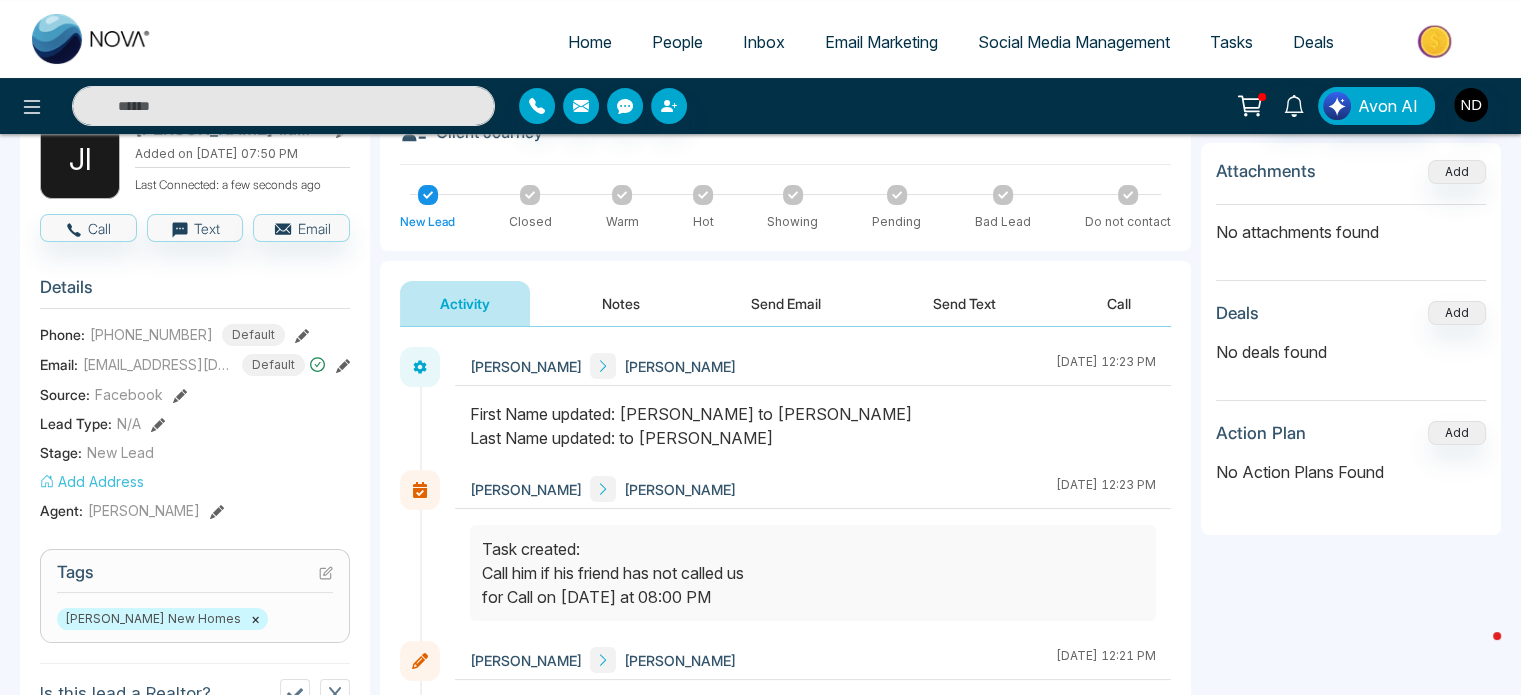 click at bounding box center (622, 195) 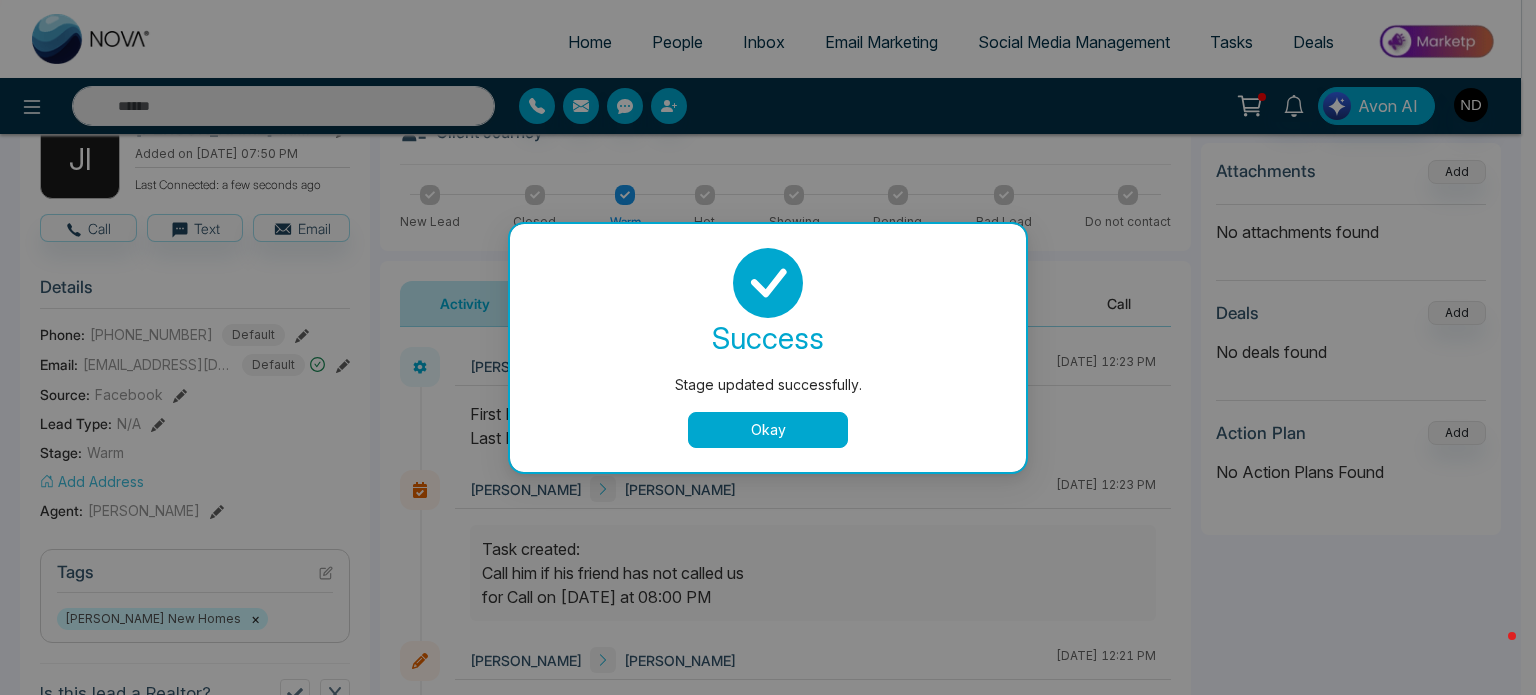 click on "Okay" at bounding box center [768, 430] 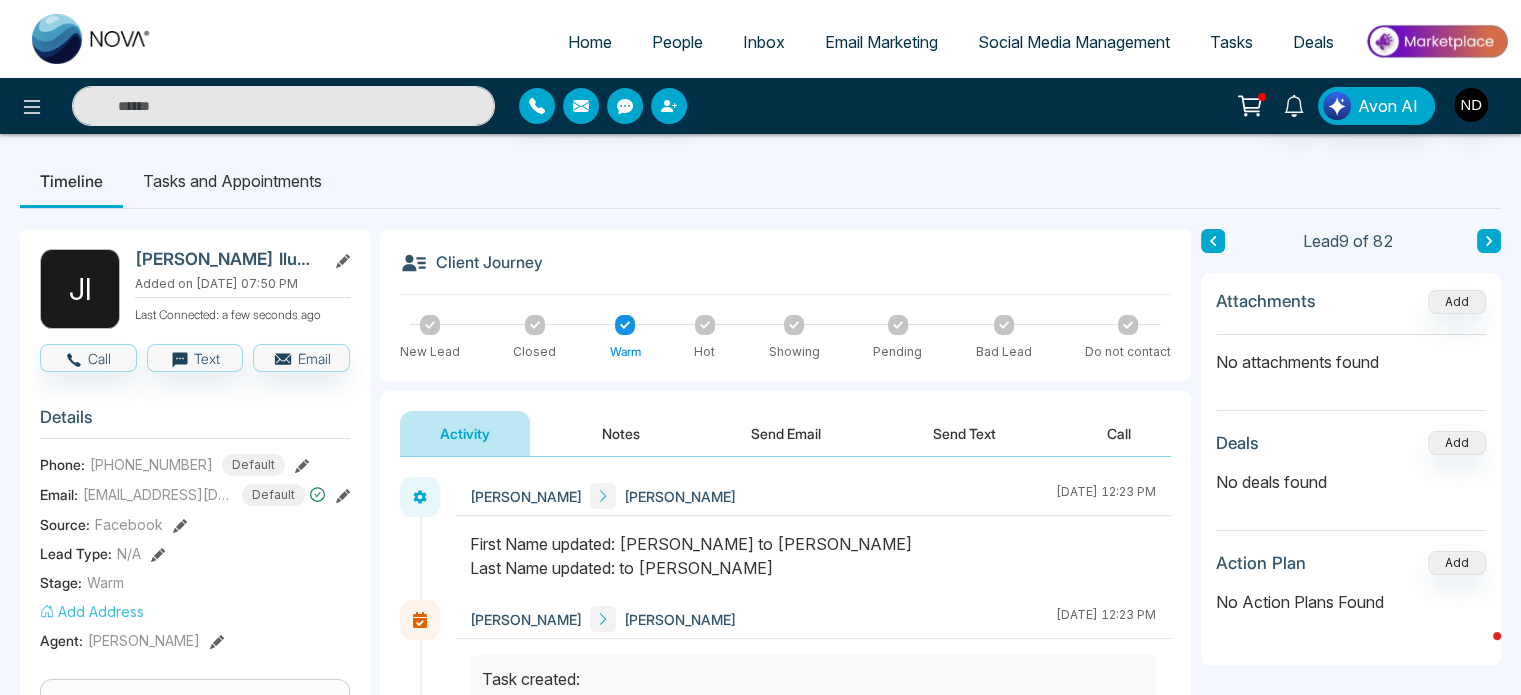 scroll, scrollTop: 0, scrollLeft: 0, axis: both 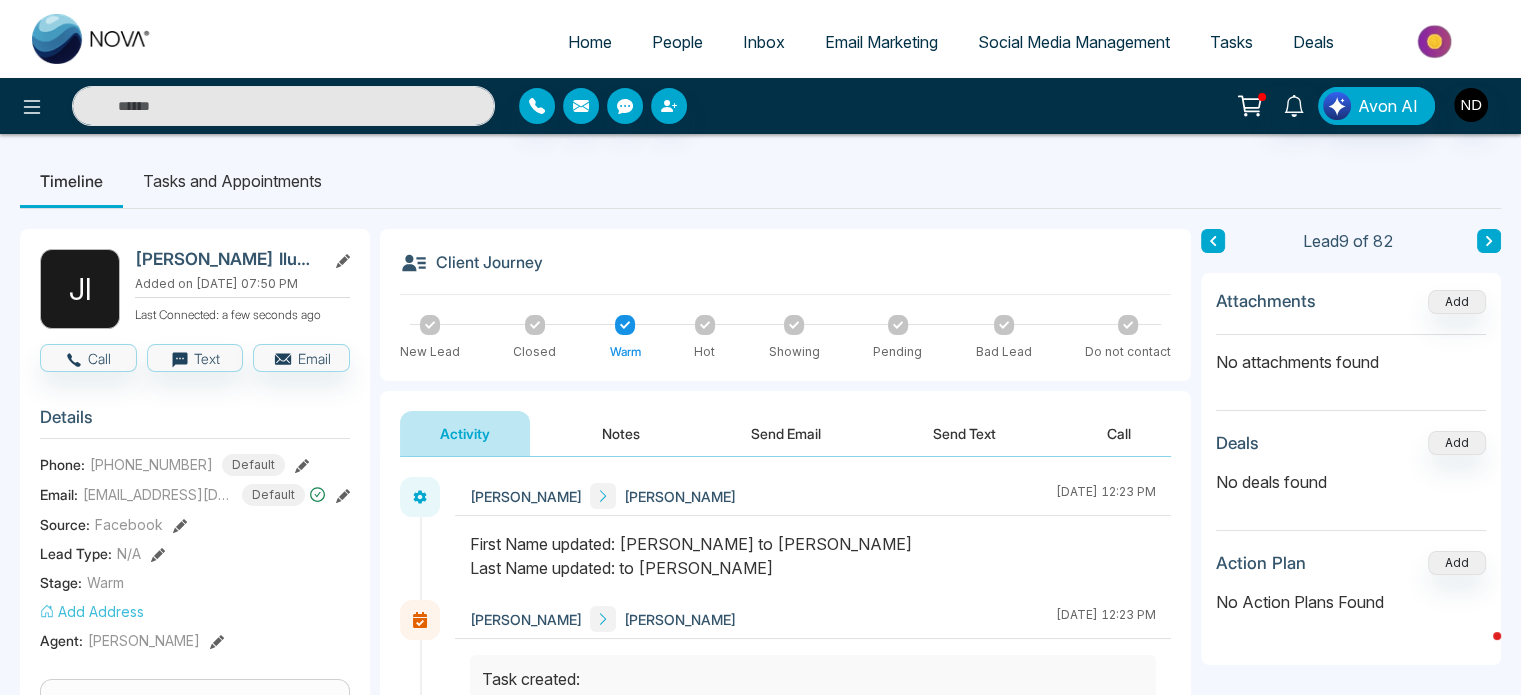 click 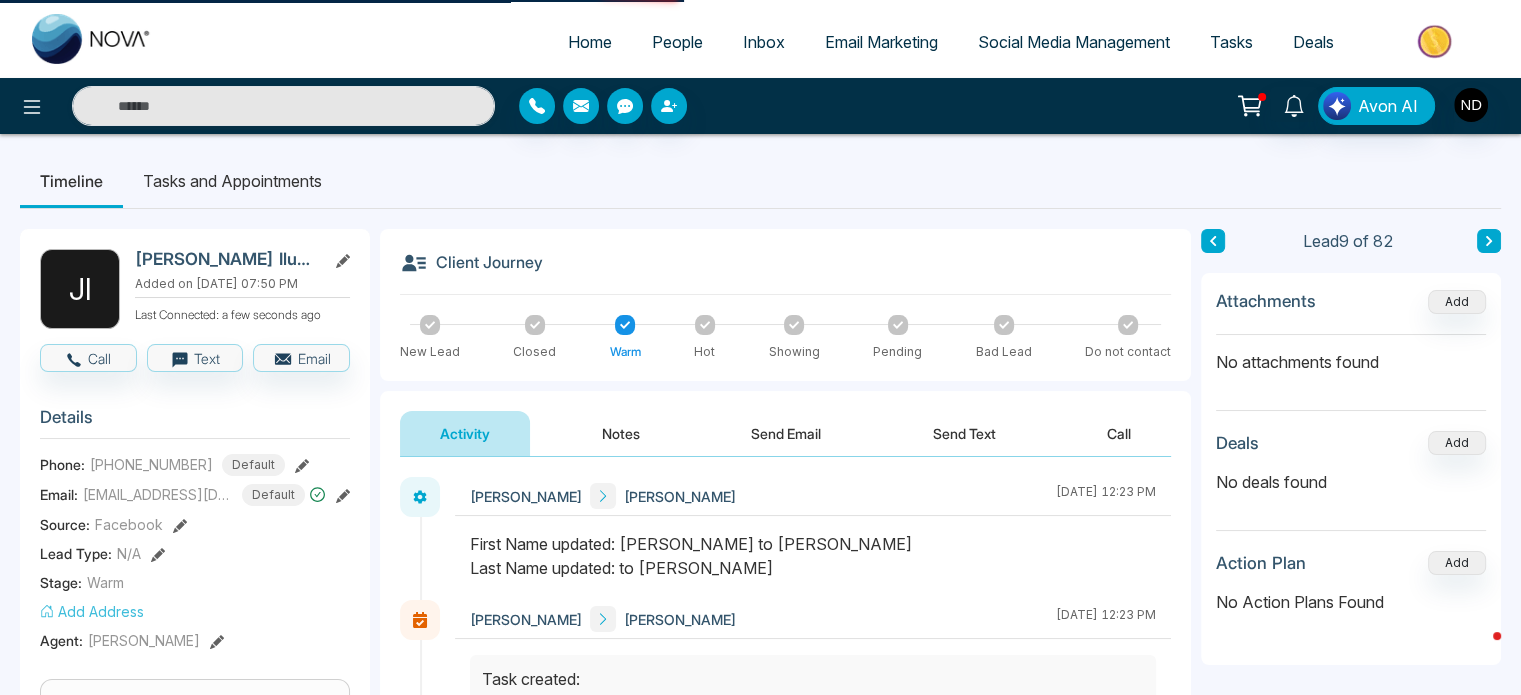 scroll, scrollTop: 0, scrollLeft: 0, axis: both 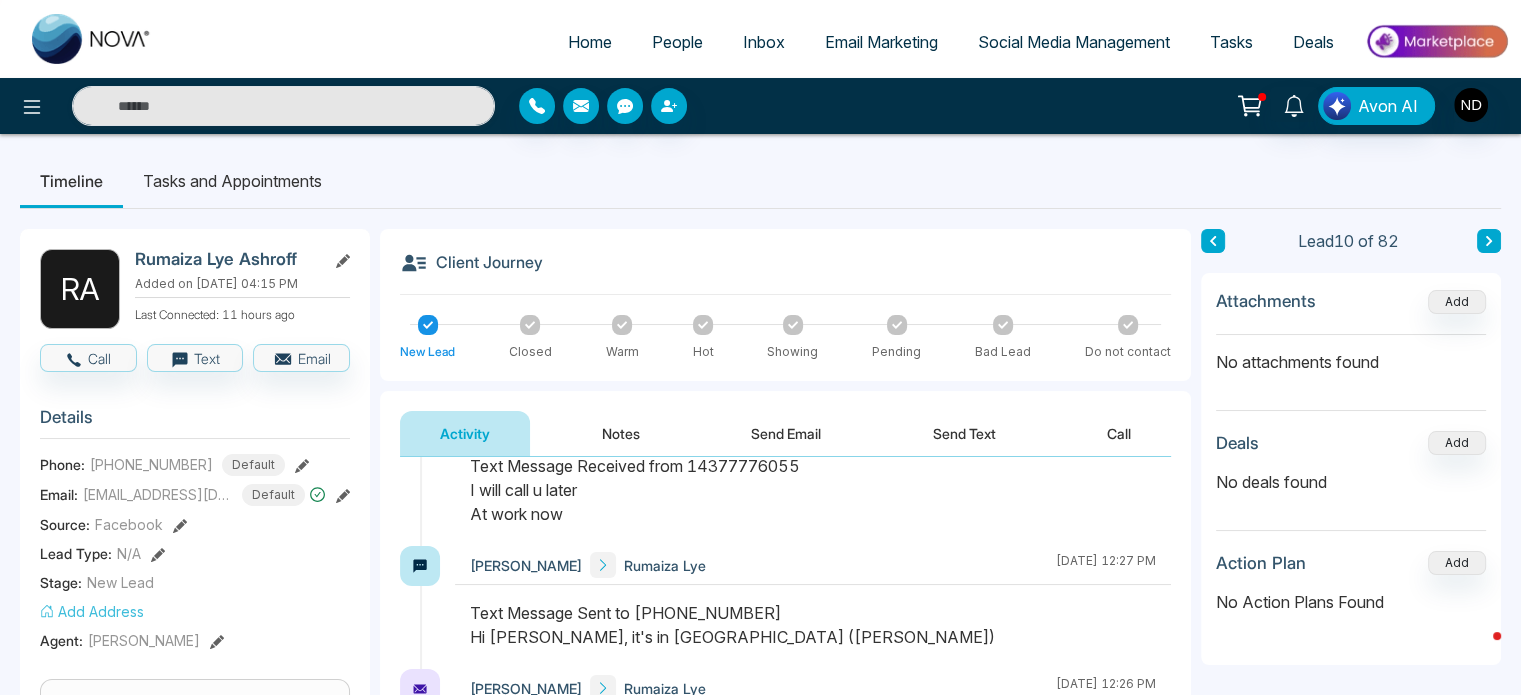 click 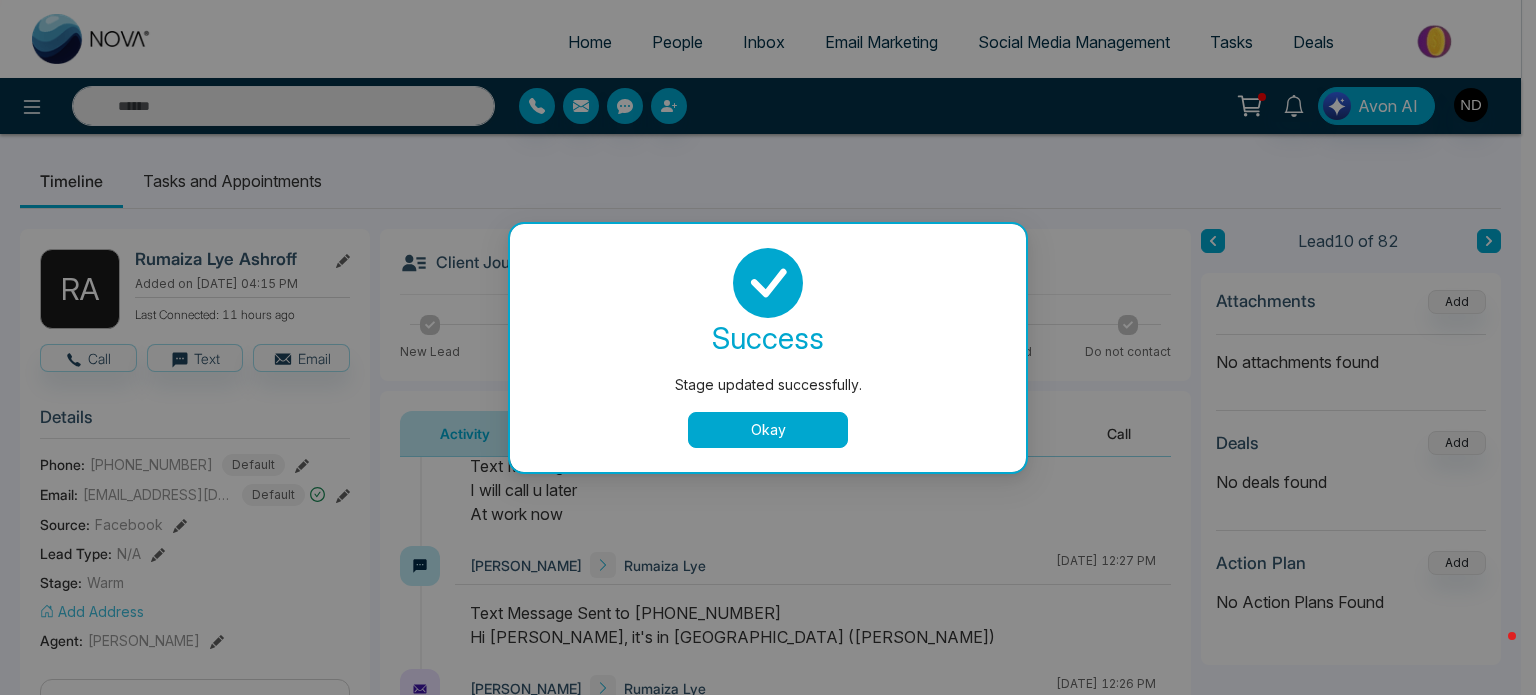 click on "Okay" at bounding box center [768, 430] 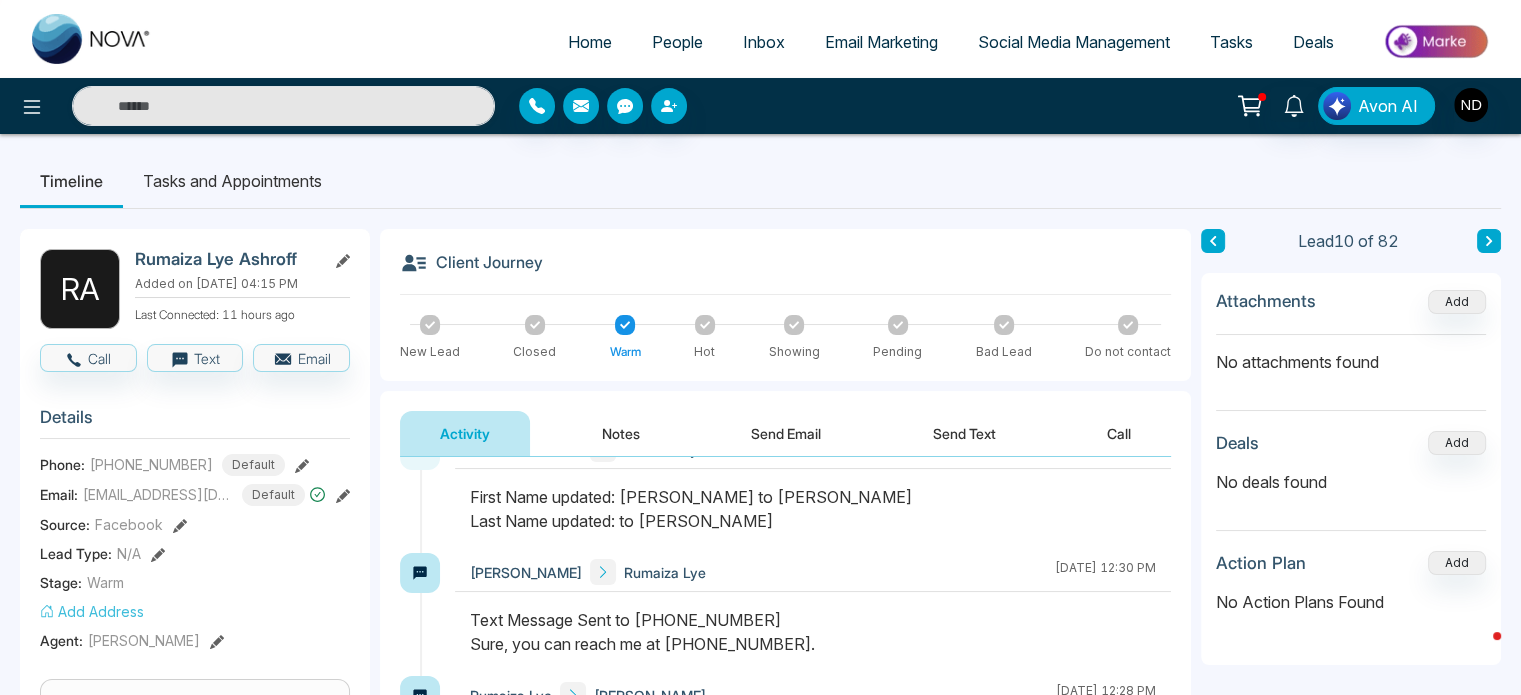 scroll, scrollTop: 0, scrollLeft: 0, axis: both 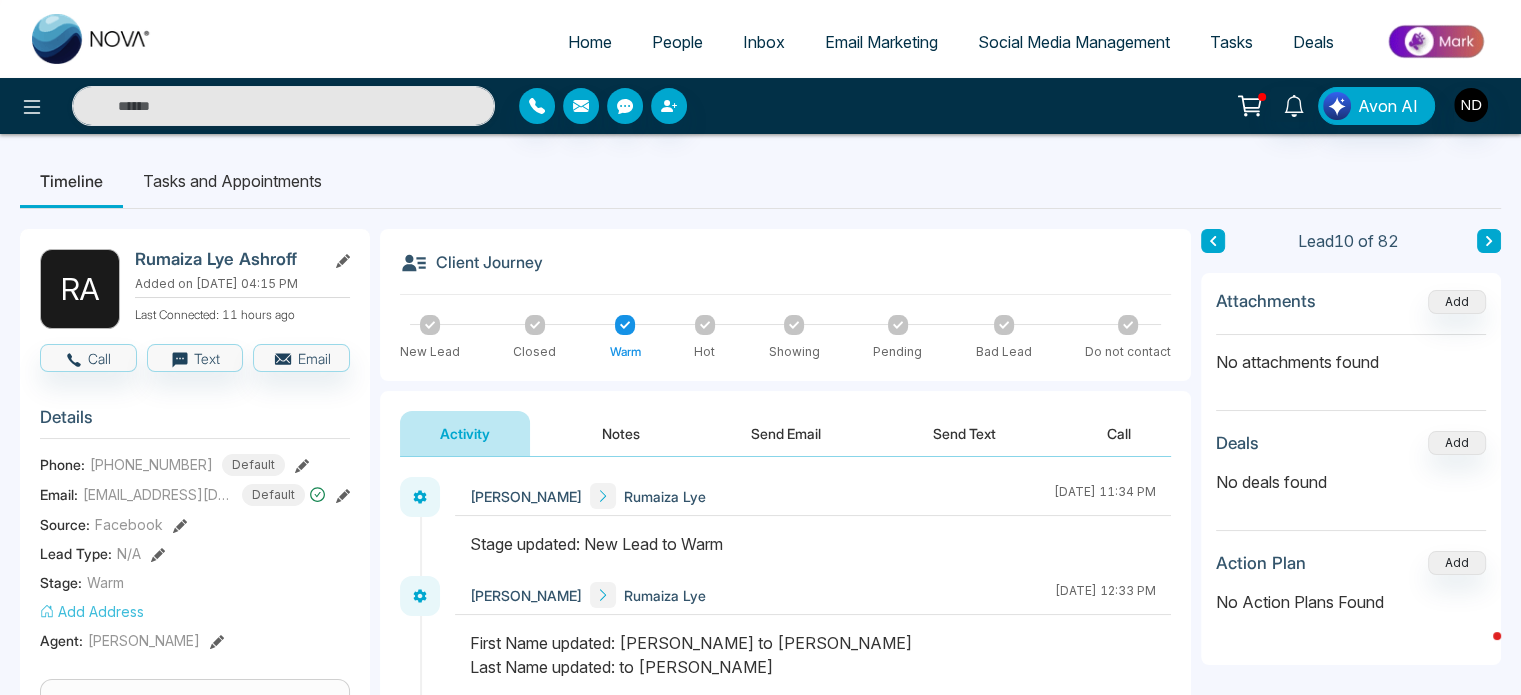 click at bounding box center [1489, 241] 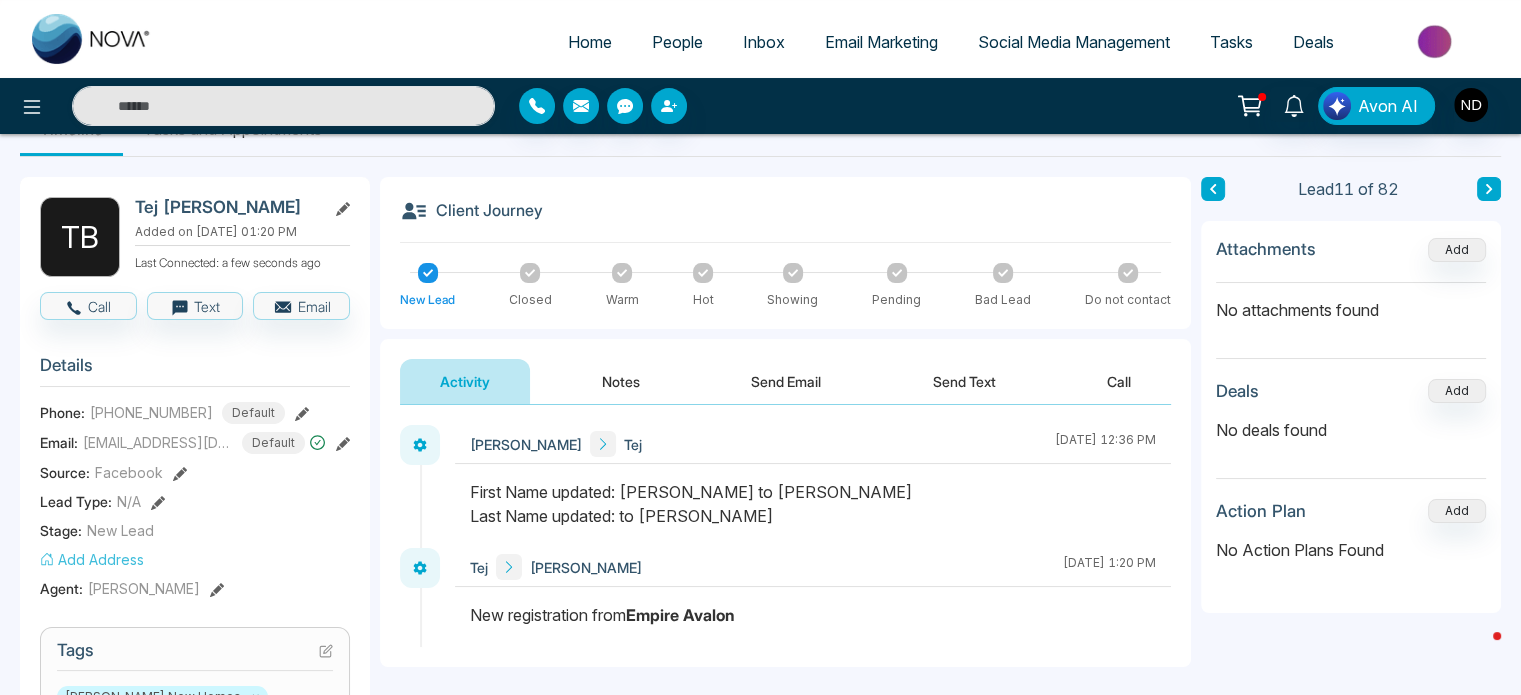 scroll, scrollTop: 0, scrollLeft: 0, axis: both 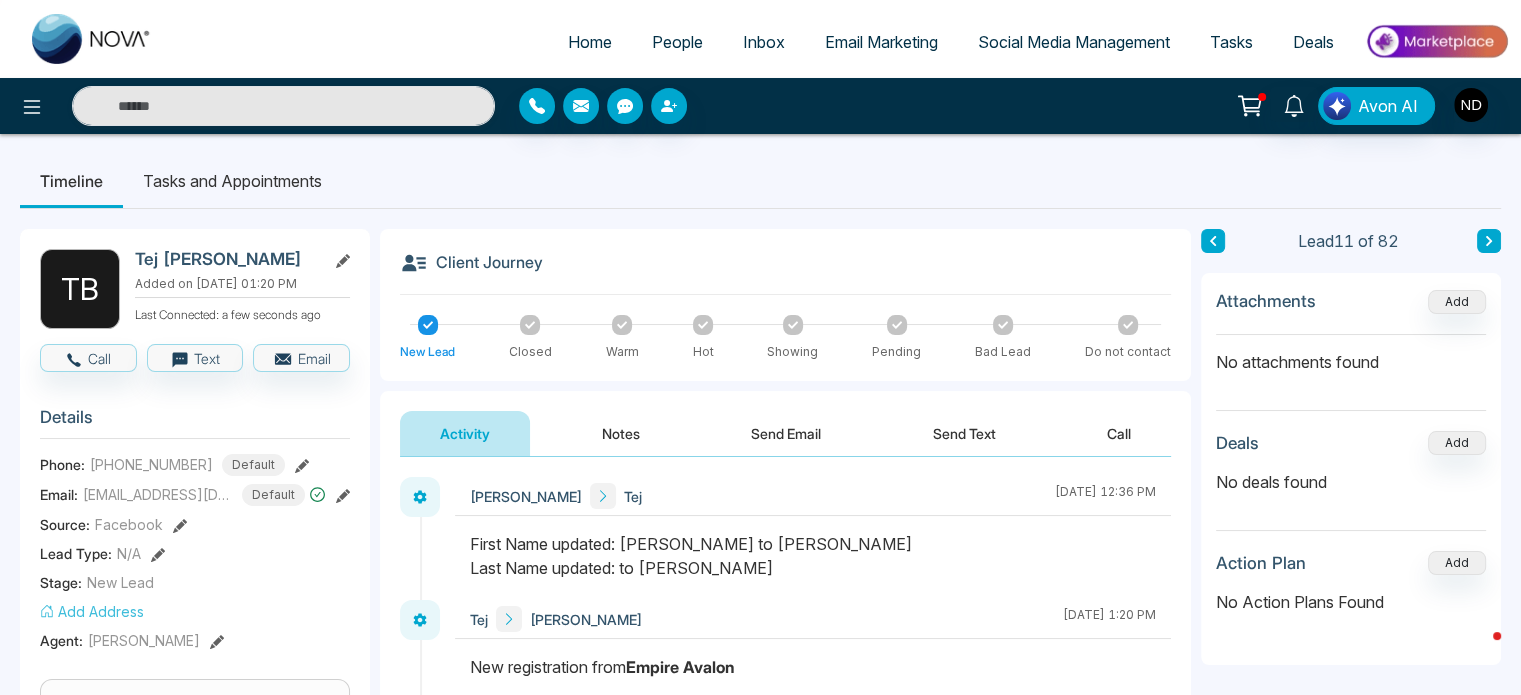 click 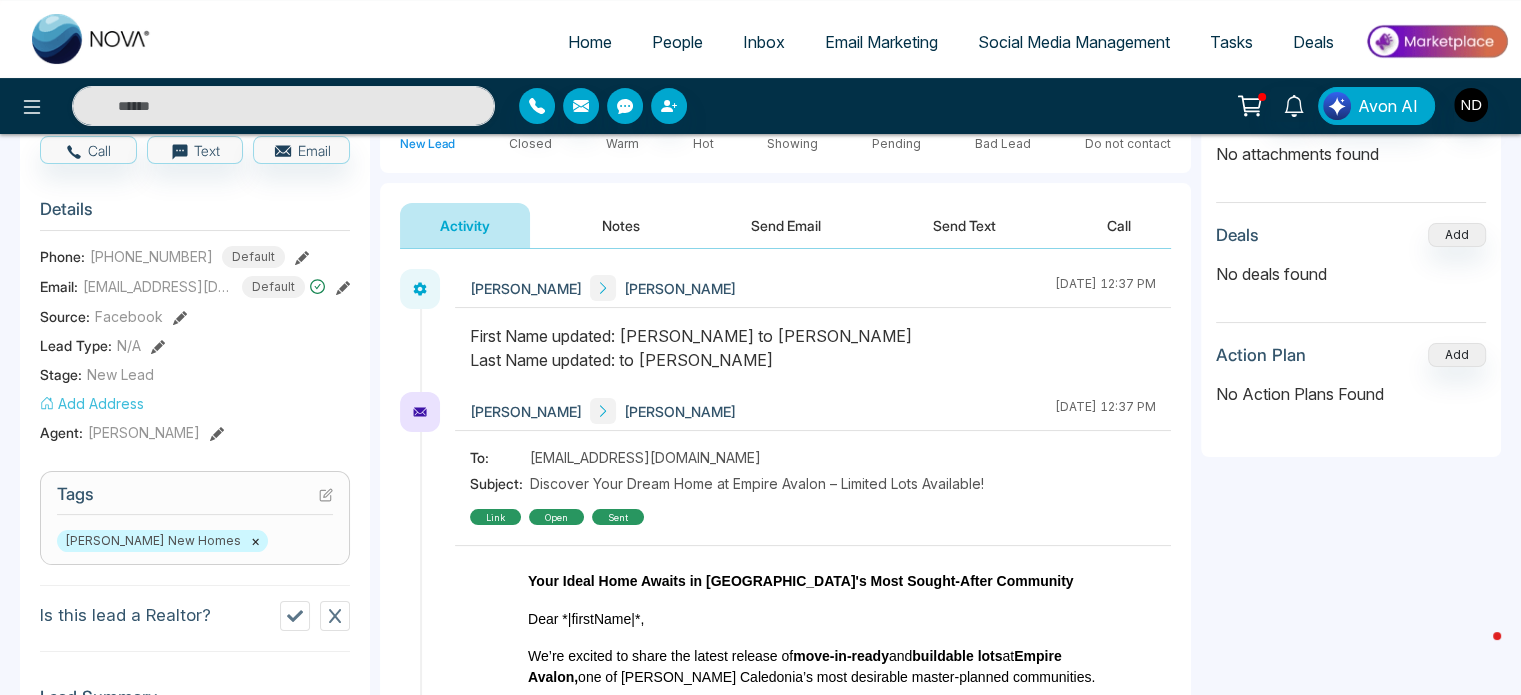 scroll, scrollTop: 208, scrollLeft: 0, axis: vertical 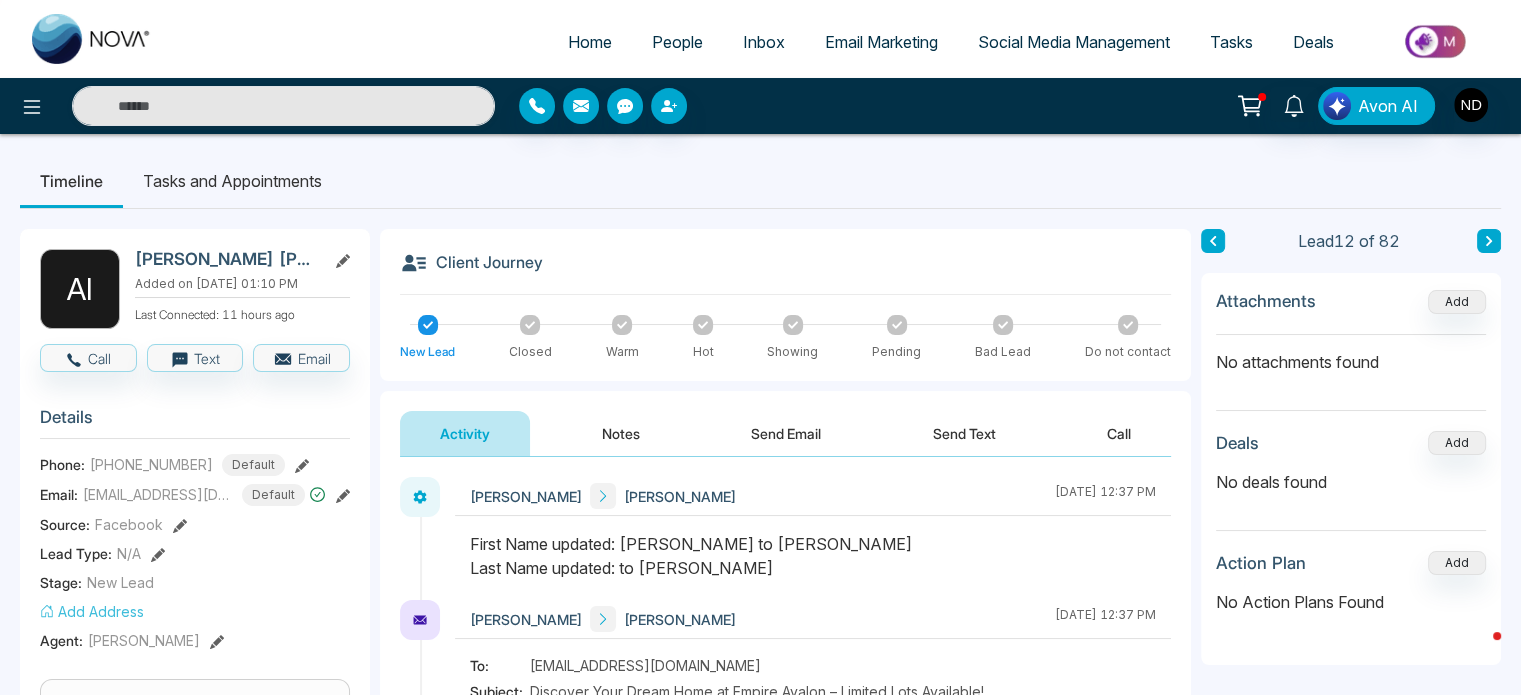 click at bounding box center [1489, 241] 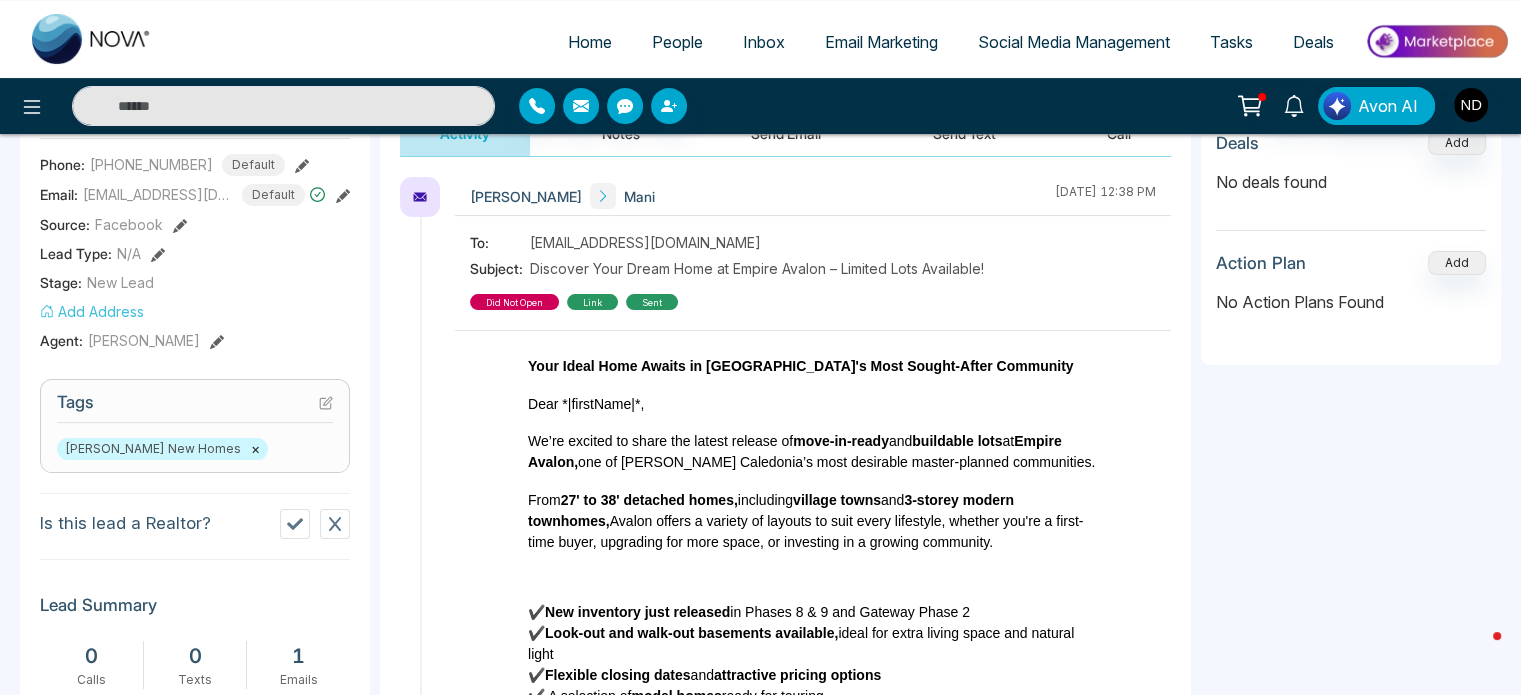 scroll, scrollTop: 0, scrollLeft: 0, axis: both 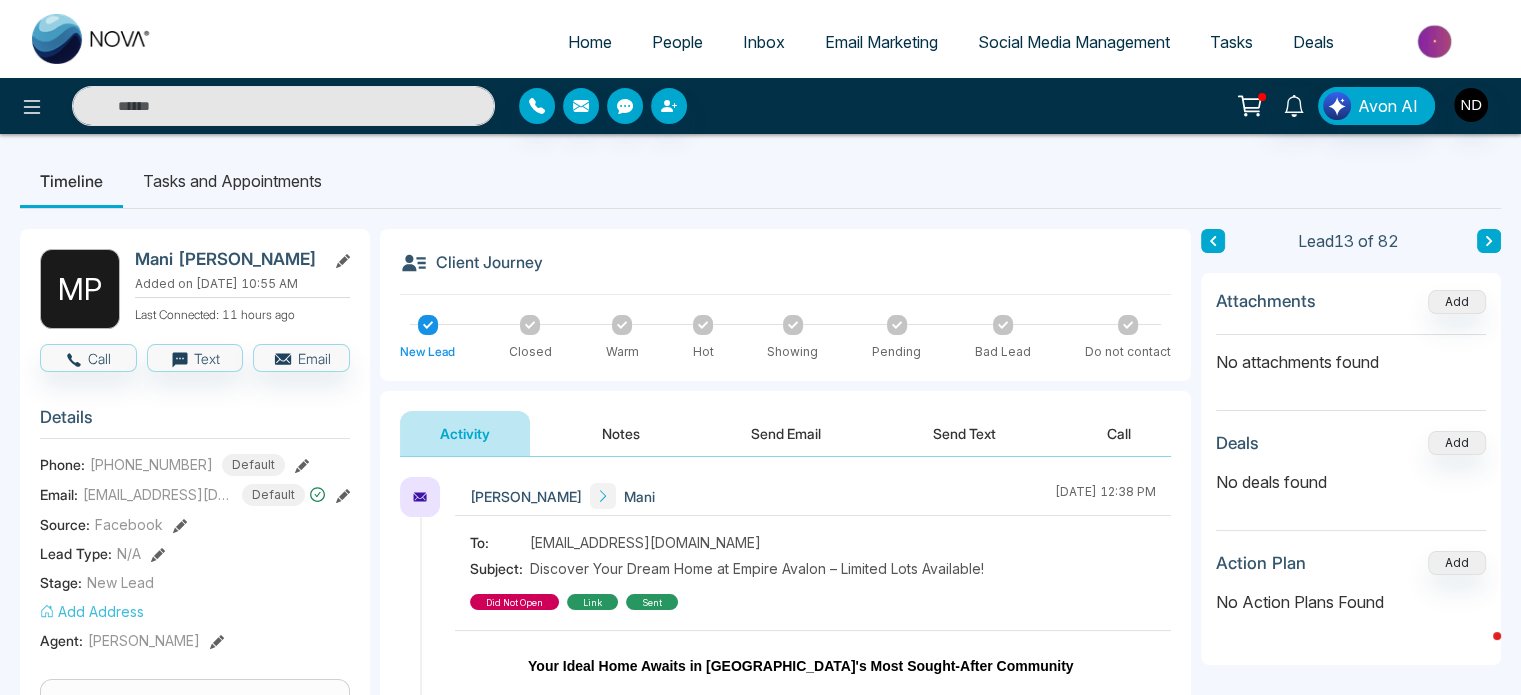 click at bounding box center (1489, 241) 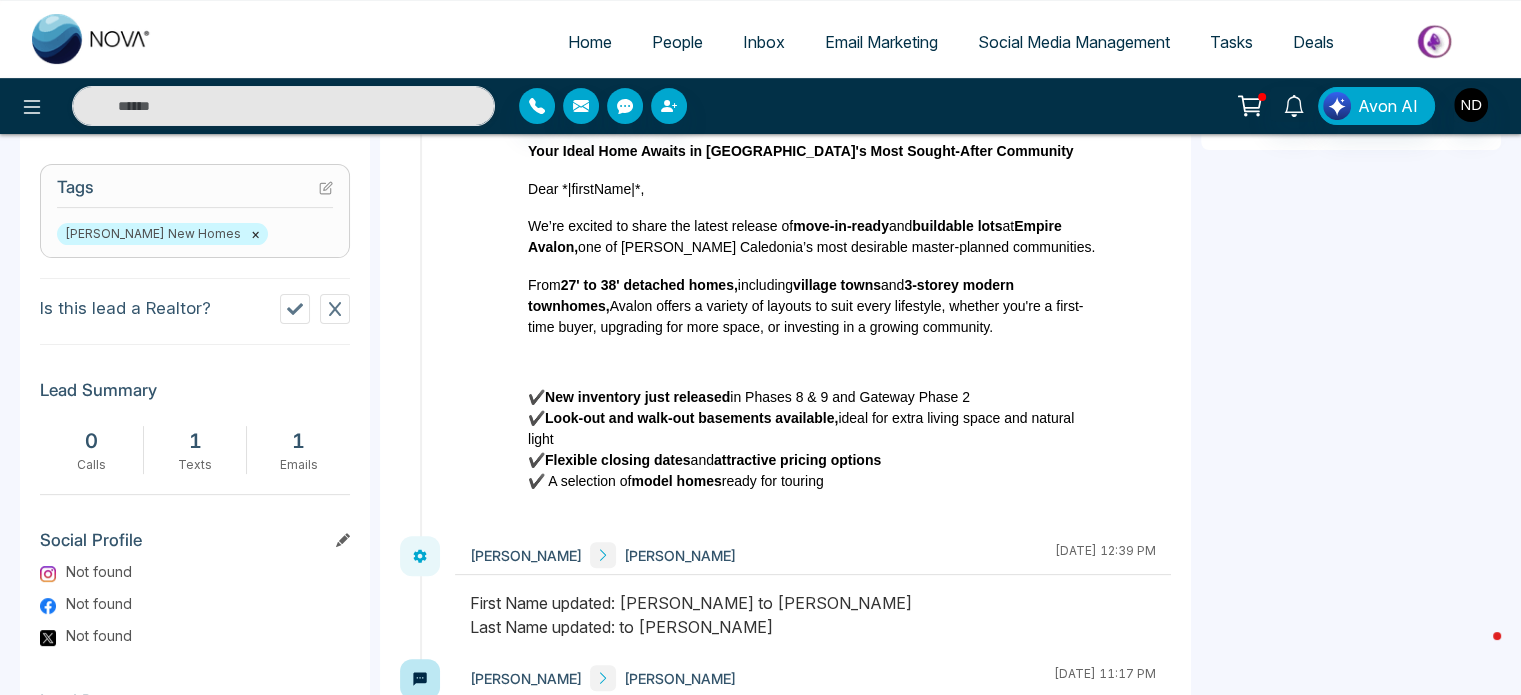 scroll, scrollTop: 516, scrollLeft: 0, axis: vertical 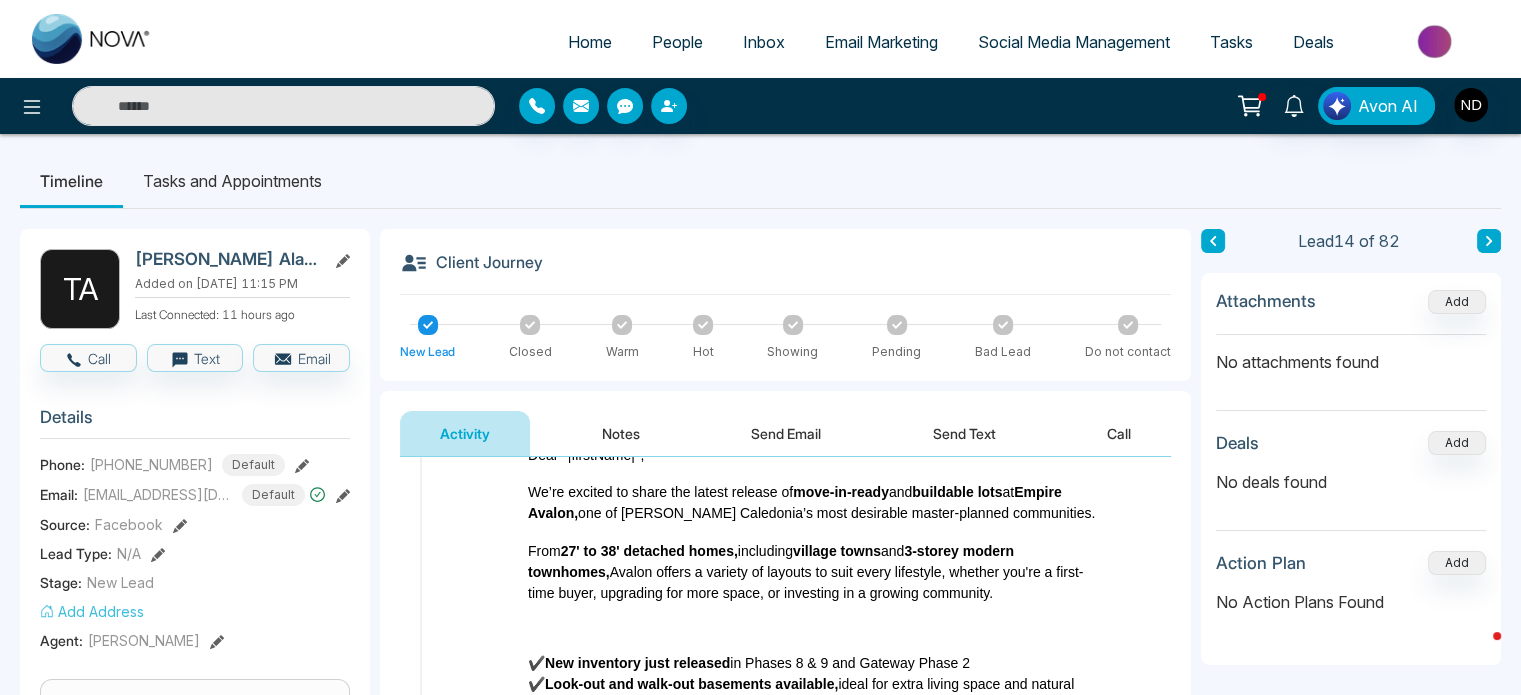 click 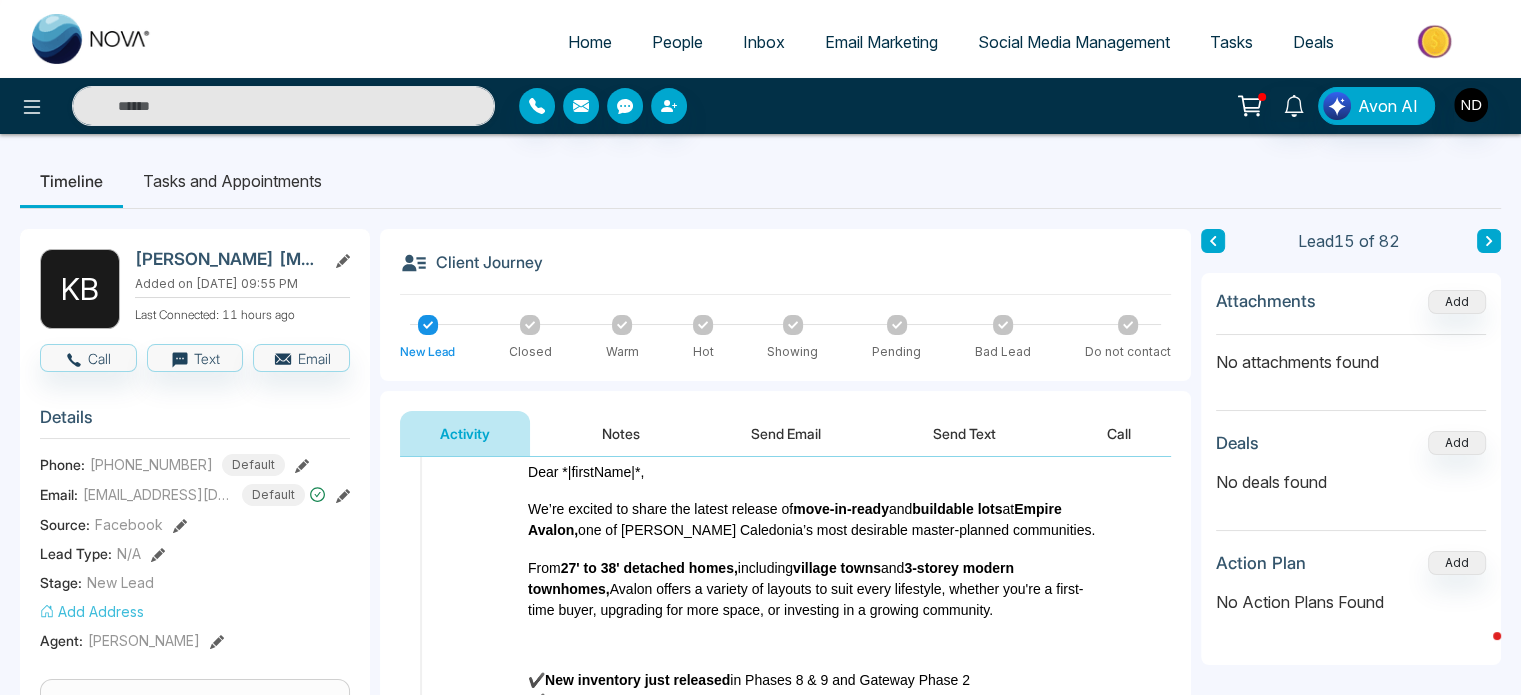 scroll, scrollTop: 271, scrollLeft: 0, axis: vertical 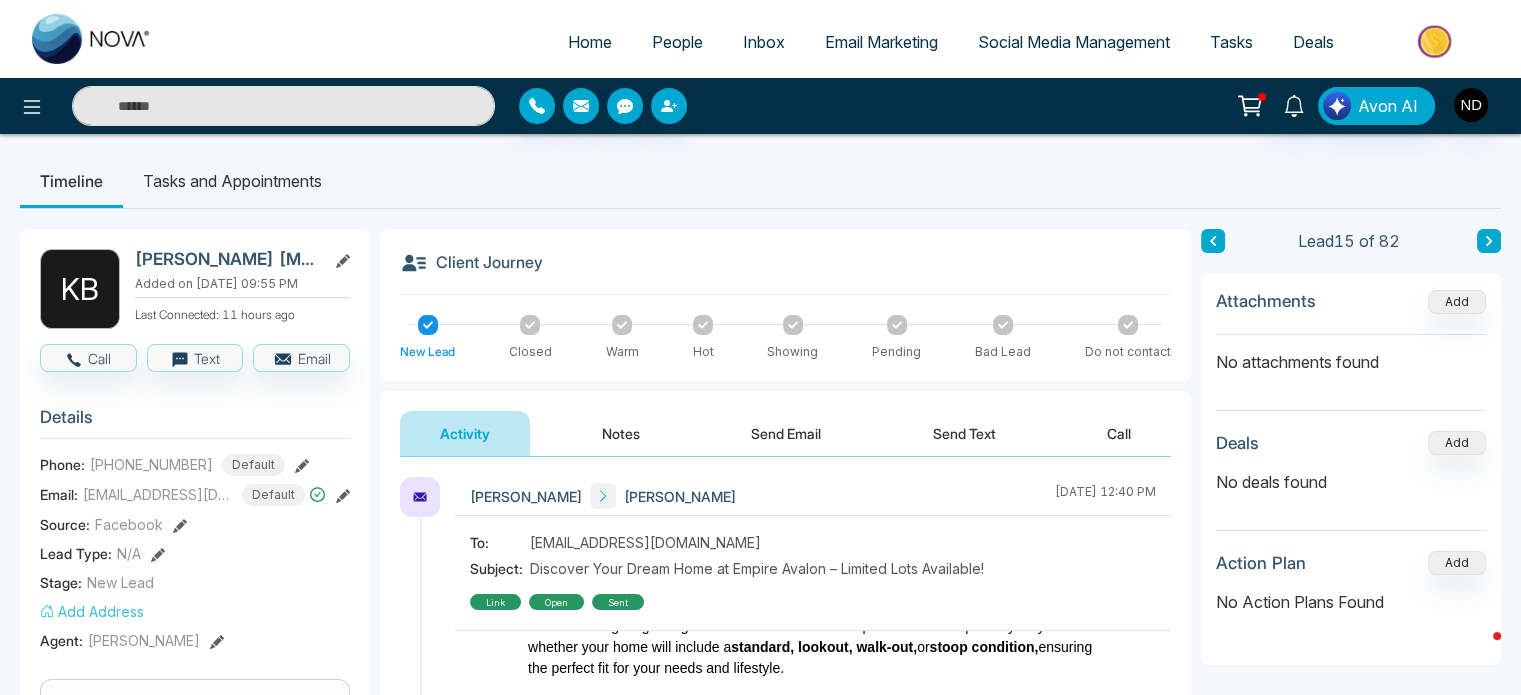 click 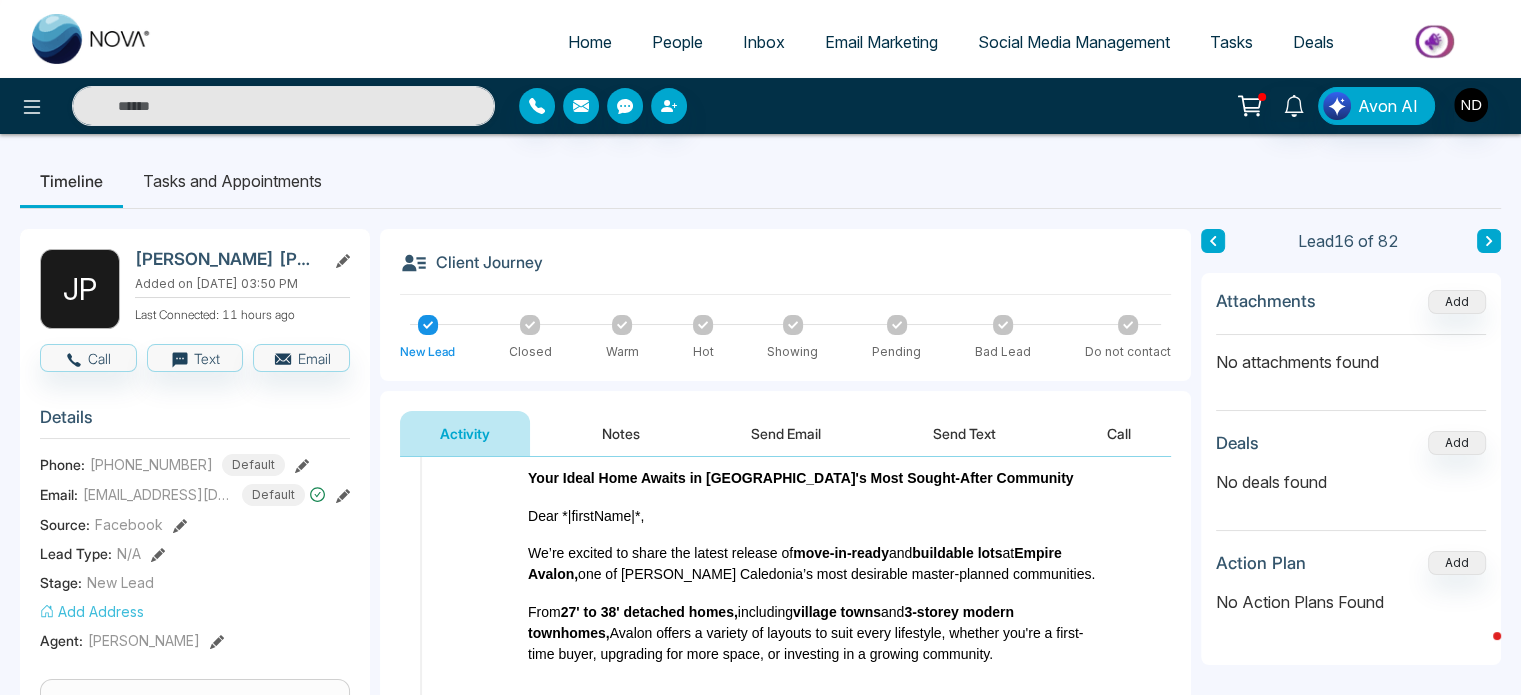 scroll, scrollTop: 370, scrollLeft: 0, axis: vertical 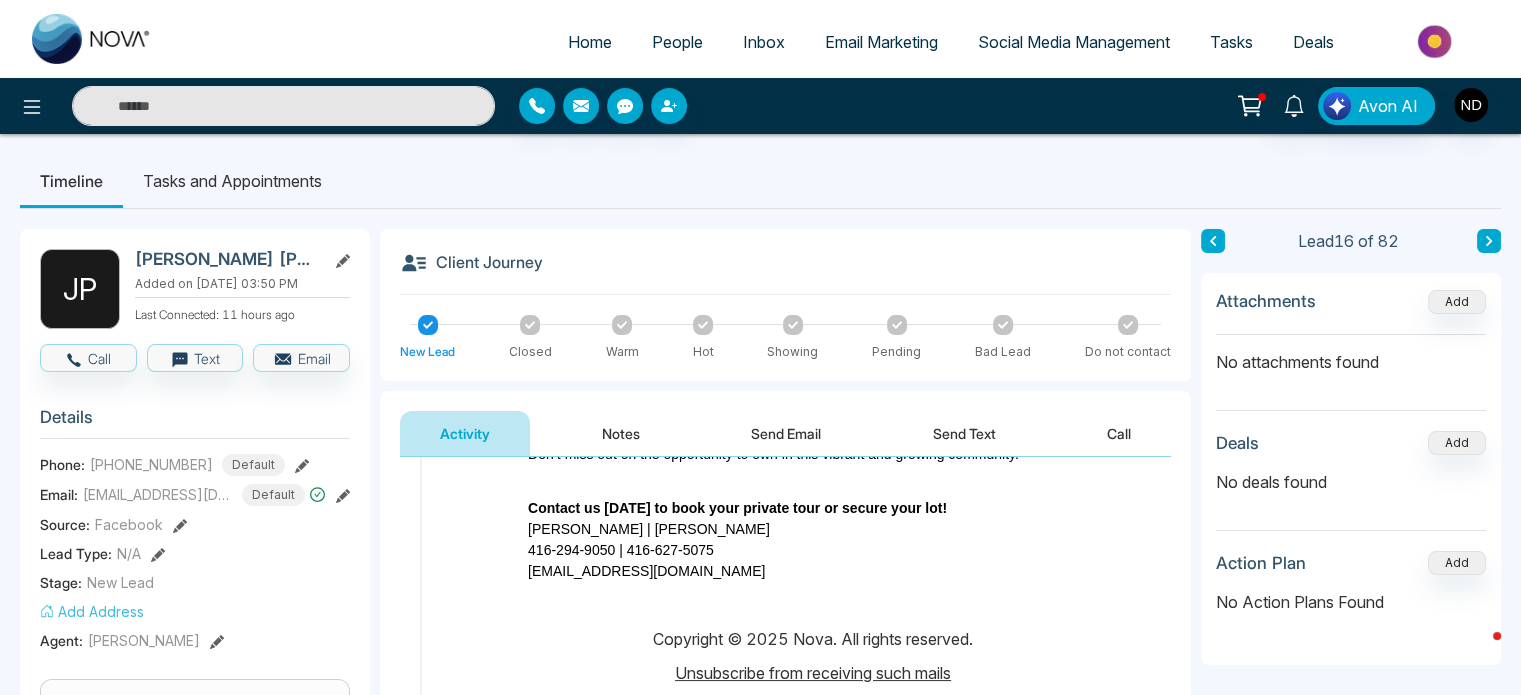 click 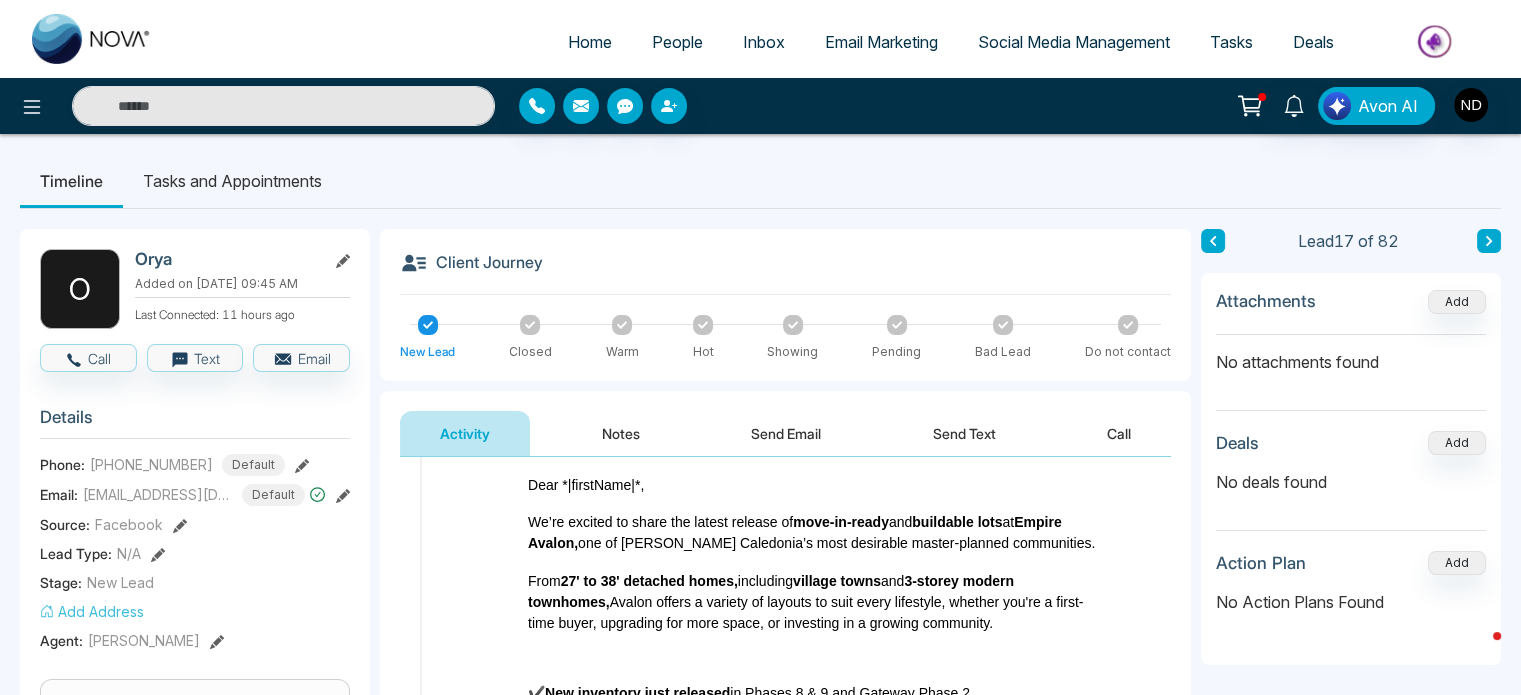 scroll, scrollTop: 247, scrollLeft: 0, axis: vertical 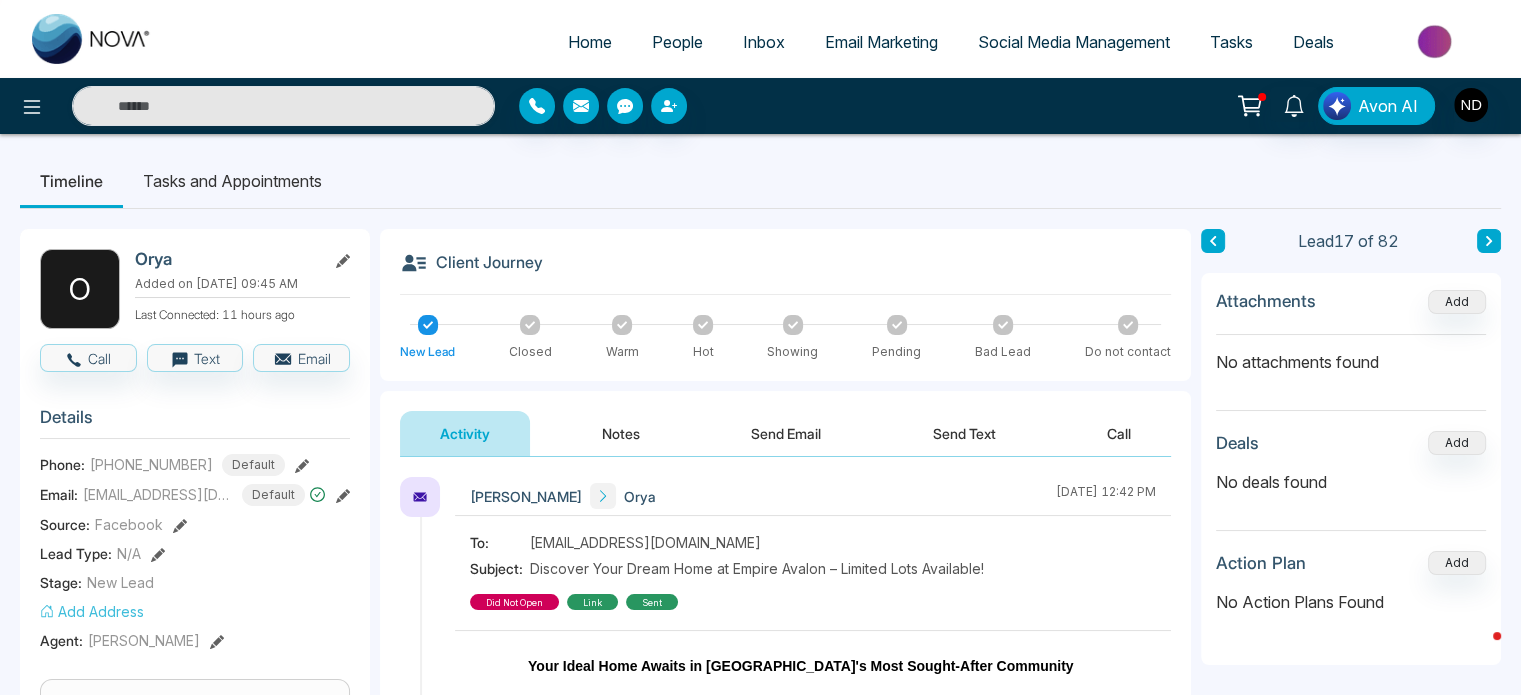 click at bounding box center (1489, 241) 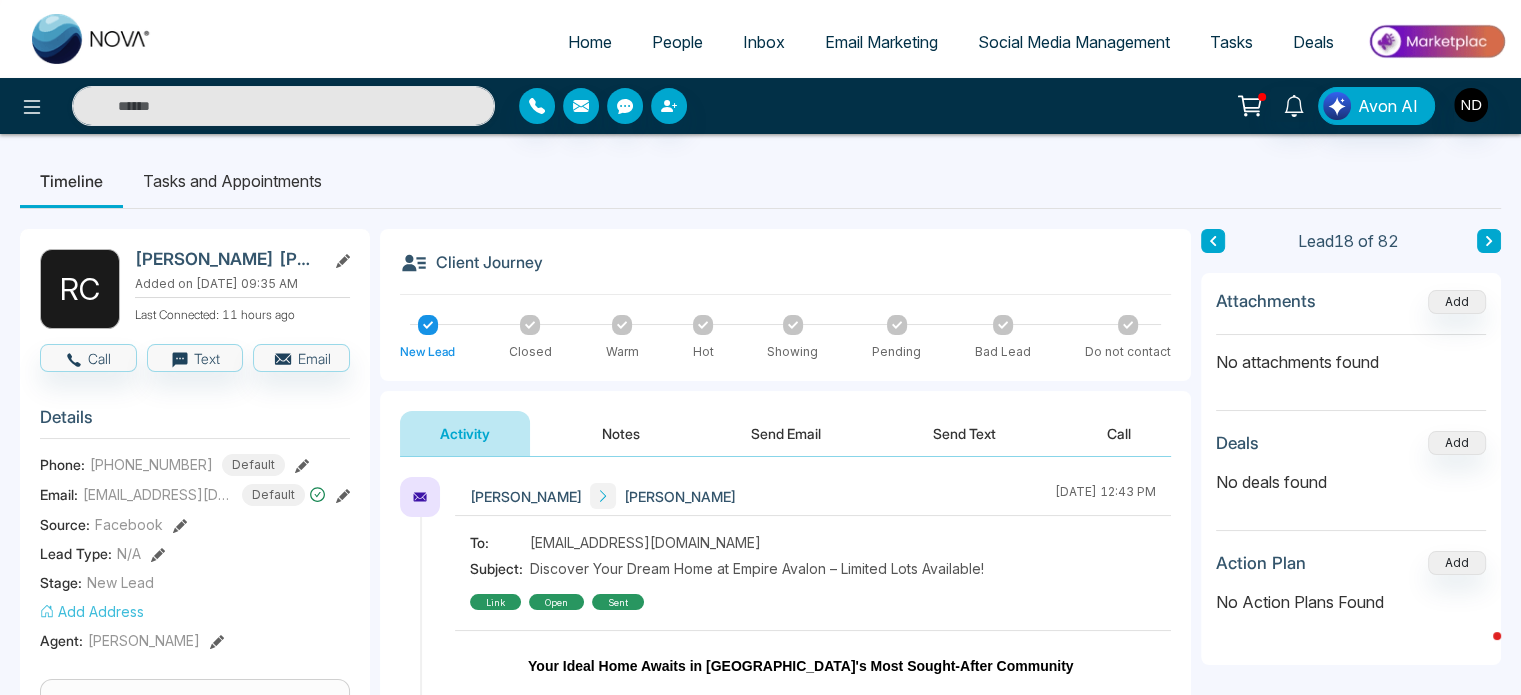 click on "Navdeep Dhillon Ramirez June 30 2025 | 12:43 PM To: carlosramireze1@hotmail.com Subject: Discover Your Dream Home at Empire Avalon – Limited Lots Available! link open sent" at bounding box center (785, 764) 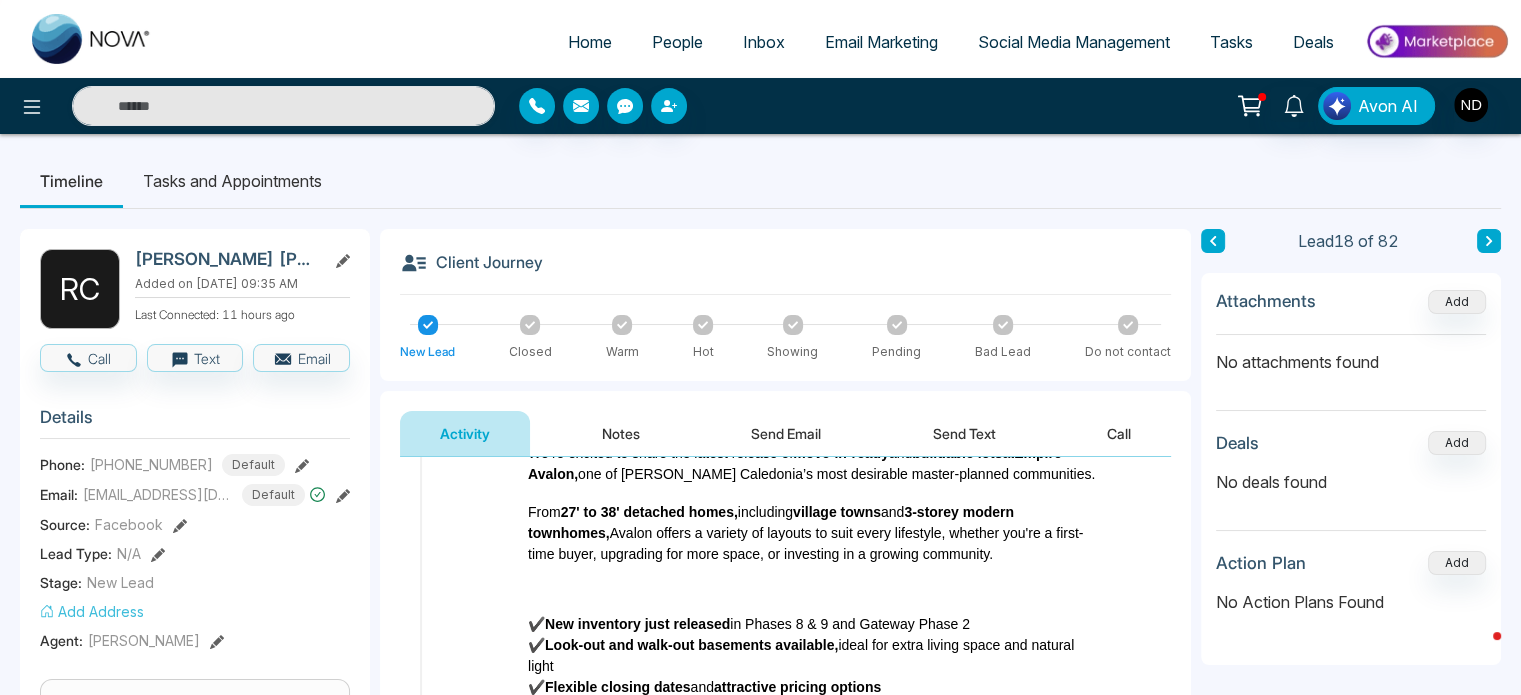 scroll, scrollTop: 370, scrollLeft: 0, axis: vertical 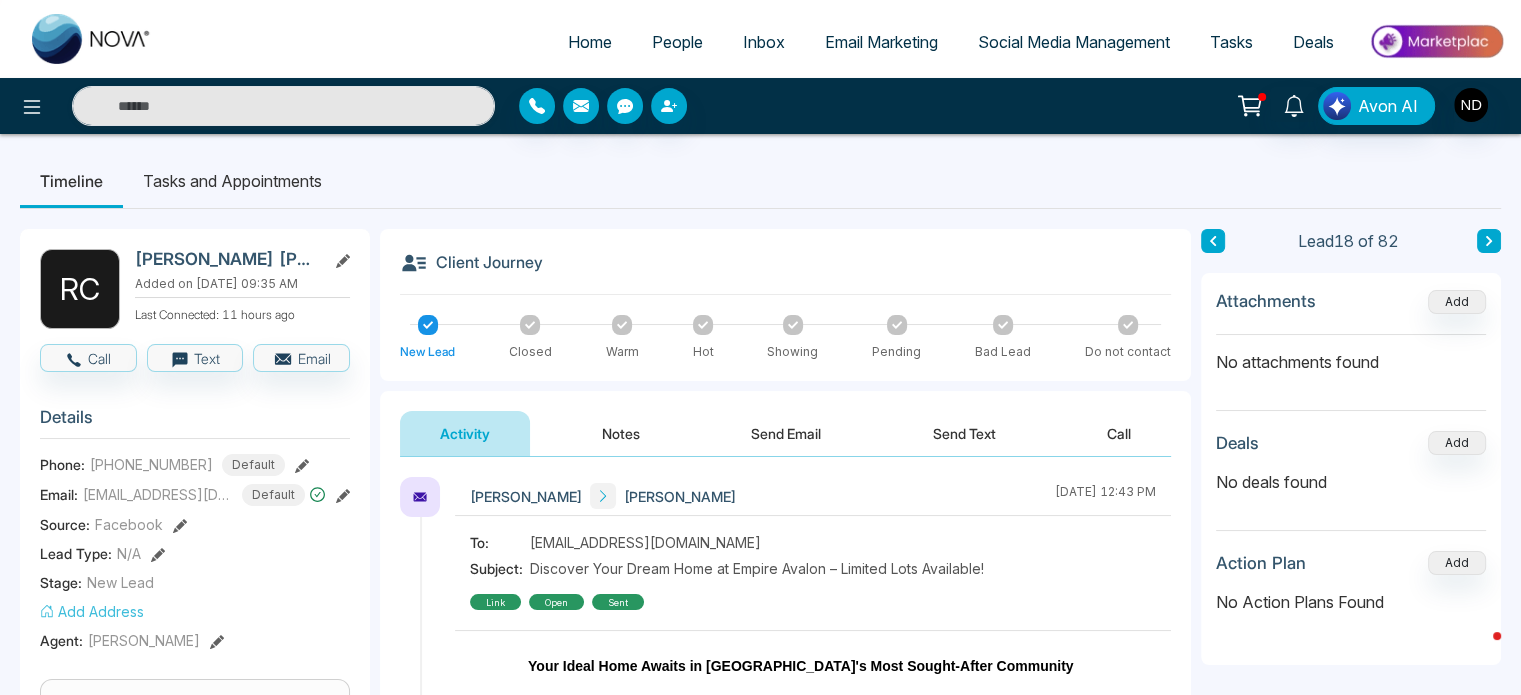 click 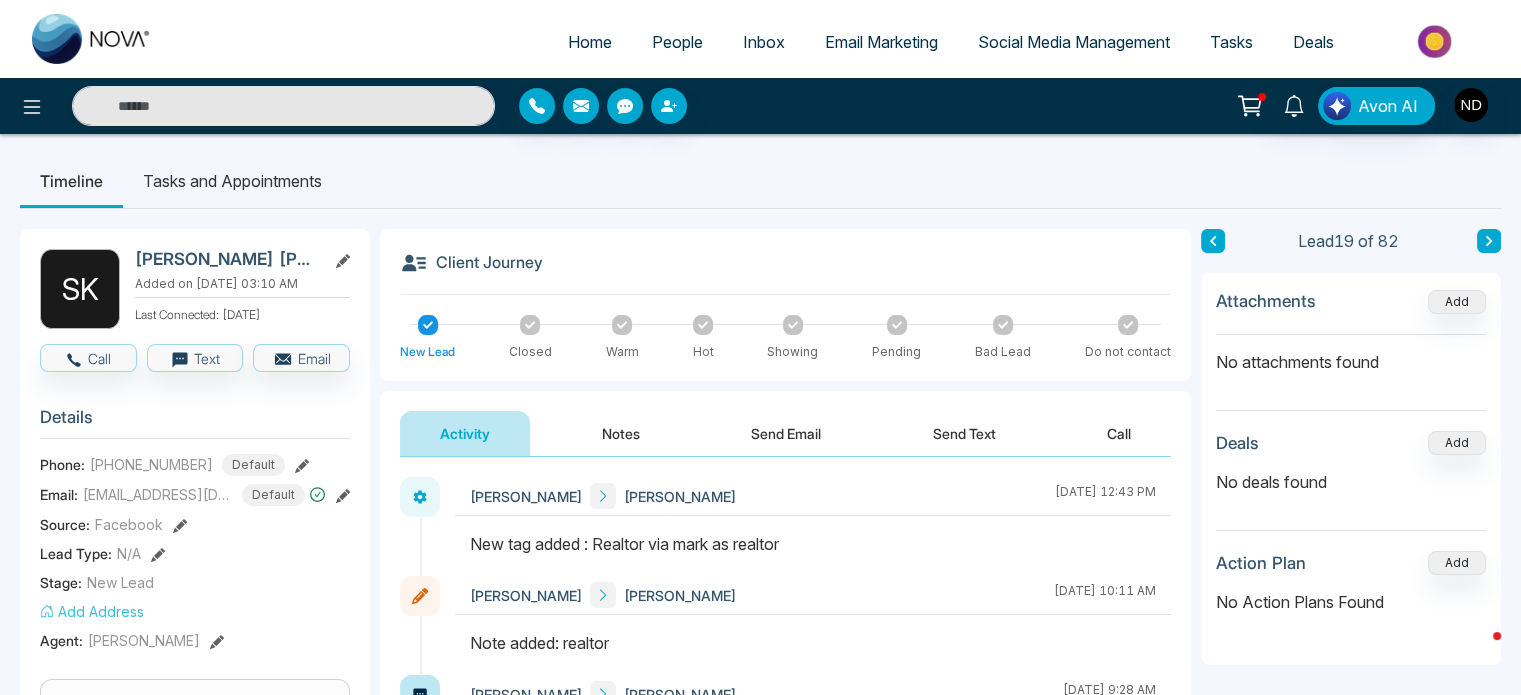 click at bounding box center (1489, 241) 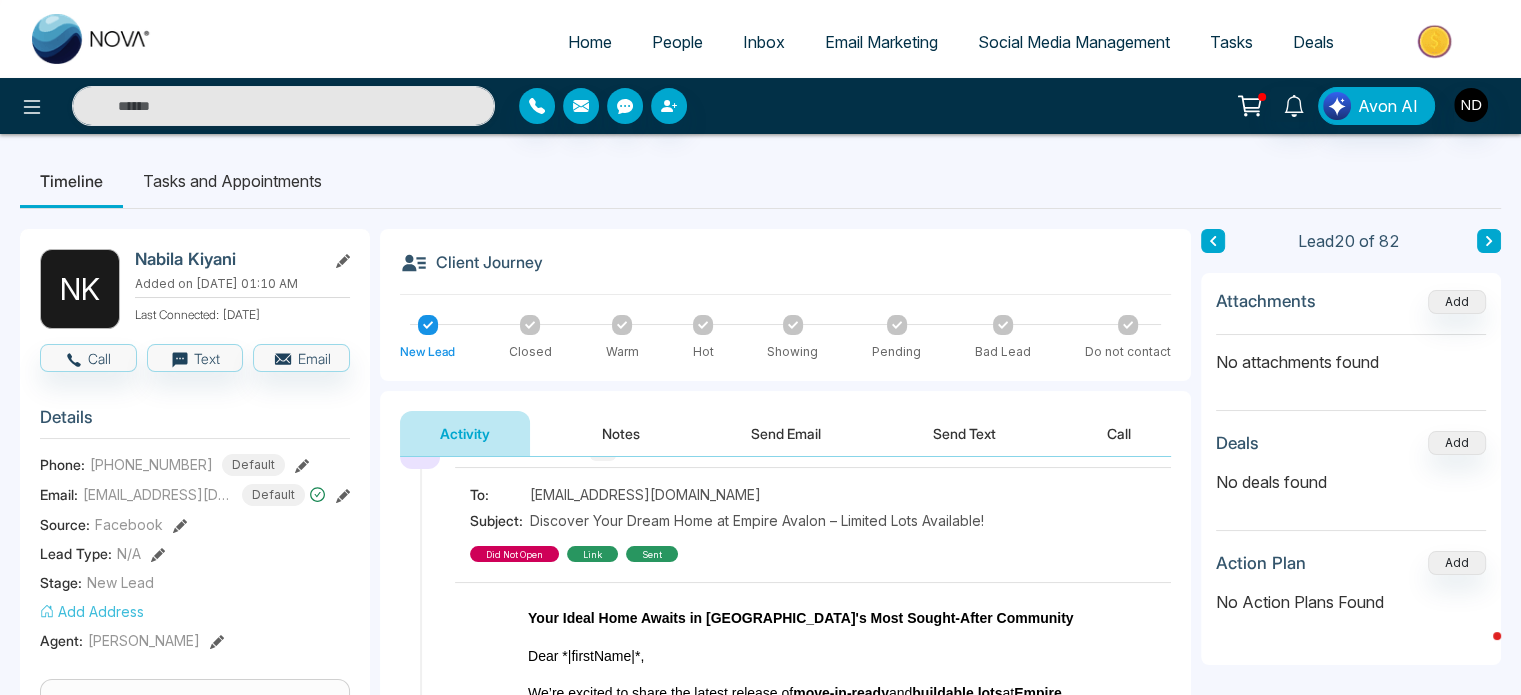 scroll, scrollTop: 271, scrollLeft: 0, axis: vertical 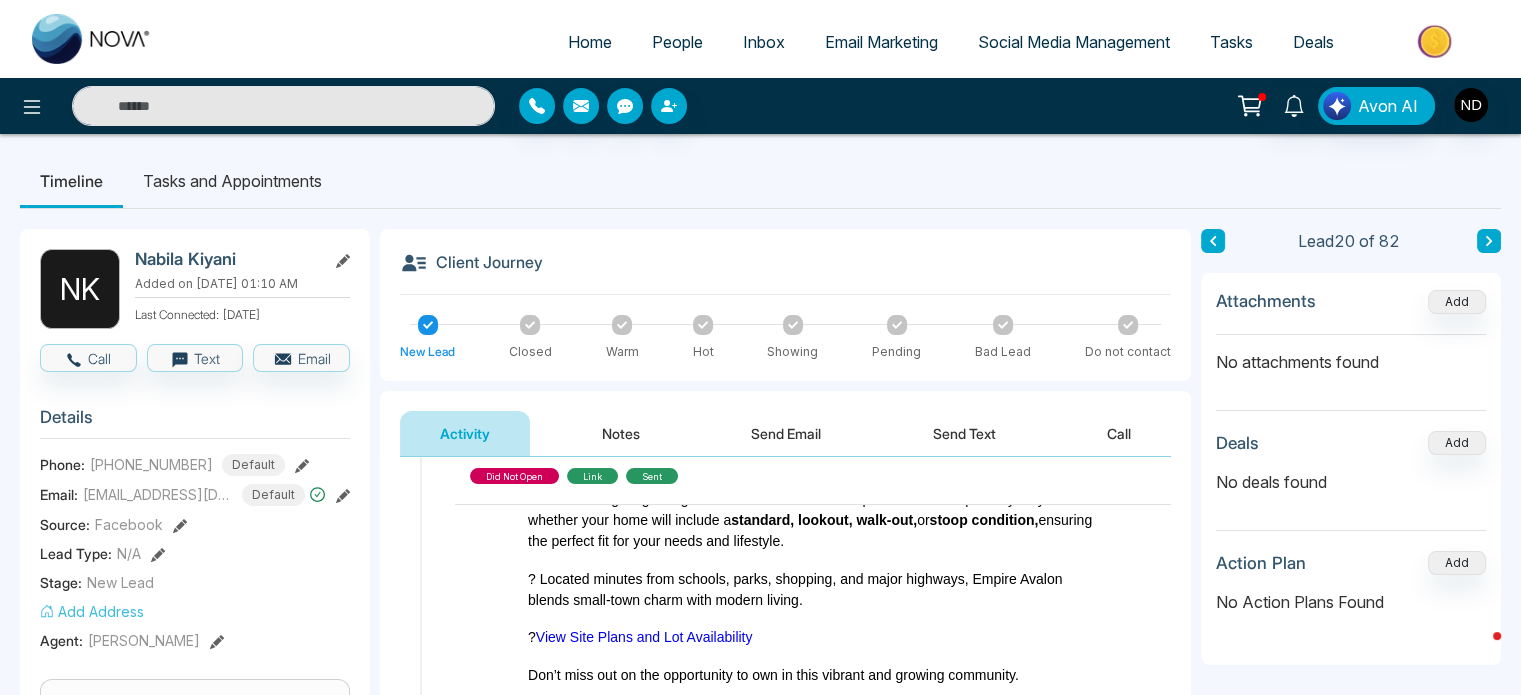click 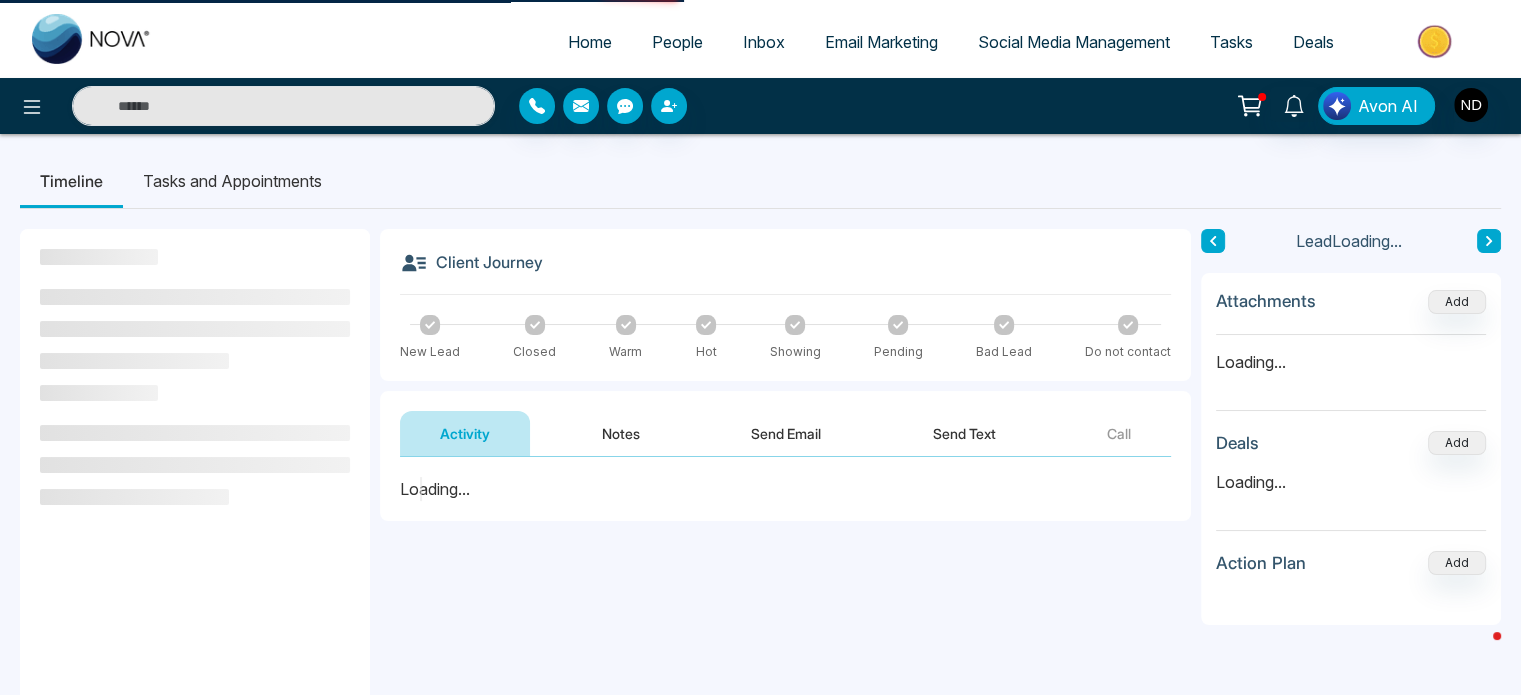 scroll, scrollTop: 0, scrollLeft: 0, axis: both 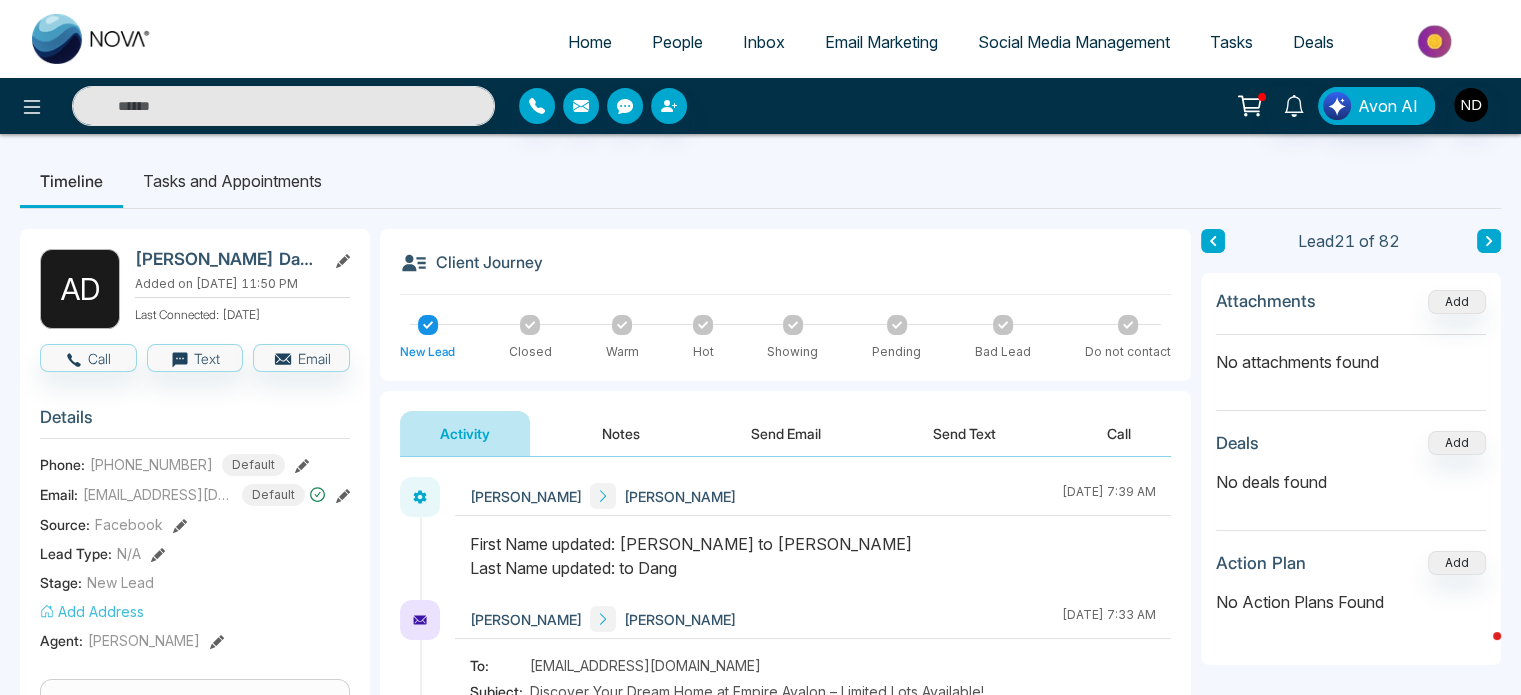 click at bounding box center (1489, 241) 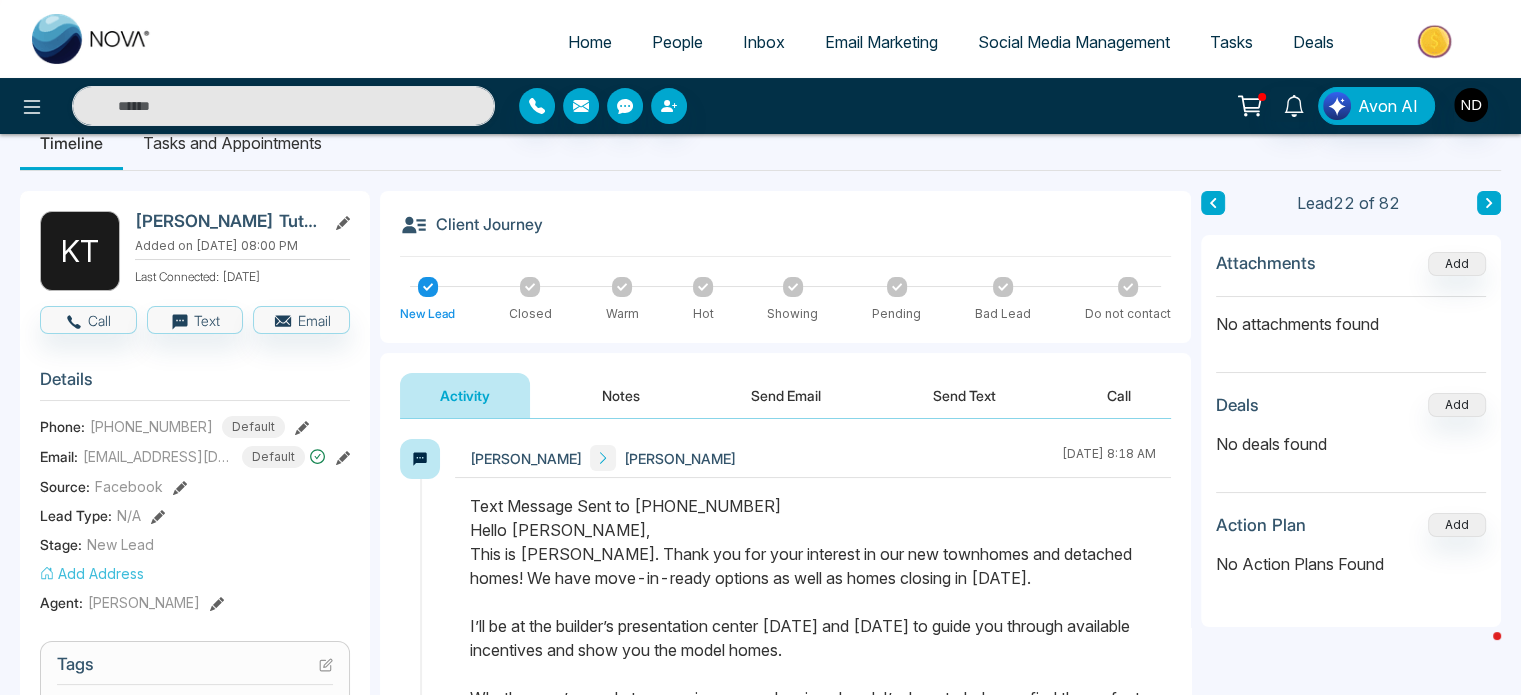scroll, scrollTop: 0, scrollLeft: 0, axis: both 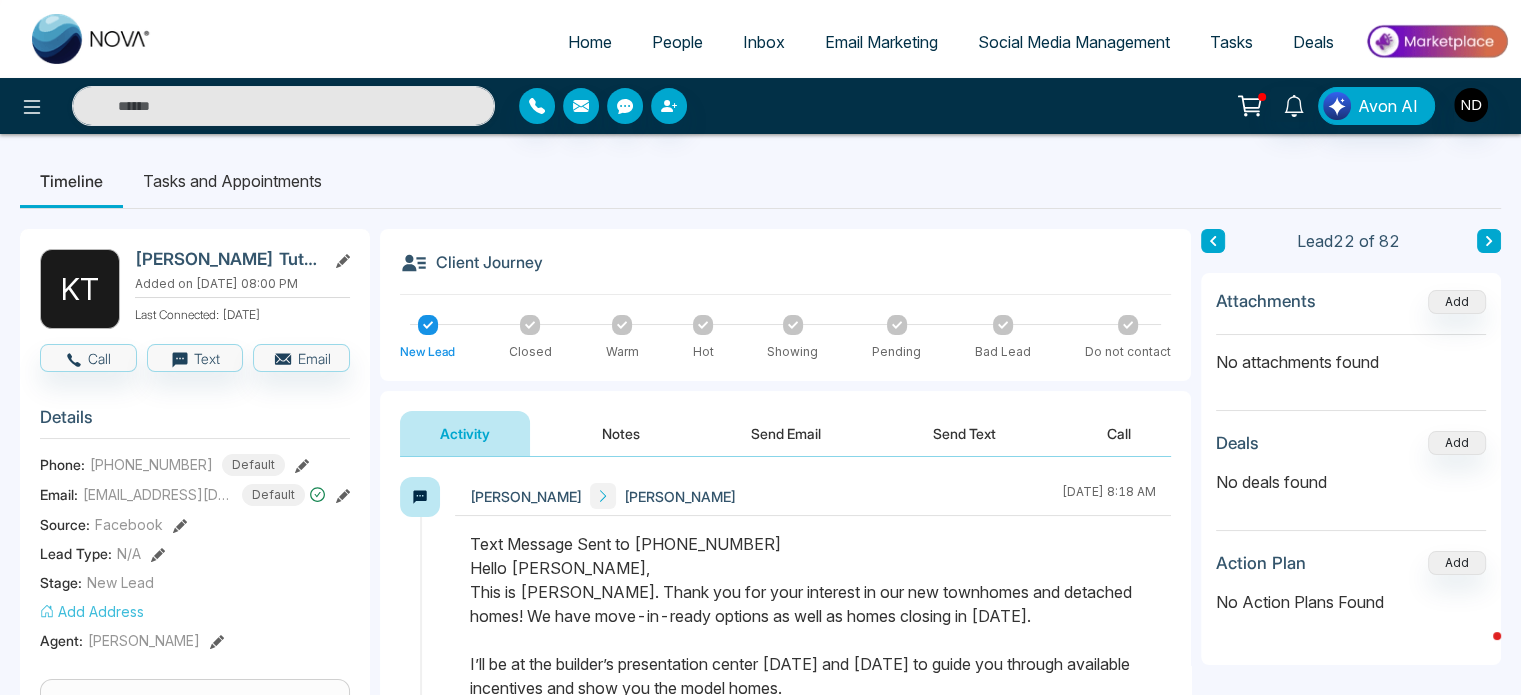 click 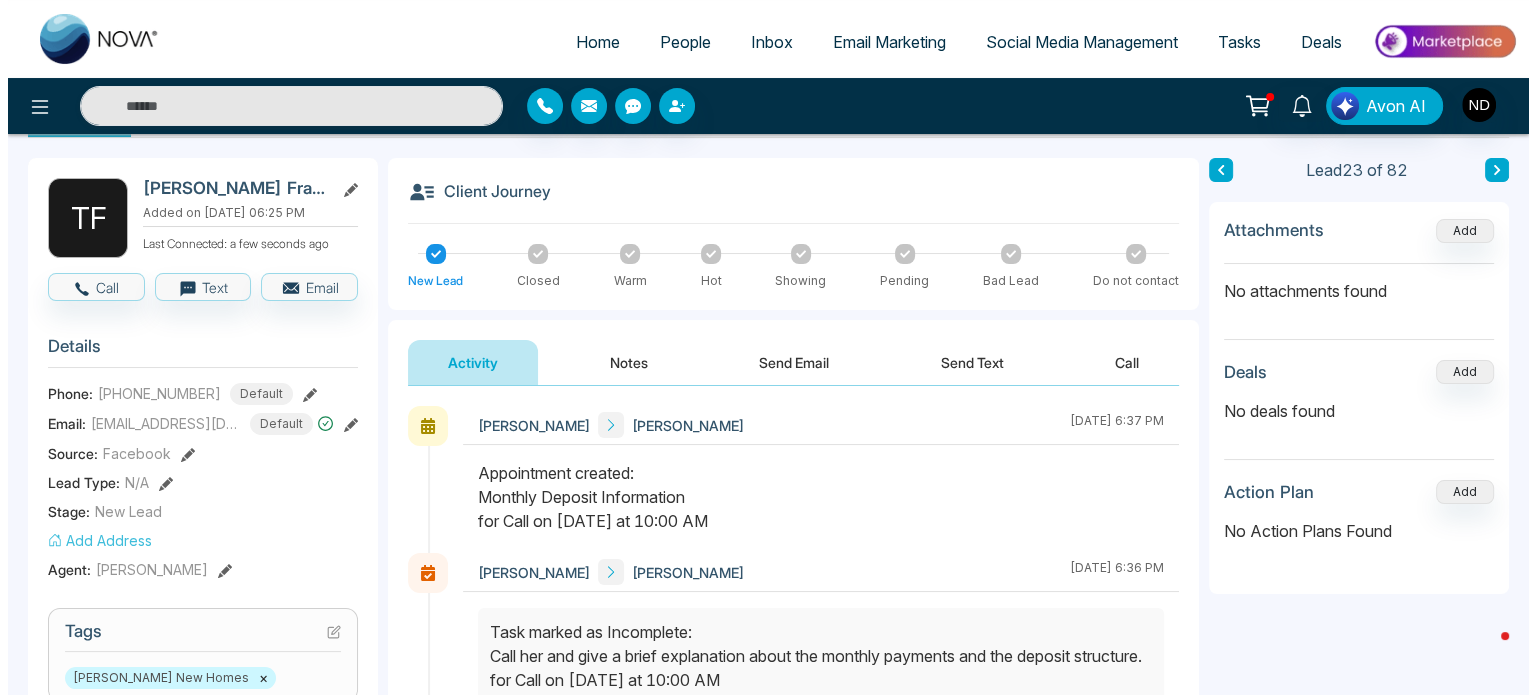 scroll, scrollTop: 0, scrollLeft: 0, axis: both 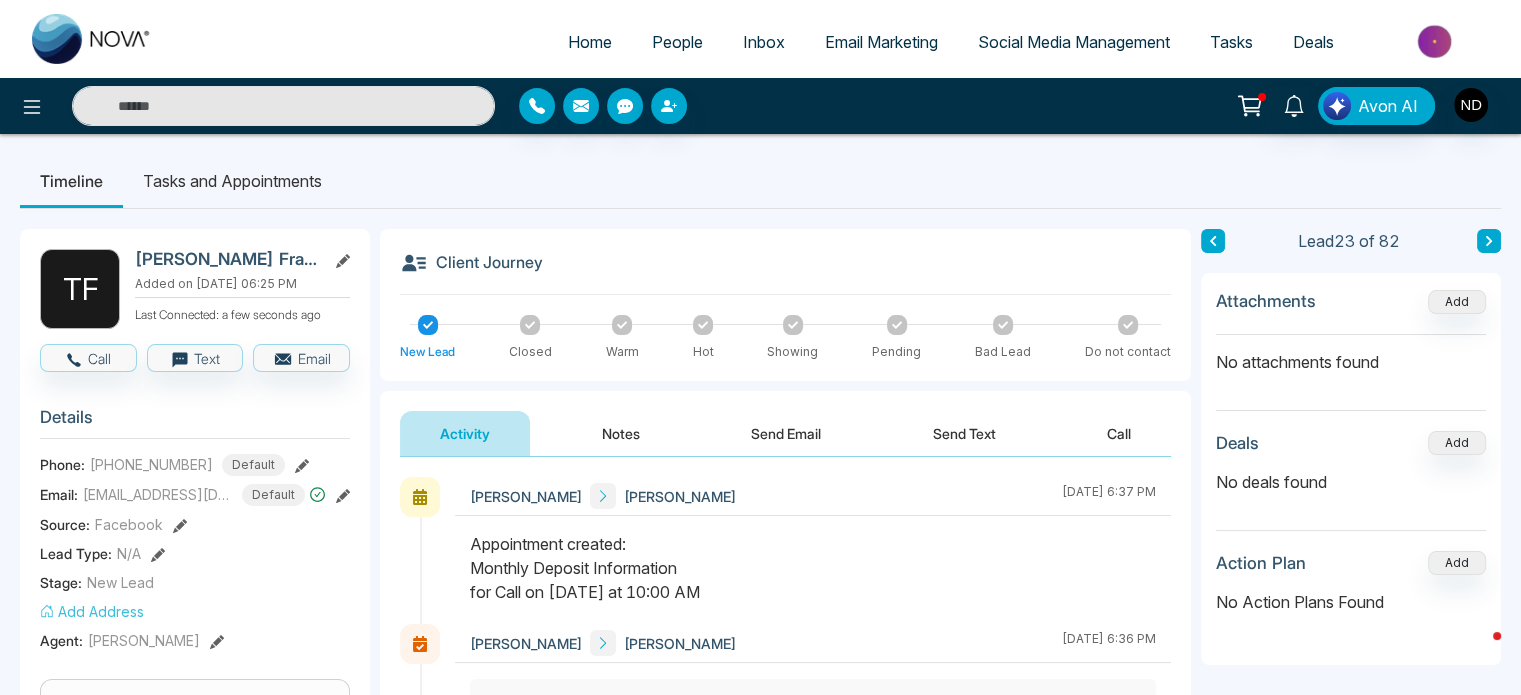 click on "Tasks and Appointments" at bounding box center (232, 181) 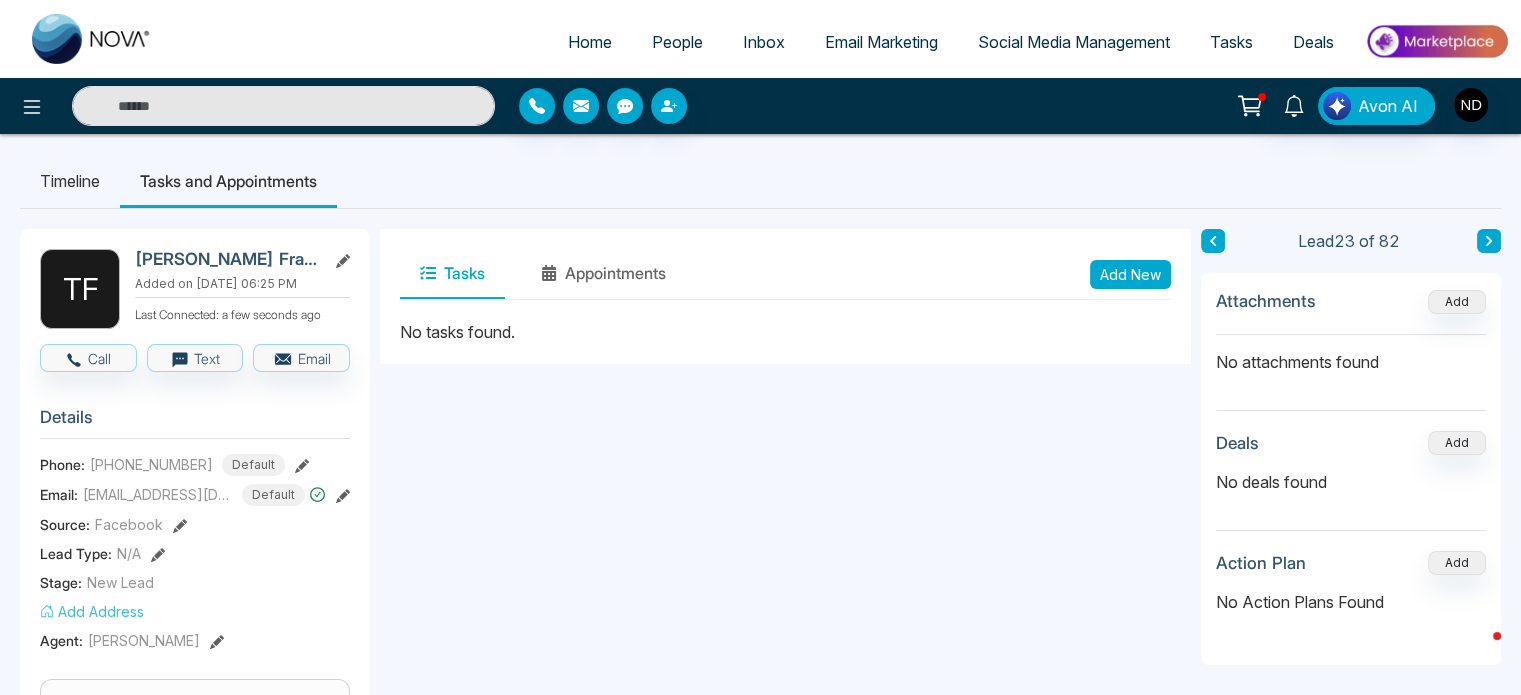 click on "Add New" at bounding box center [1130, 274] 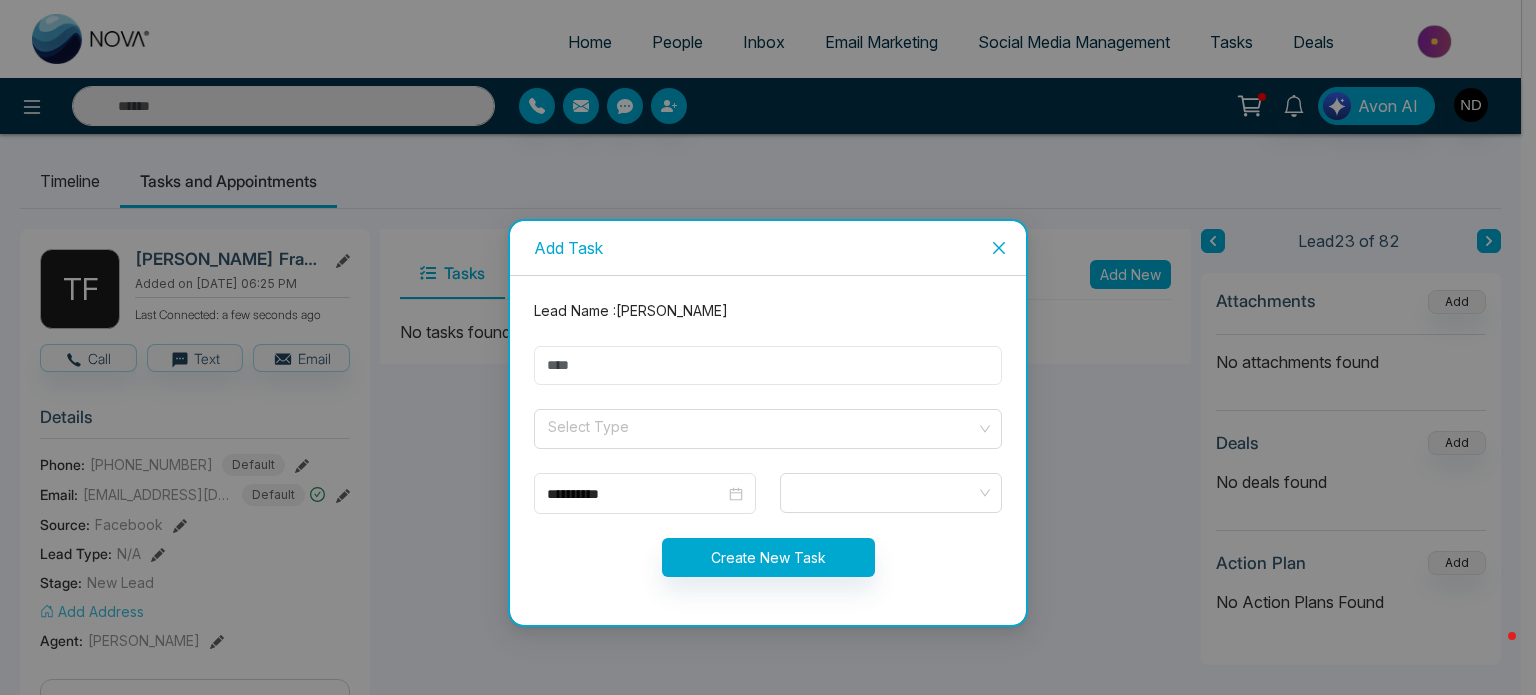 click at bounding box center (768, 365) 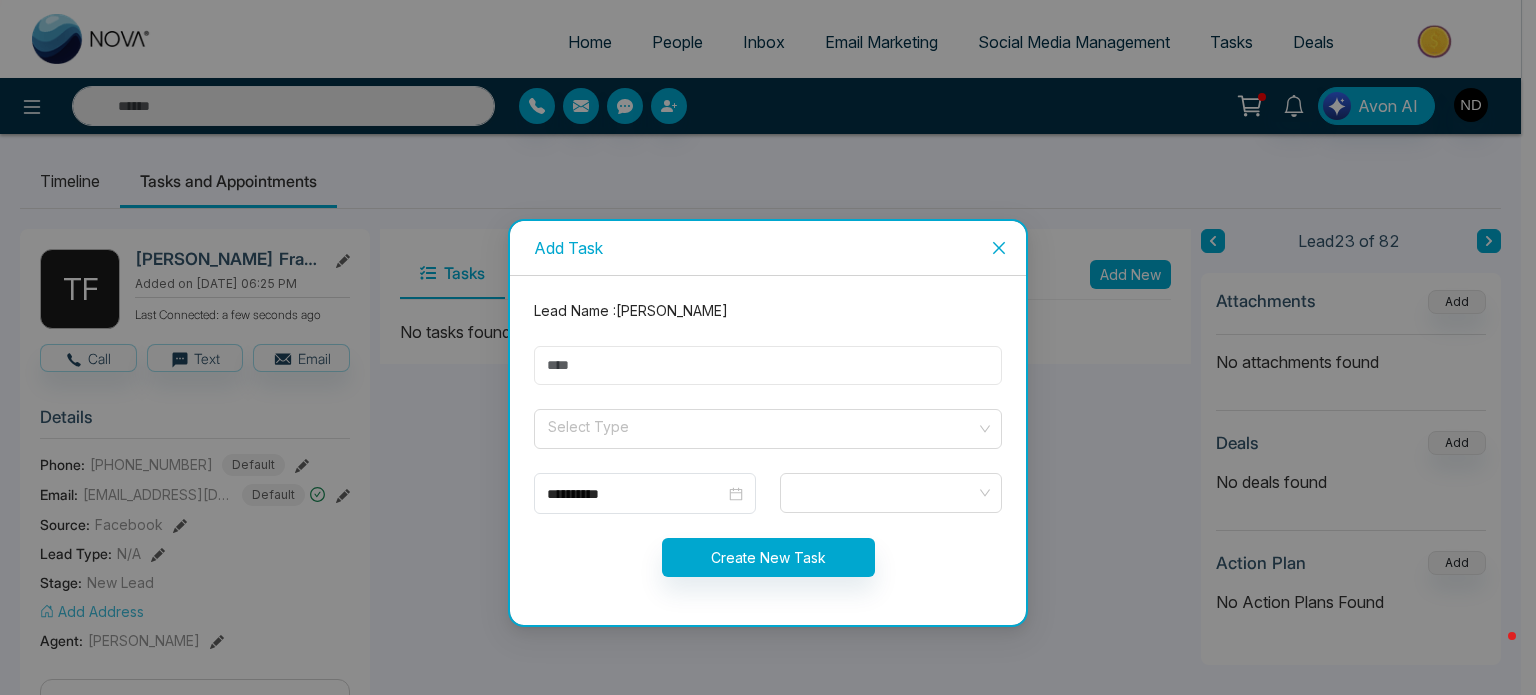 type on "****" 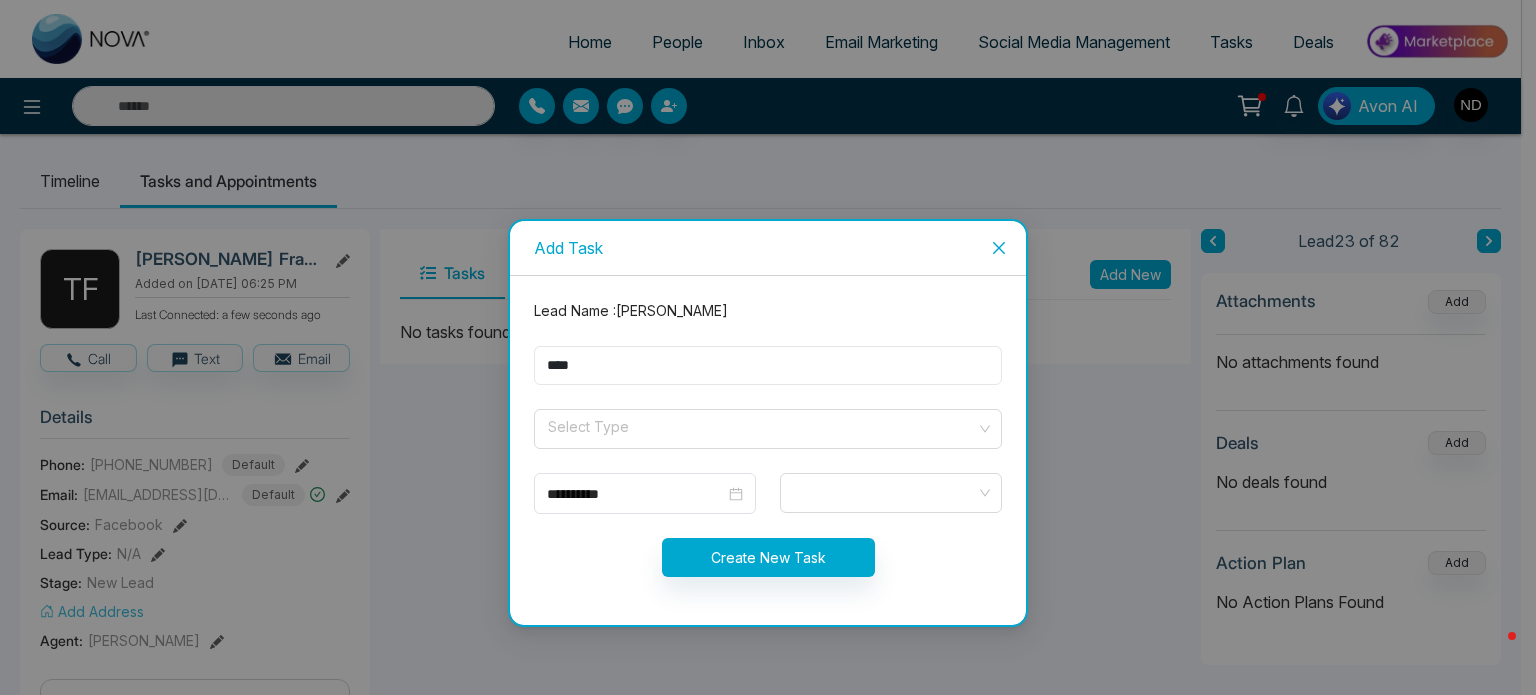click on "****" at bounding box center [768, 365] 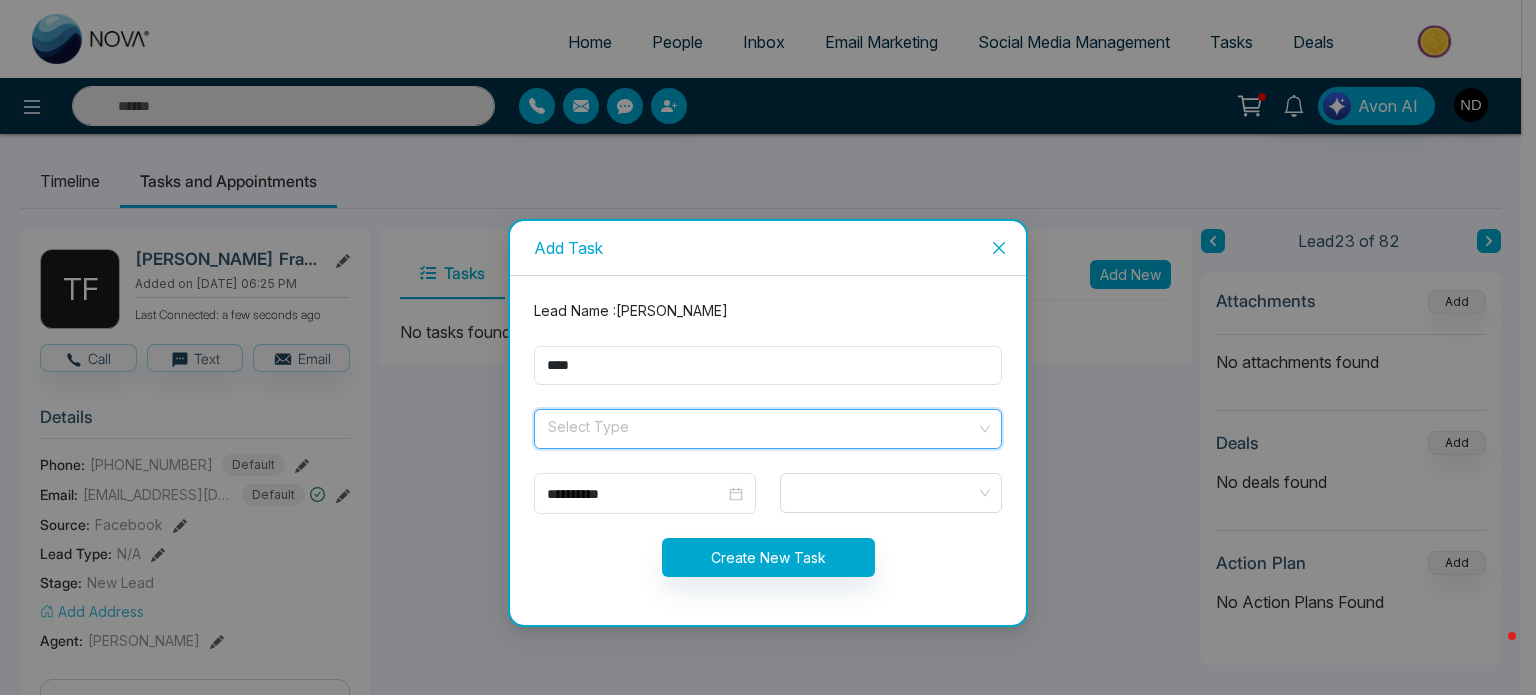 click at bounding box center [761, 425] 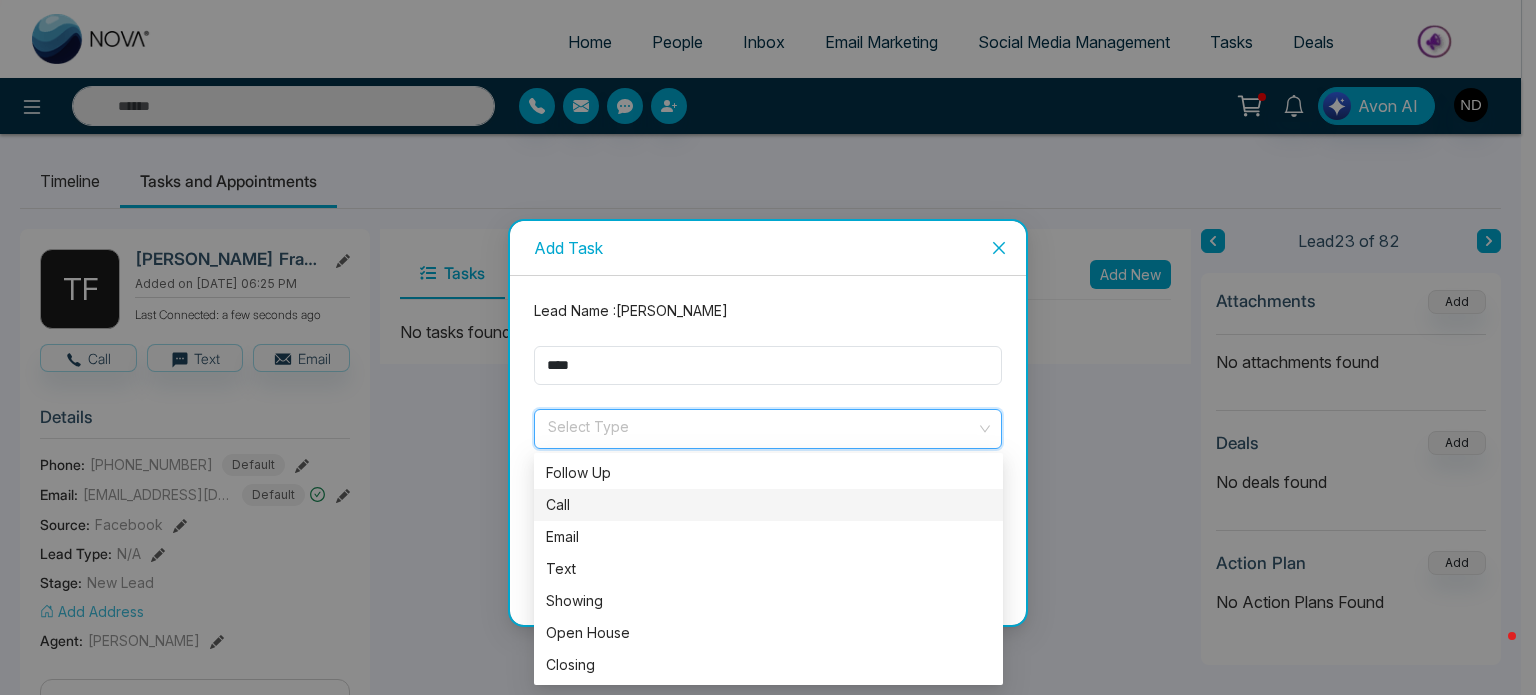 click on "Call" at bounding box center (768, 505) 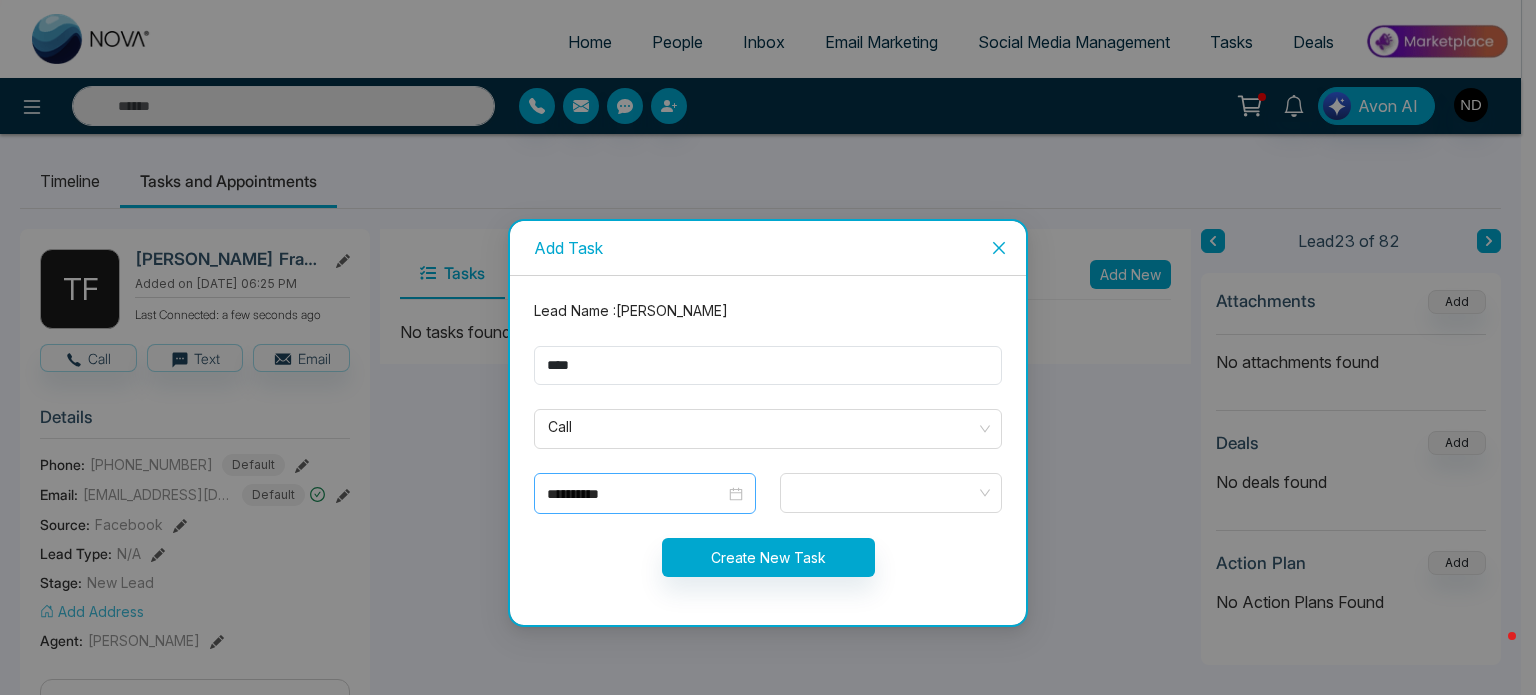 click on "**********" at bounding box center (645, 494) 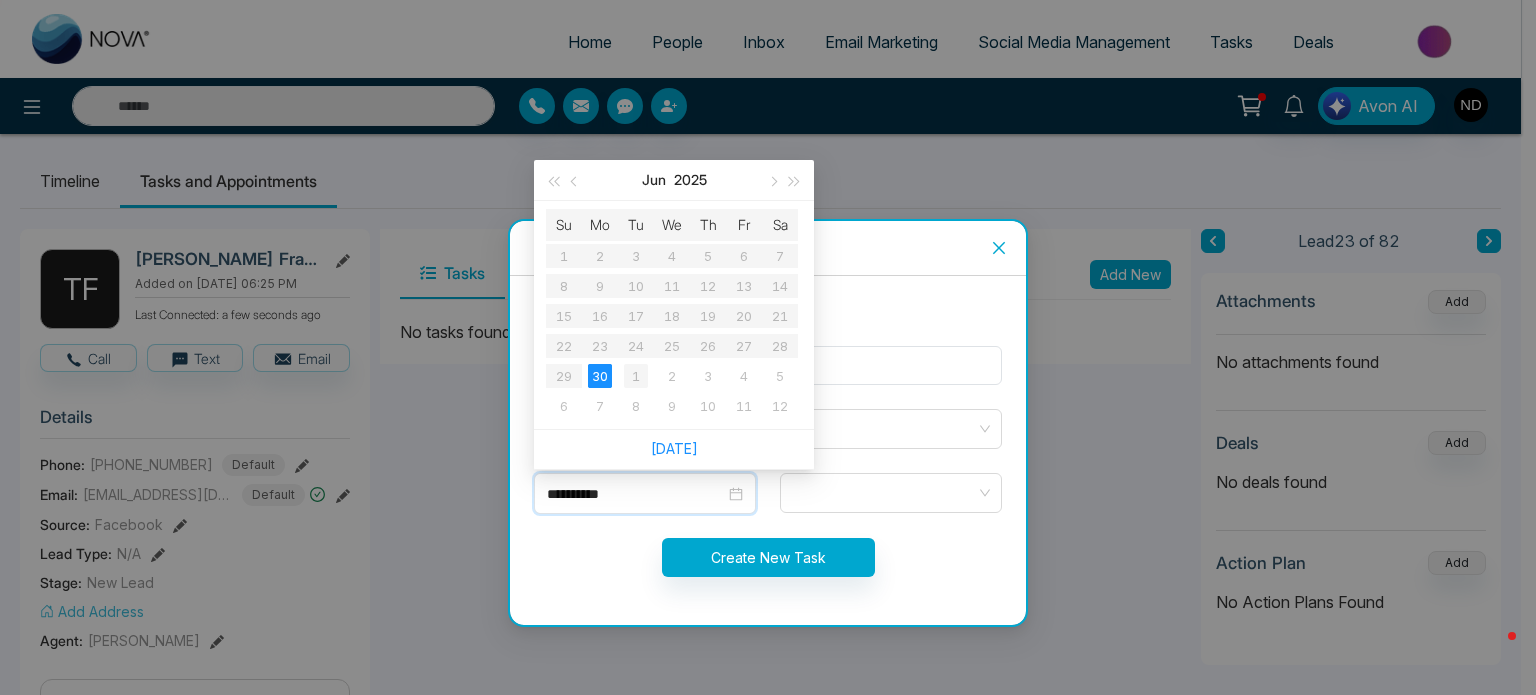 type on "**********" 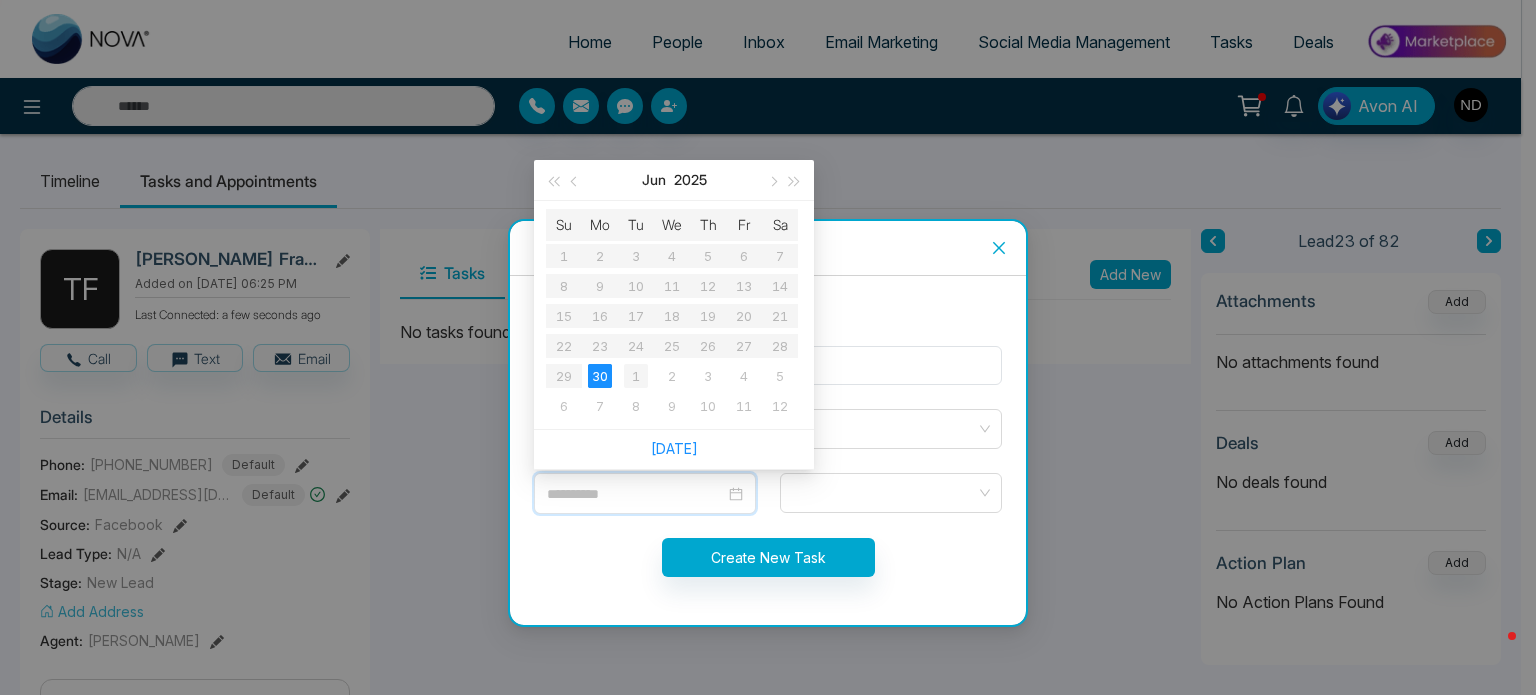 click on "1" at bounding box center (636, 376) 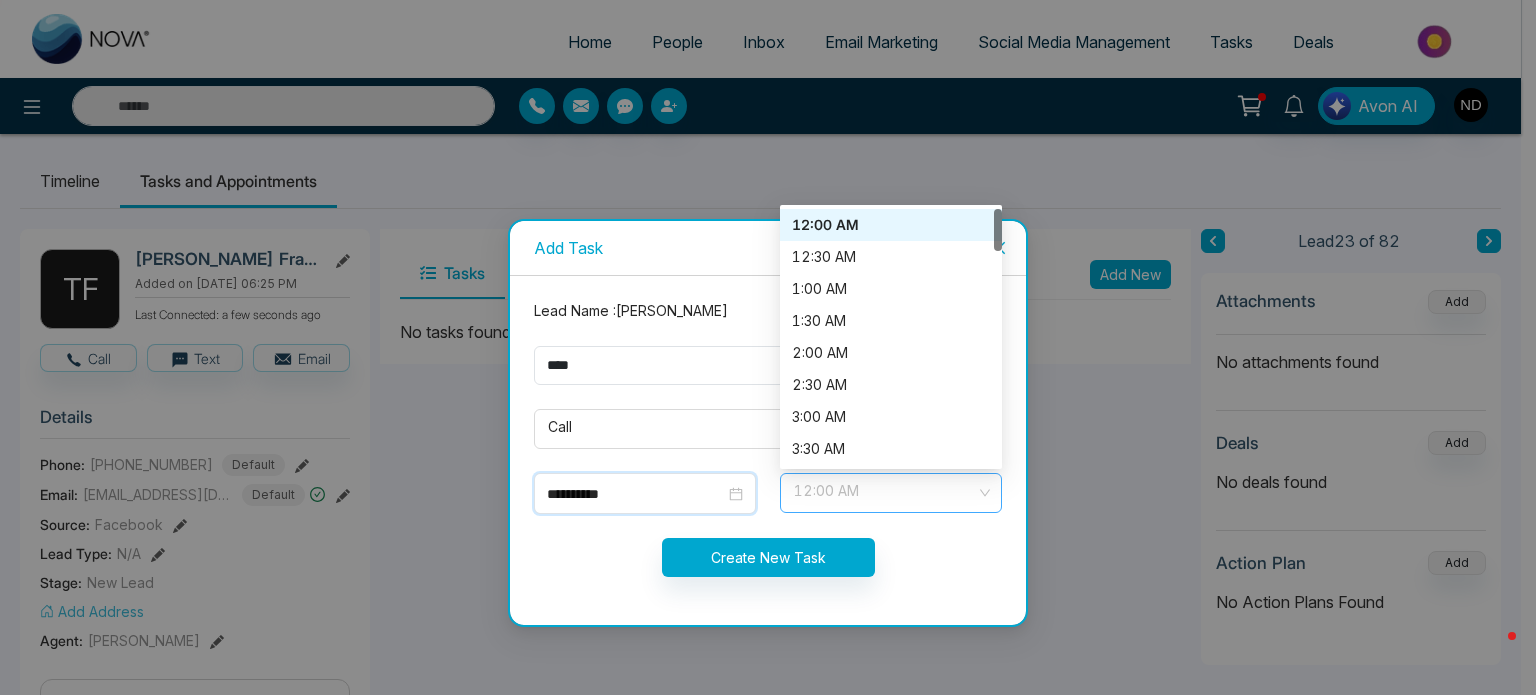 click on "12:00 AM" at bounding box center [891, 493] 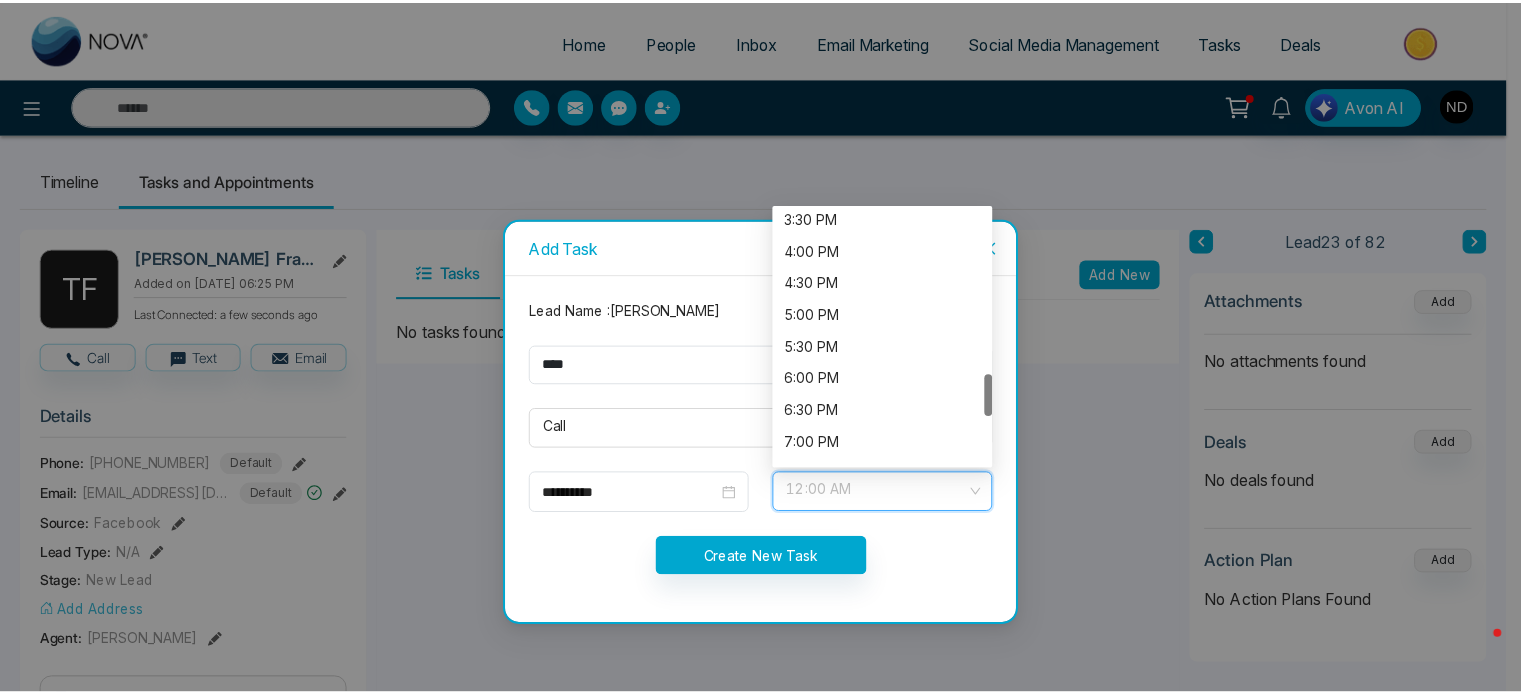 scroll, scrollTop: 1020, scrollLeft: 0, axis: vertical 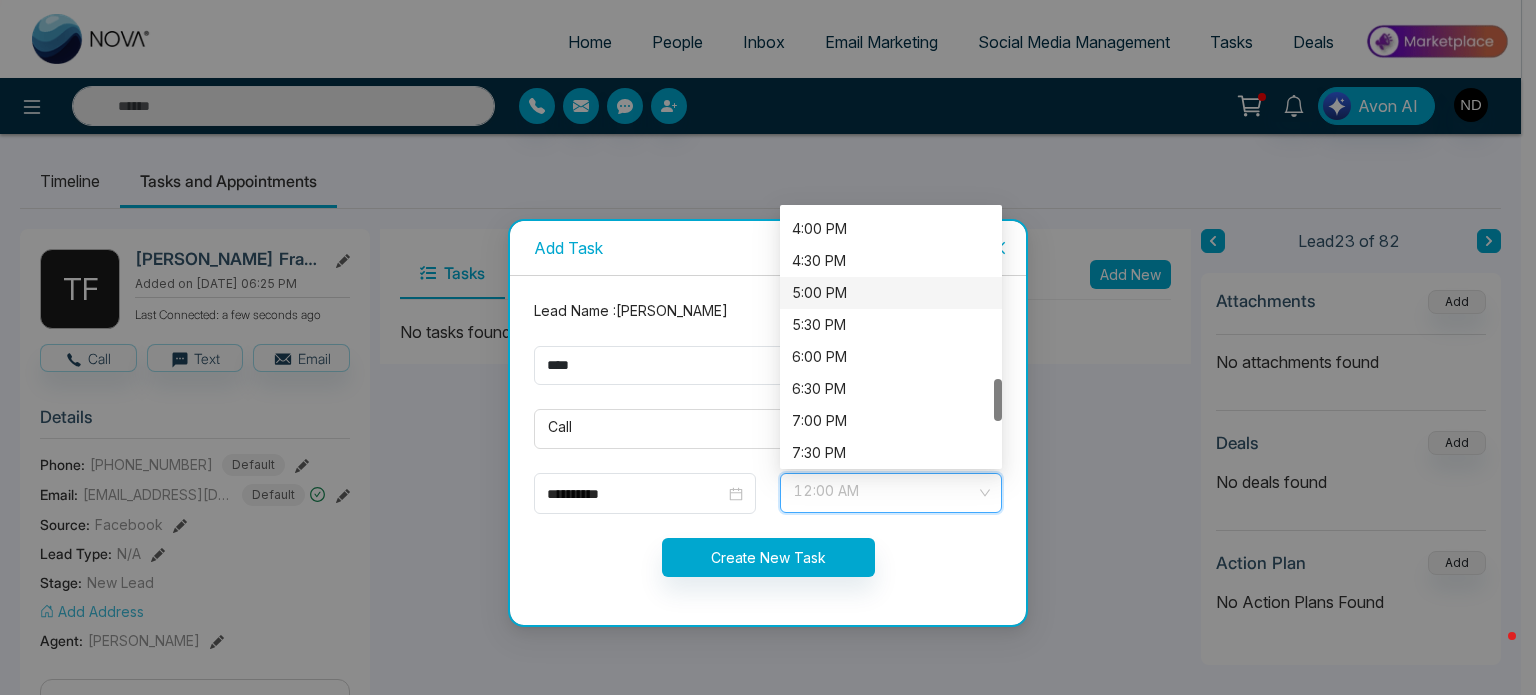 click on "5:00 PM" at bounding box center (891, 293) 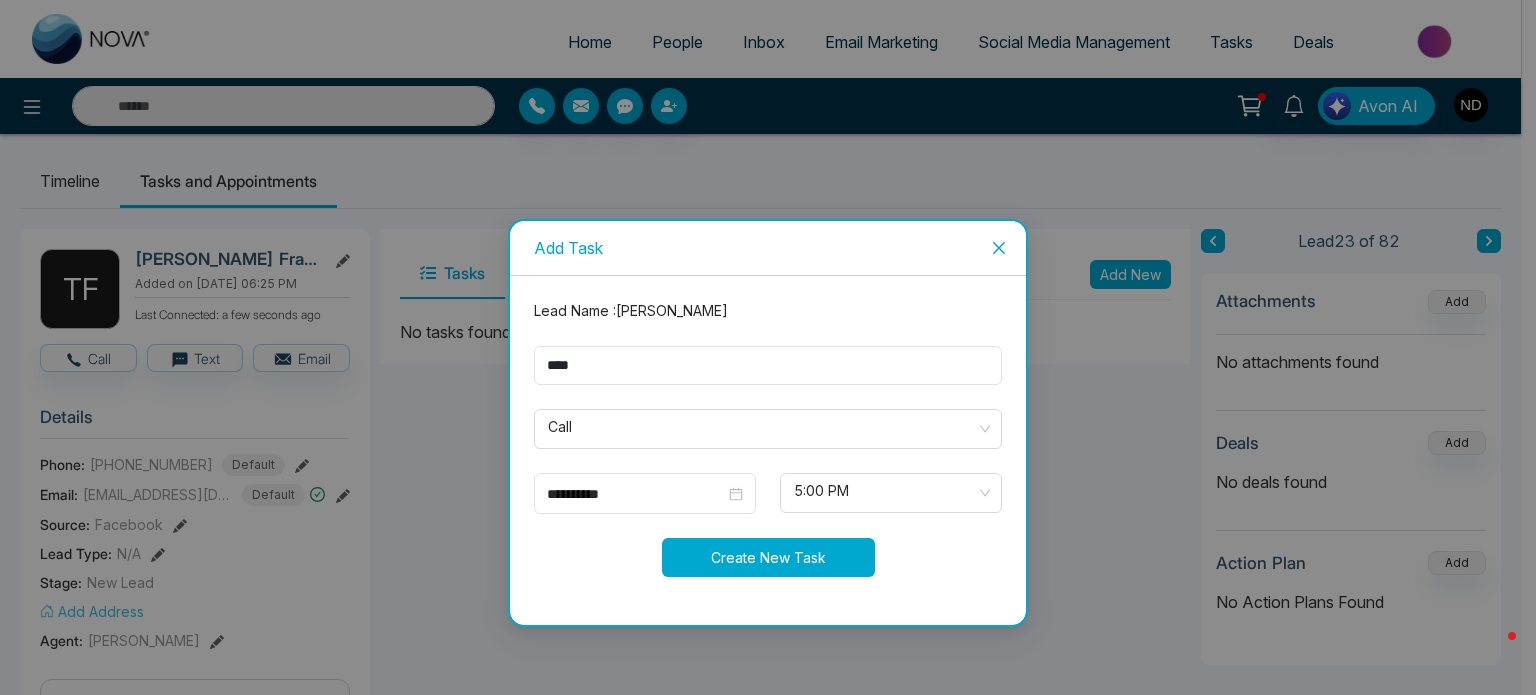 click on "Create New Task" at bounding box center [768, 557] 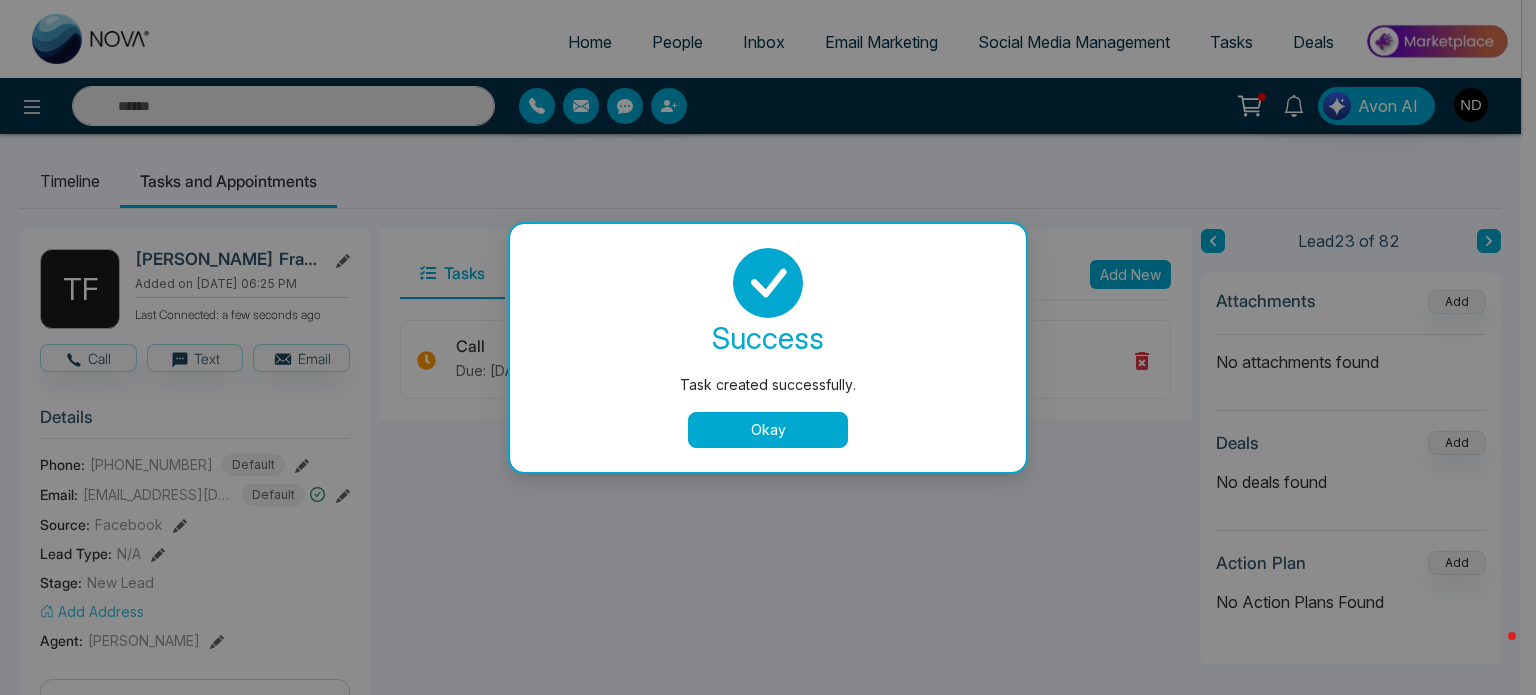 click on "Okay" at bounding box center [768, 430] 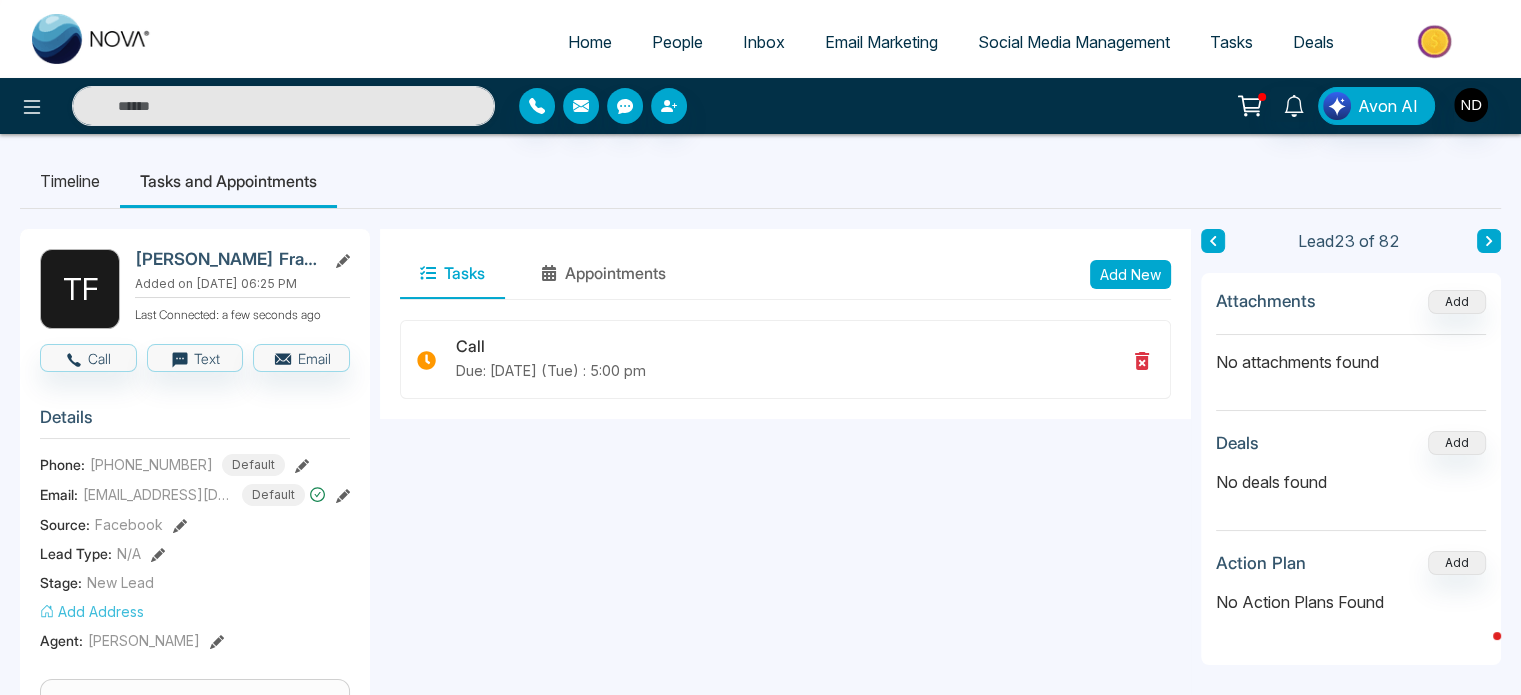 click 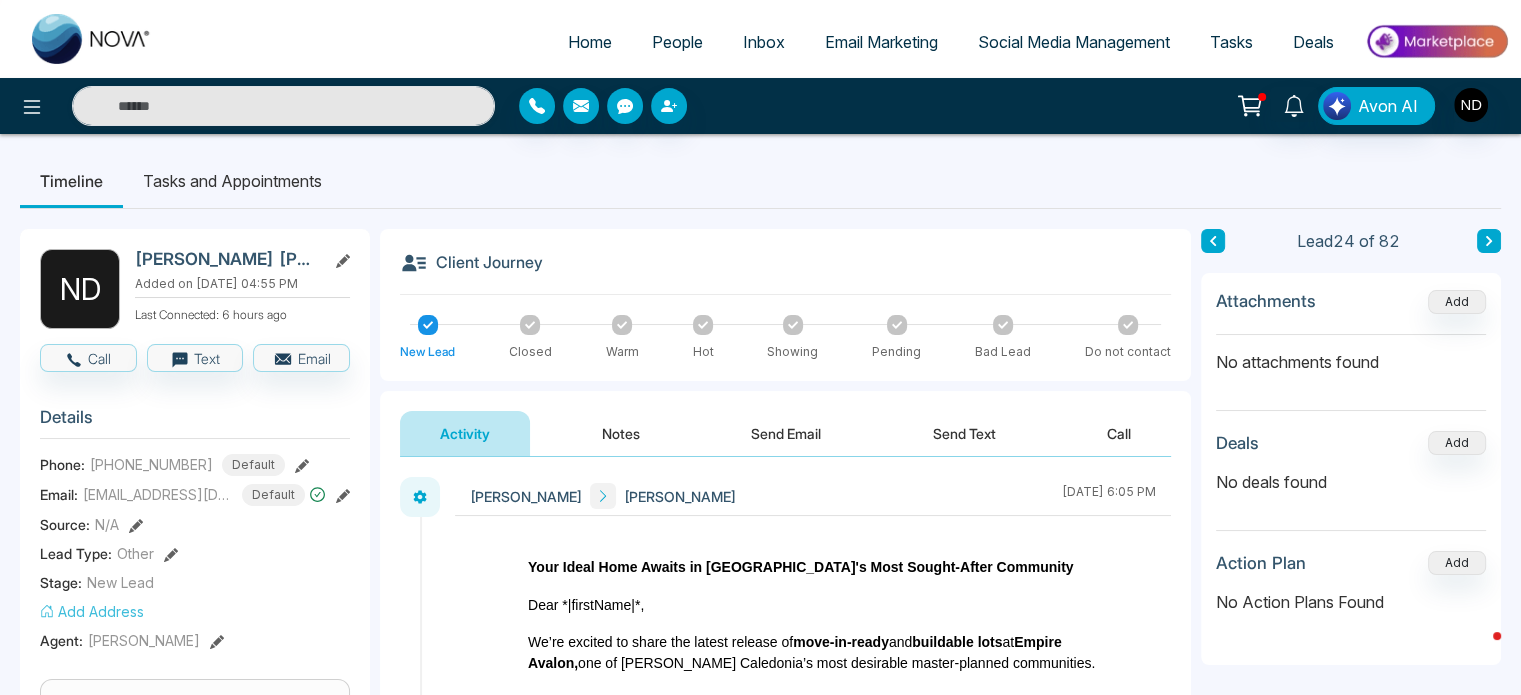 click 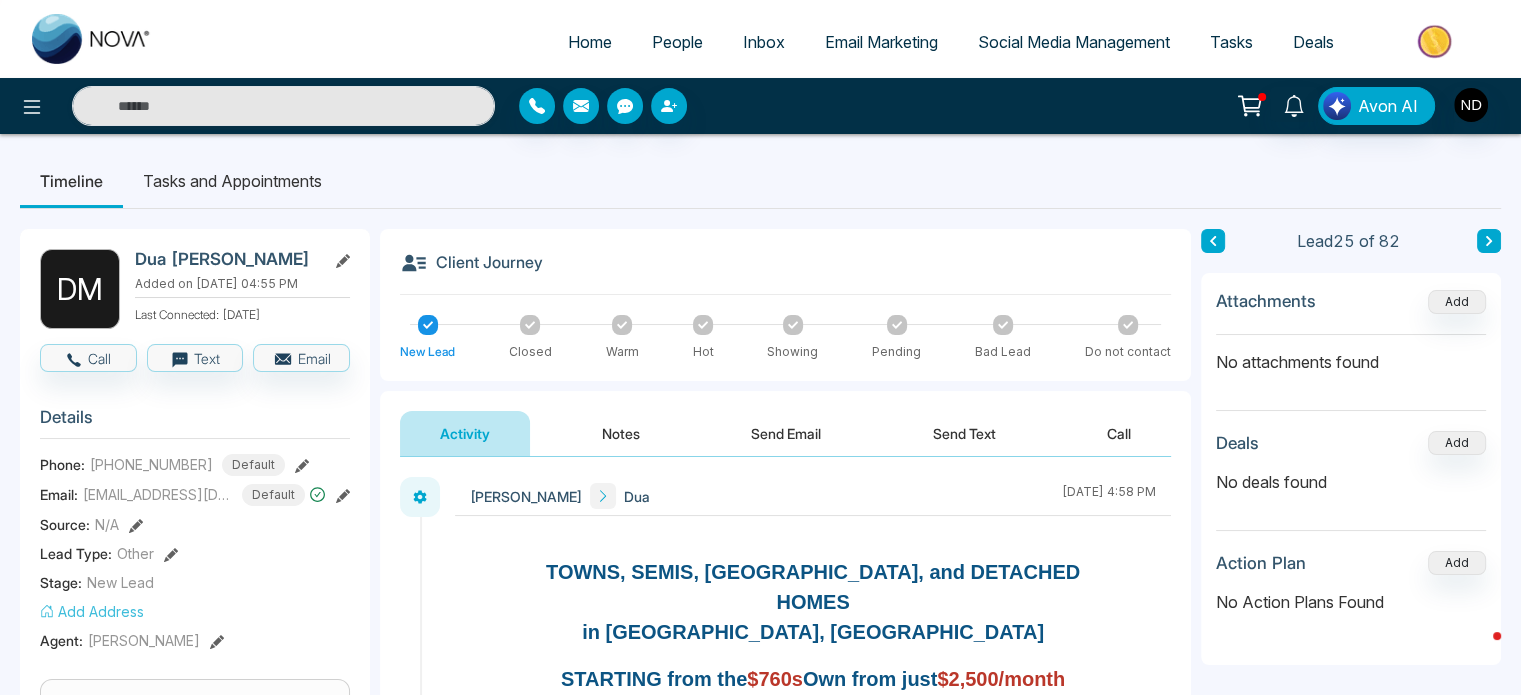 click 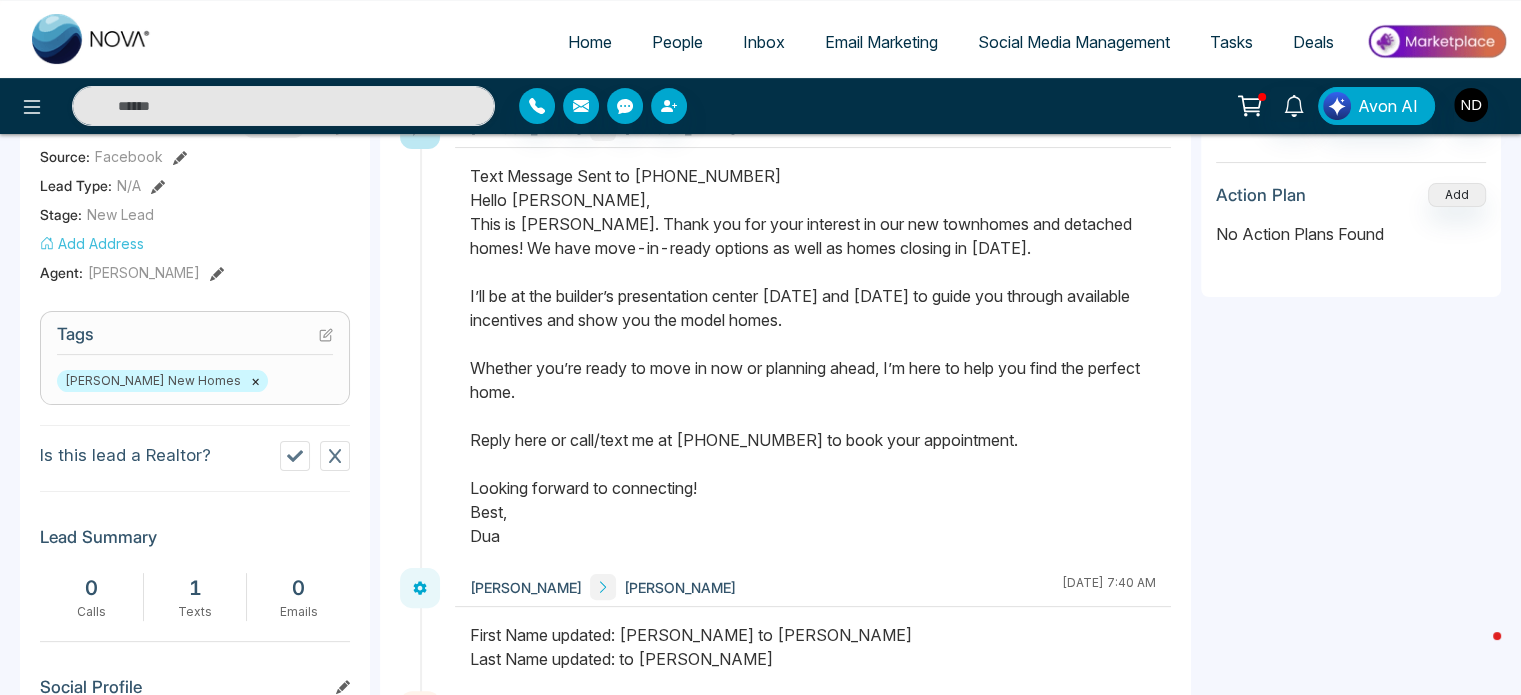 scroll, scrollTop: 0, scrollLeft: 0, axis: both 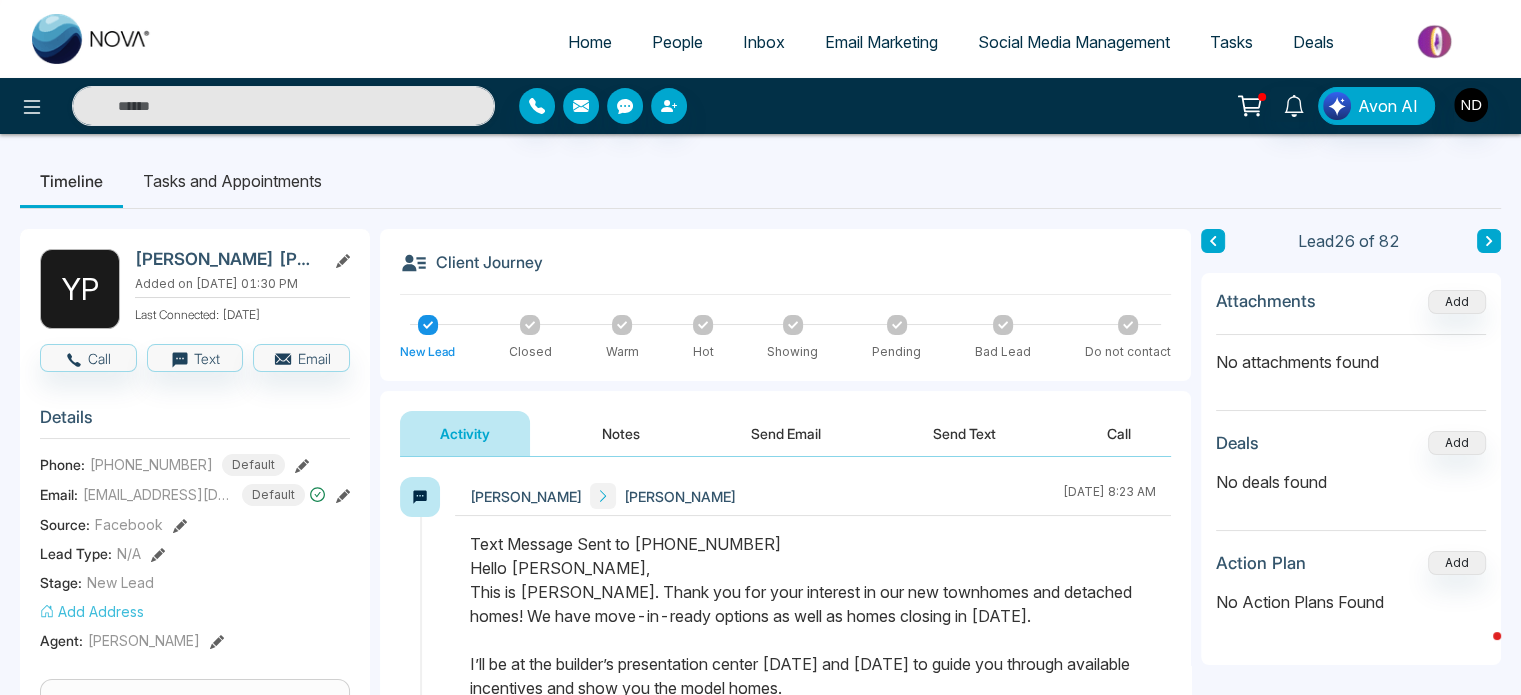 click at bounding box center [1489, 241] 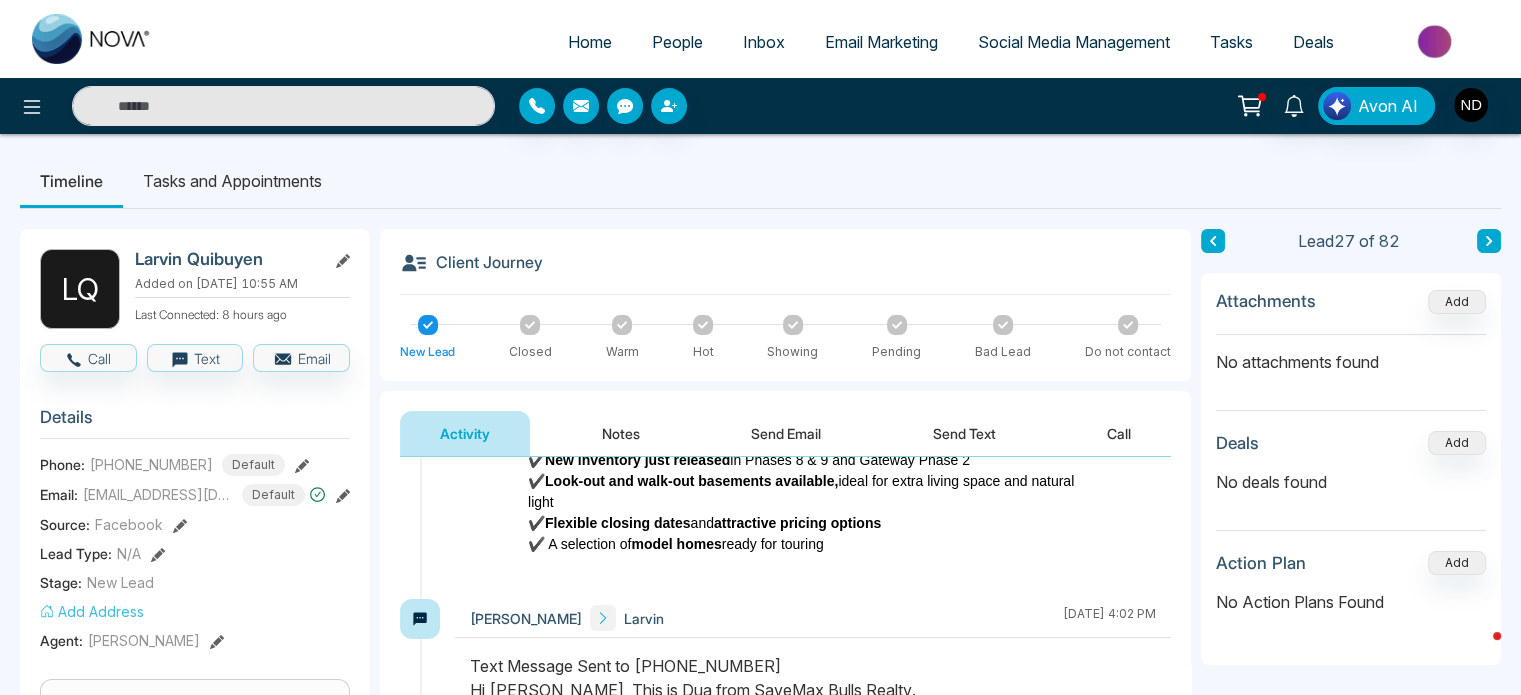 scroll, scrollTop: 464, scrollLeft: 0, axis: vertical 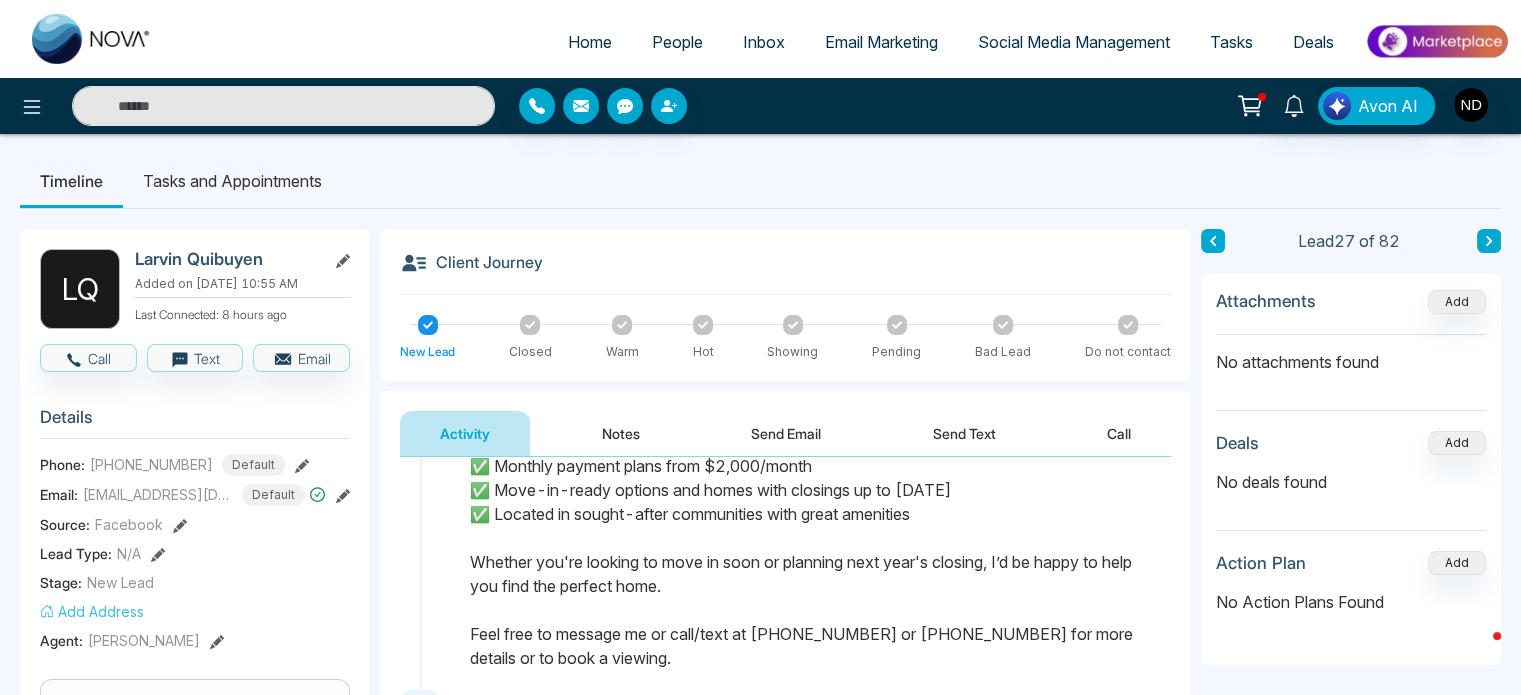 click 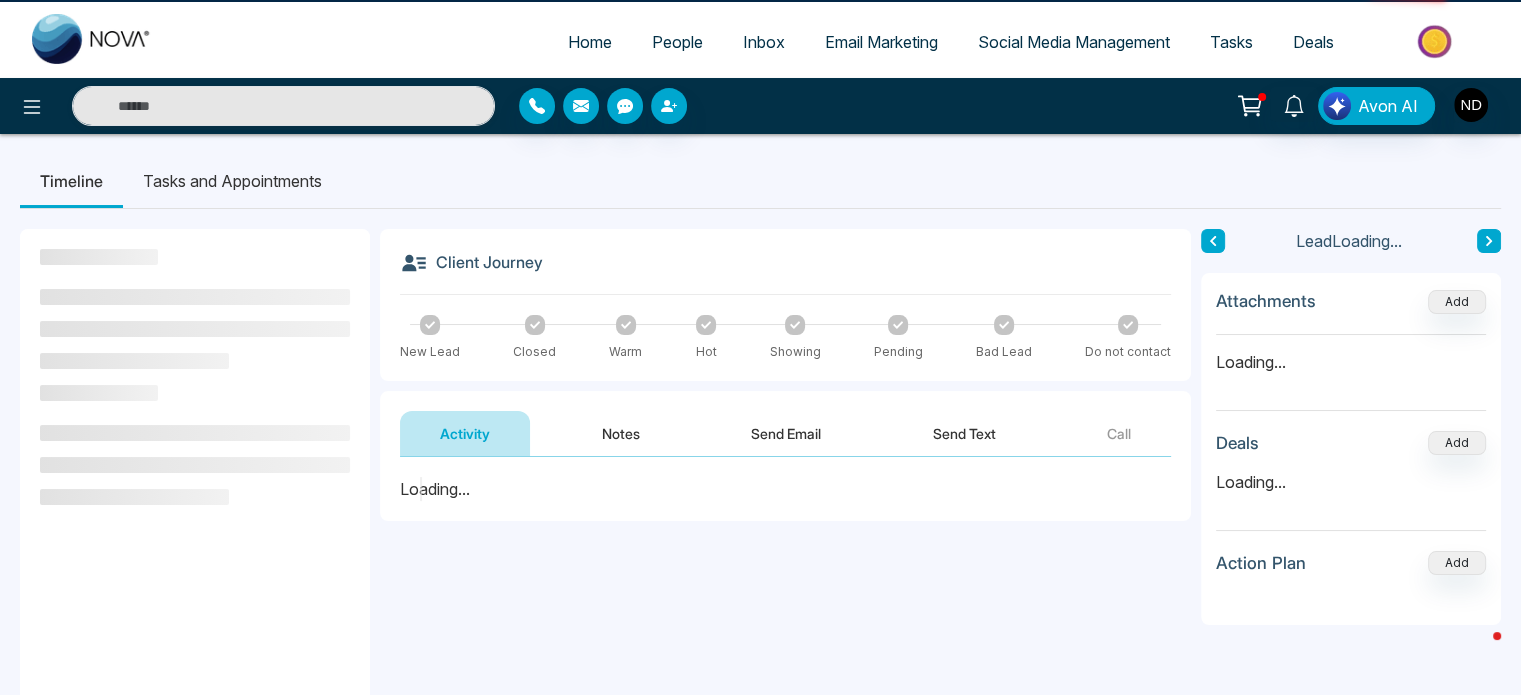 scroll, scrollTop: 0, scrollLeft: 0, axis: both 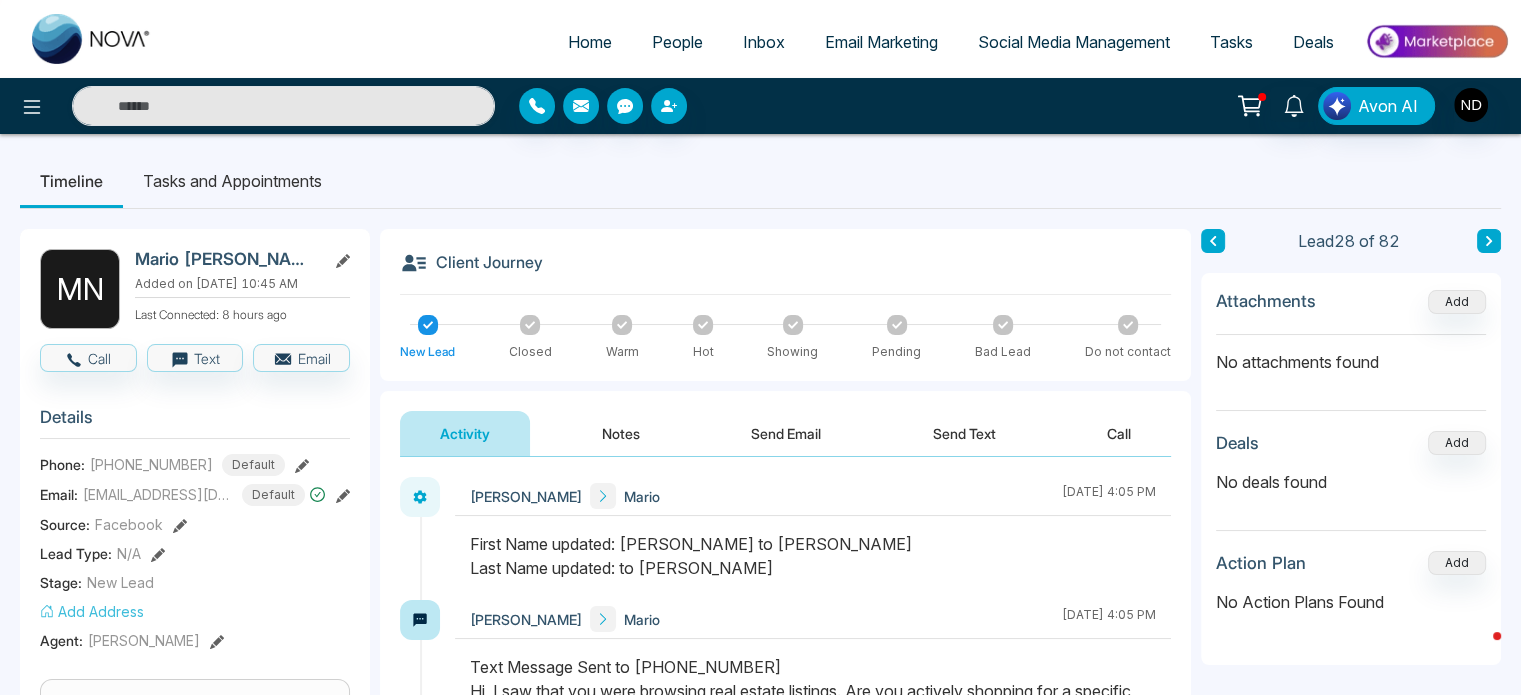 click on "Send Email" at bounding box center [786, 433] 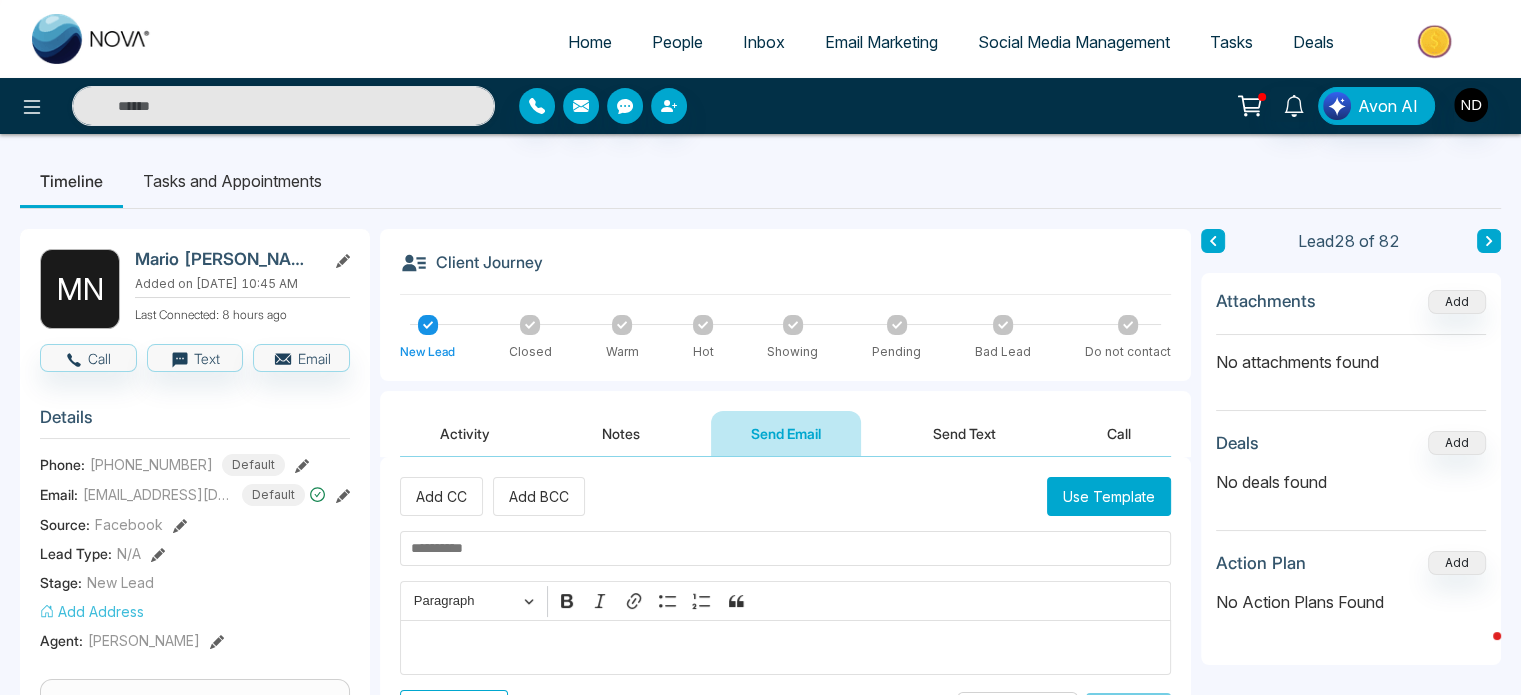 click at bounding box center [785, 548] 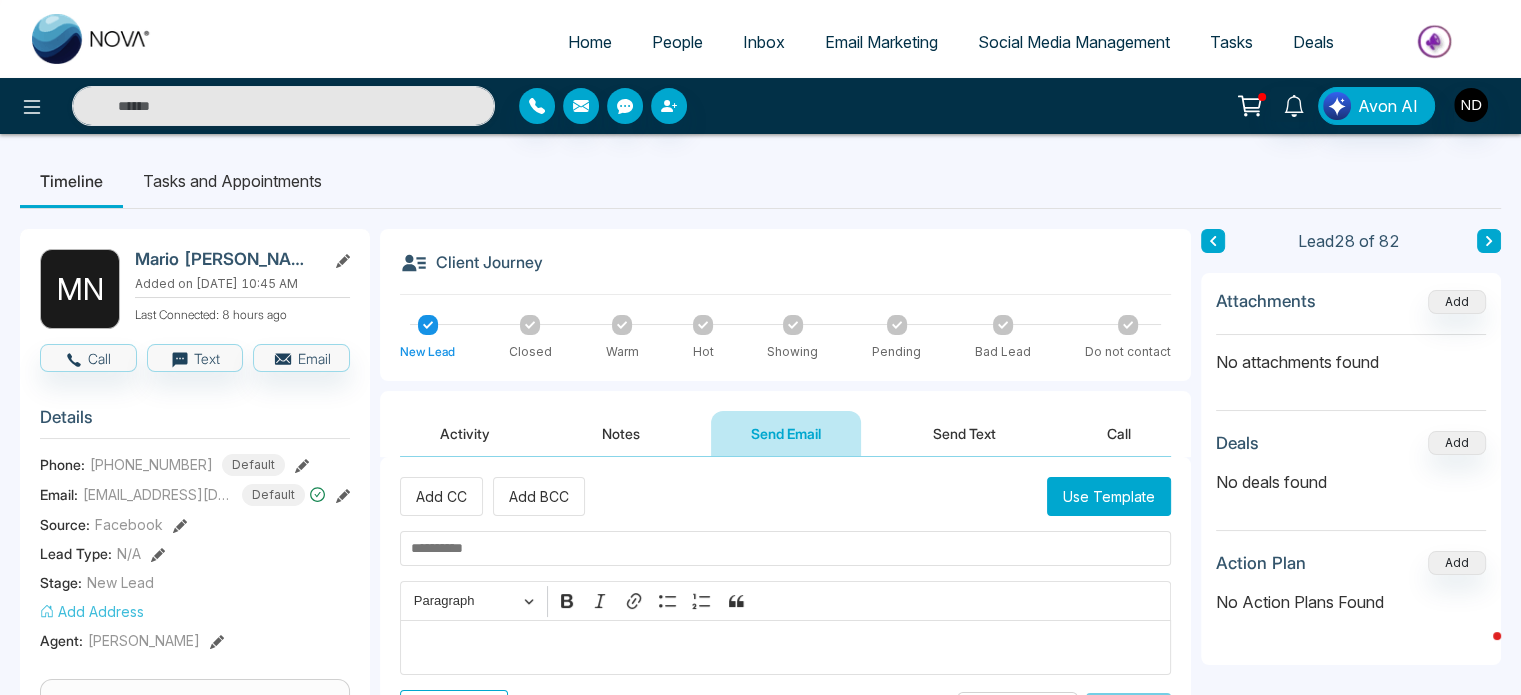 paste on "**********" 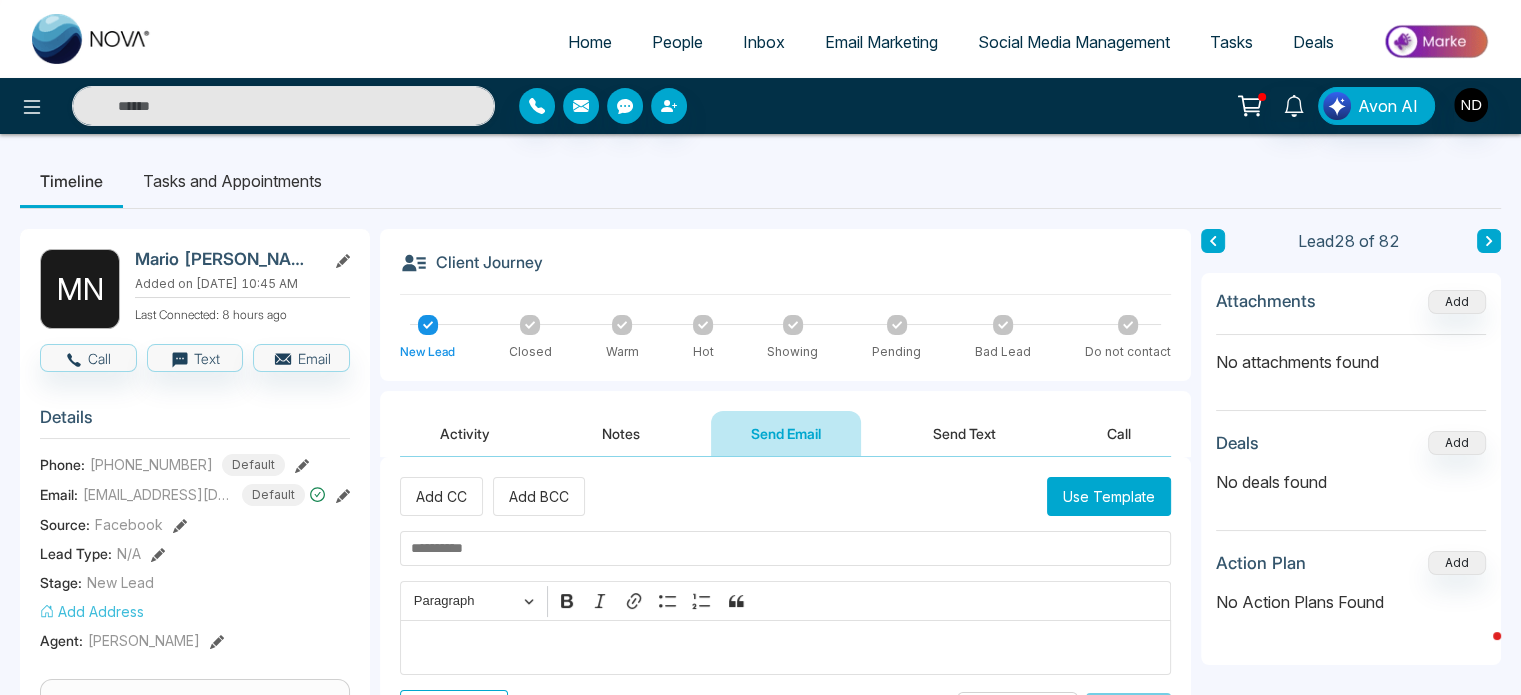 type on "**********" 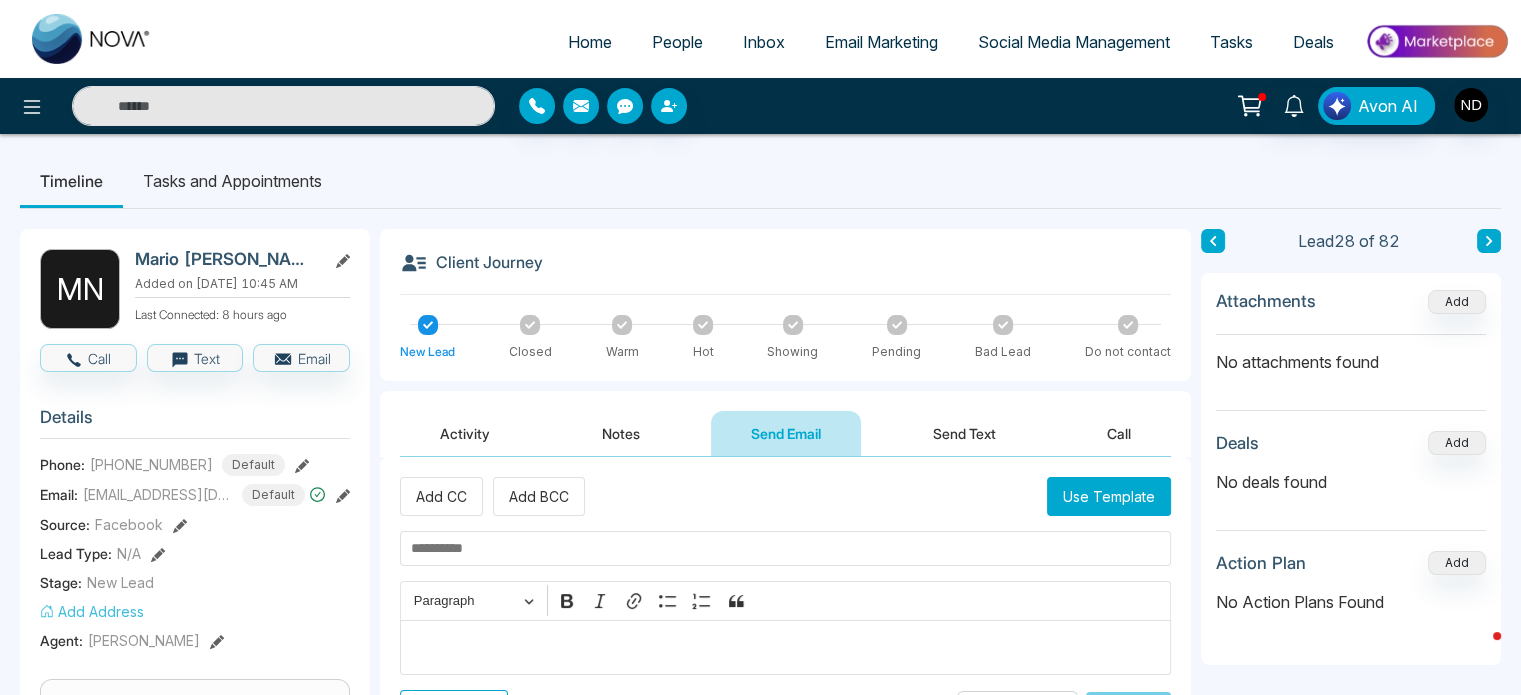 scroll, scrollTop: 0, scrollLeft: 0, axis: both 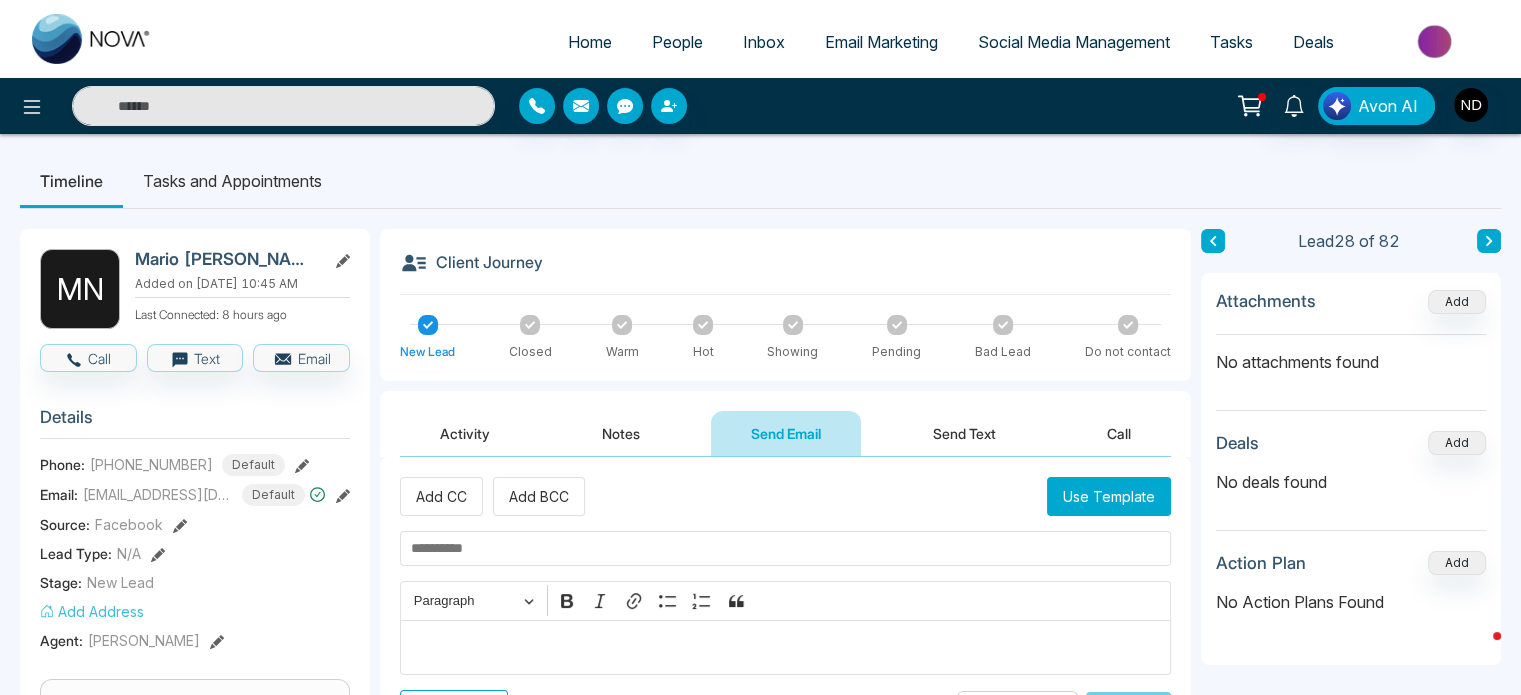 click at bounding box center (785, 548) 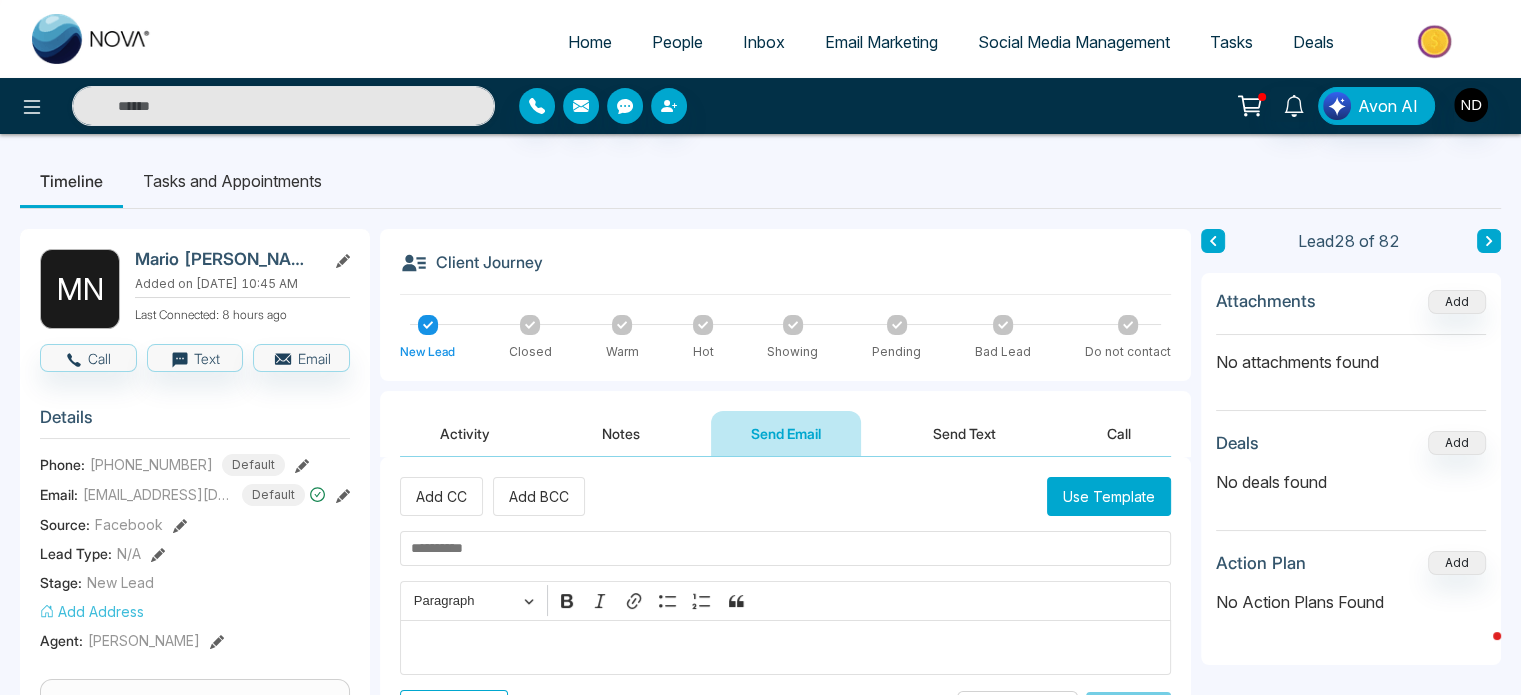 paste on "**********" 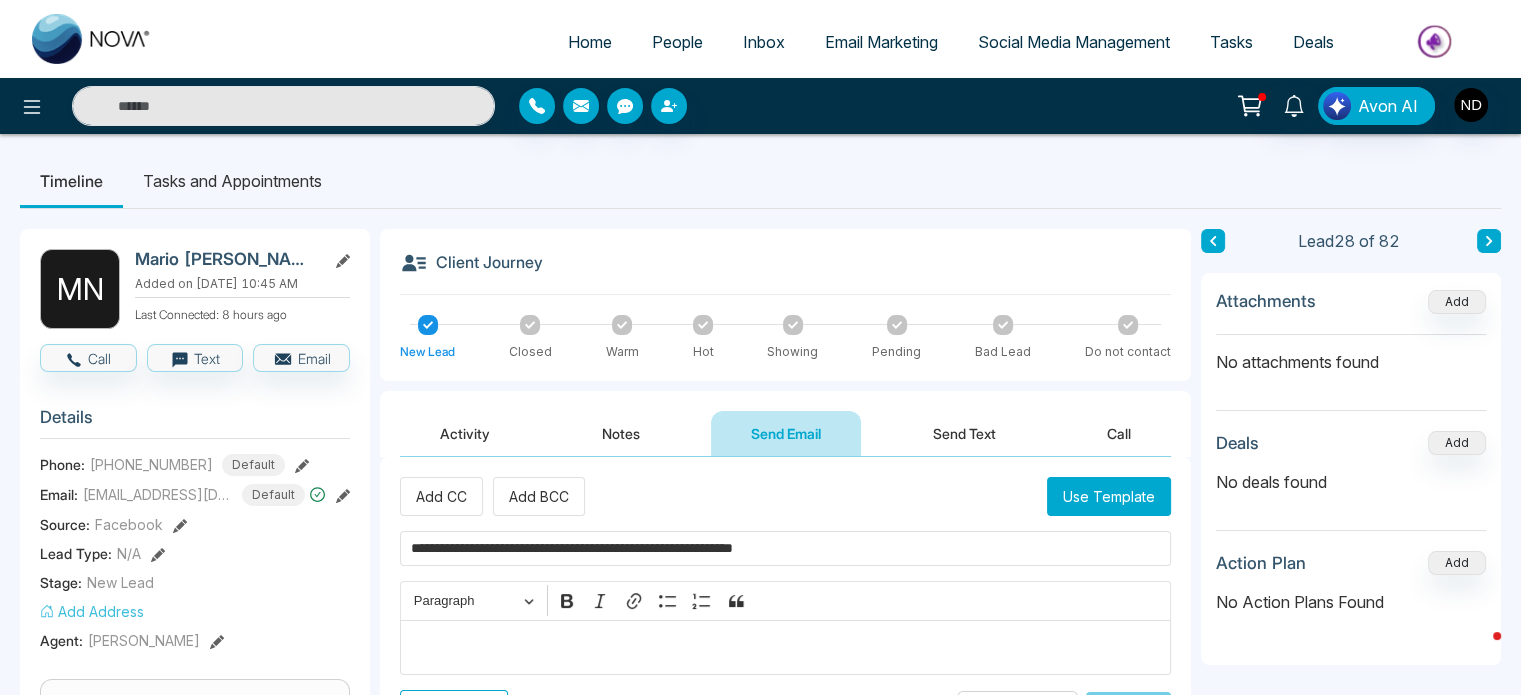 type on "**********" 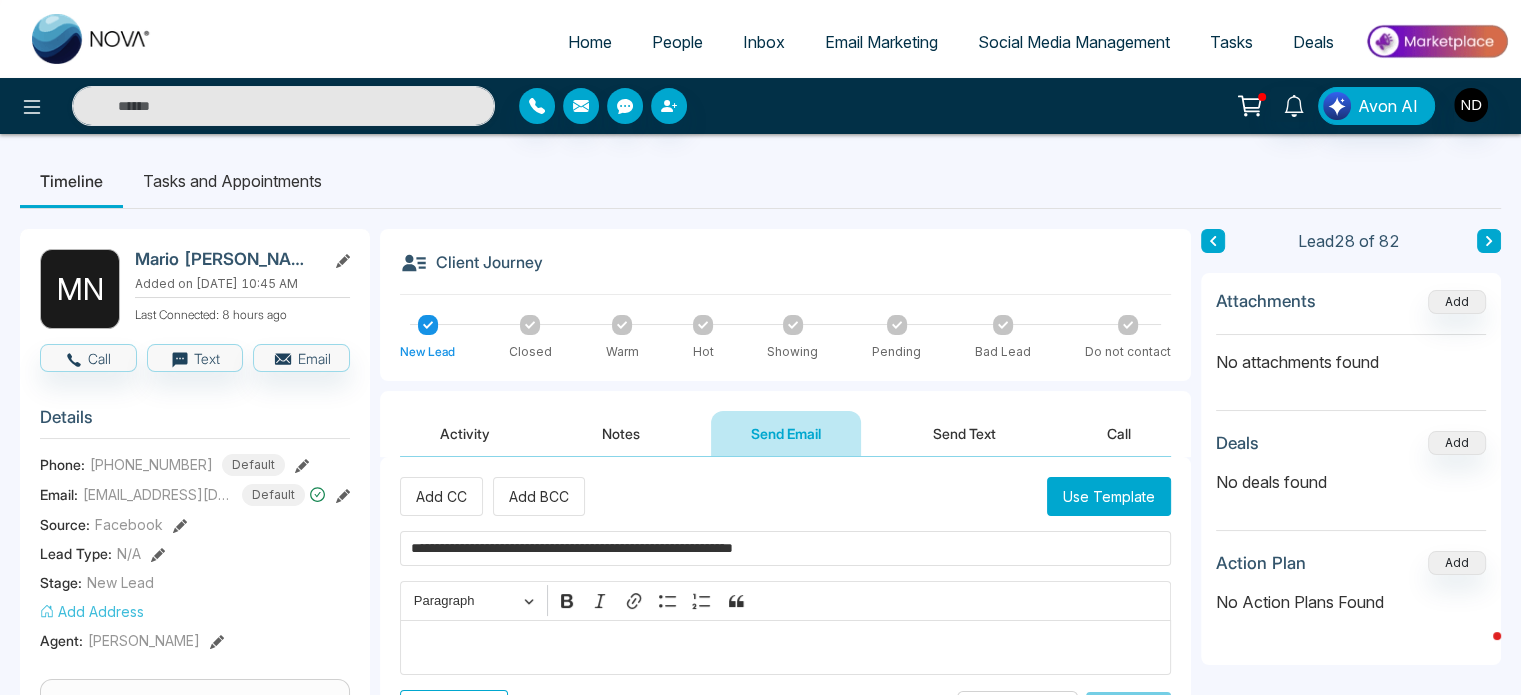 click on "Use Template" at bounding box center (1109, 496) 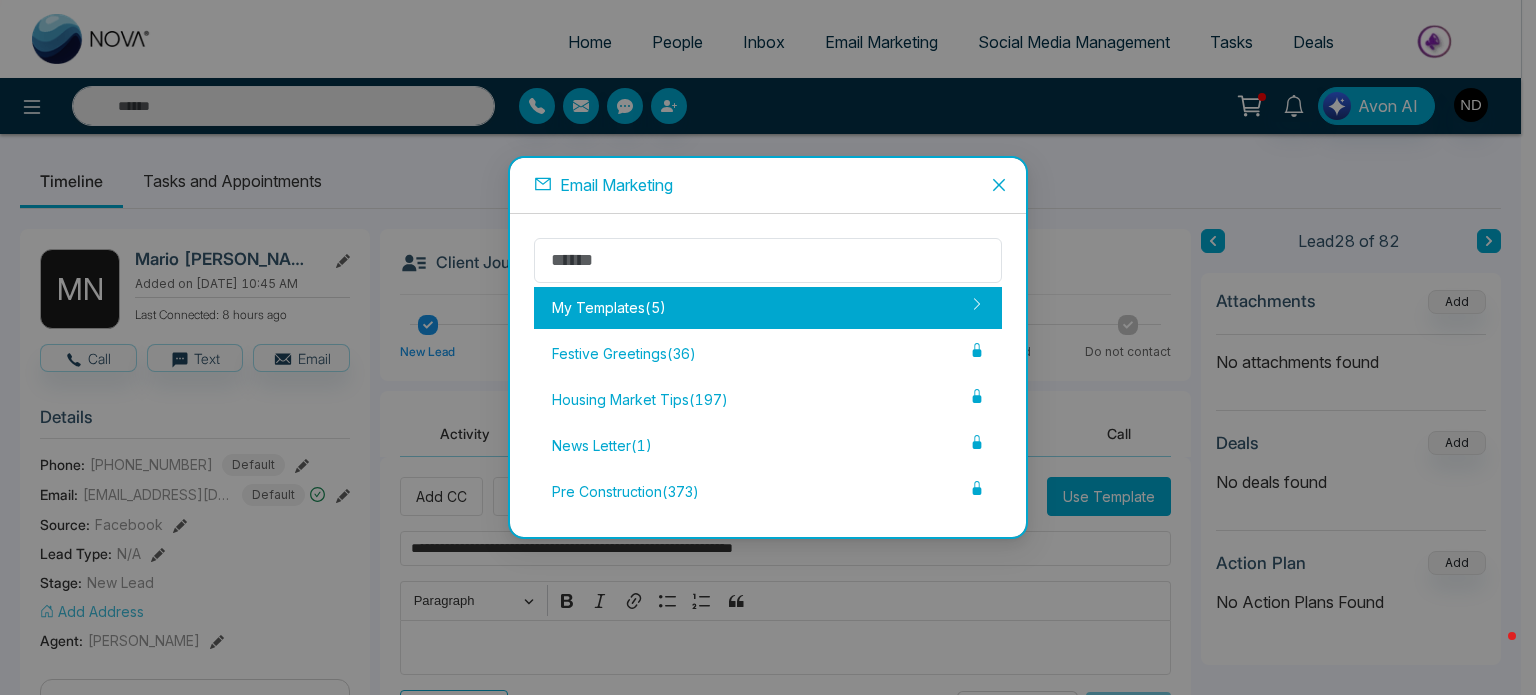 click on "My Templates  ( 5 )" at bounding box center [768, 308] 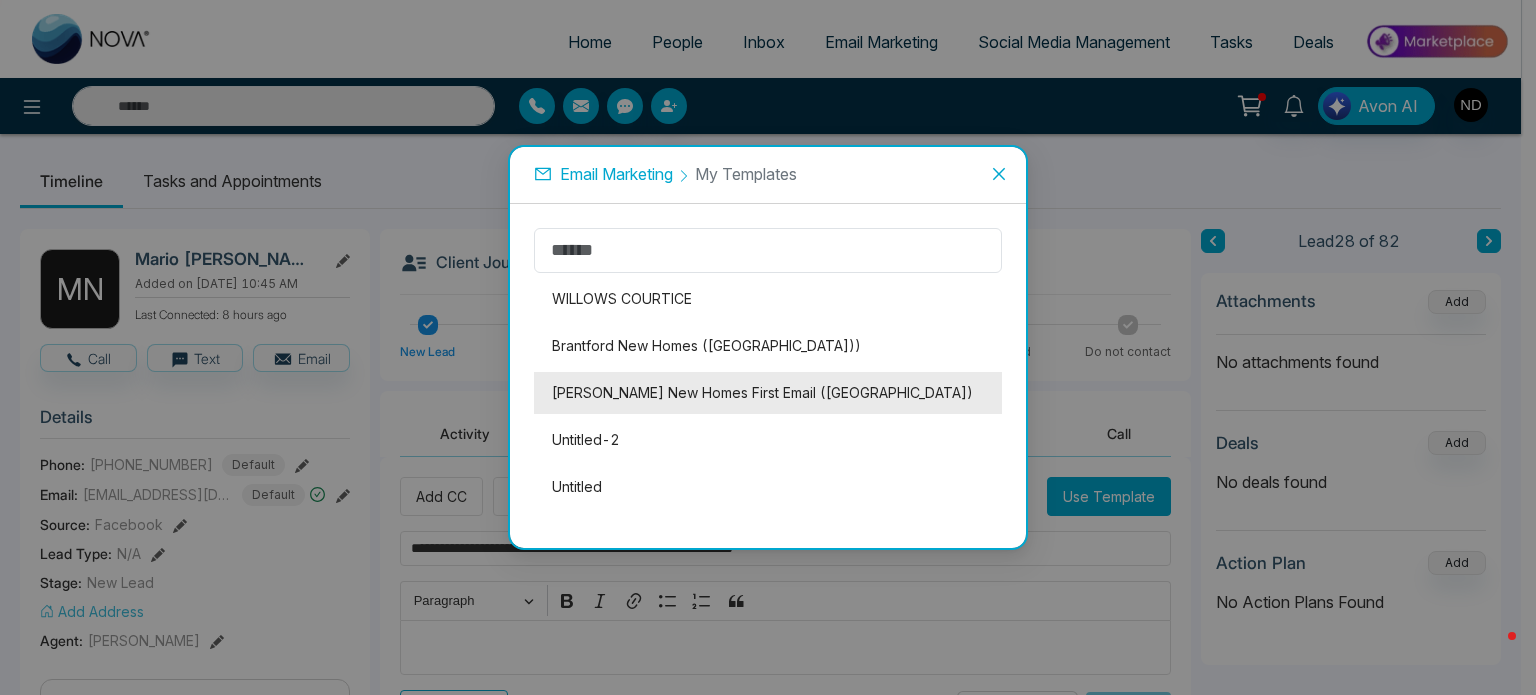 click on "[PERSON_NAME] New Homes First Email ([GEOGRAPHIC_DATA])" at bounding box center (768, 393) 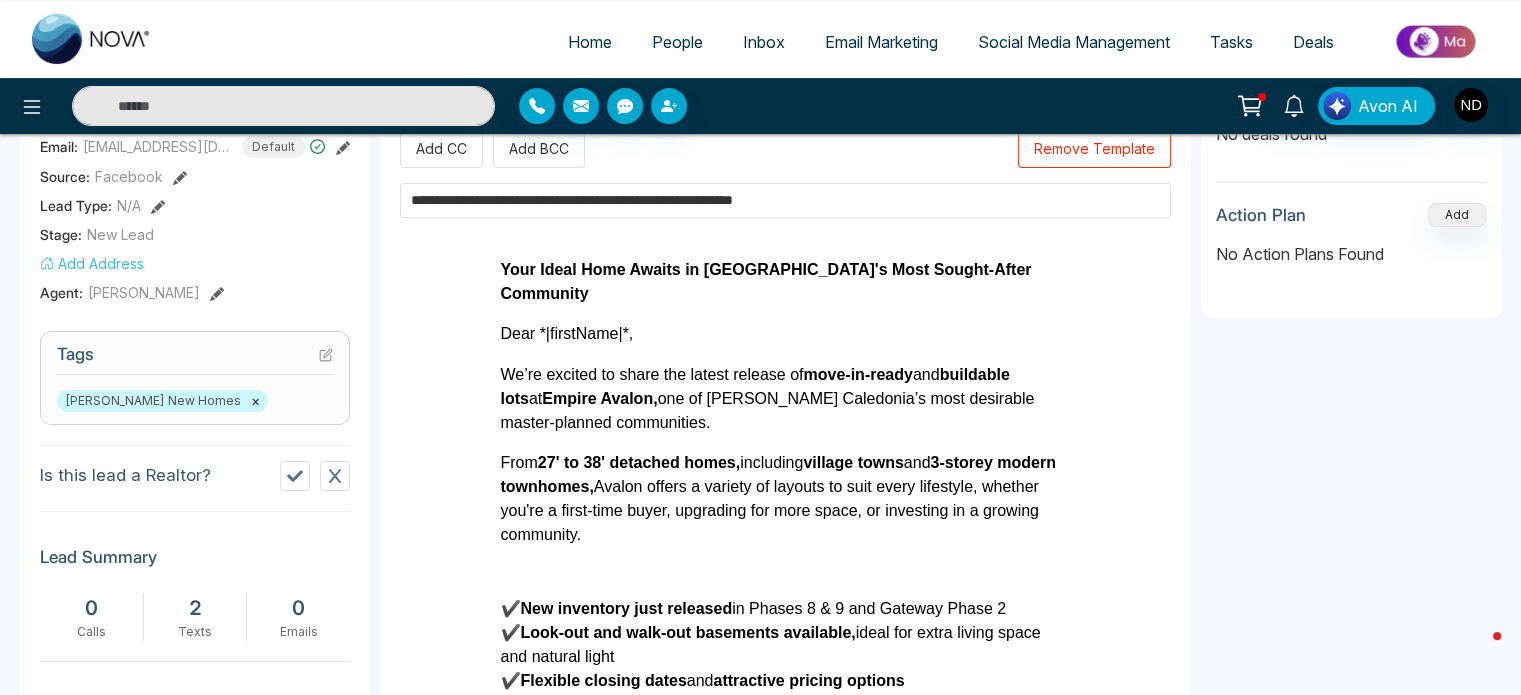 scroll, scrollTop: 352, scrollLeft: 0, axis: vertical 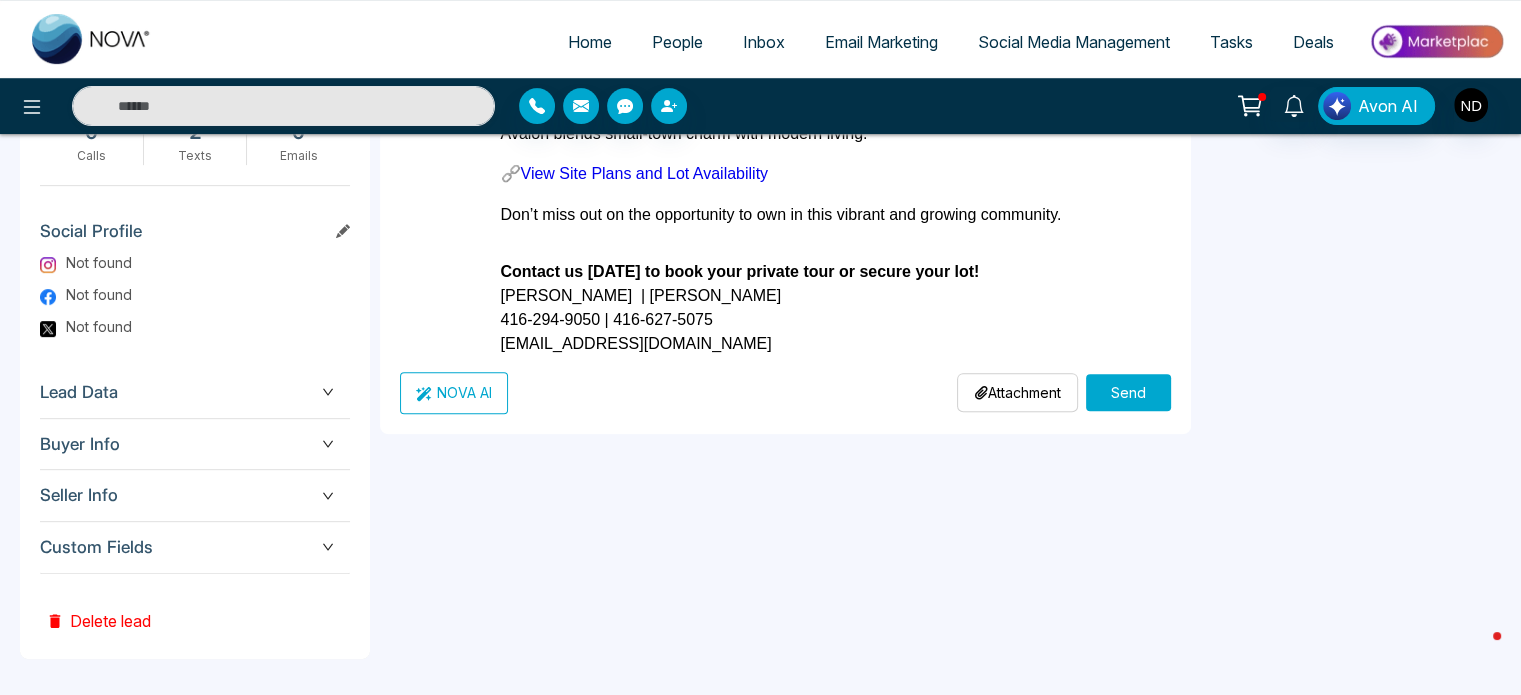click on "Send" at bounding box center (1128, 392) 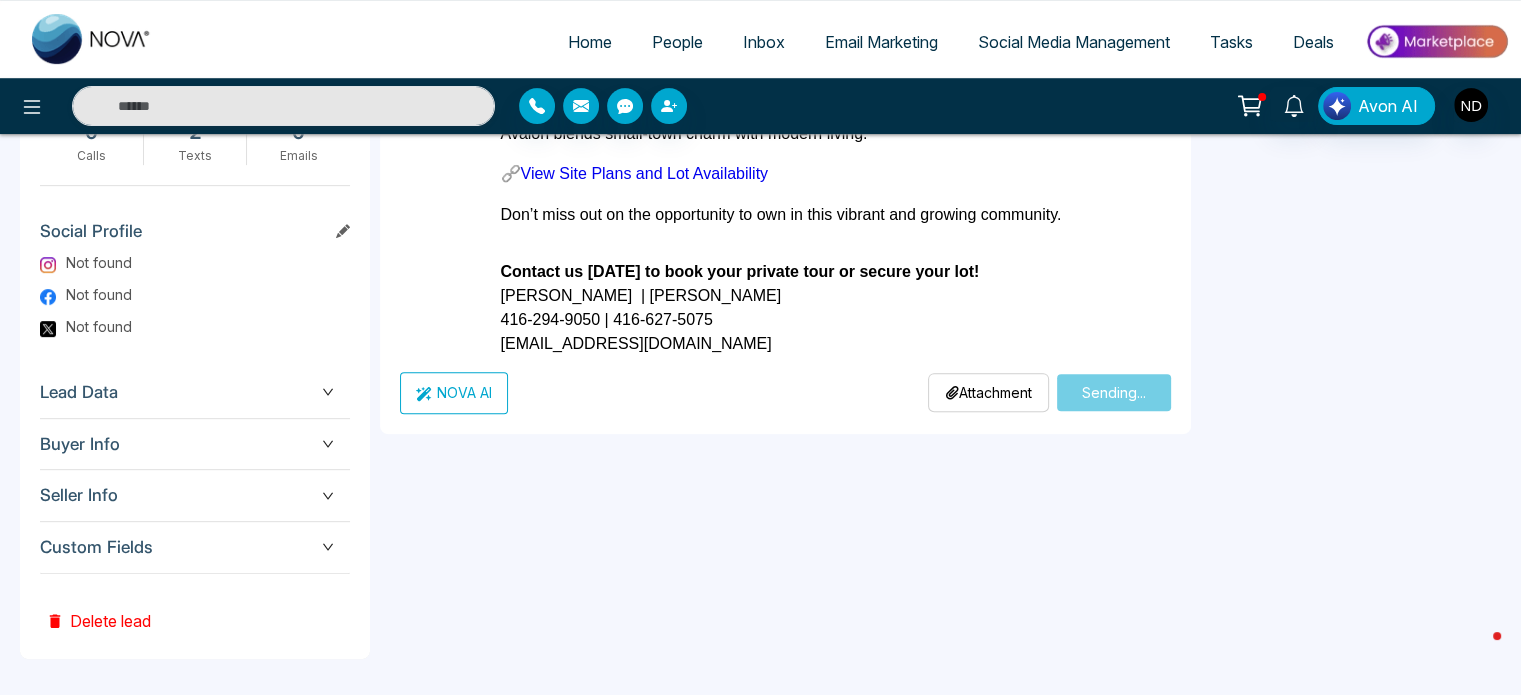 type 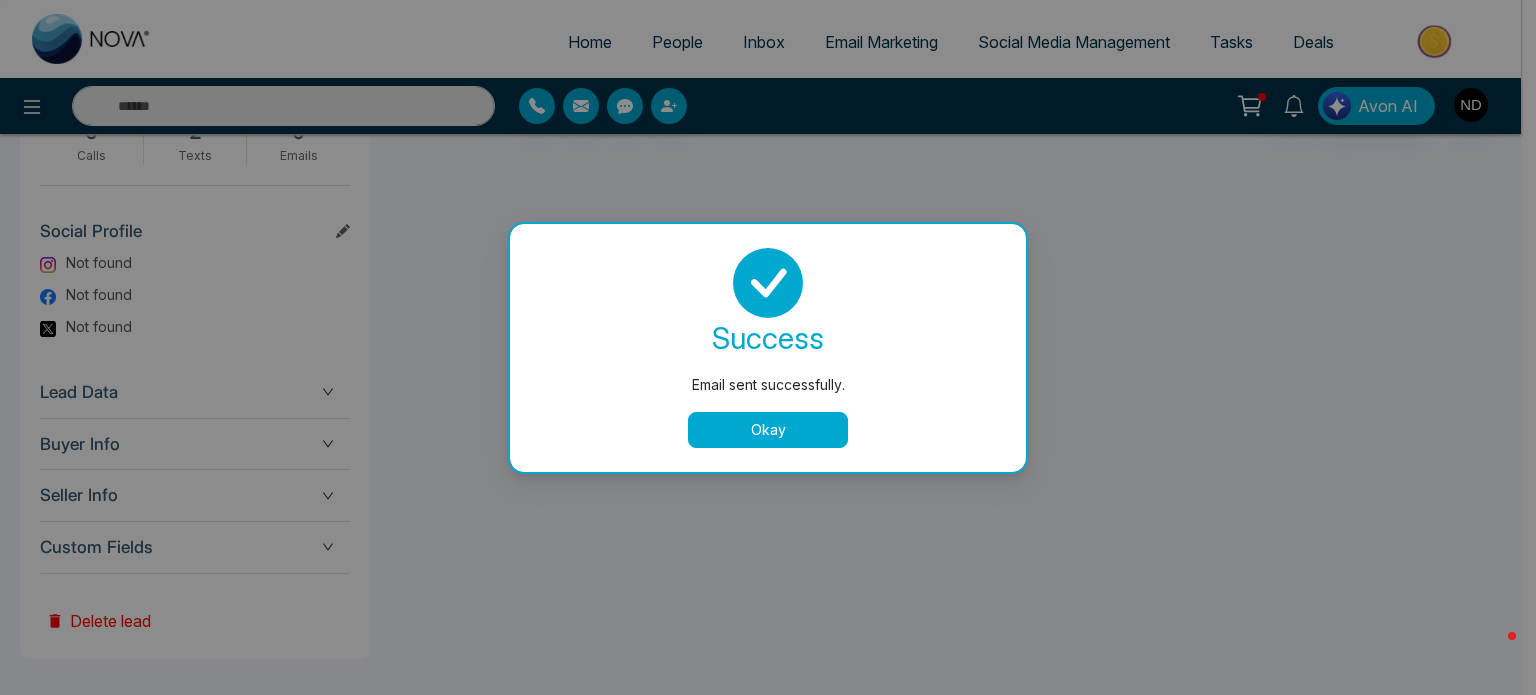 click on "Okay" at bounding box center [768, 430] 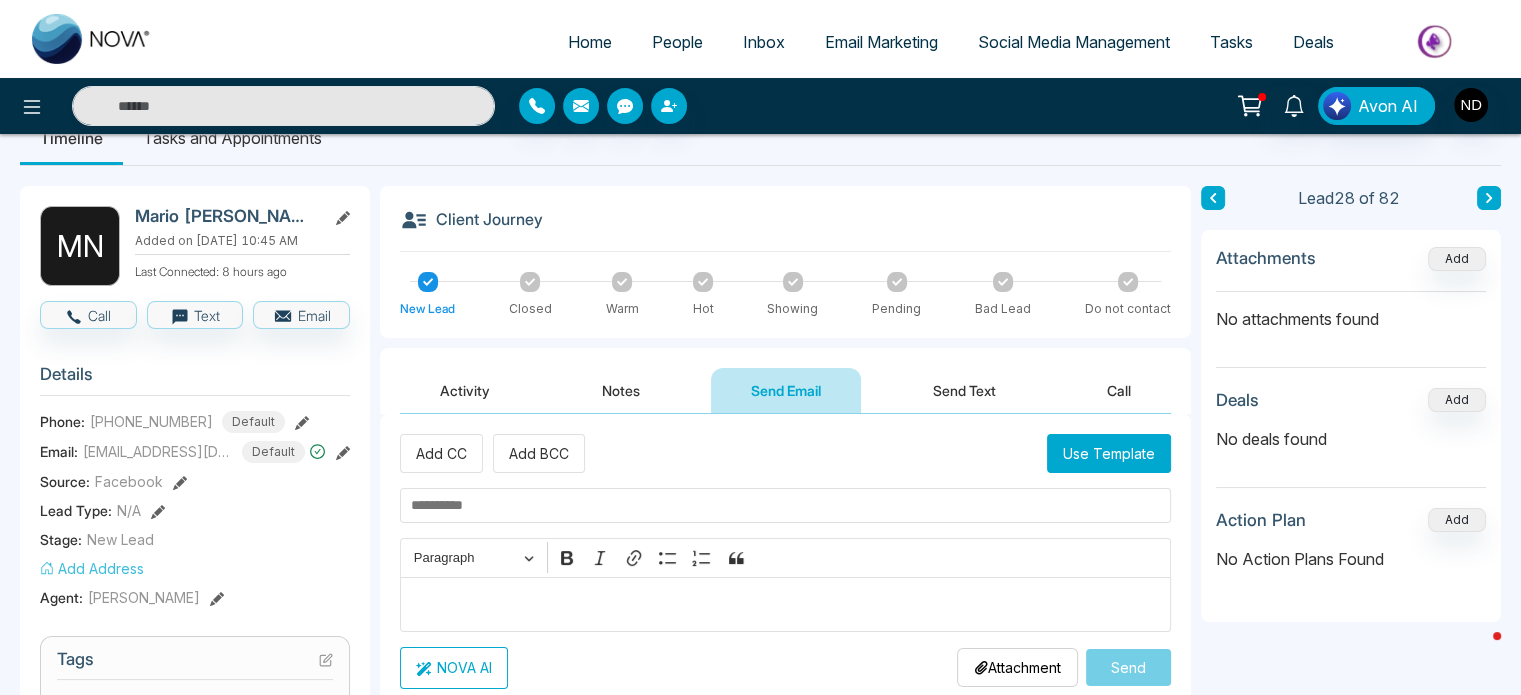 scroll, scrollTop: 0, scrollLeft: 0, axis: both 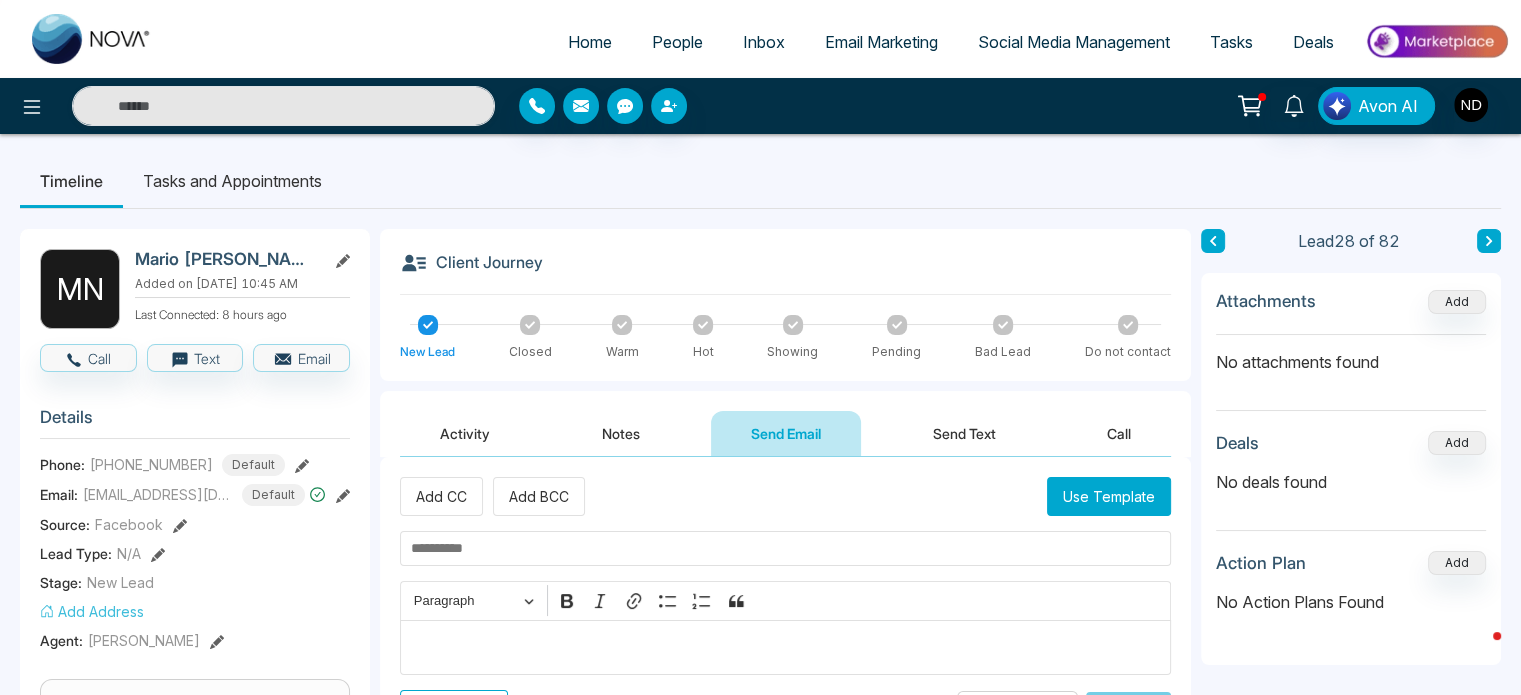 click on "Activity" at bounding box center [465, 433] 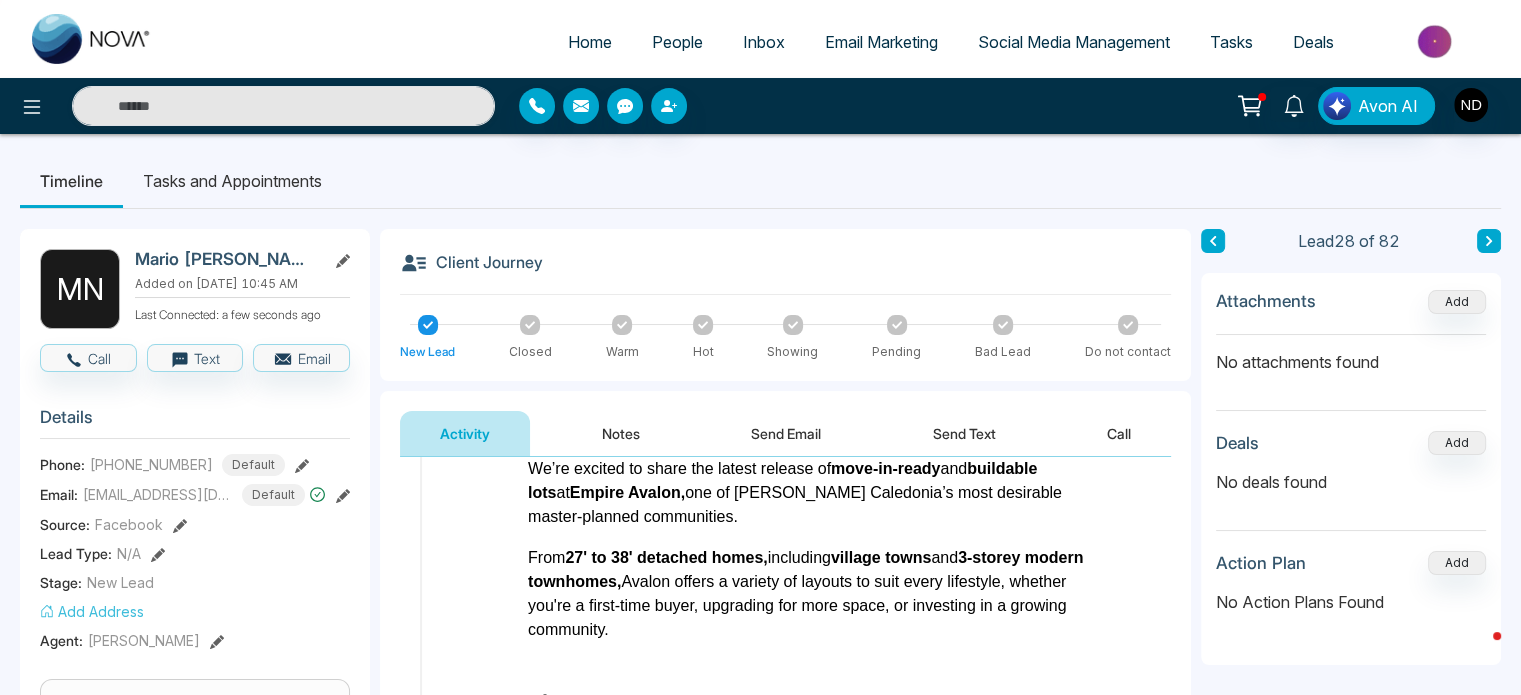 scroll, scrollTop: 304, scrollLeft: 0, axis: vertical 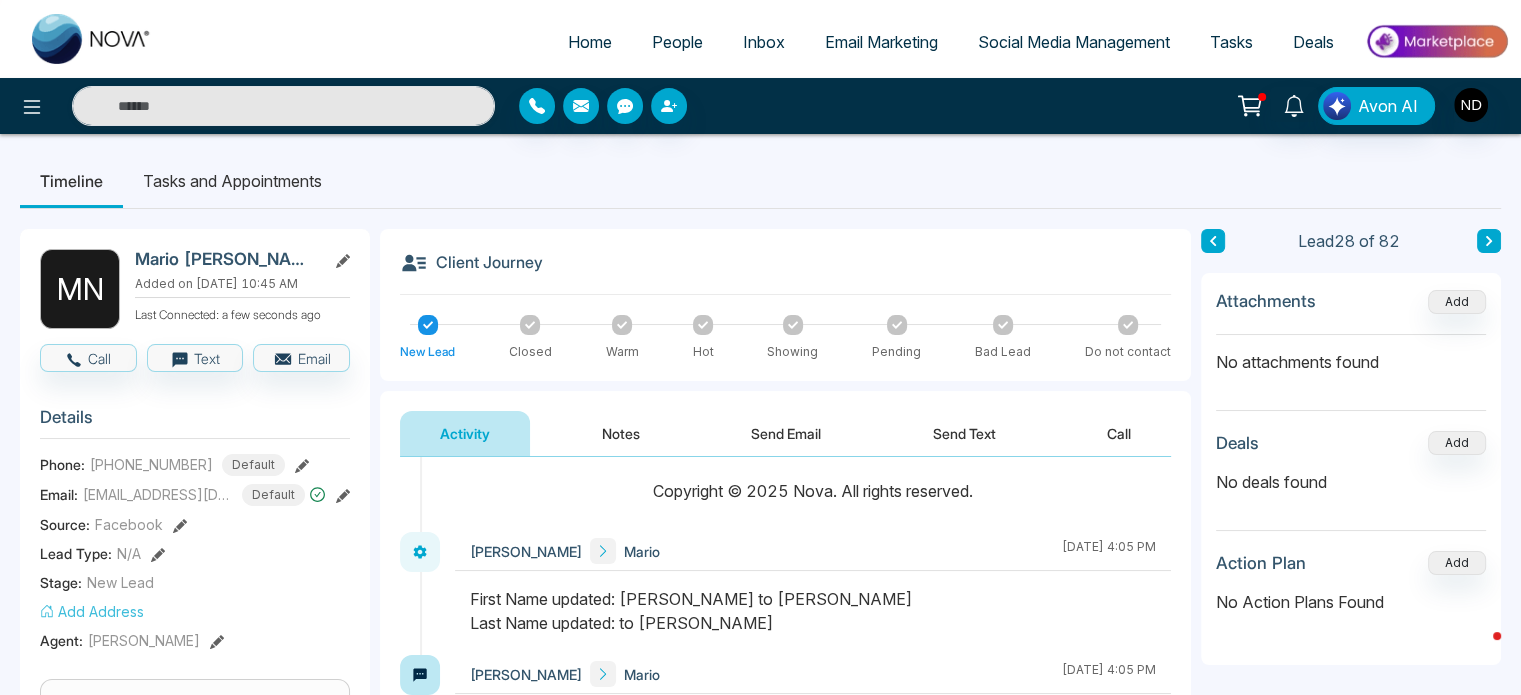 click at bounding box center (1489, 241) 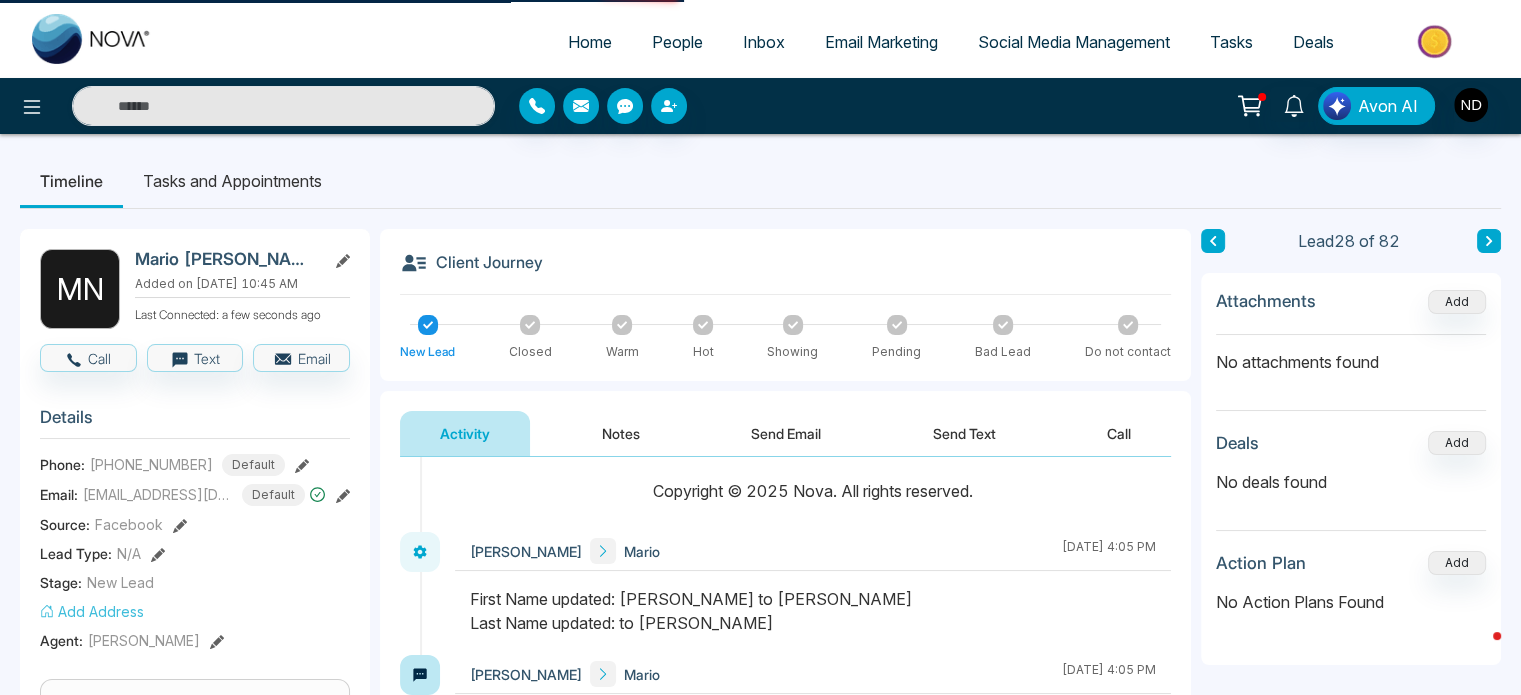 scroll, scrollTop: 0, scrollLeft: 0, axis: both 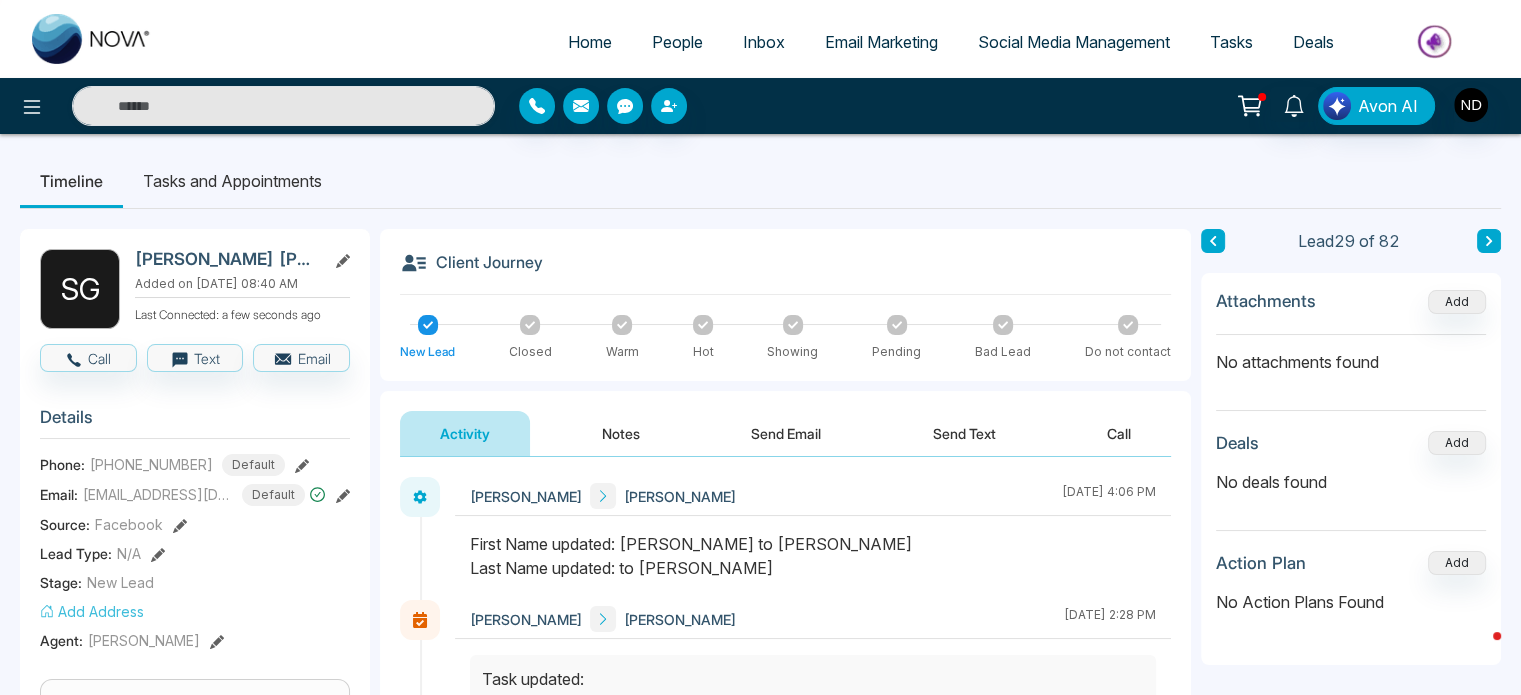 click 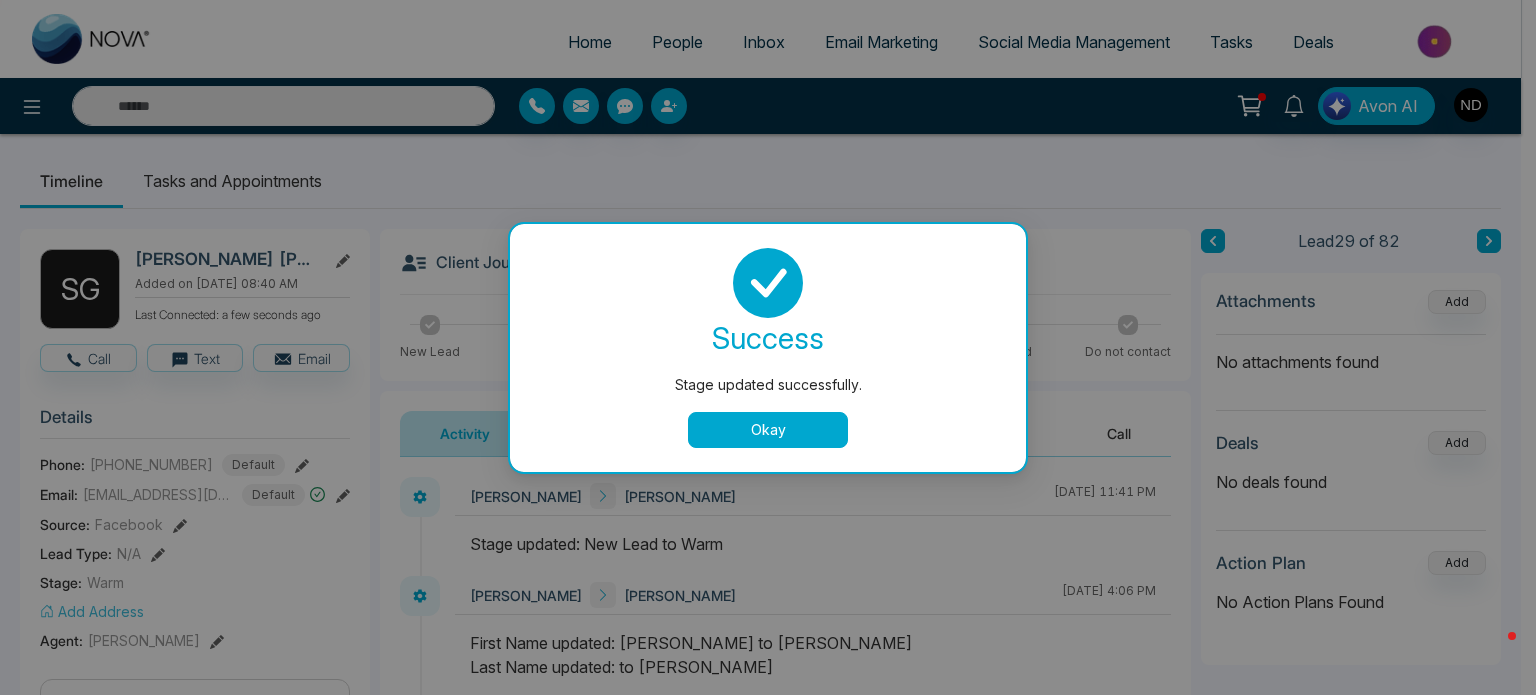 click on "Okay" at bounding box center (768, 430) 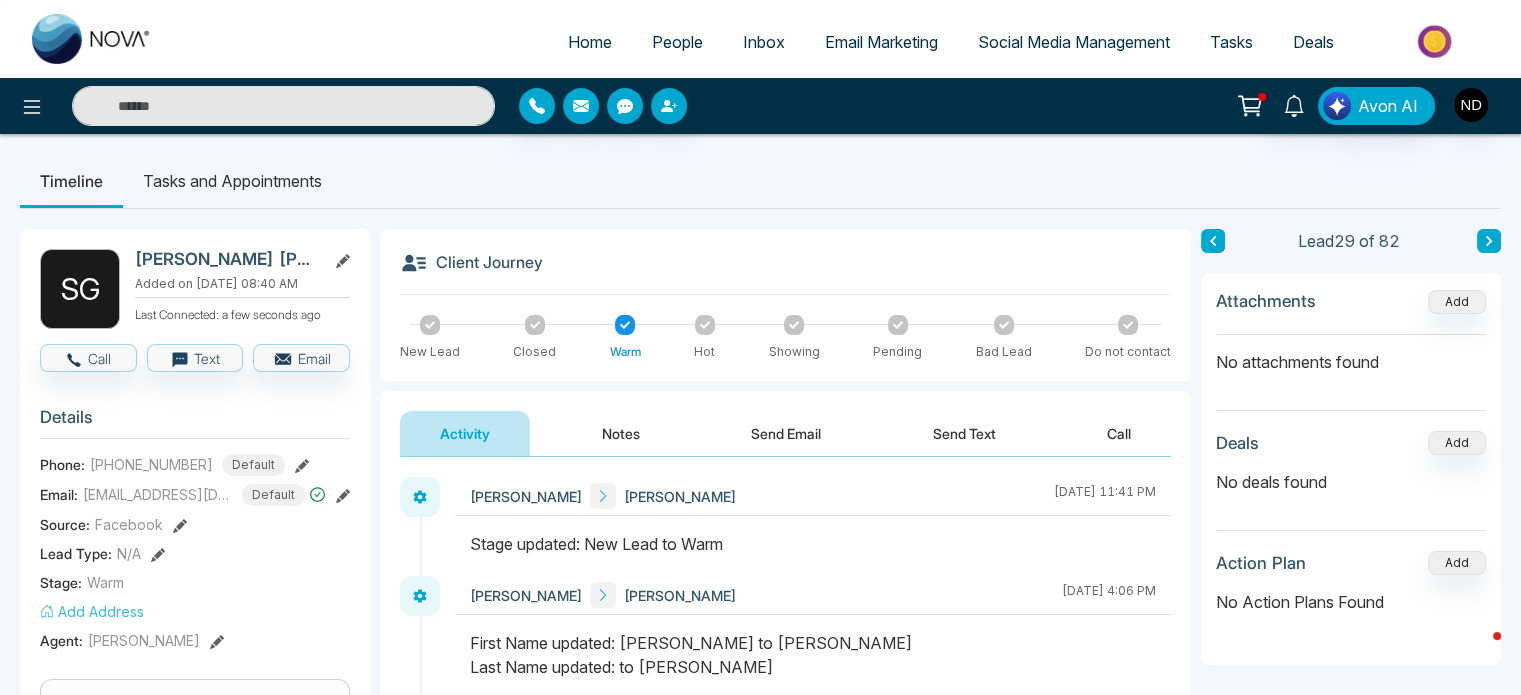 scroll, scrollTop: 44, scrollLeft: 0, axis: vertical 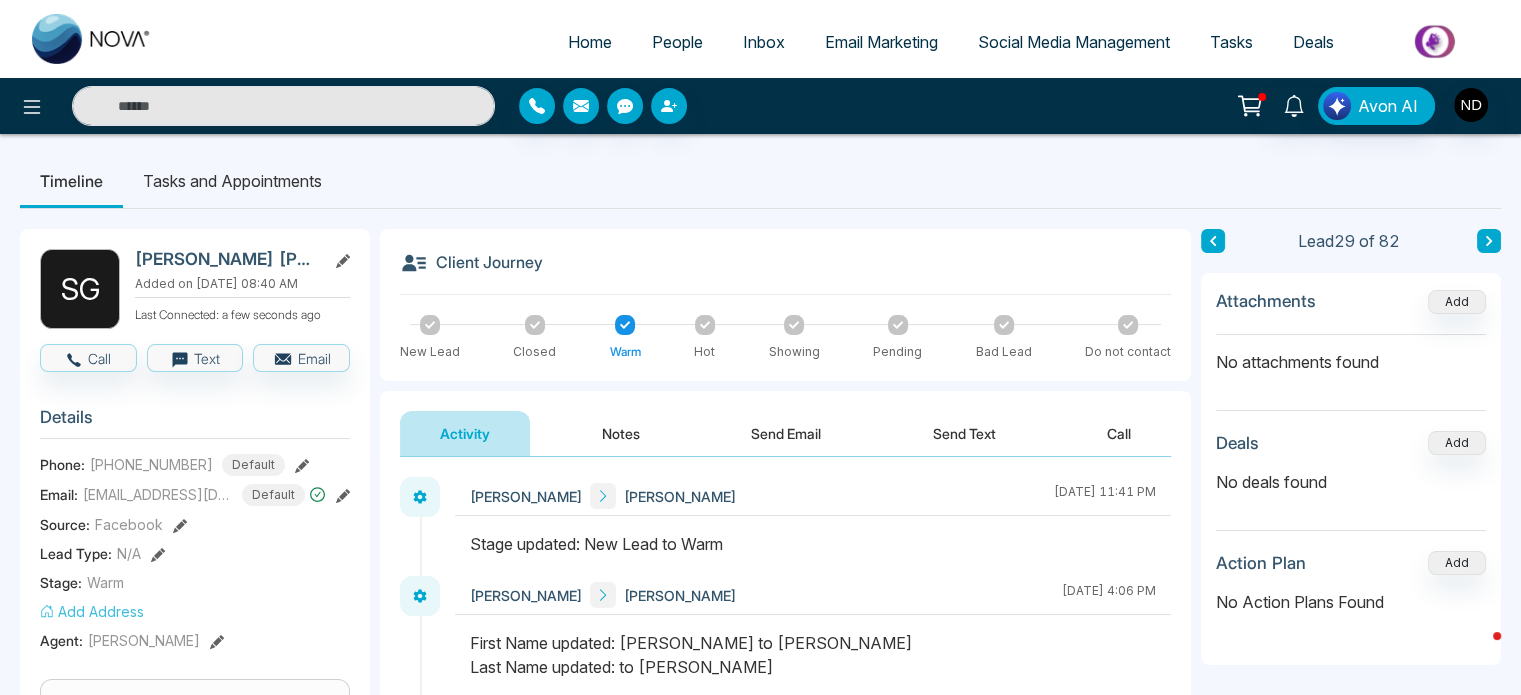 click 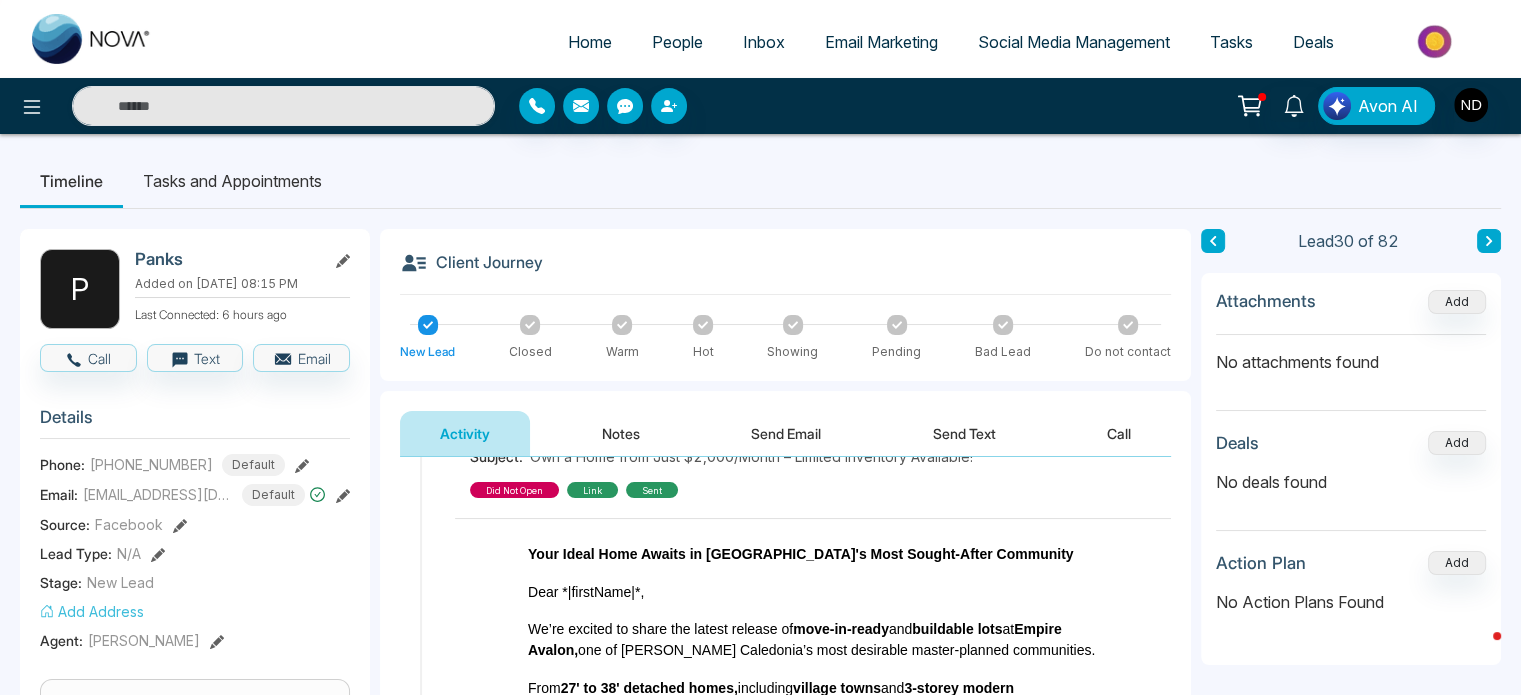 scroll, scrollTop: 212, scrollLeft: 0, axis: vertical 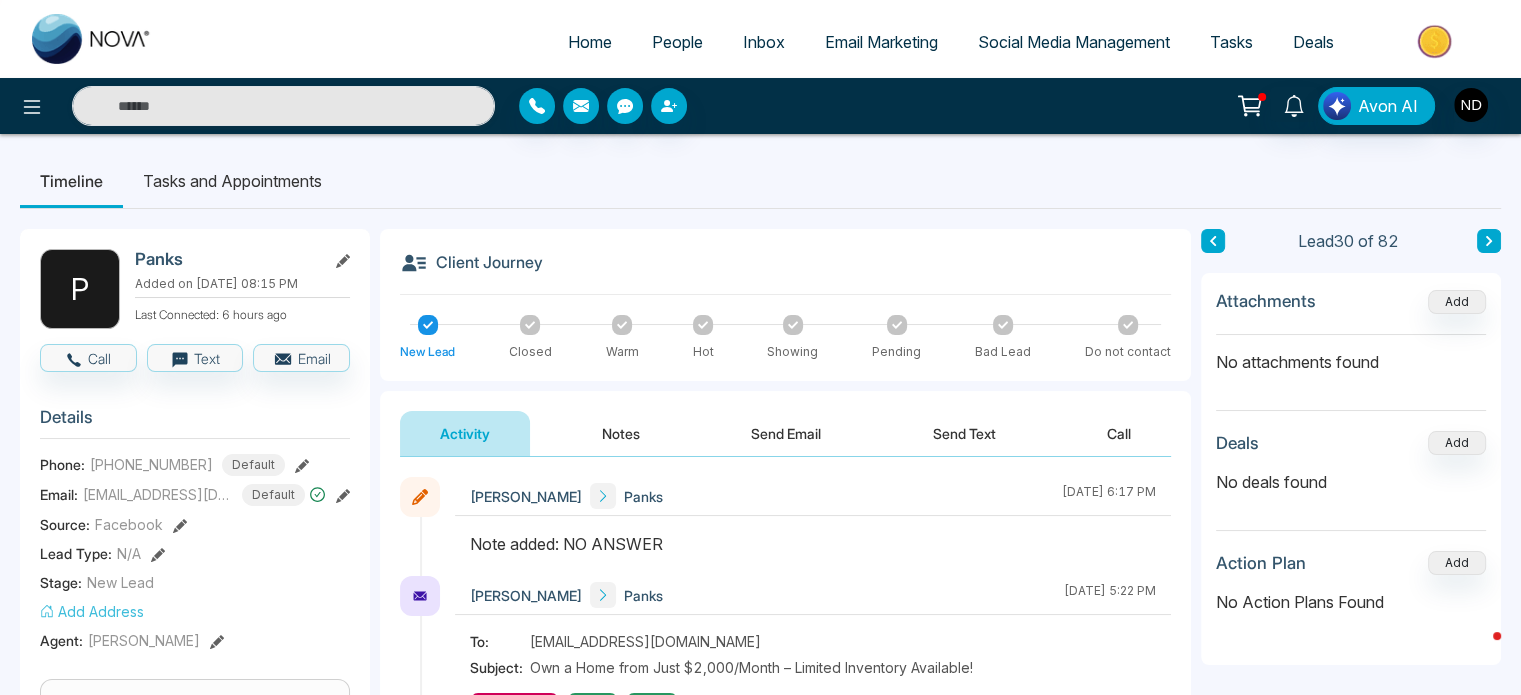 click 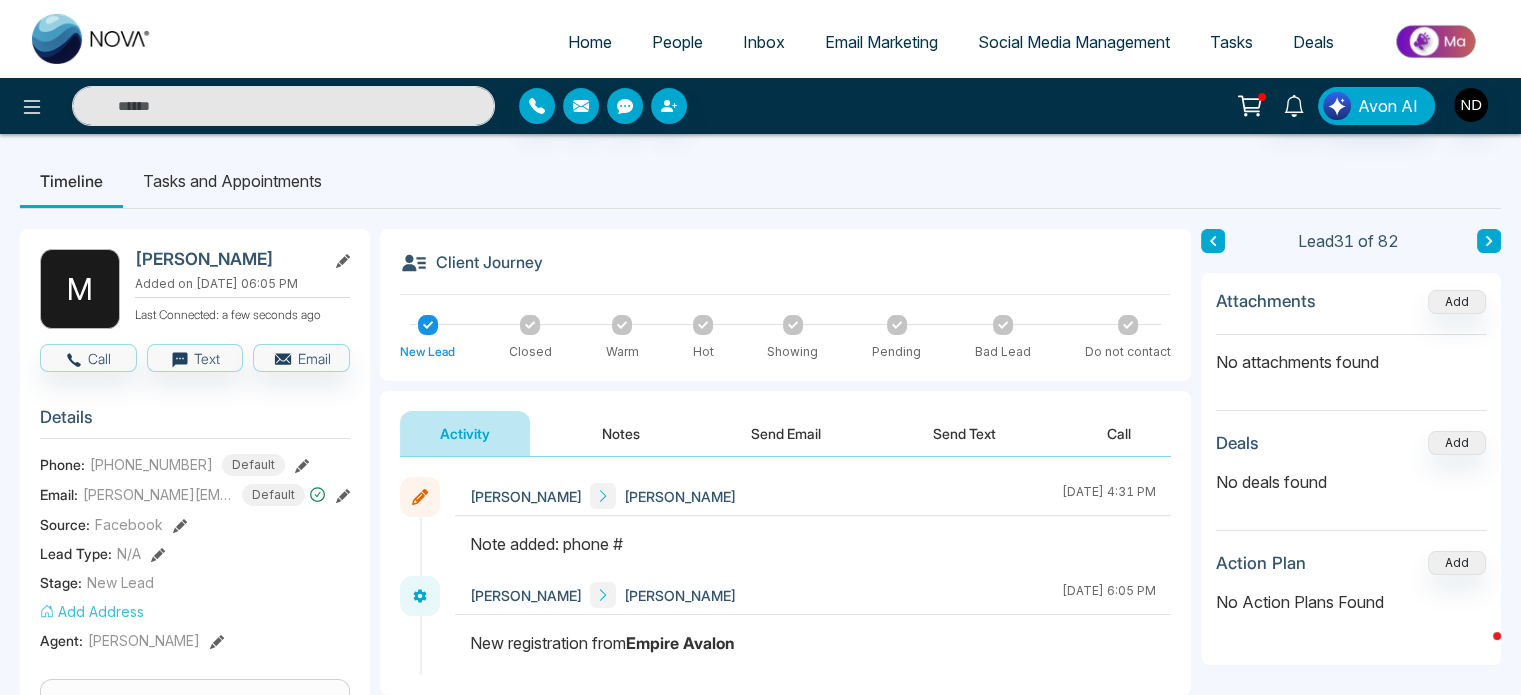 click 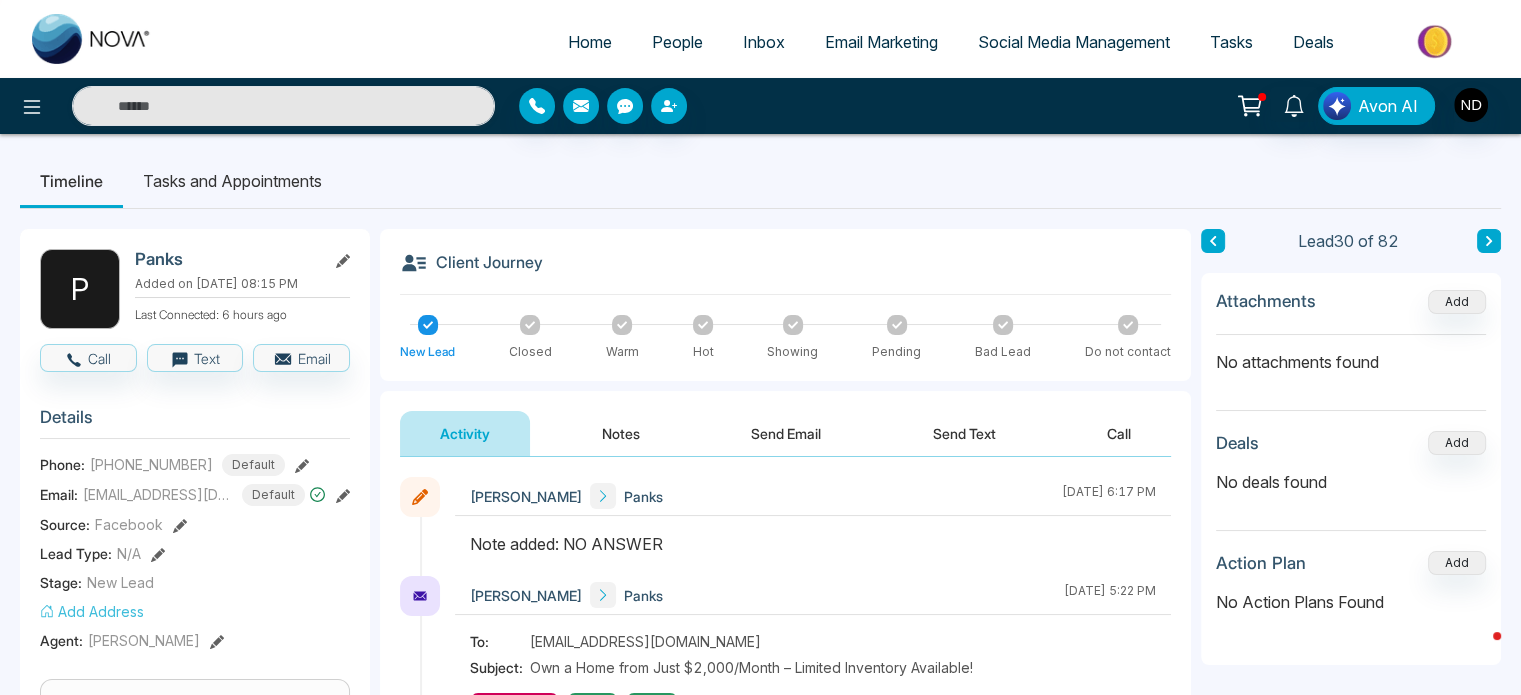 click 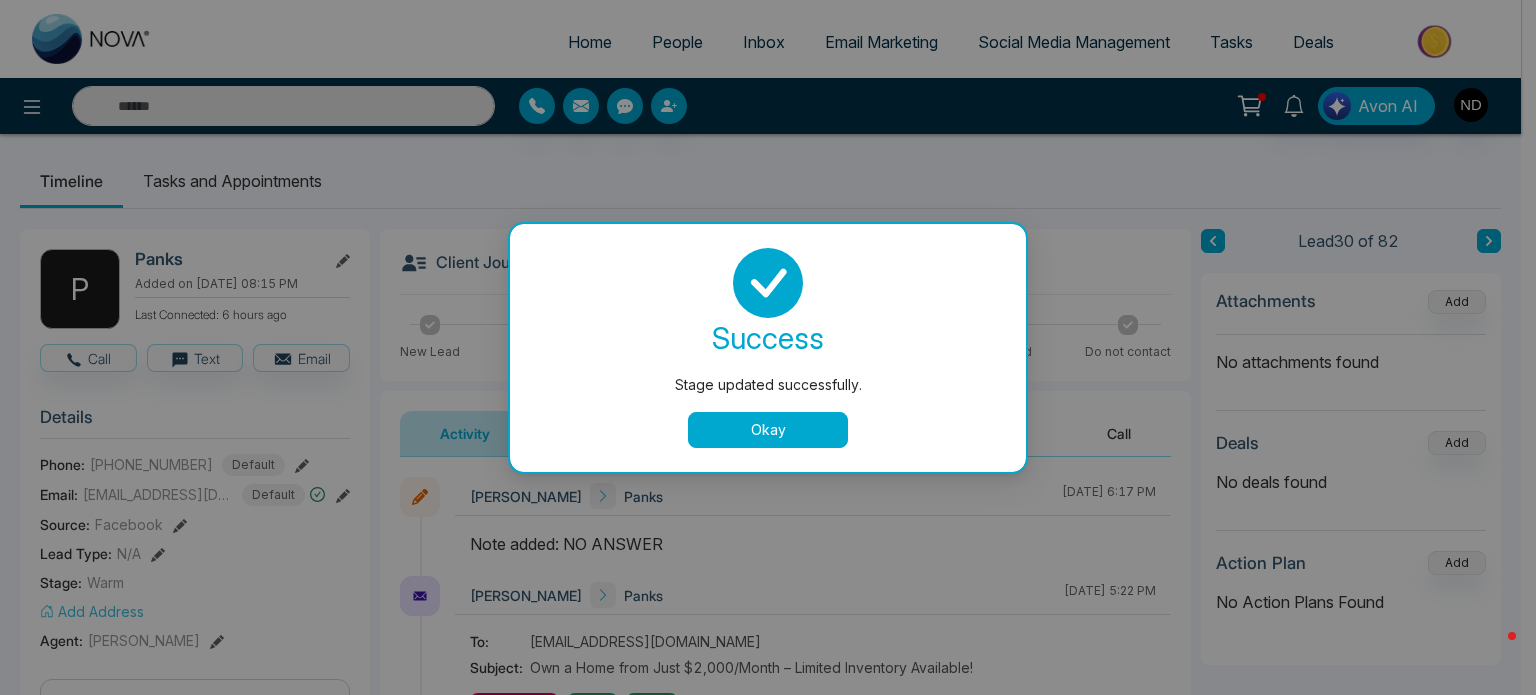 click on "Okay" at bounding box center [768, 430] 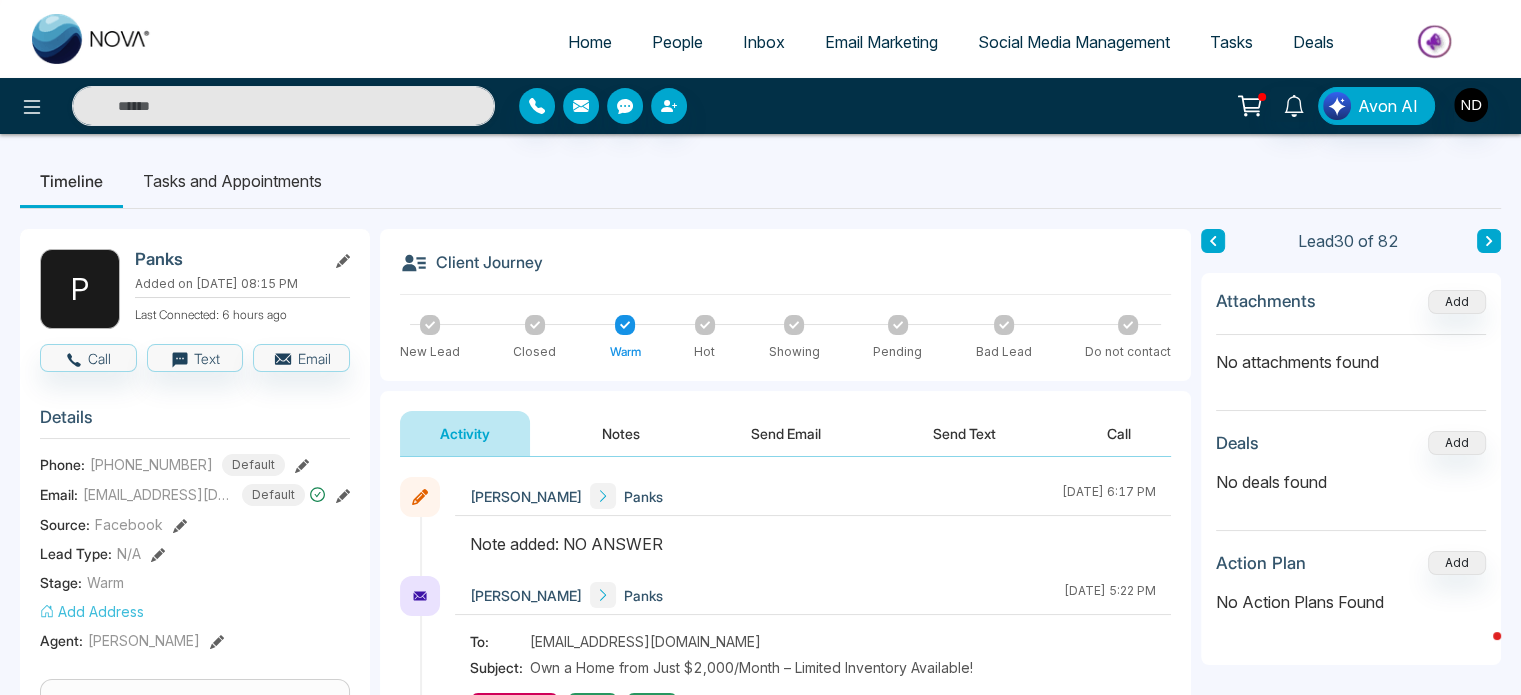 click 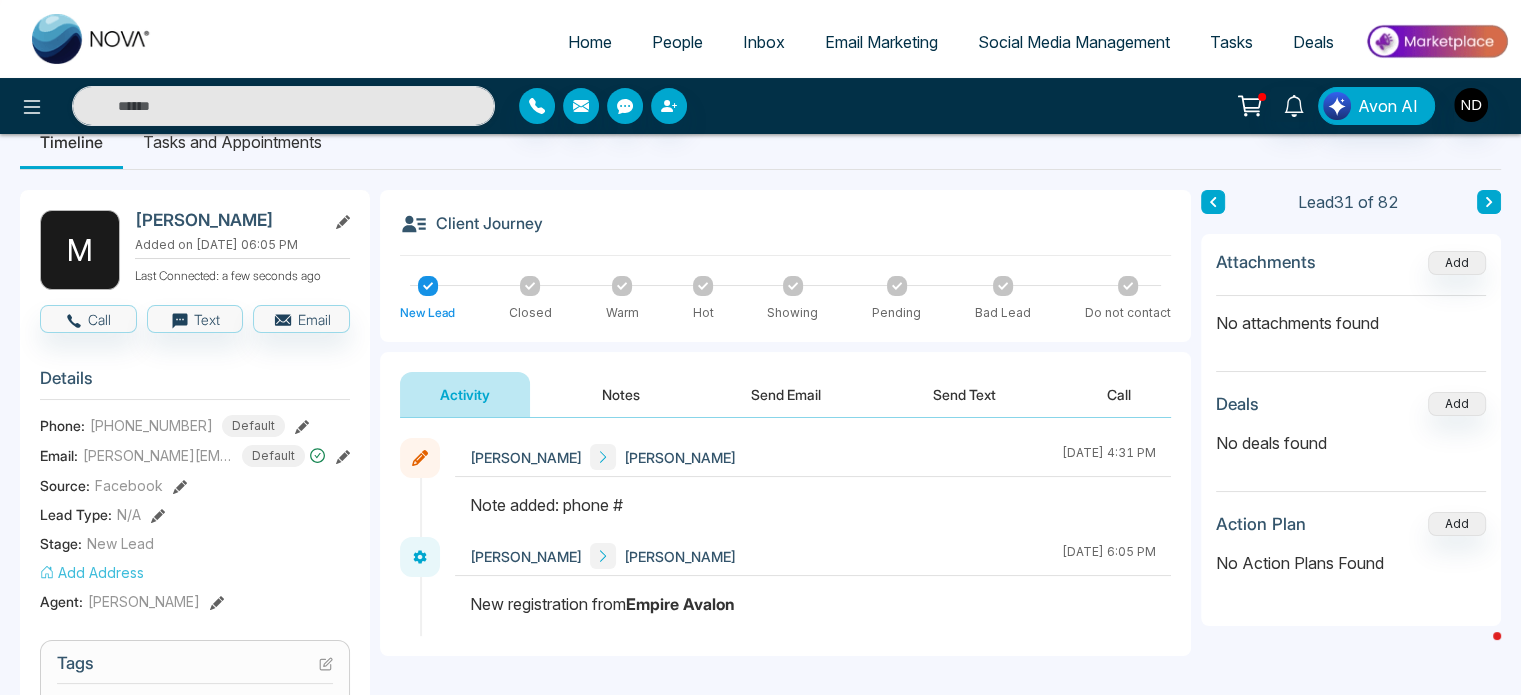 scroll, scrollTop: 40, scrollLeft: 0, axis: vertical 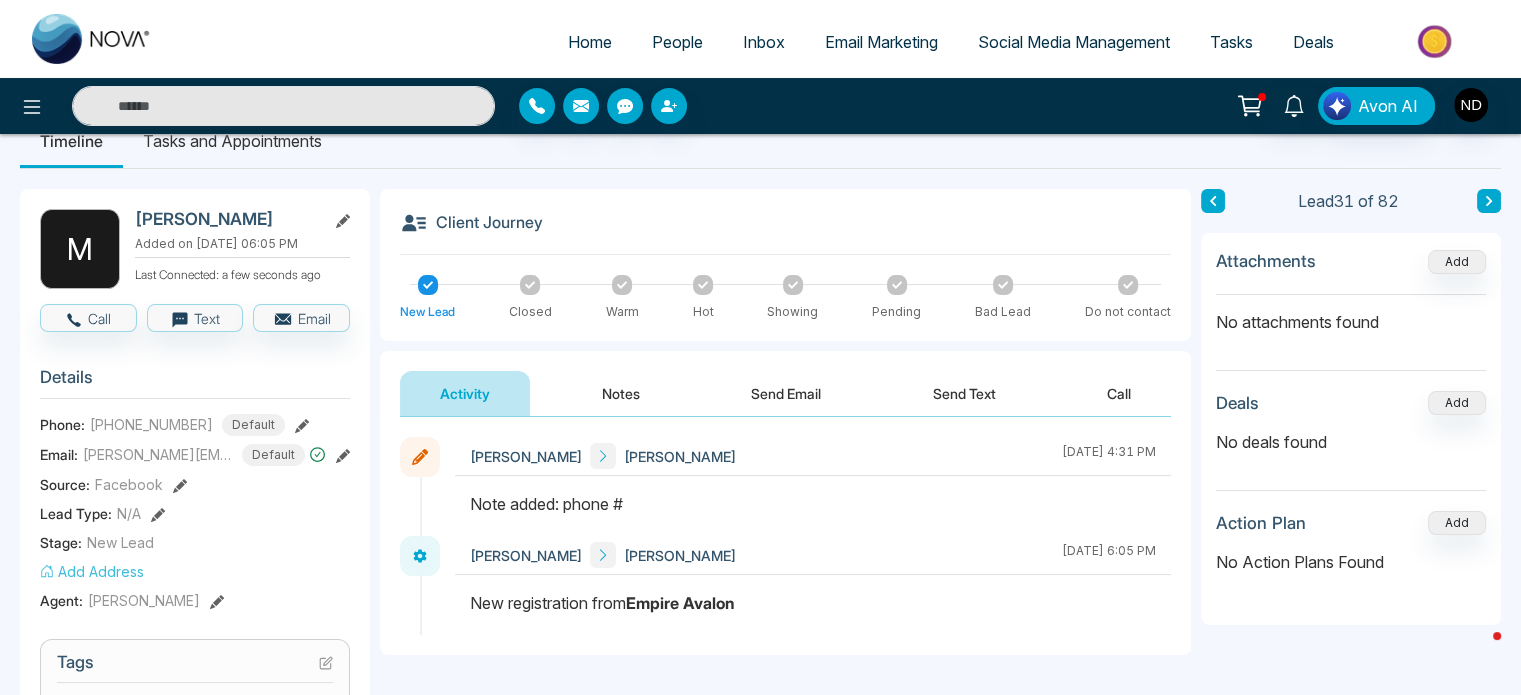 click 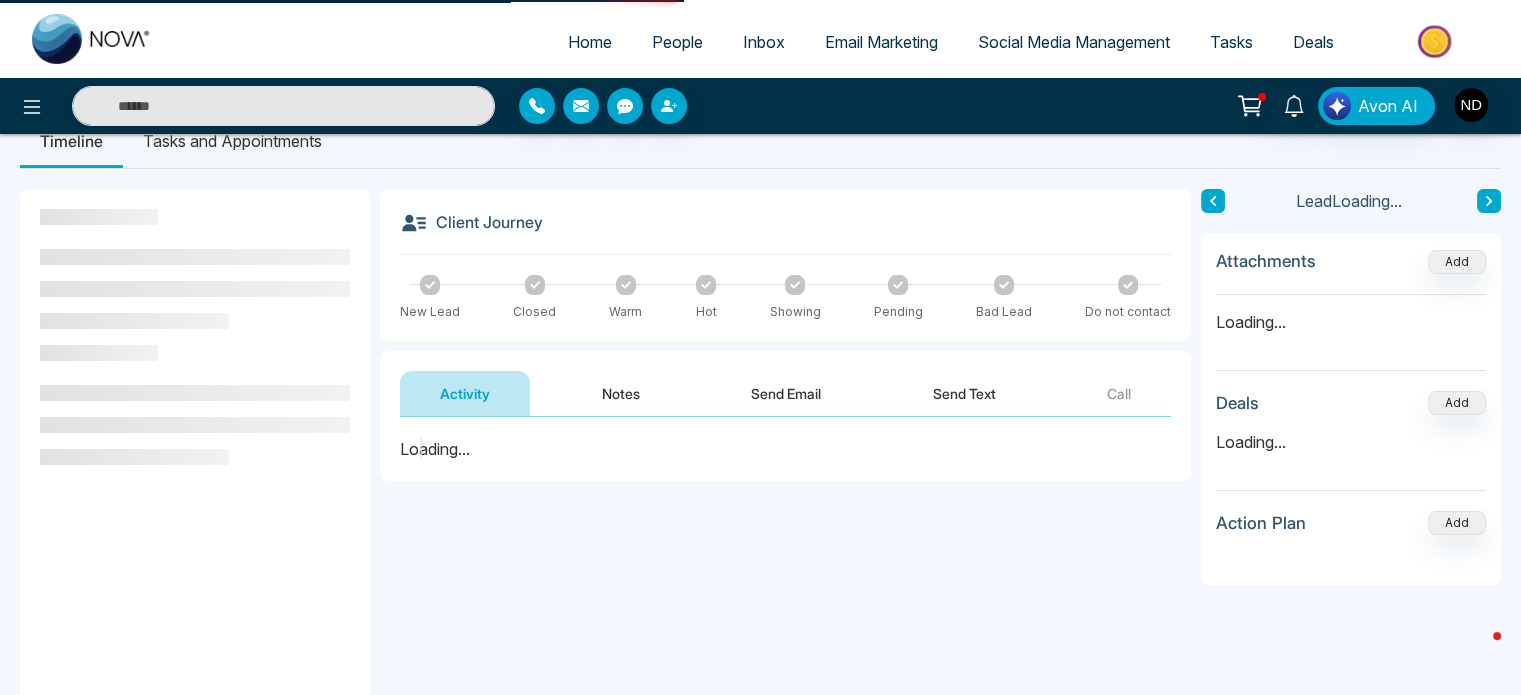 scroll, scrollTop: 0, scrollLeft: 0, axis: both 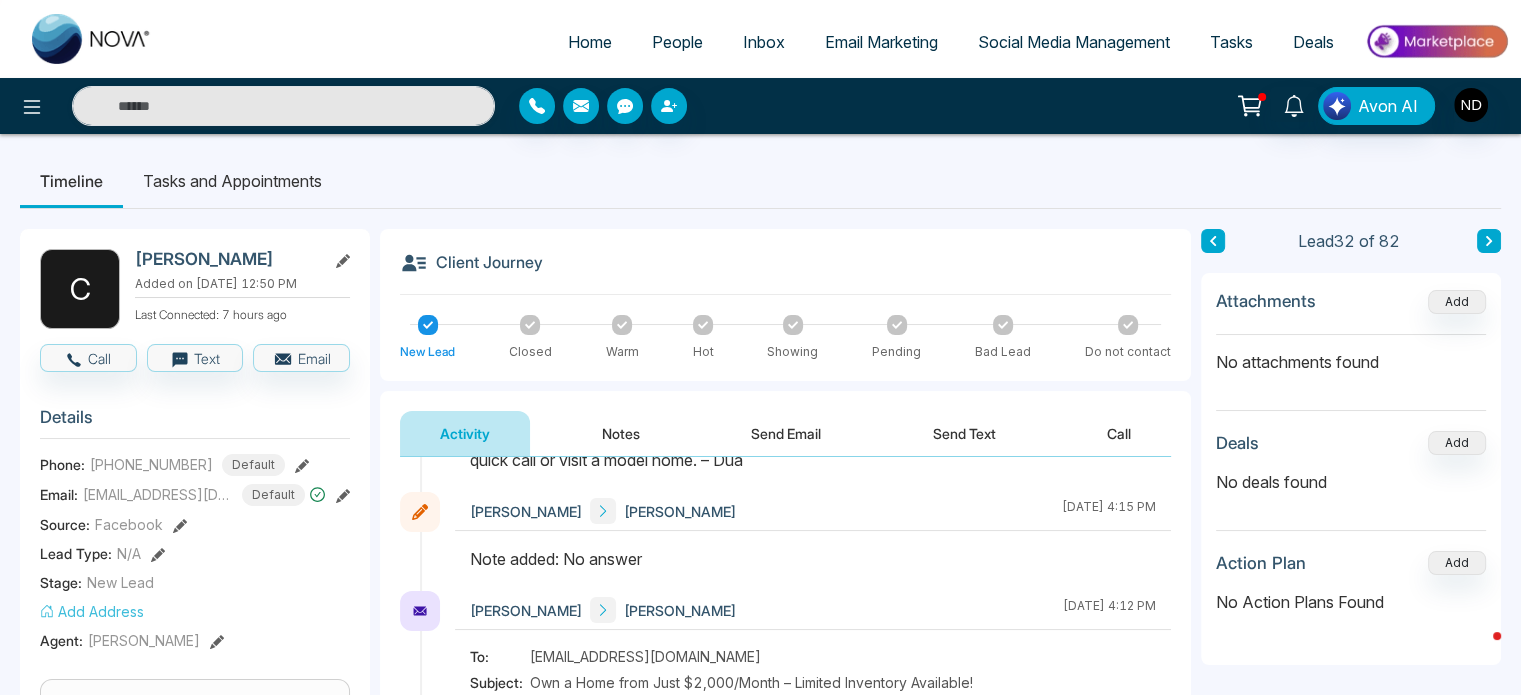 click at bounding box center [622, 325] 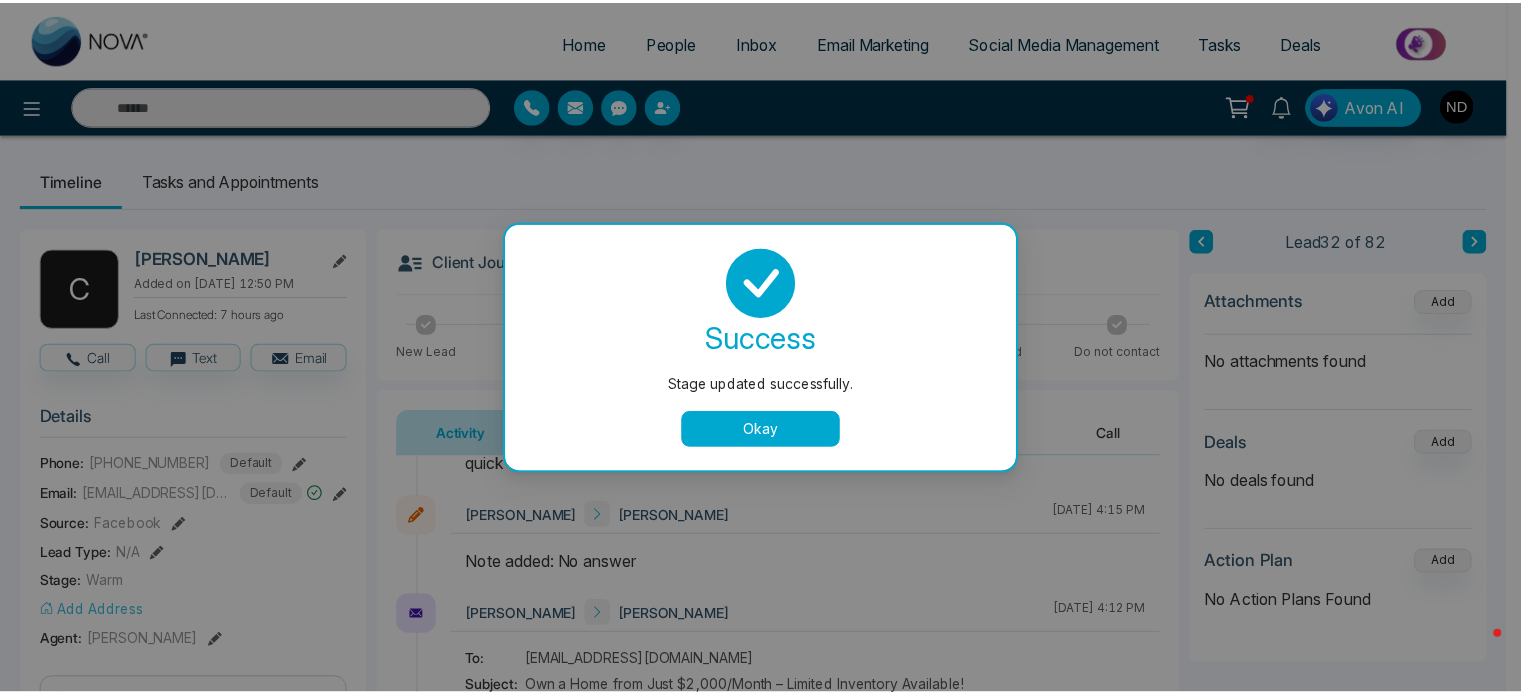 scroll, scrollTop: 180, scrollLeft: 0, axis: vertical 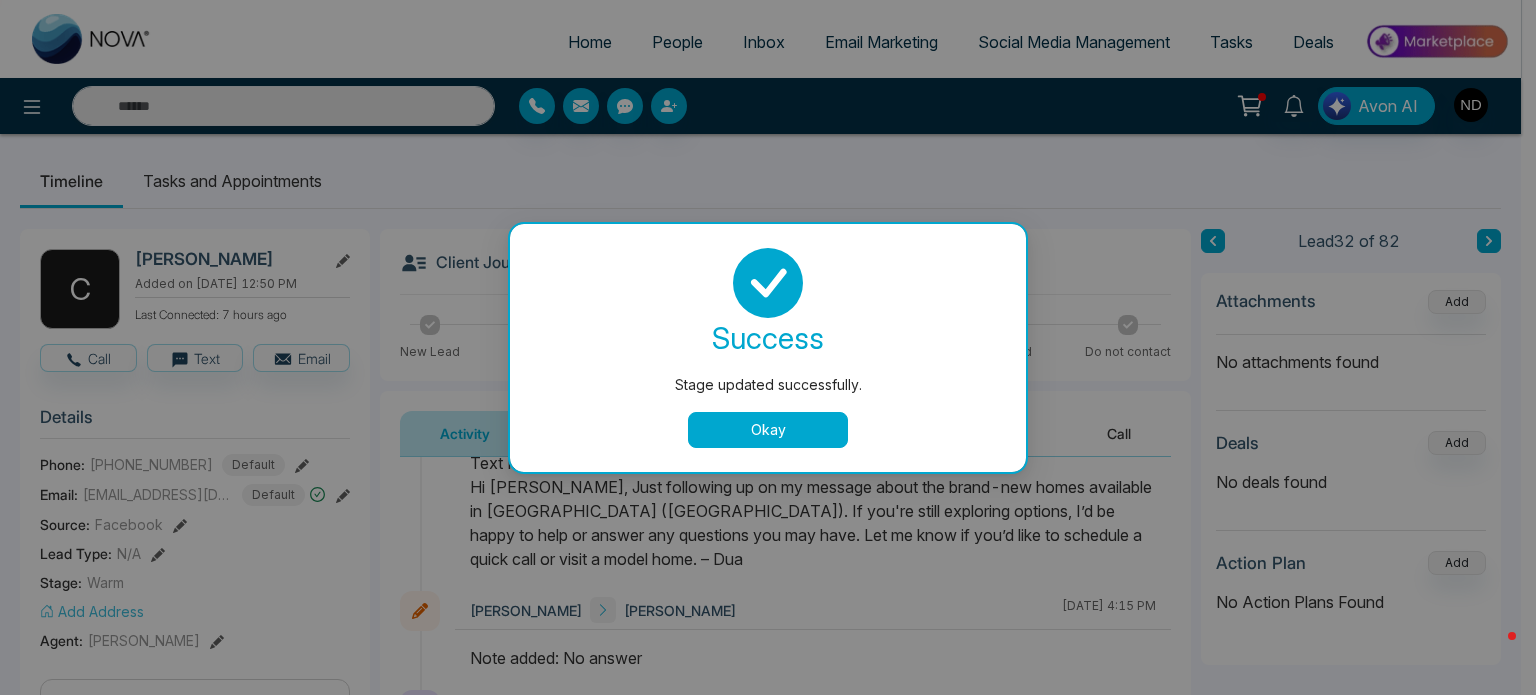 click on "Okay" at bounding box center [768, 430] 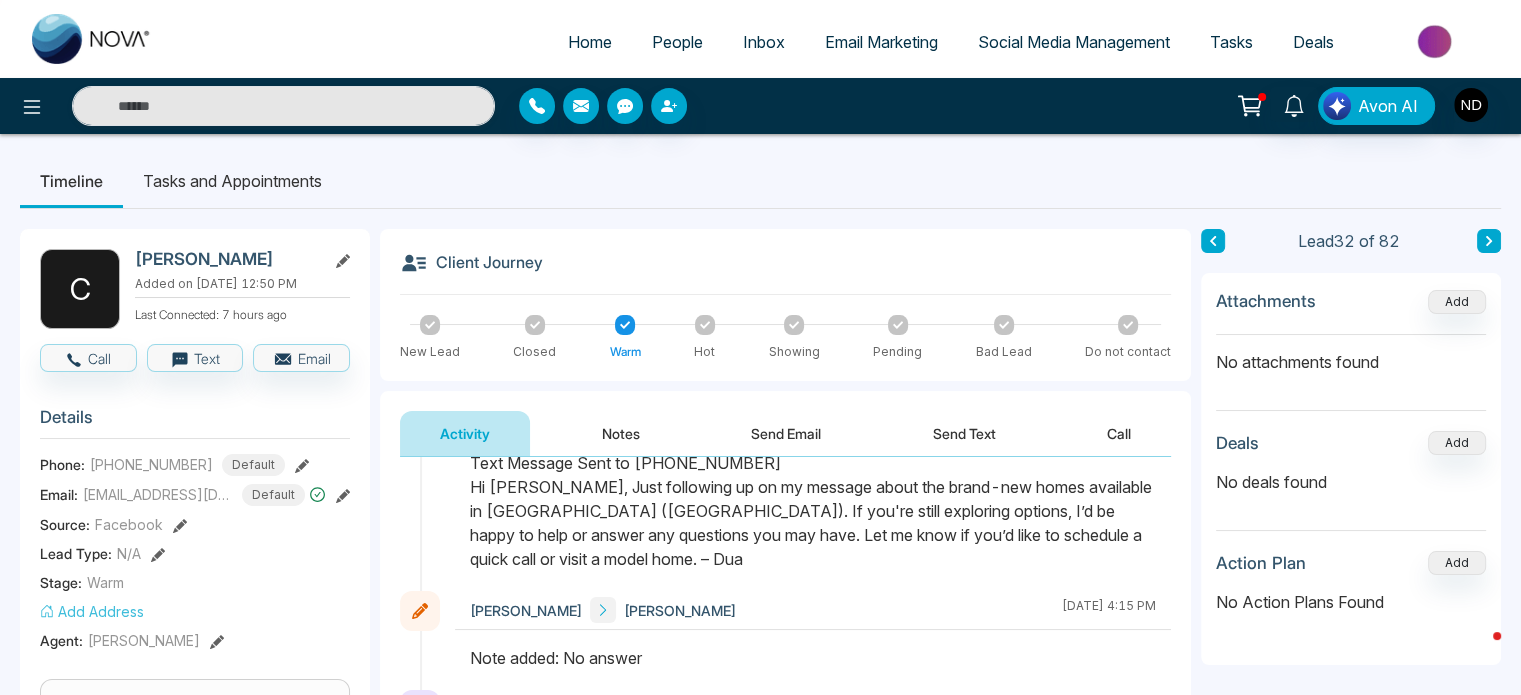 click 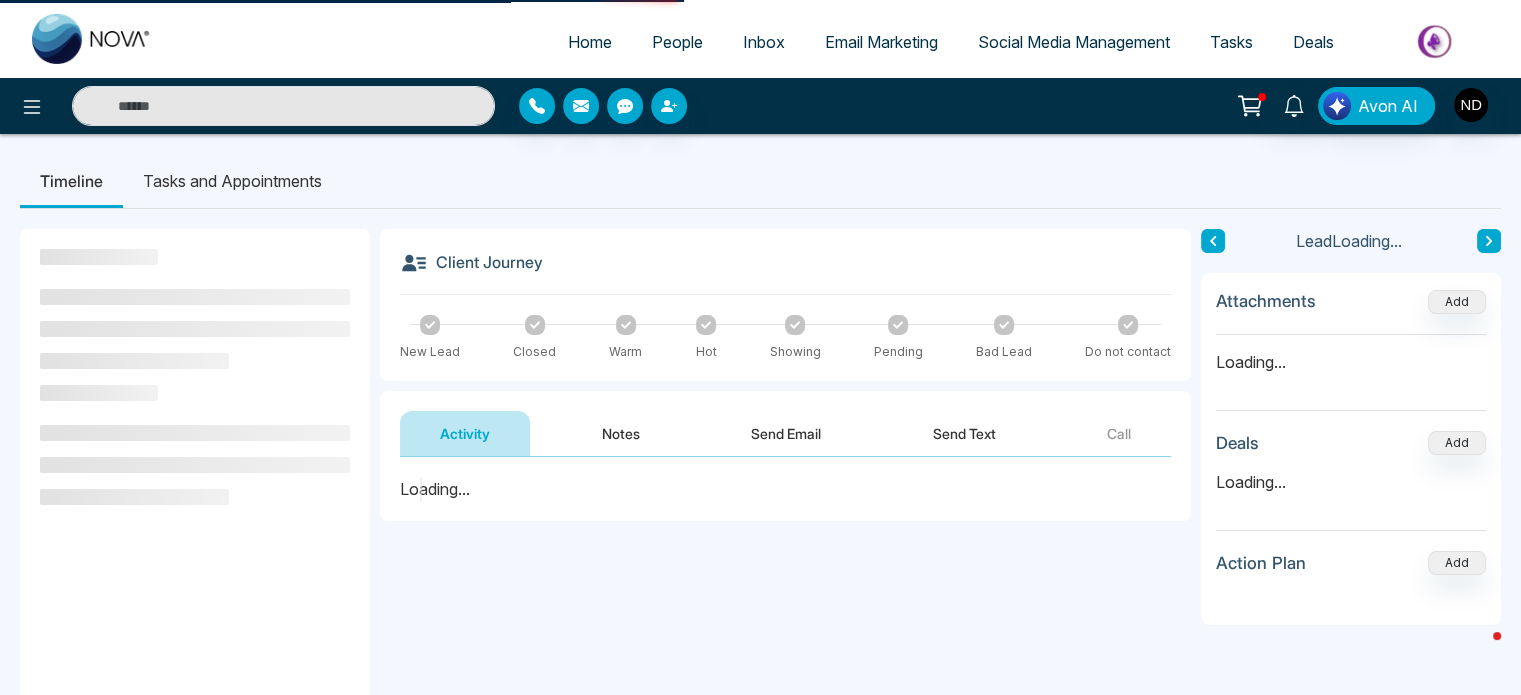 scroll, scrollTop: 0, scrollLeft: 0, axis: both 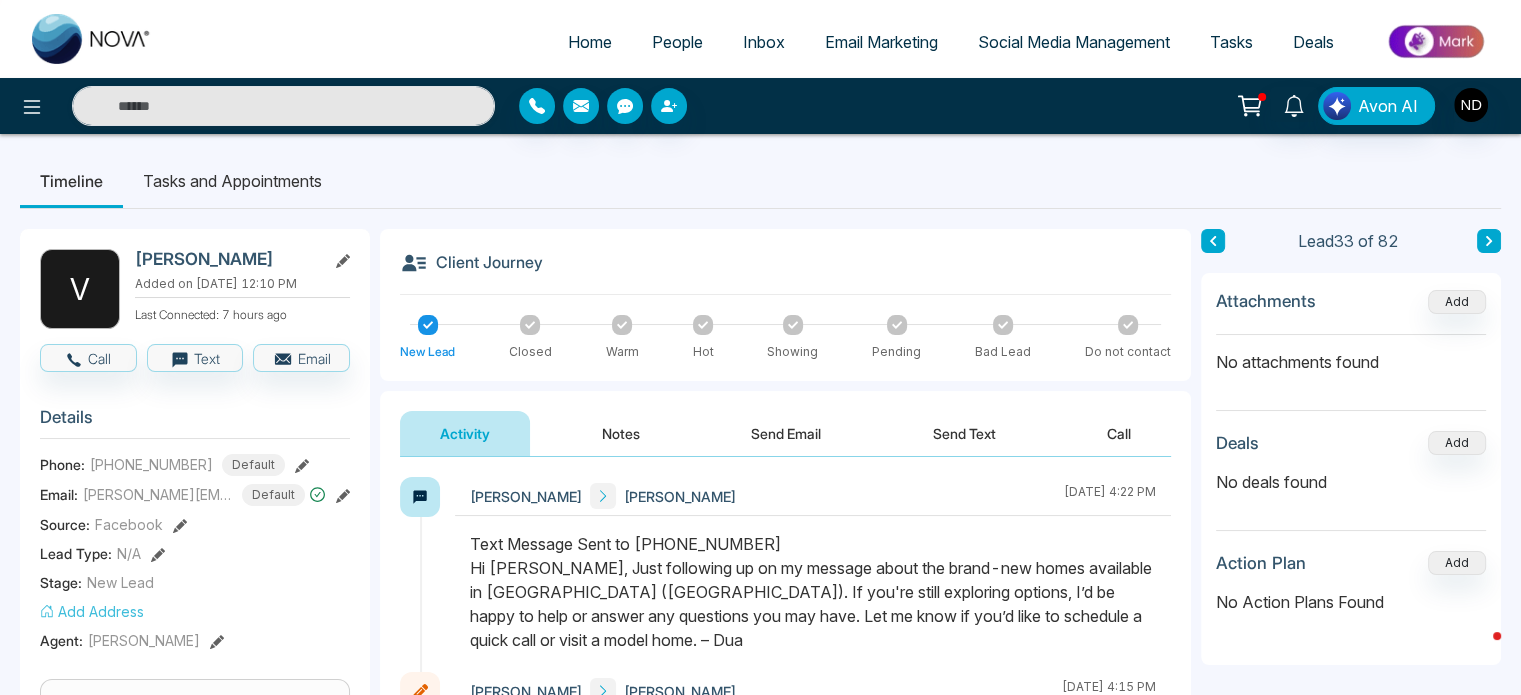 click 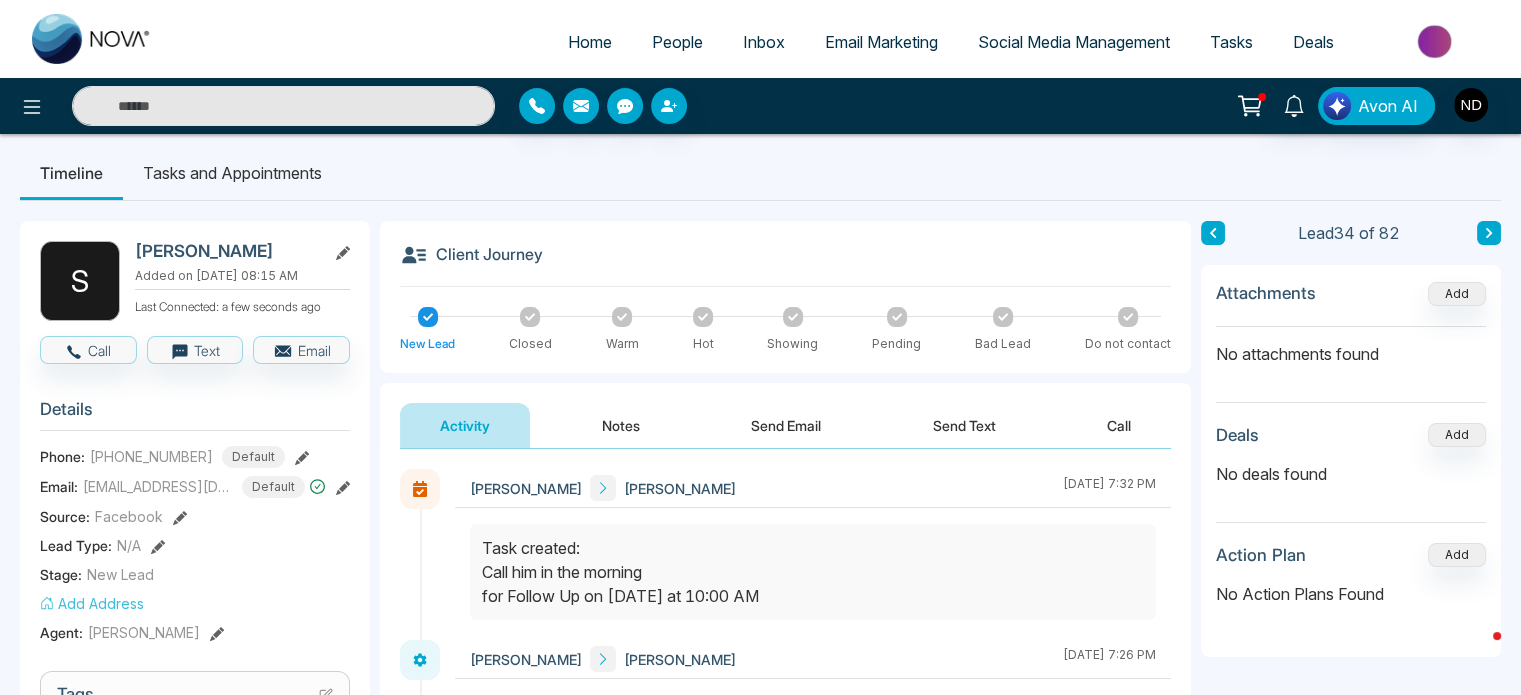scroll, scrollTop: 10, scrollLeft: 0, axis: vertical 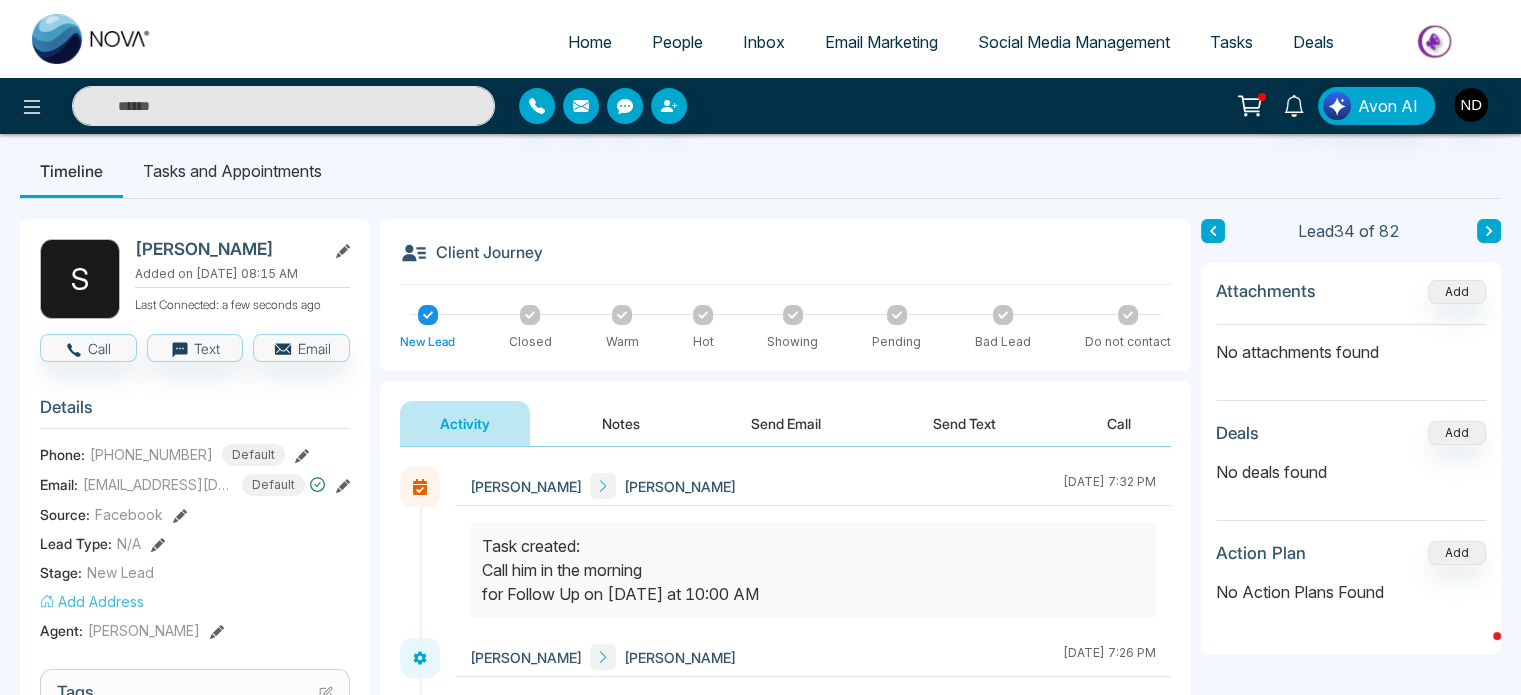 click at bounding box center (622, 315) 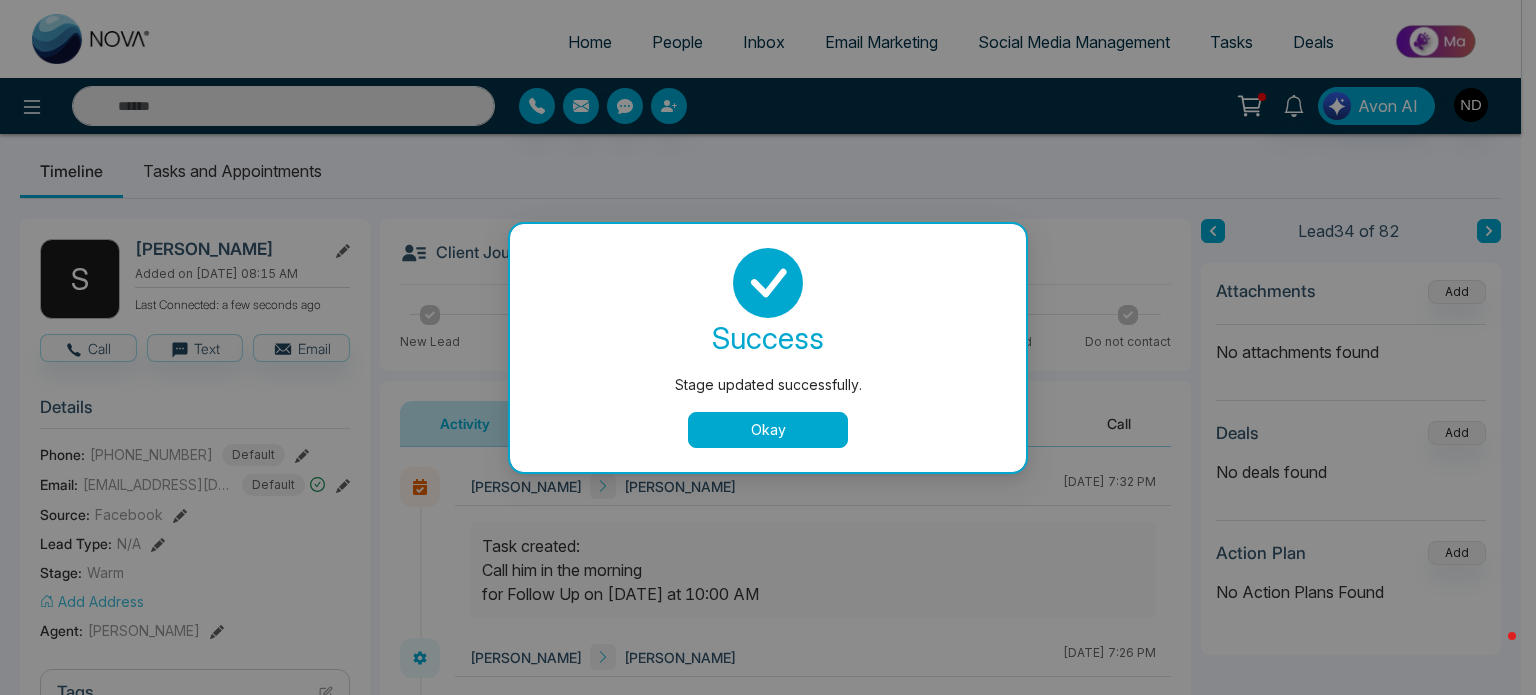 drag, startPoint x: 768, startPoint y: 409, endPoint x: 768, endPoint y: 431, distance: 22 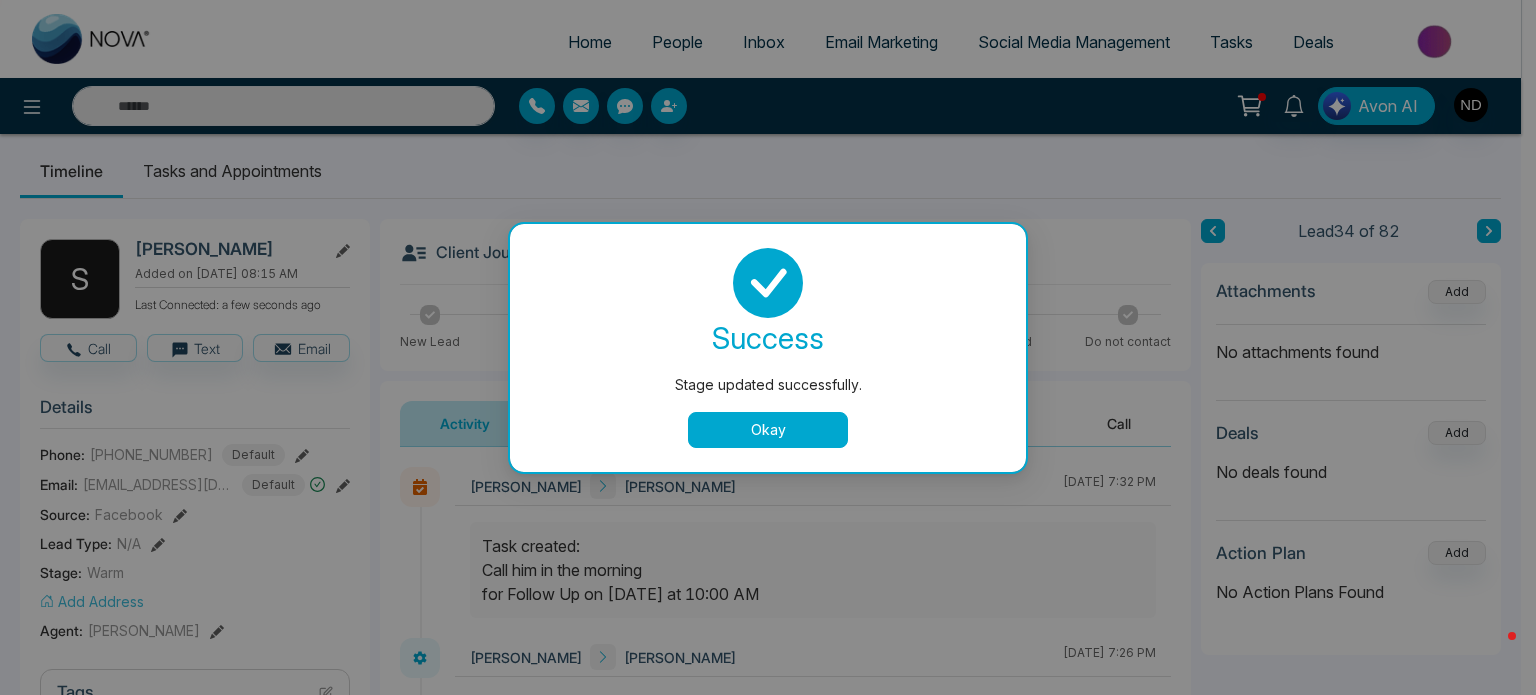 click on "success Stage updated successfully.   Okay" at bounding box center (768, 348) 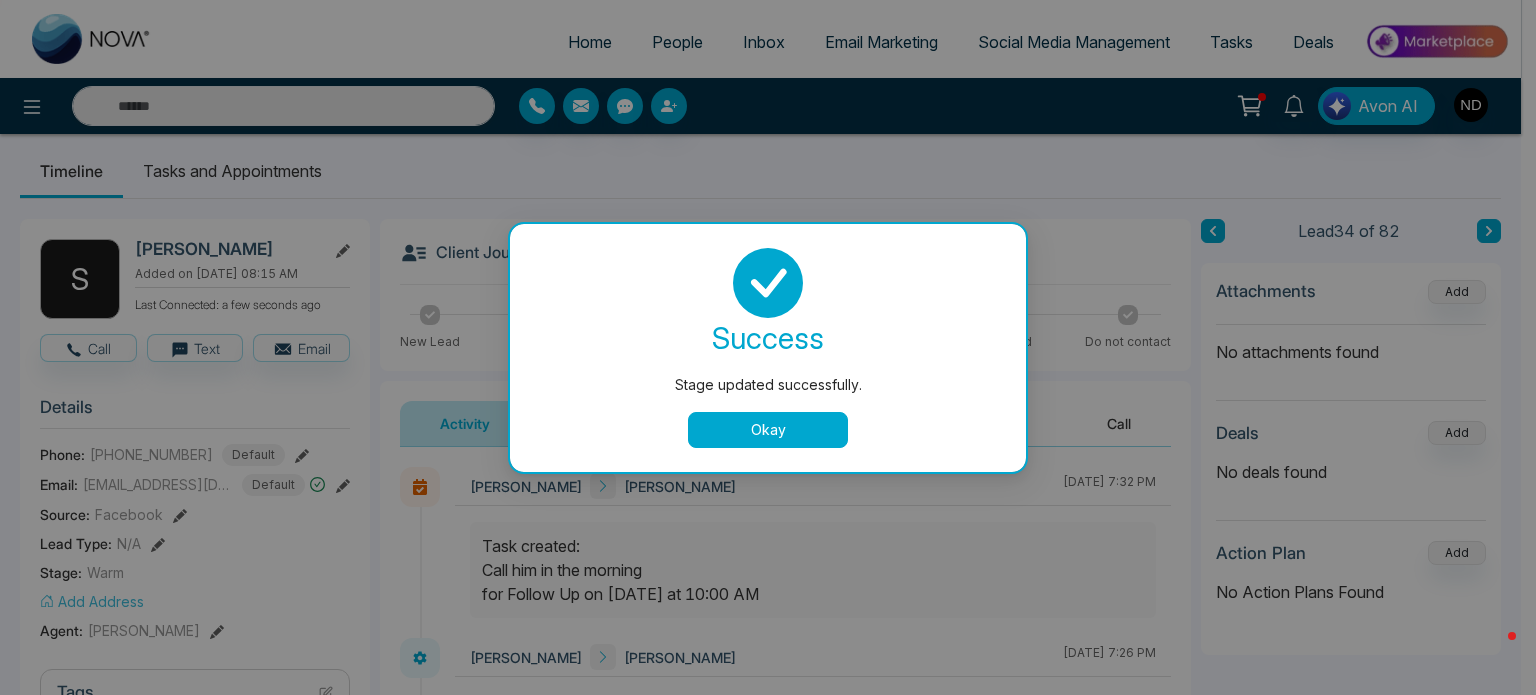 click on "Okay" at bounding box center [768, 430] 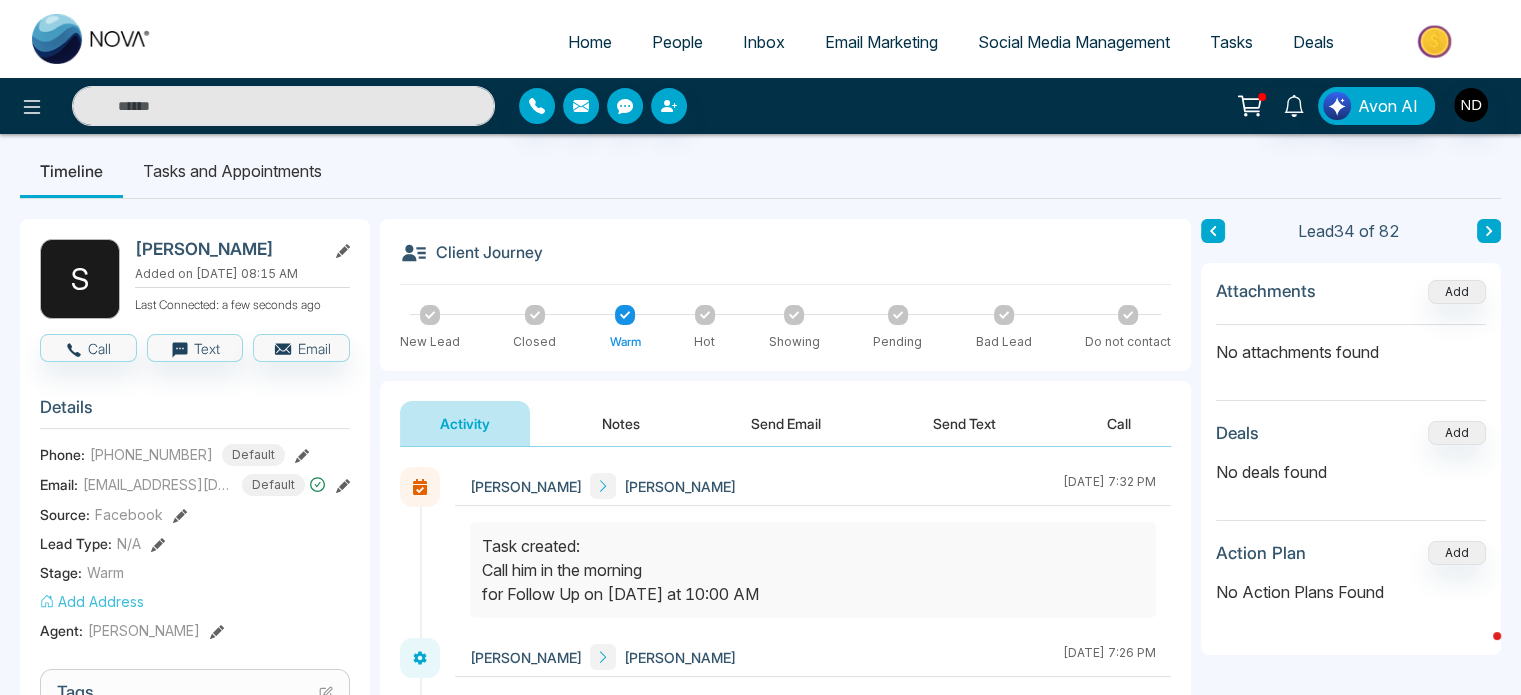 click 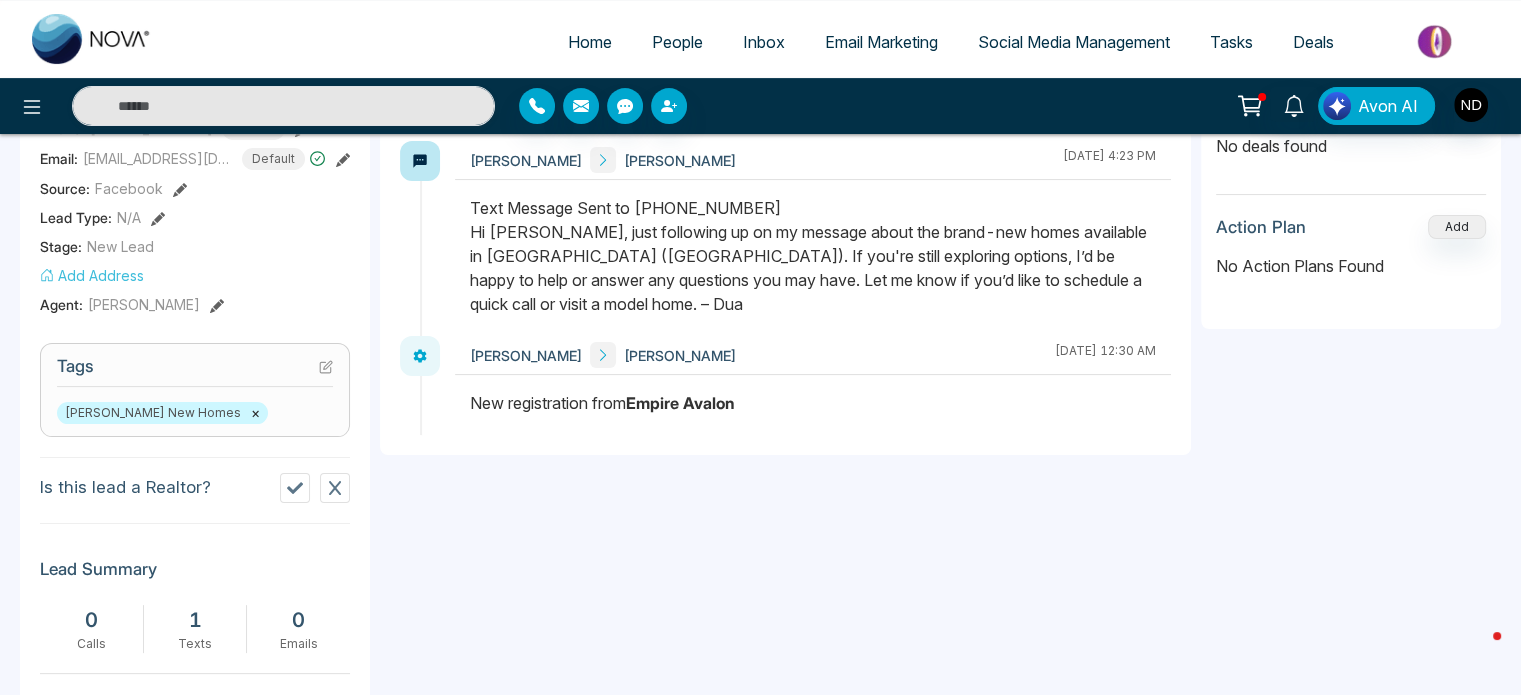 scroll, scrollTop: 0, scrollLeft: 0, axis: both 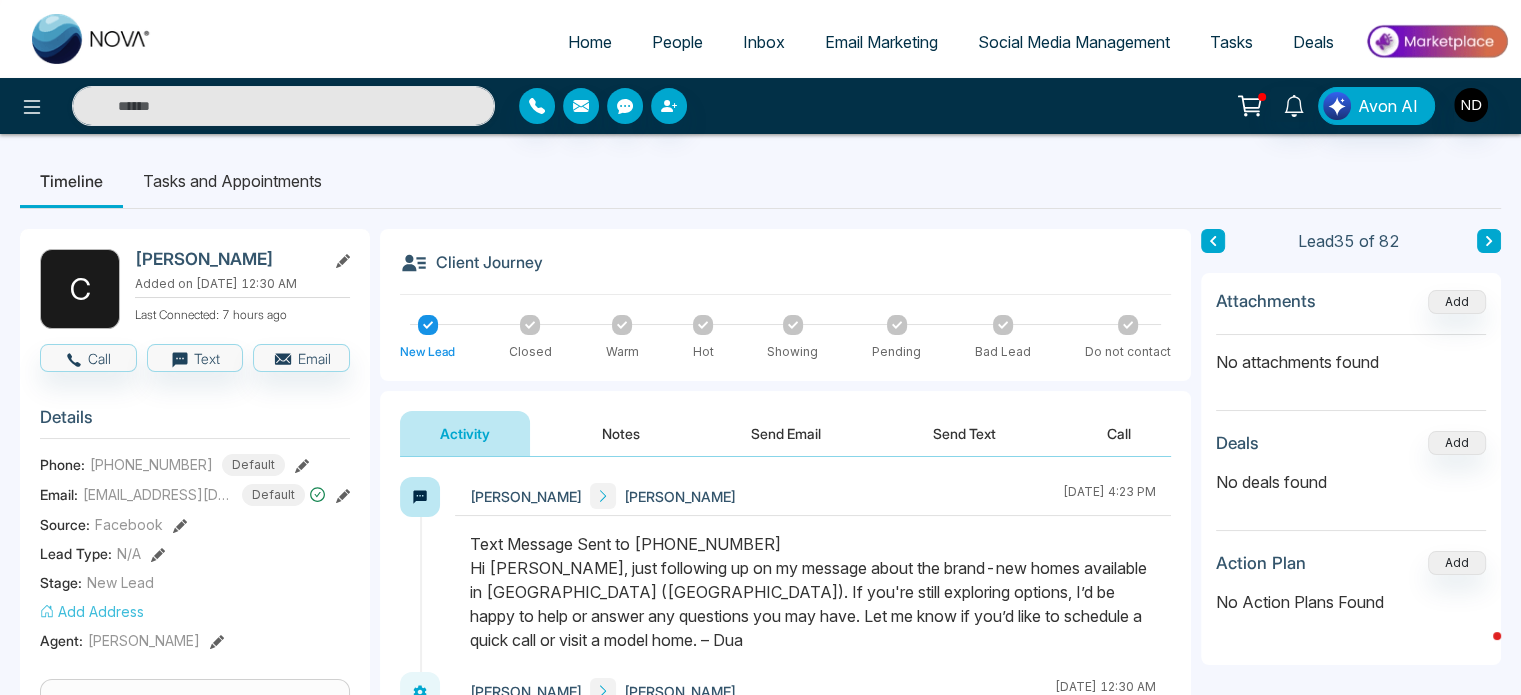 click 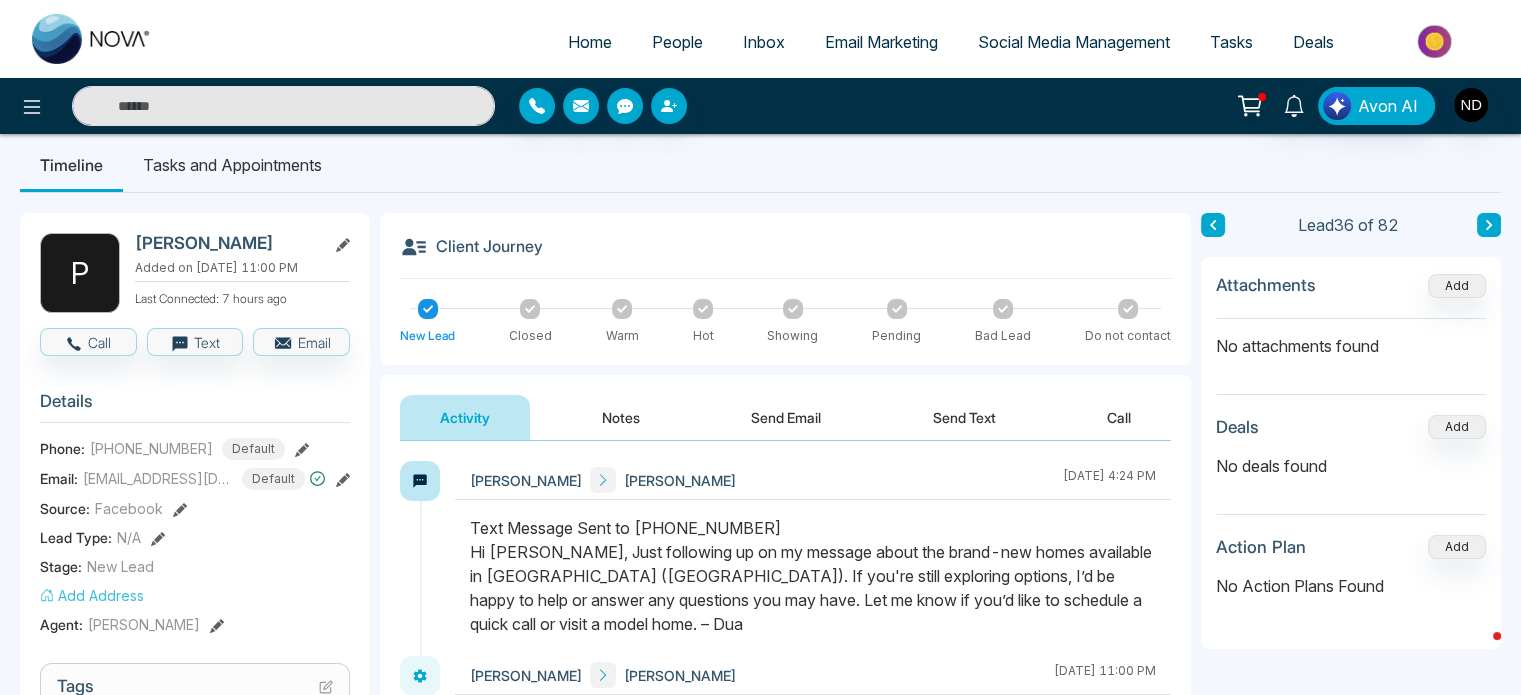 scroll, scrollTop: 16, scrollLeft: 0, axis: vertical 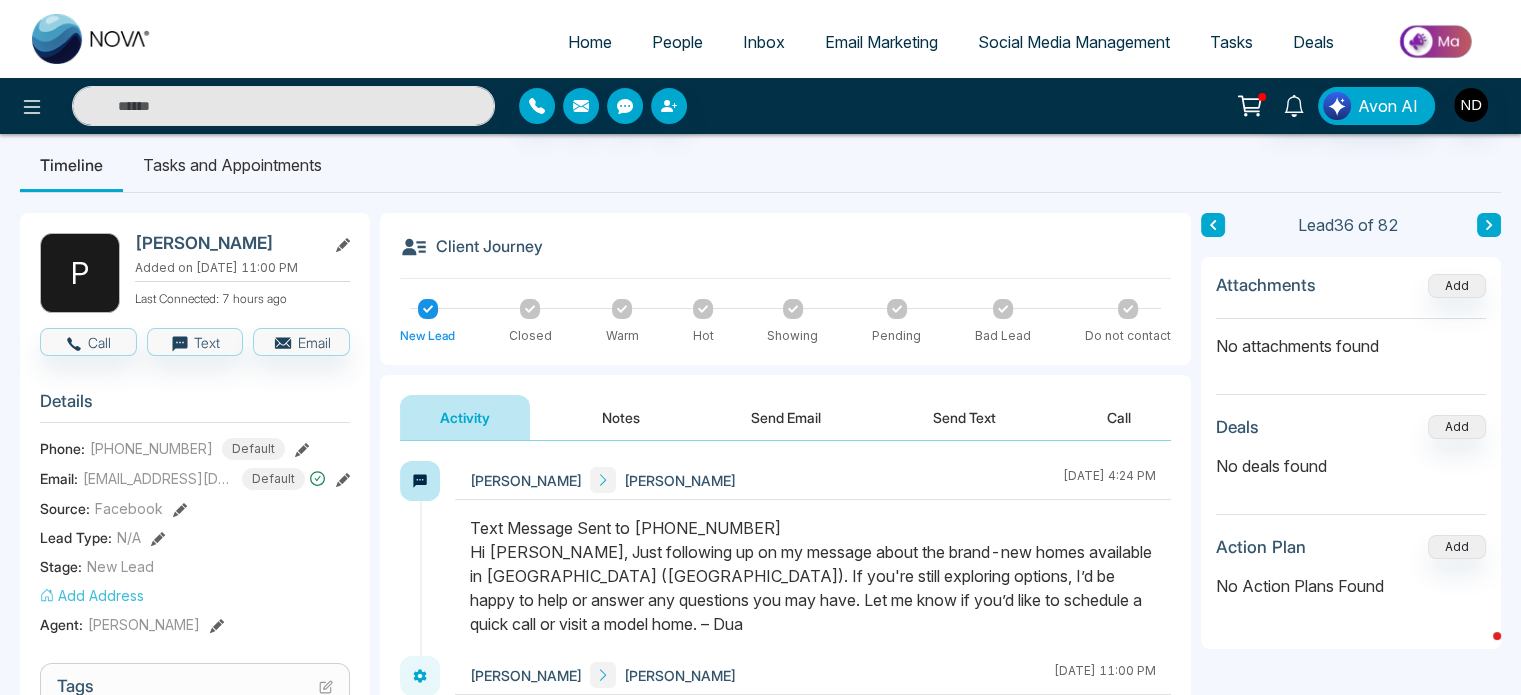 click 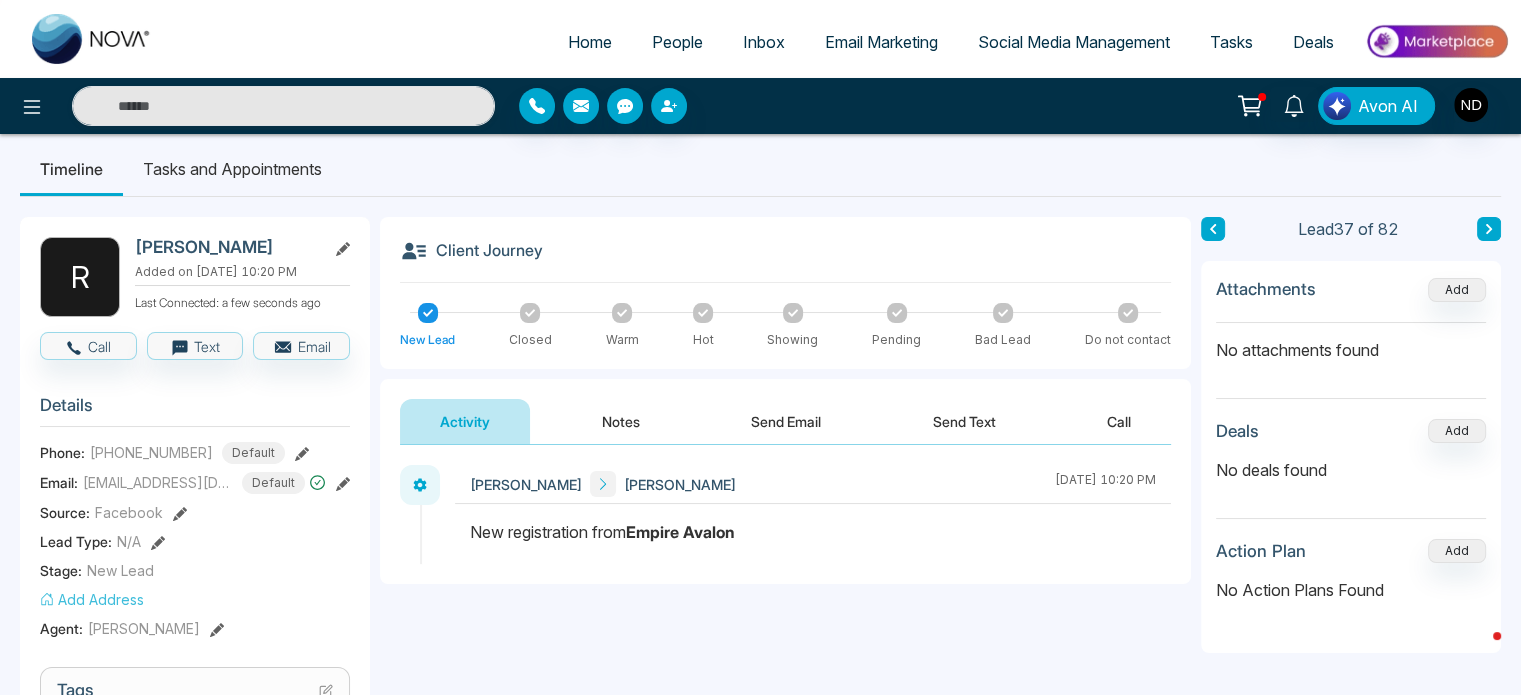 scroll, scrollTop: 0, scrollLeft: 0, axis: both 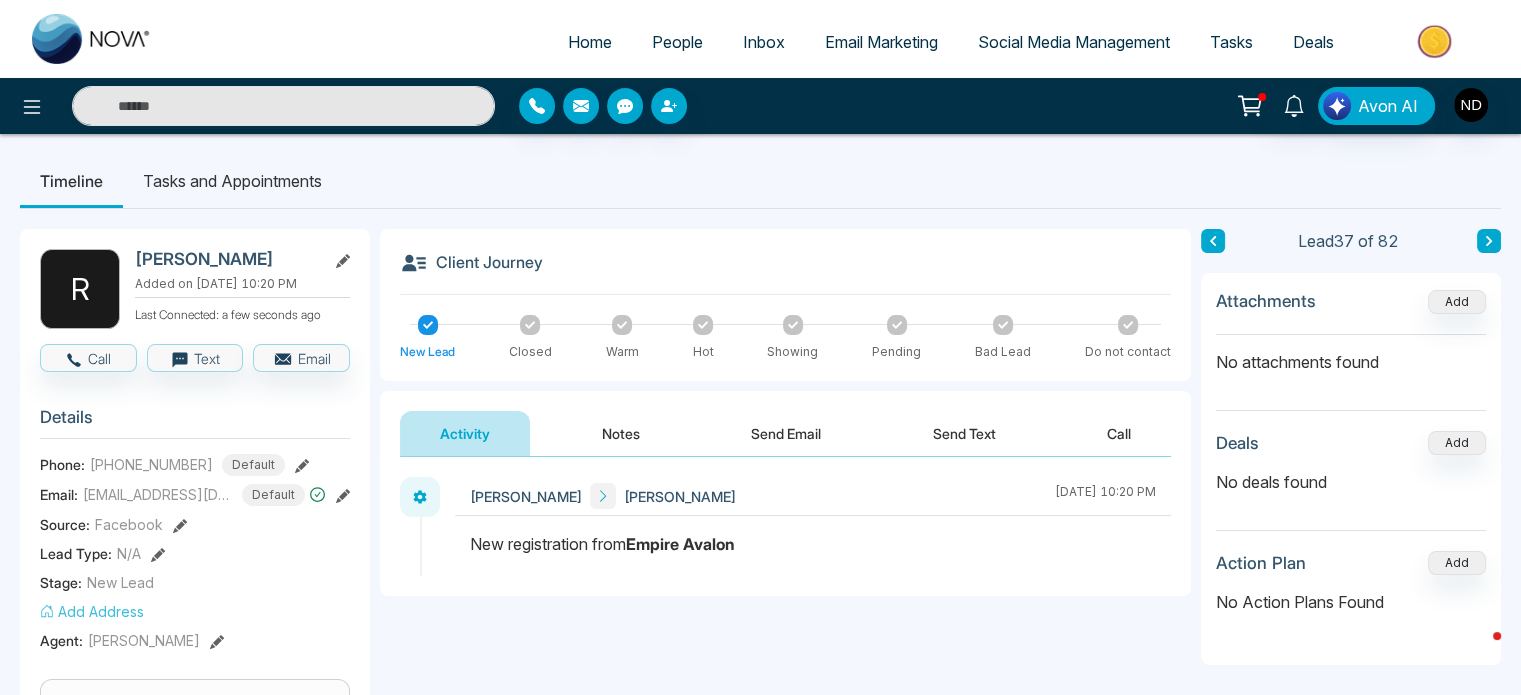 click at bounding box center (1489, 241) 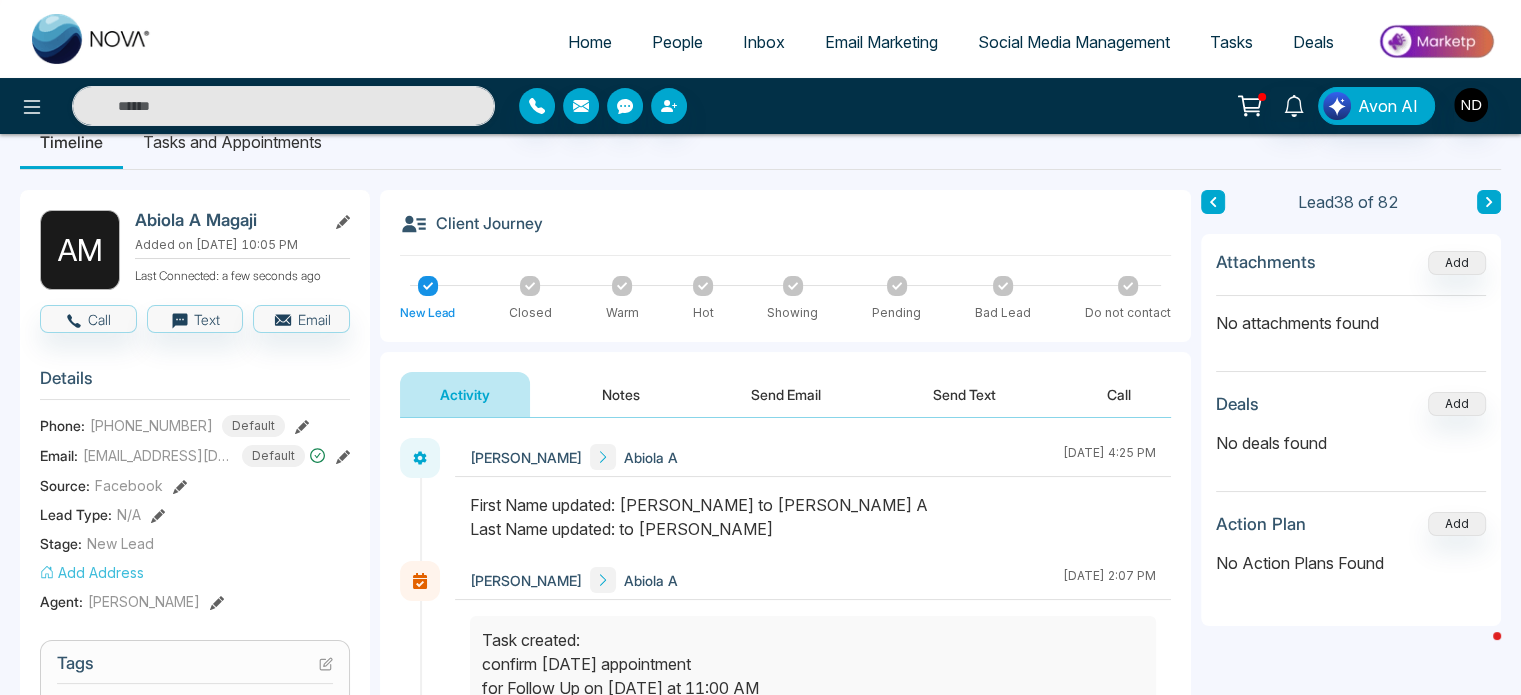 scroll, scrollTop: 36, scrollLeft: 0, axis: vertical 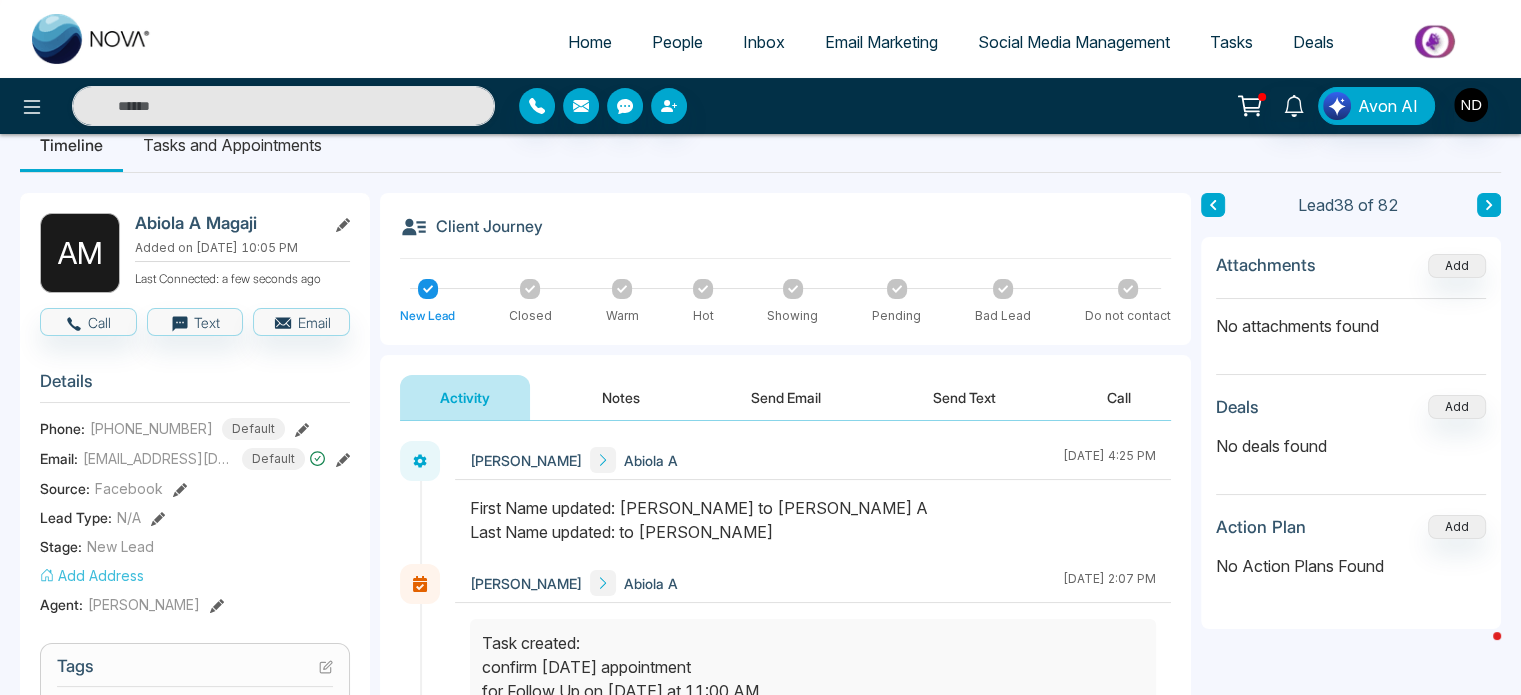 click at bounding box center [622, 289] 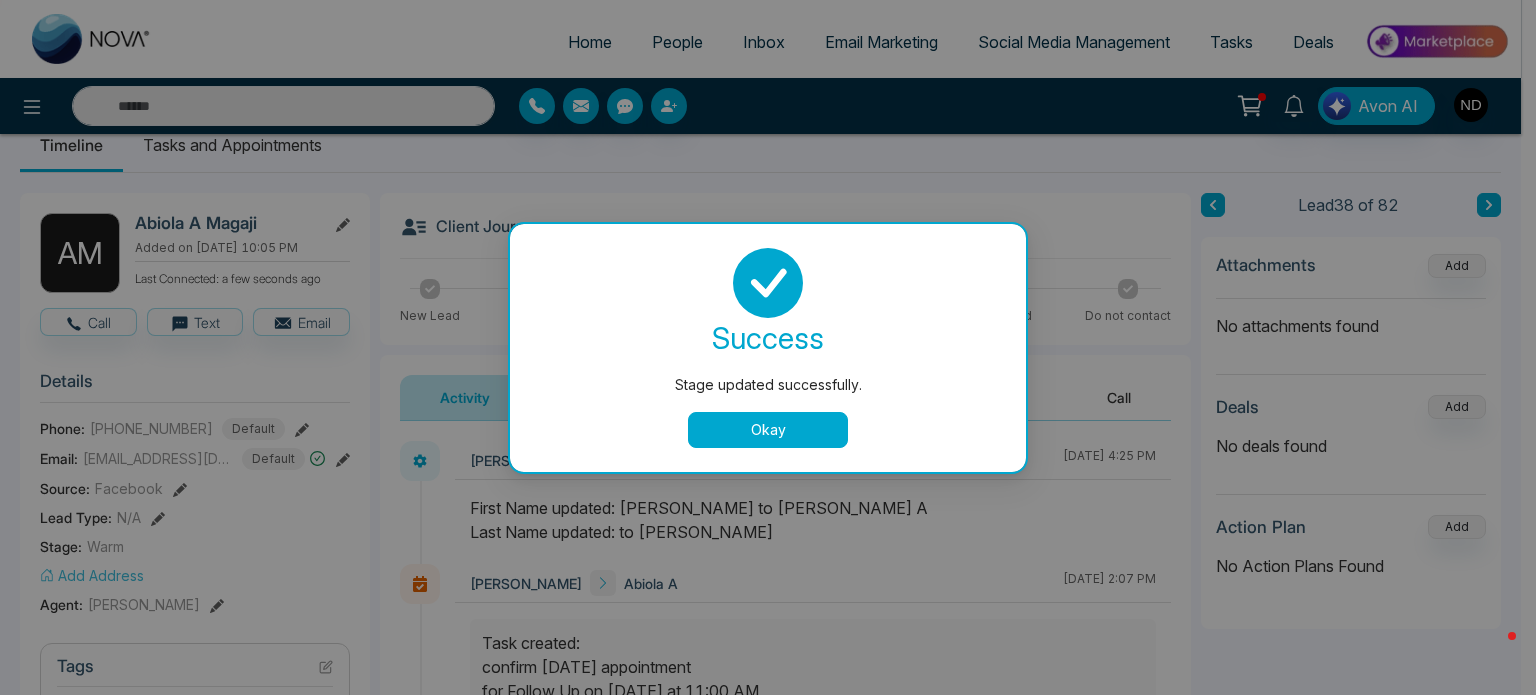 click on "Okay" at bounding box center (768, 430) 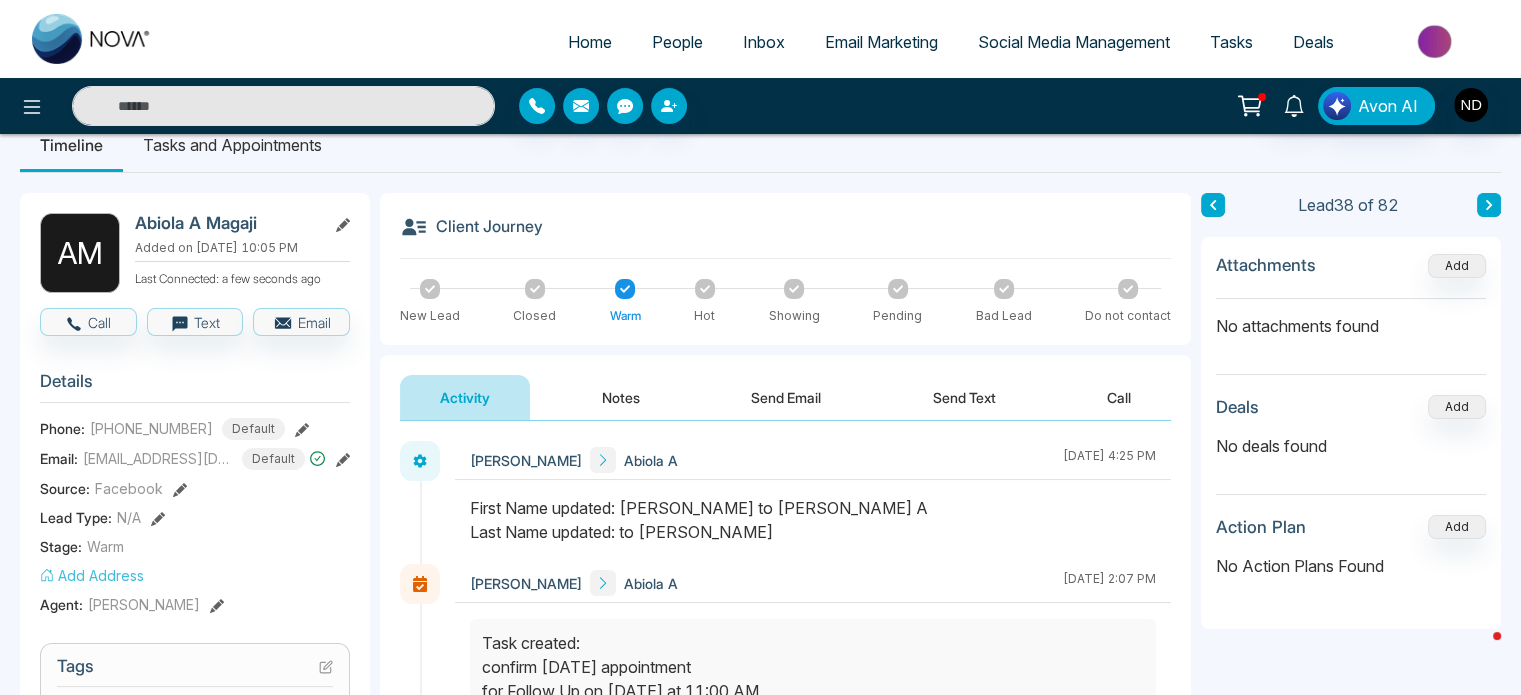 click at bounding box center [1489, 205] 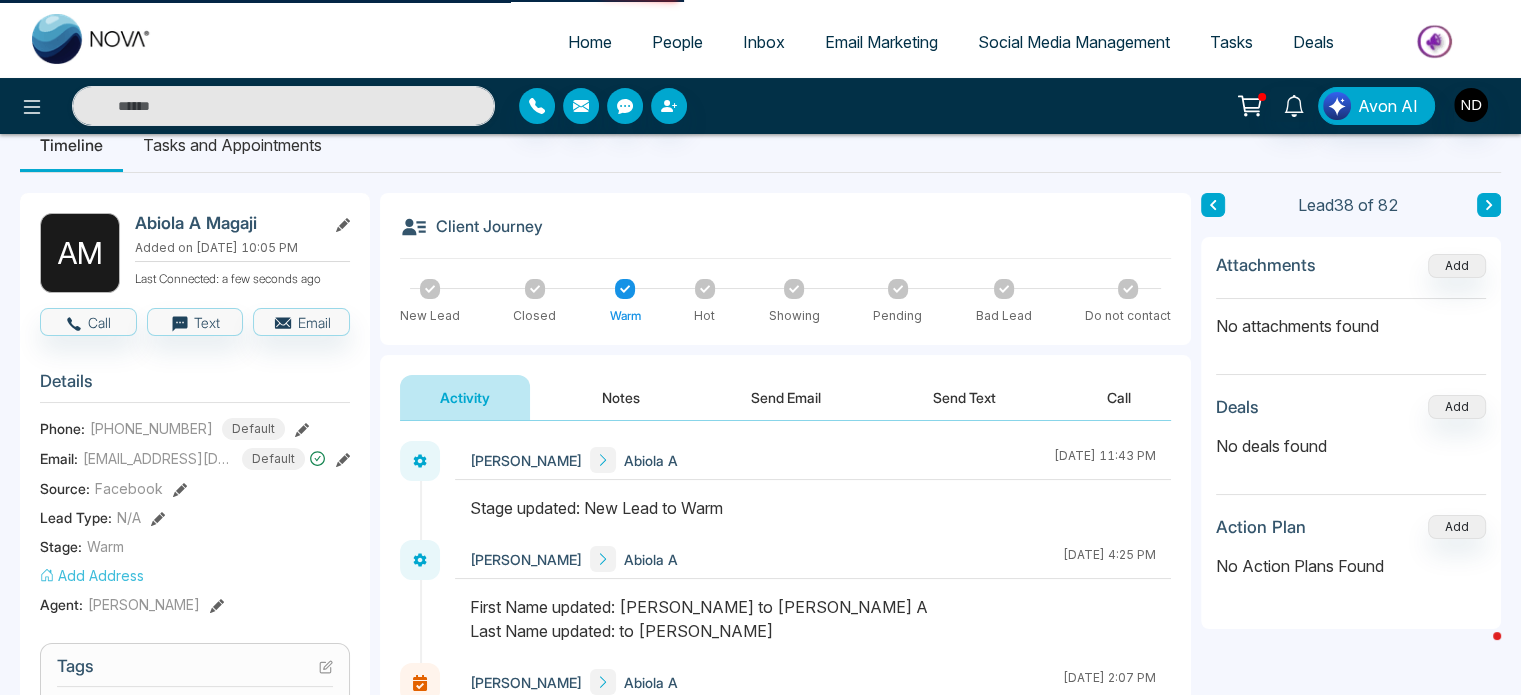 scroll, scrollTop: 0, scrollLeft: 0, axis: both 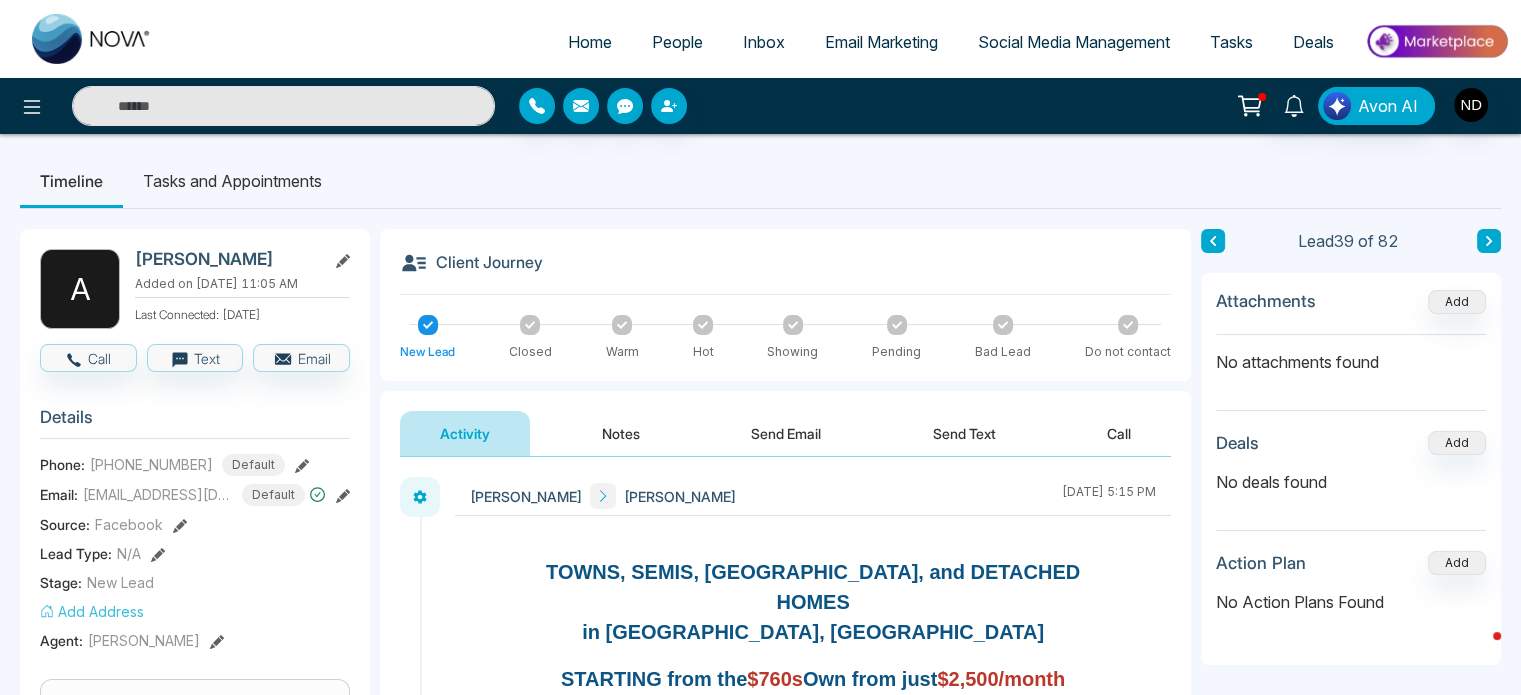 click 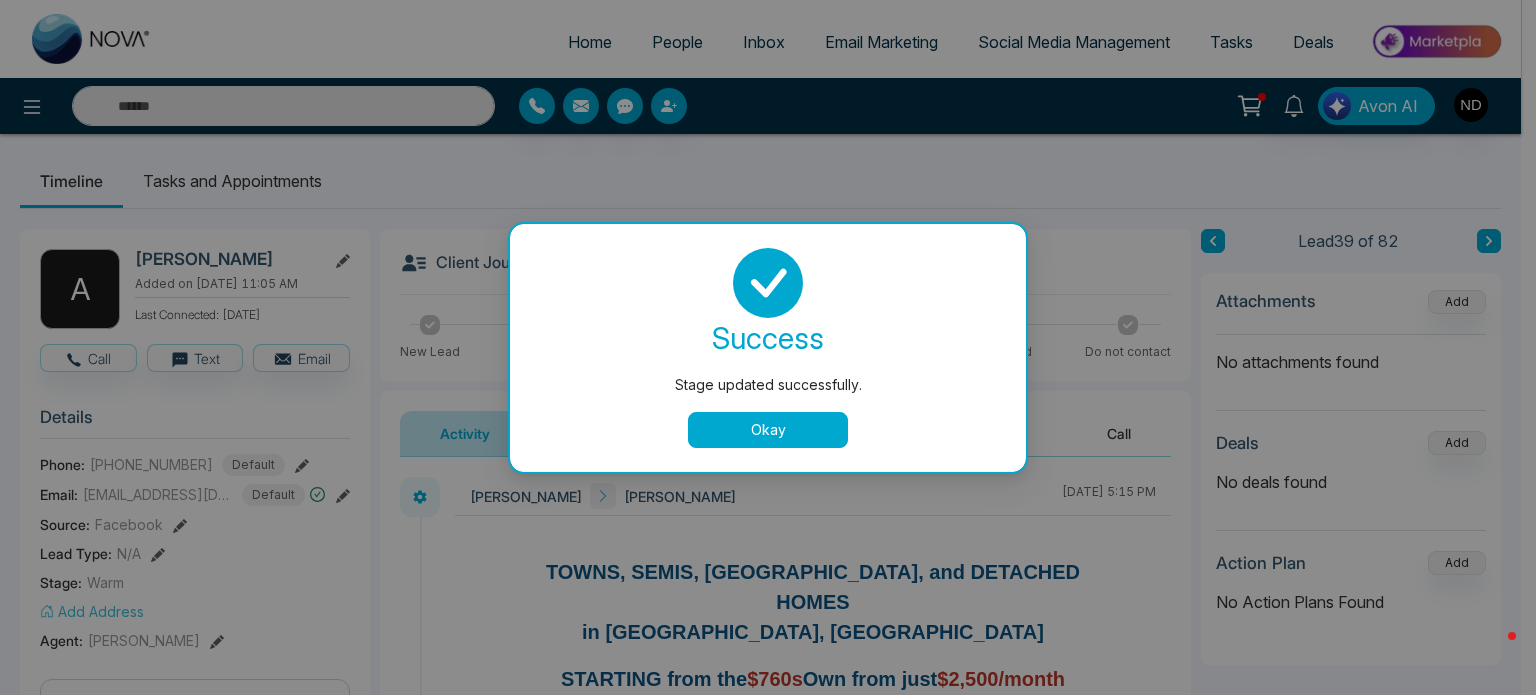 click on "Okay" at bounding box center [768, 430] 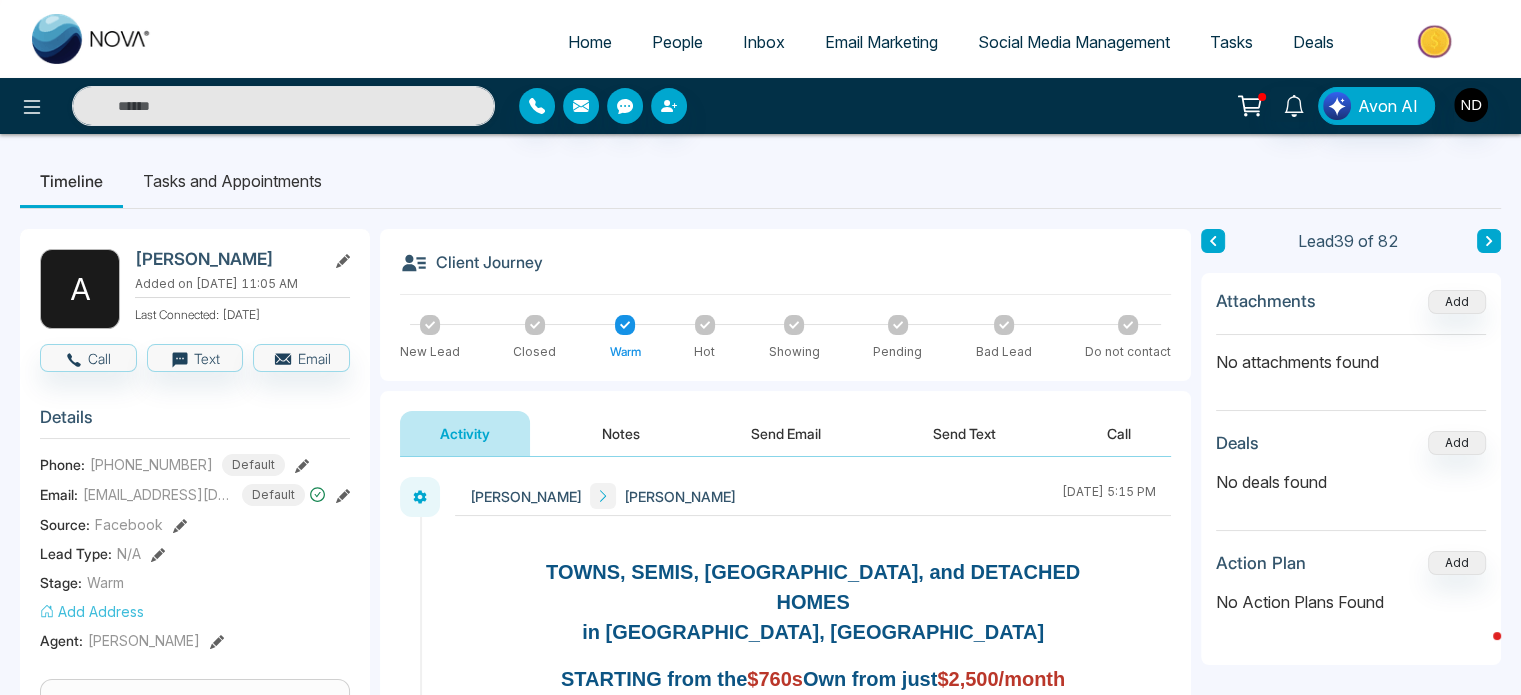 click 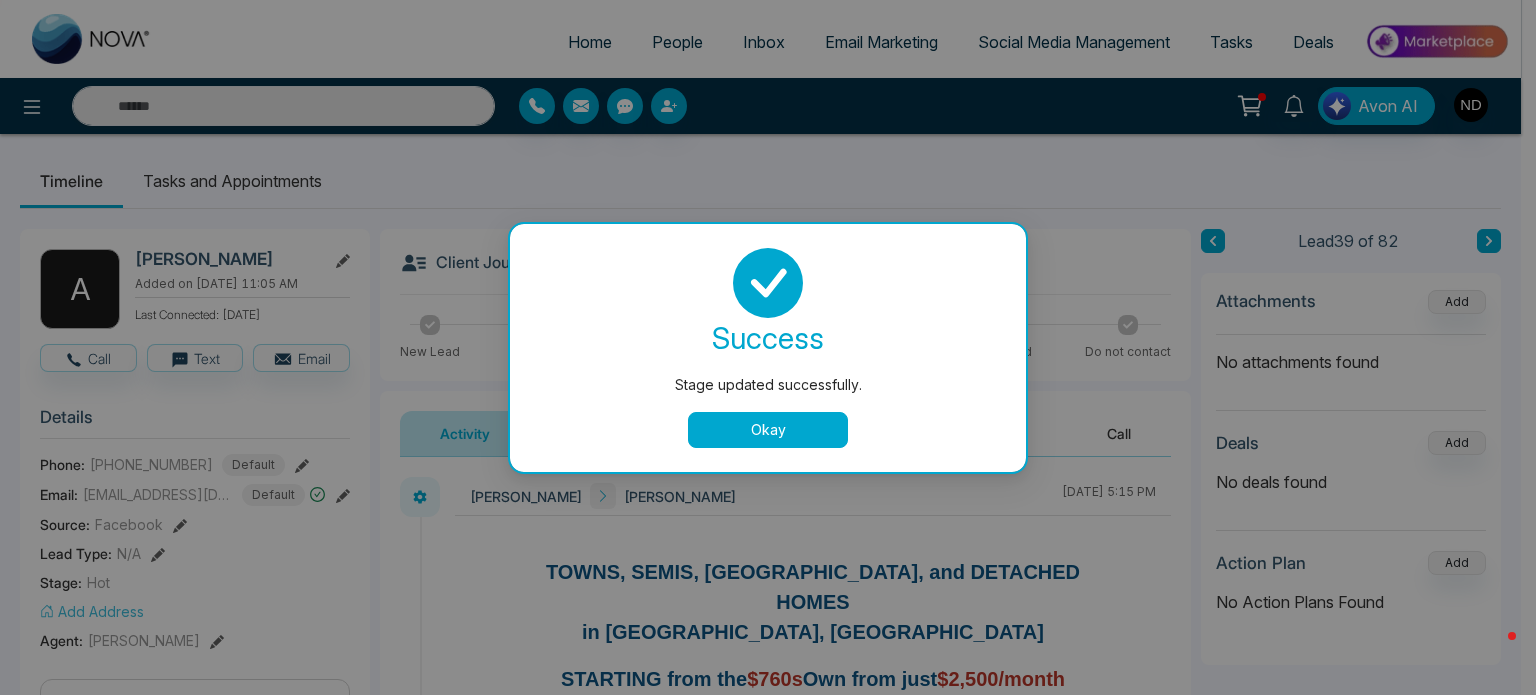 click on "Okay" at bounding box center [768, 430] 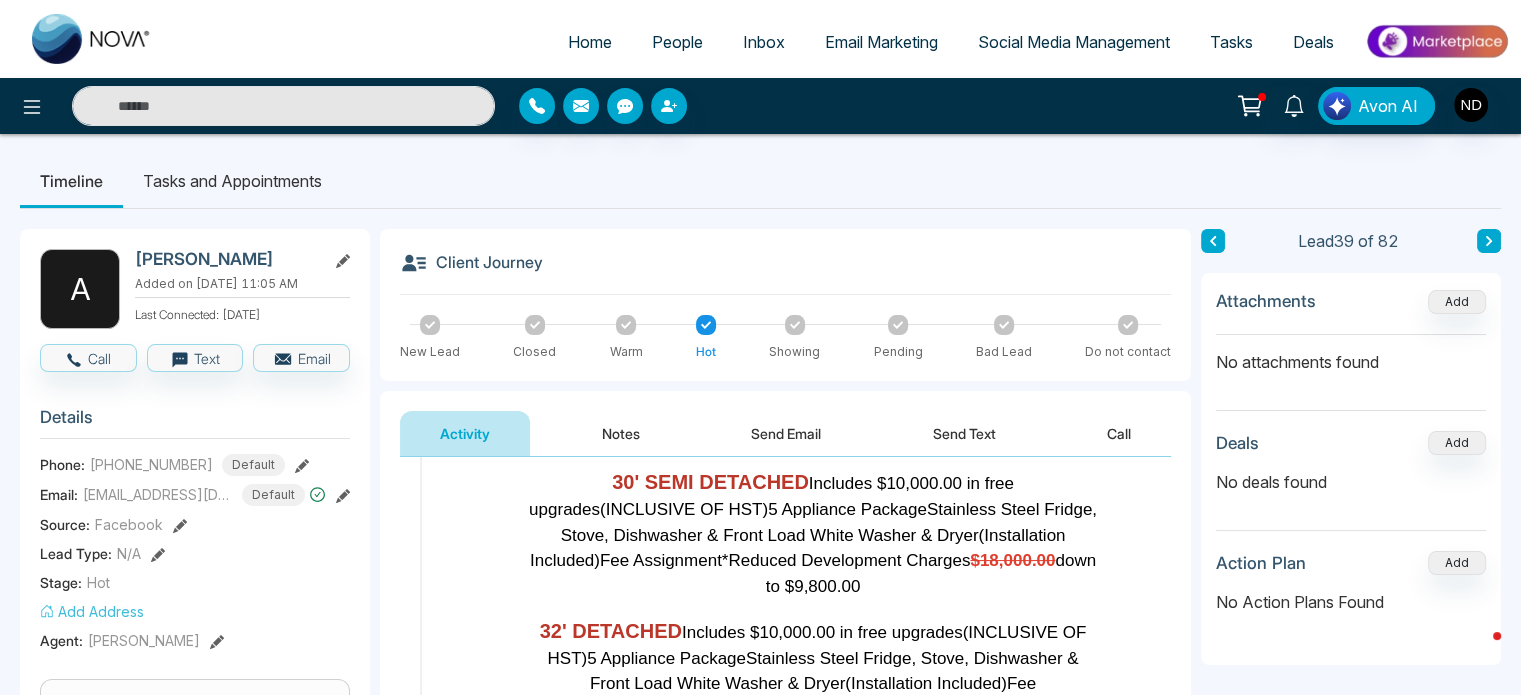 scroll, scrollTop: 2044, scrollLeft: 0, axis: vertical 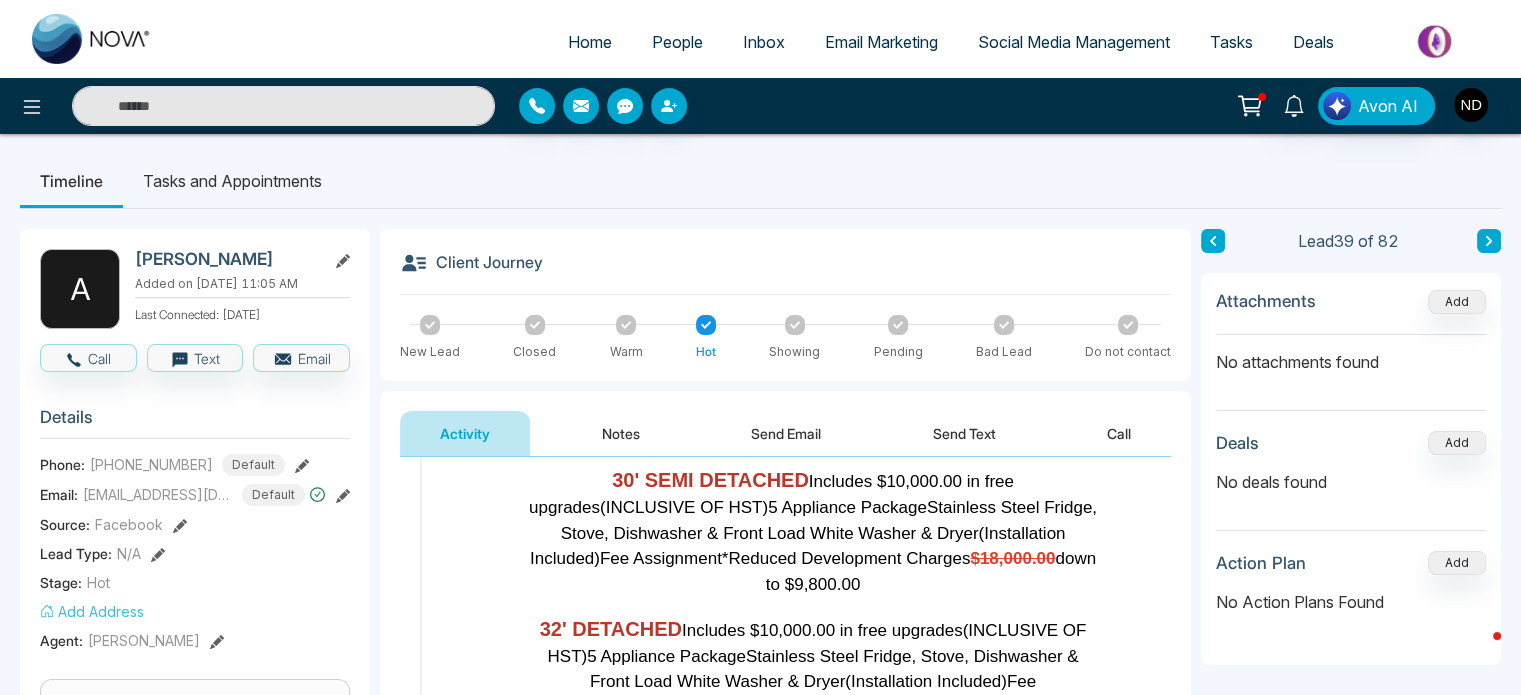 click at bounding box center [1489, 241] 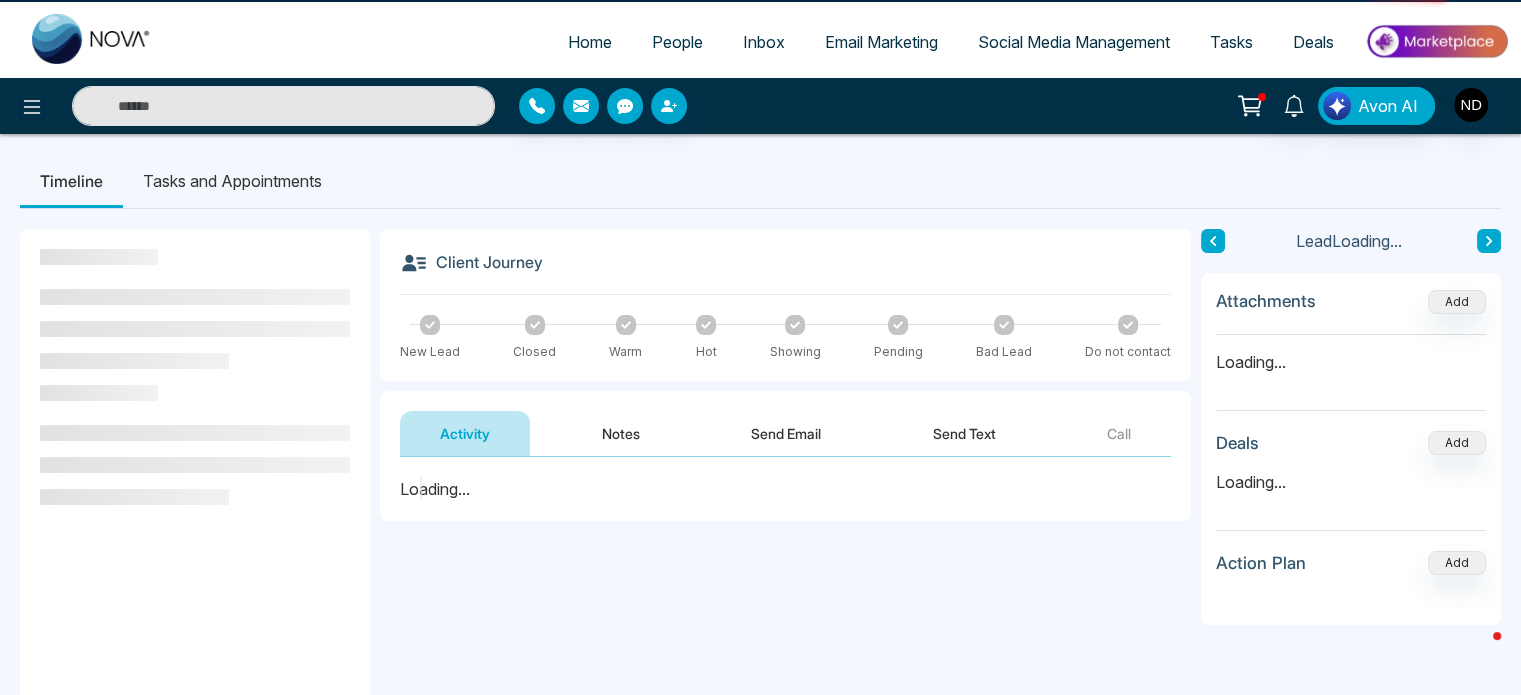 scroll, scrollTop: 0, scrollLeft: 0, axis: both 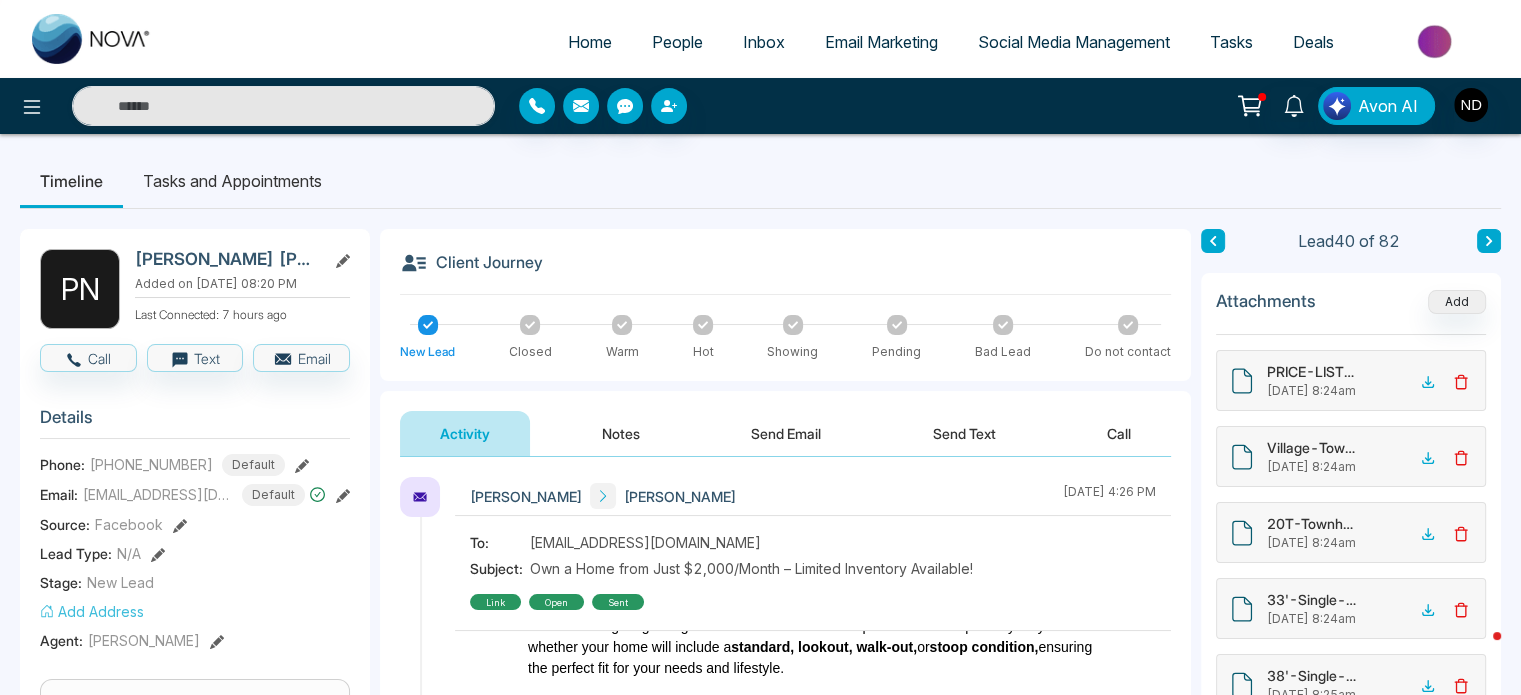 click 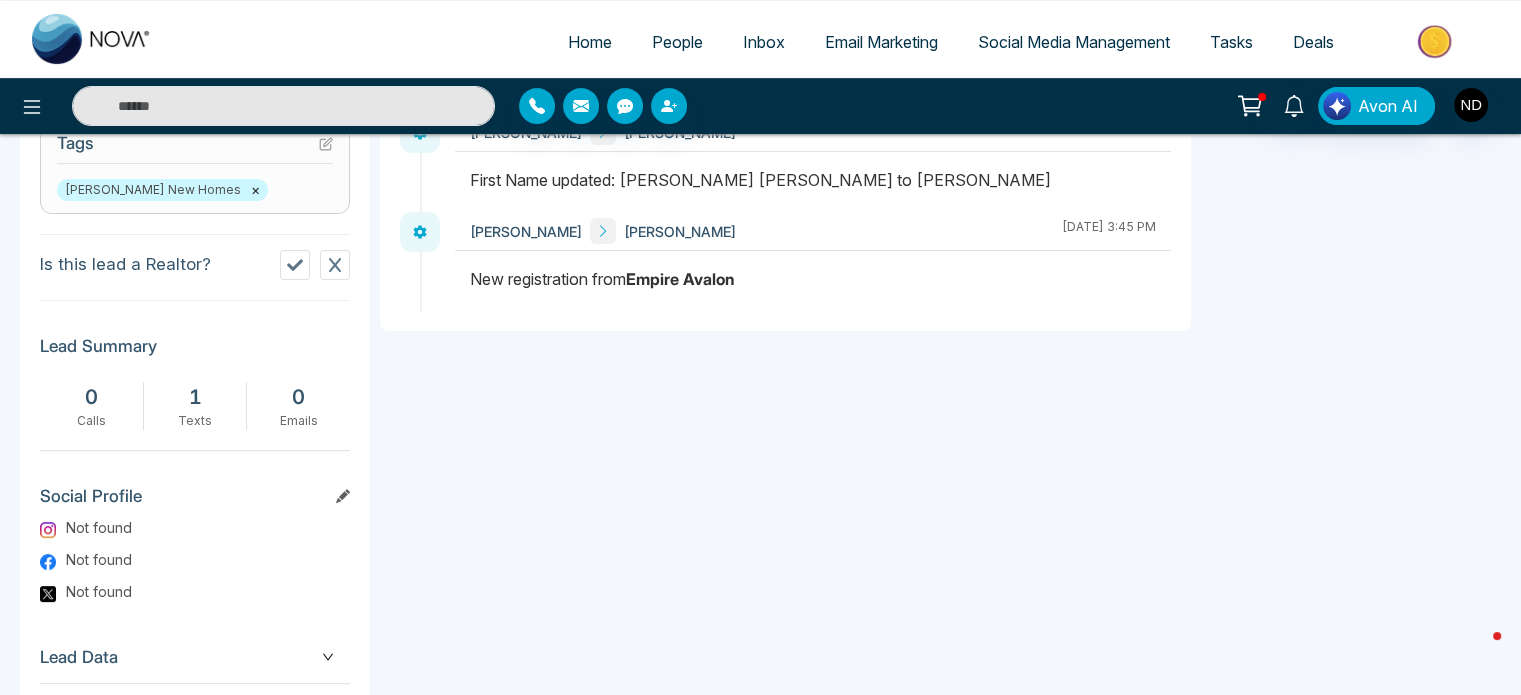 scroll, scrollTop: 0, scrollLeft: 0, axis: both 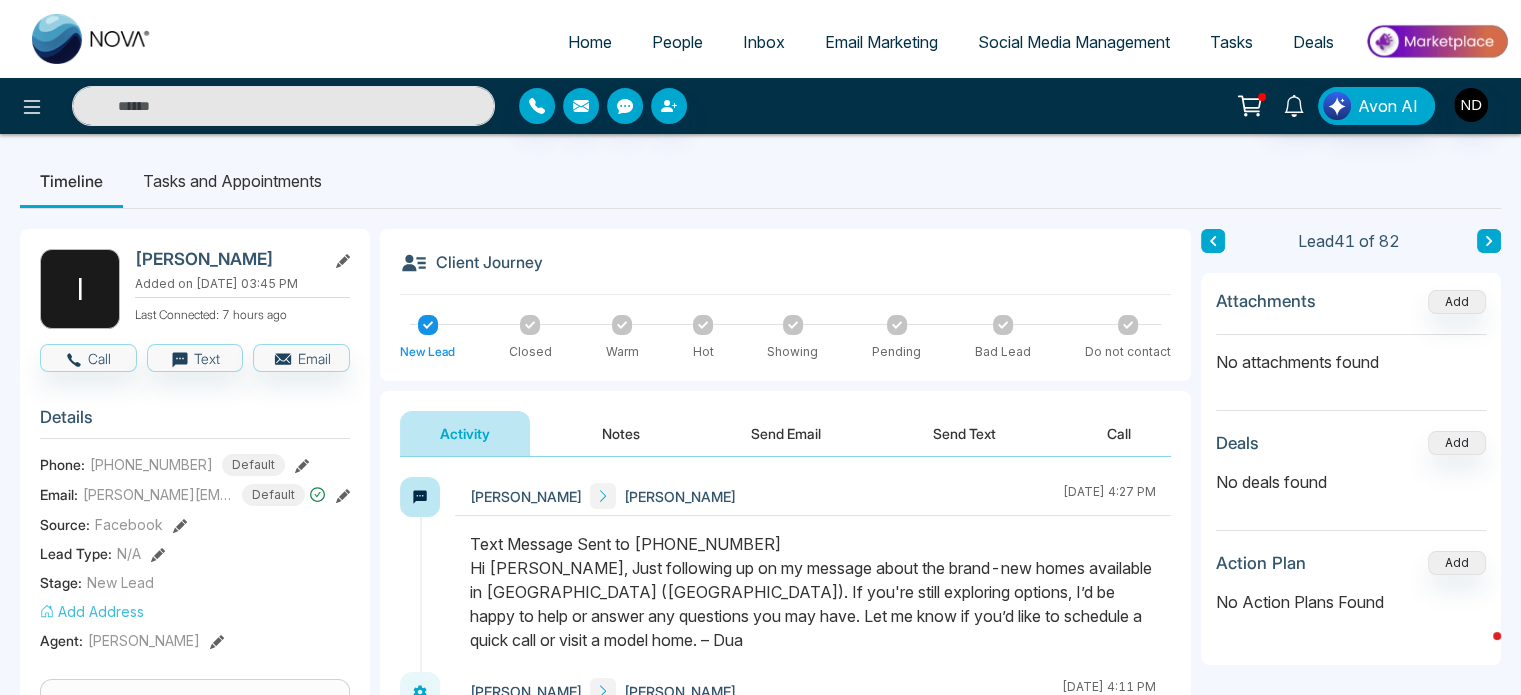 click at bounding box center (1489, 241) 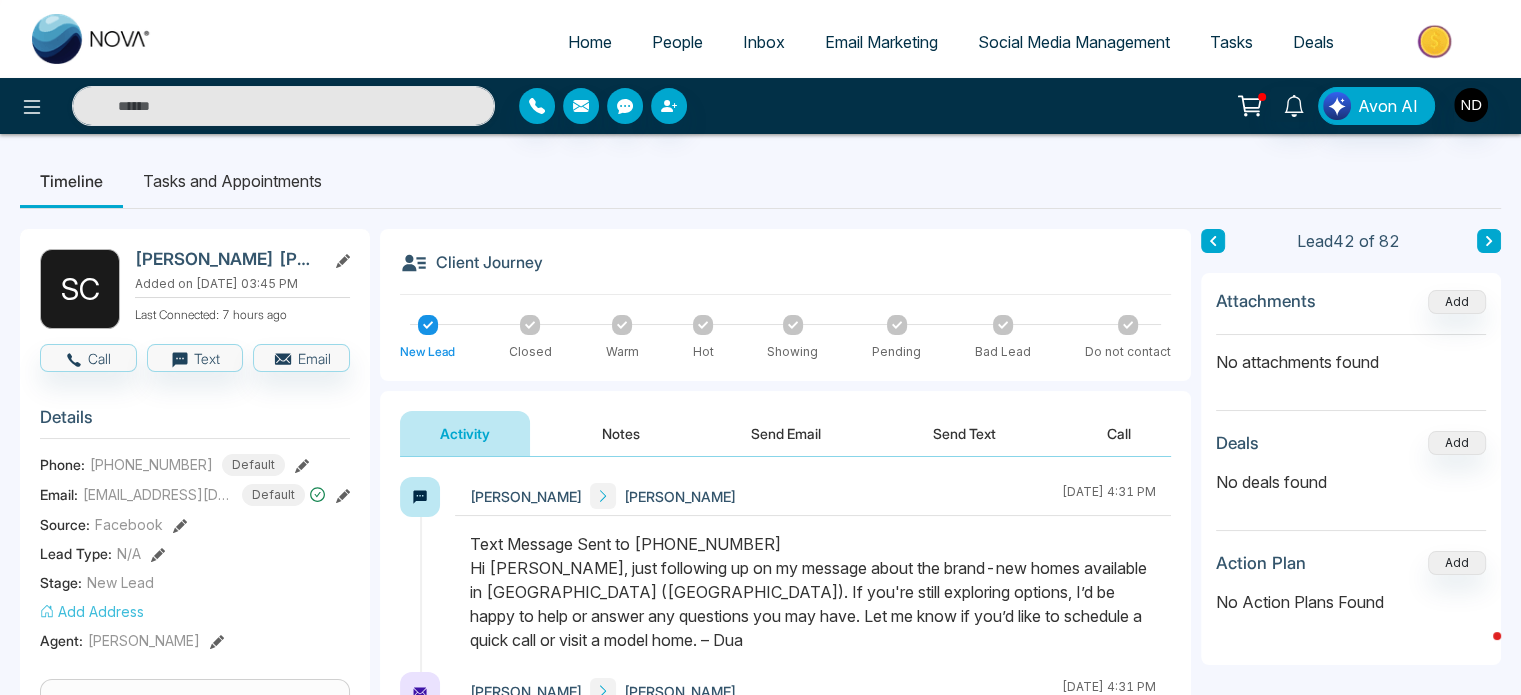 scroll, scrollTop: 7, scrollLeft: 0, axis: vertical 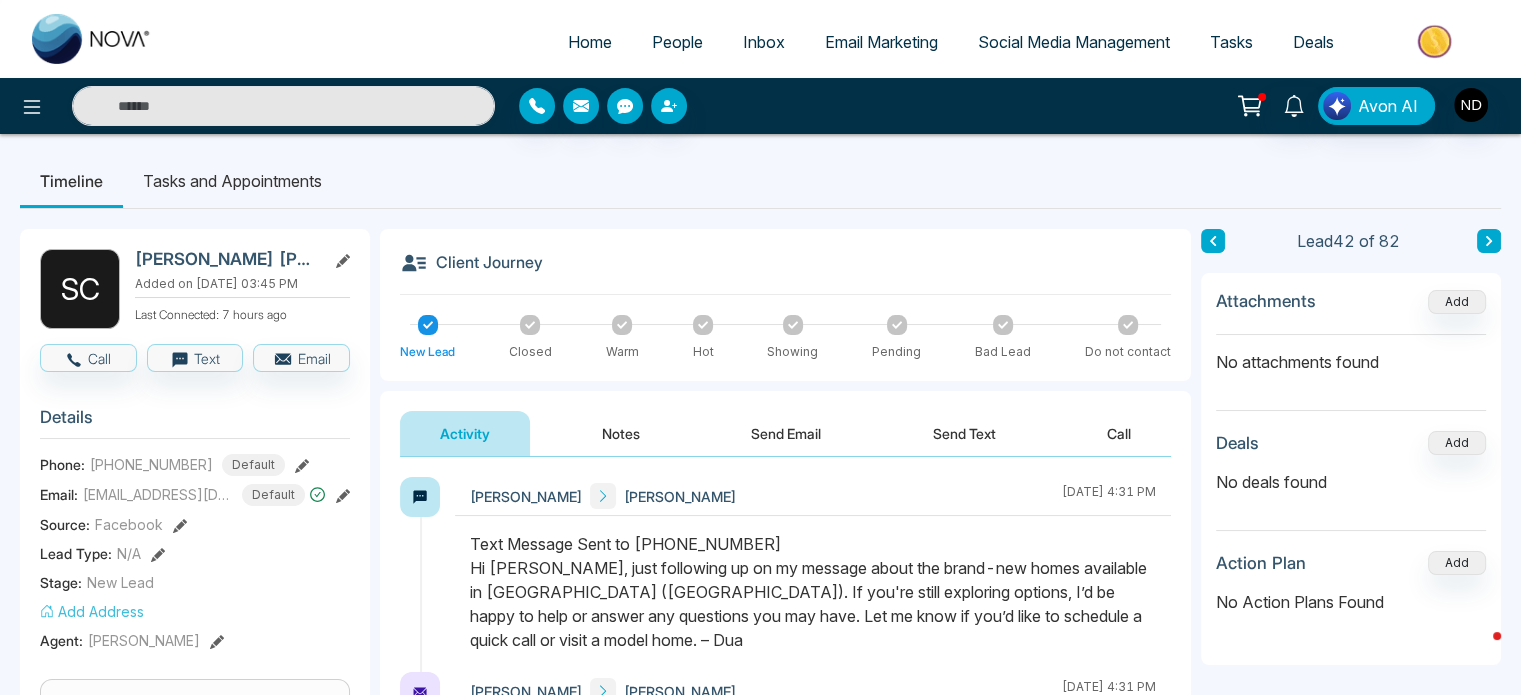 click 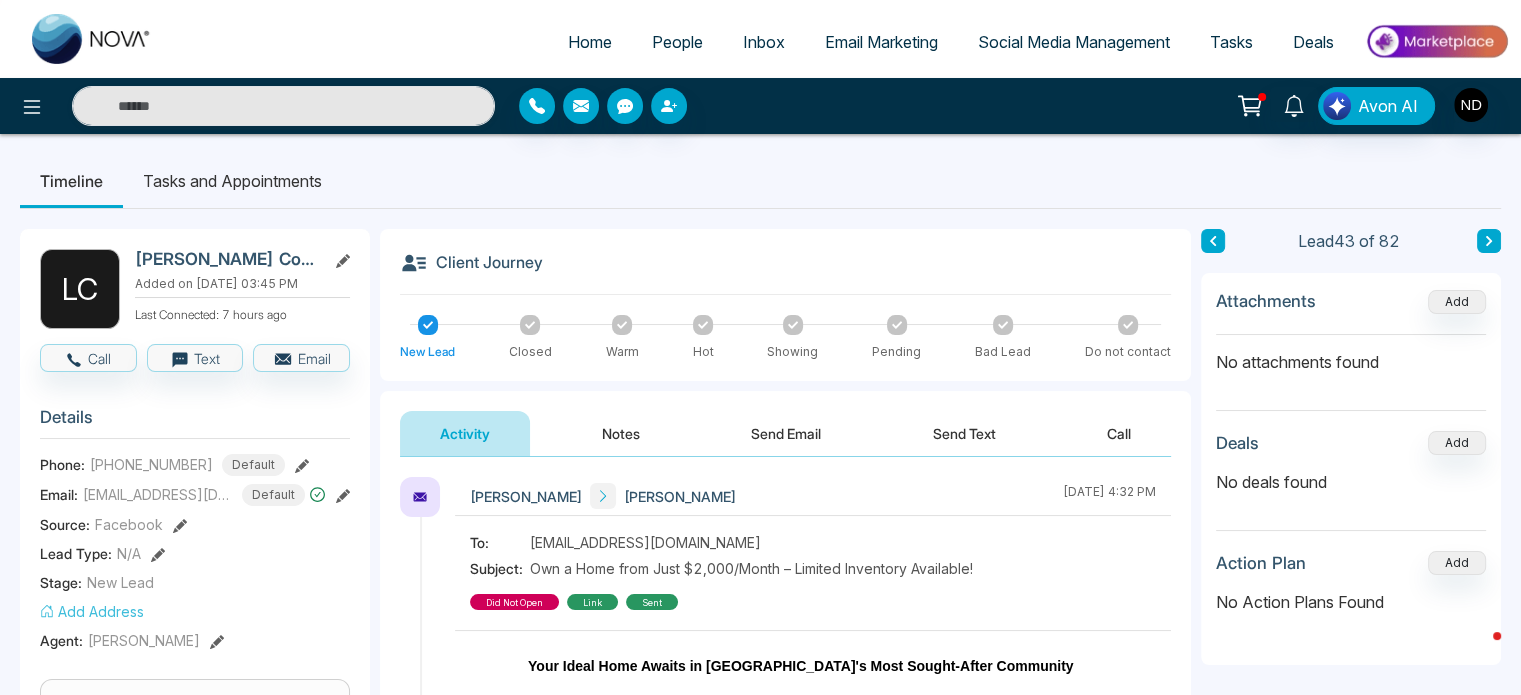 click on "Navdeep Dhillon Luz June 30 2025 | 4:32 PM" at bounding box center (813, 496) 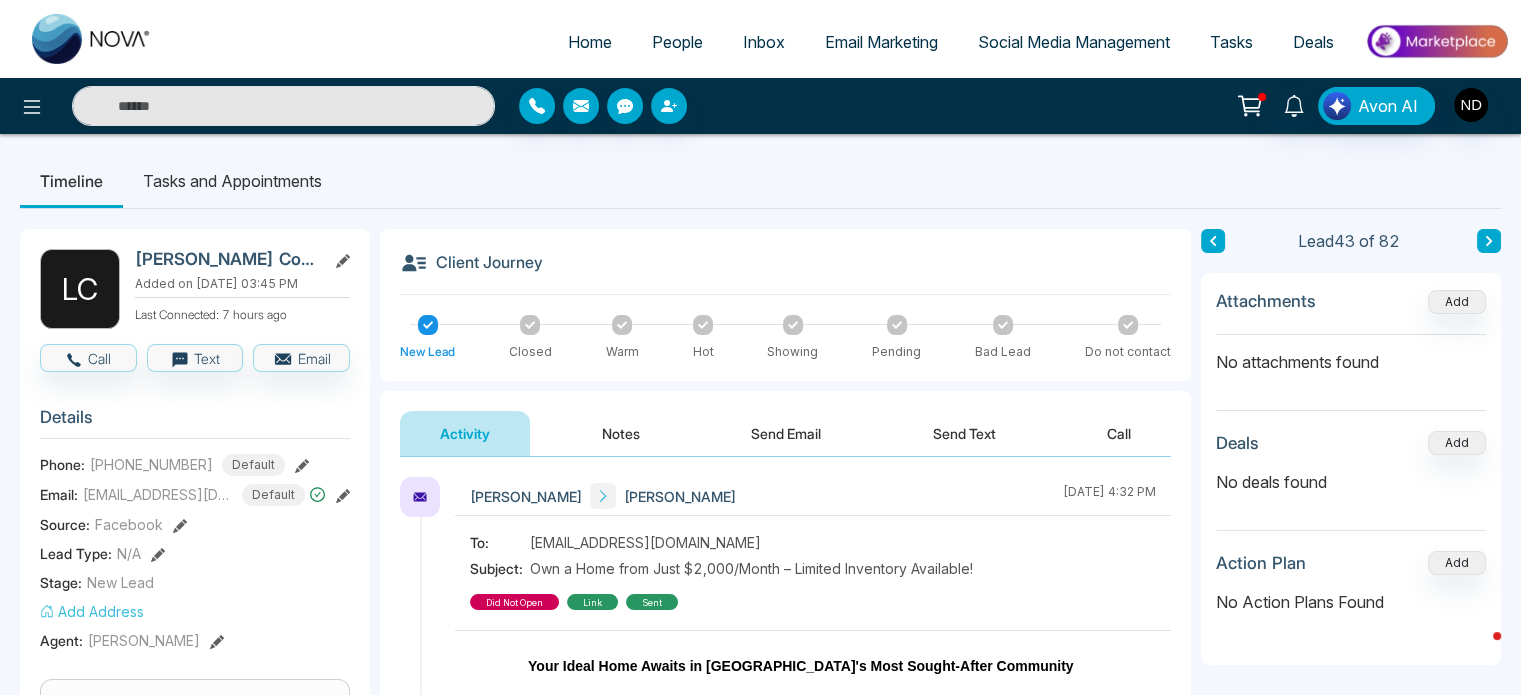 scroll, scrollTop: 7, scrollLeft: 0, axis: vertical 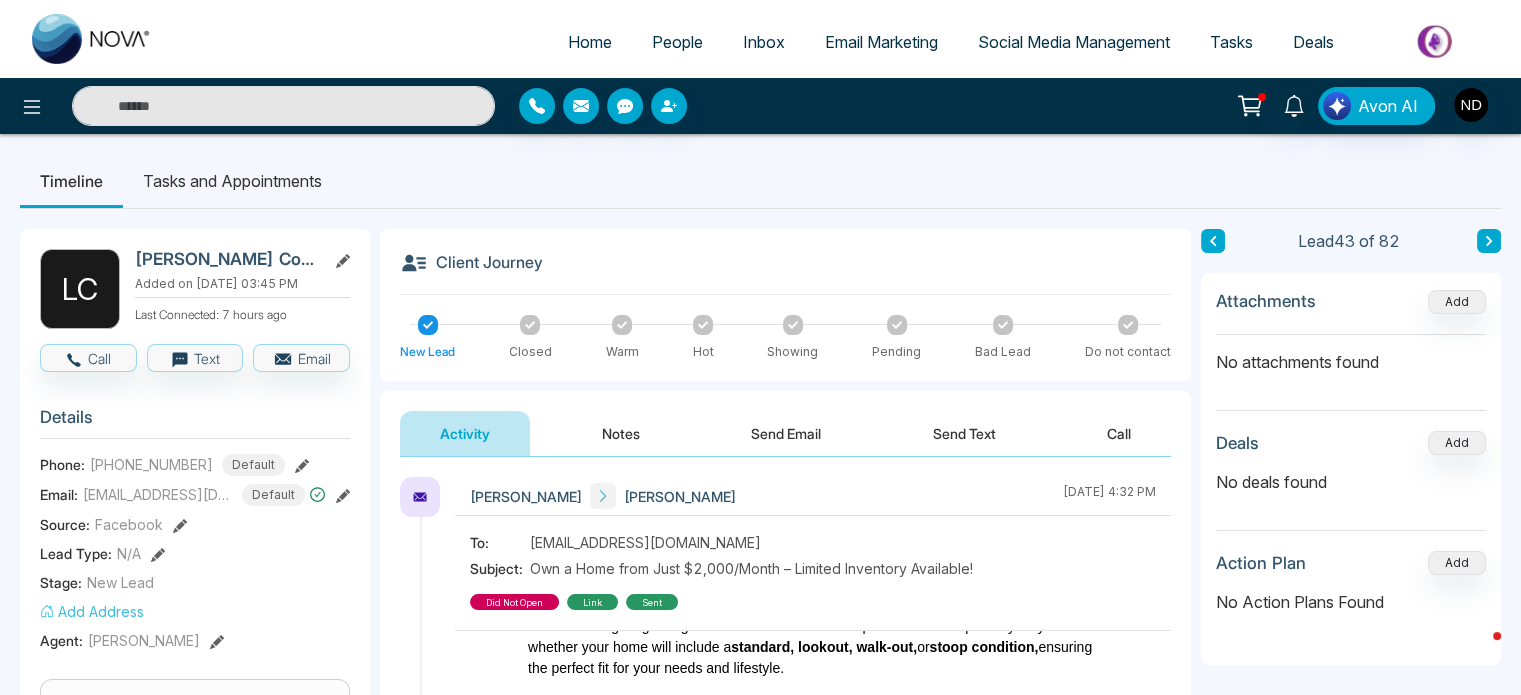 click 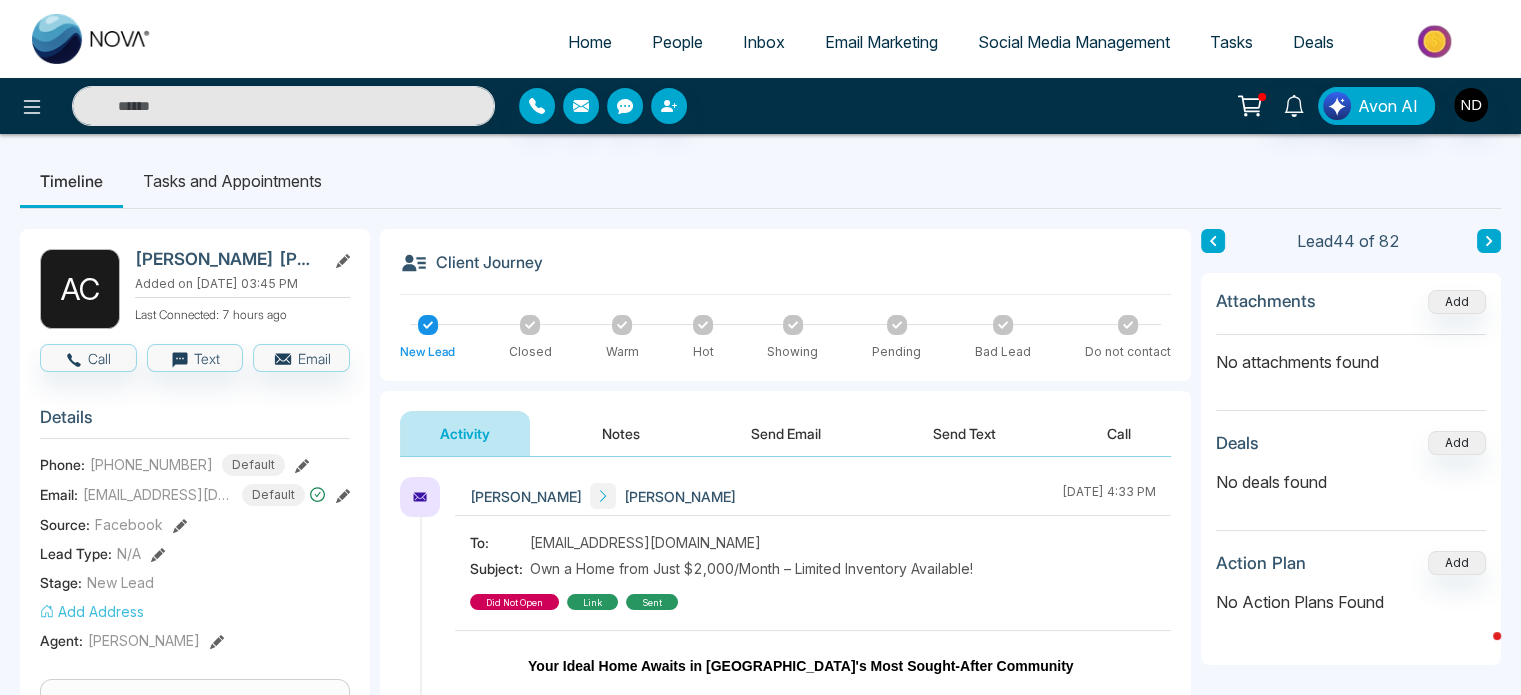scroll, scrollTop: 7, scrollLeft: 0, axis: vertical 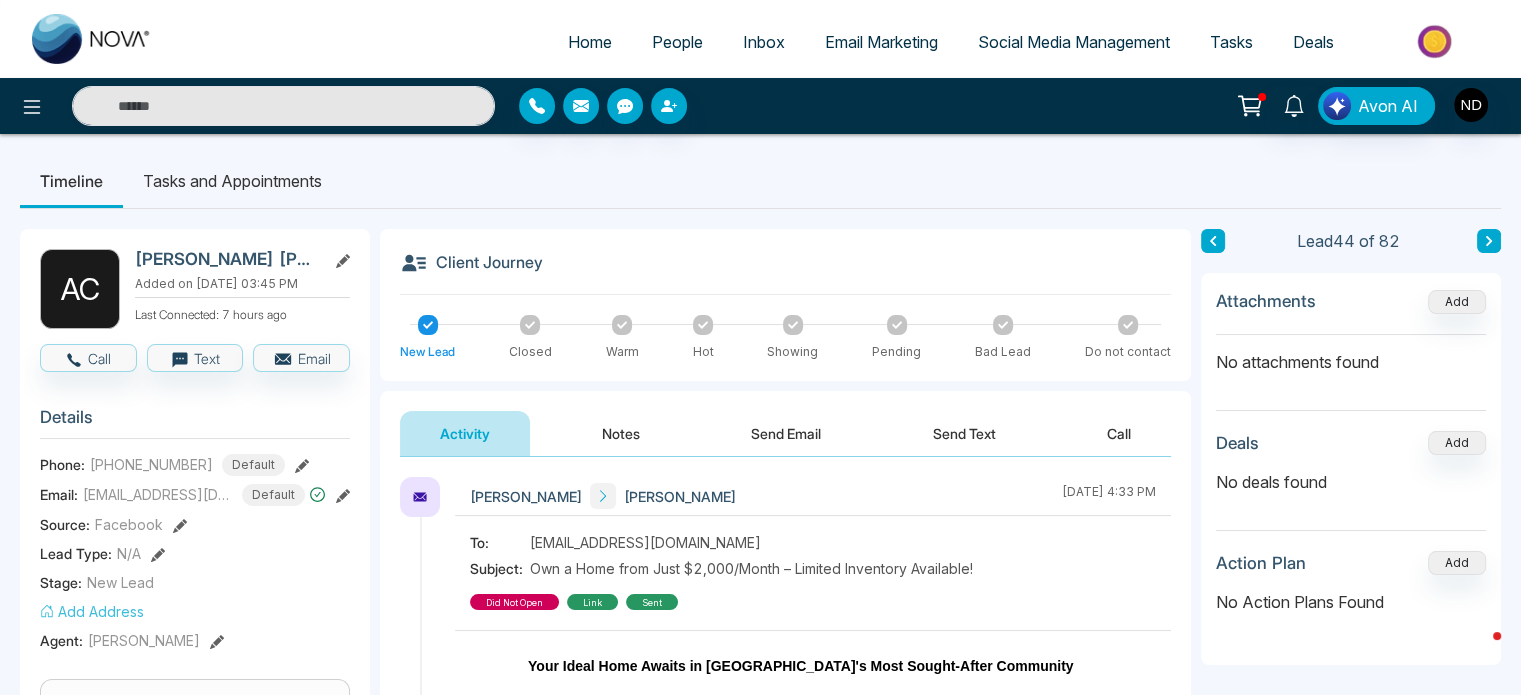 click 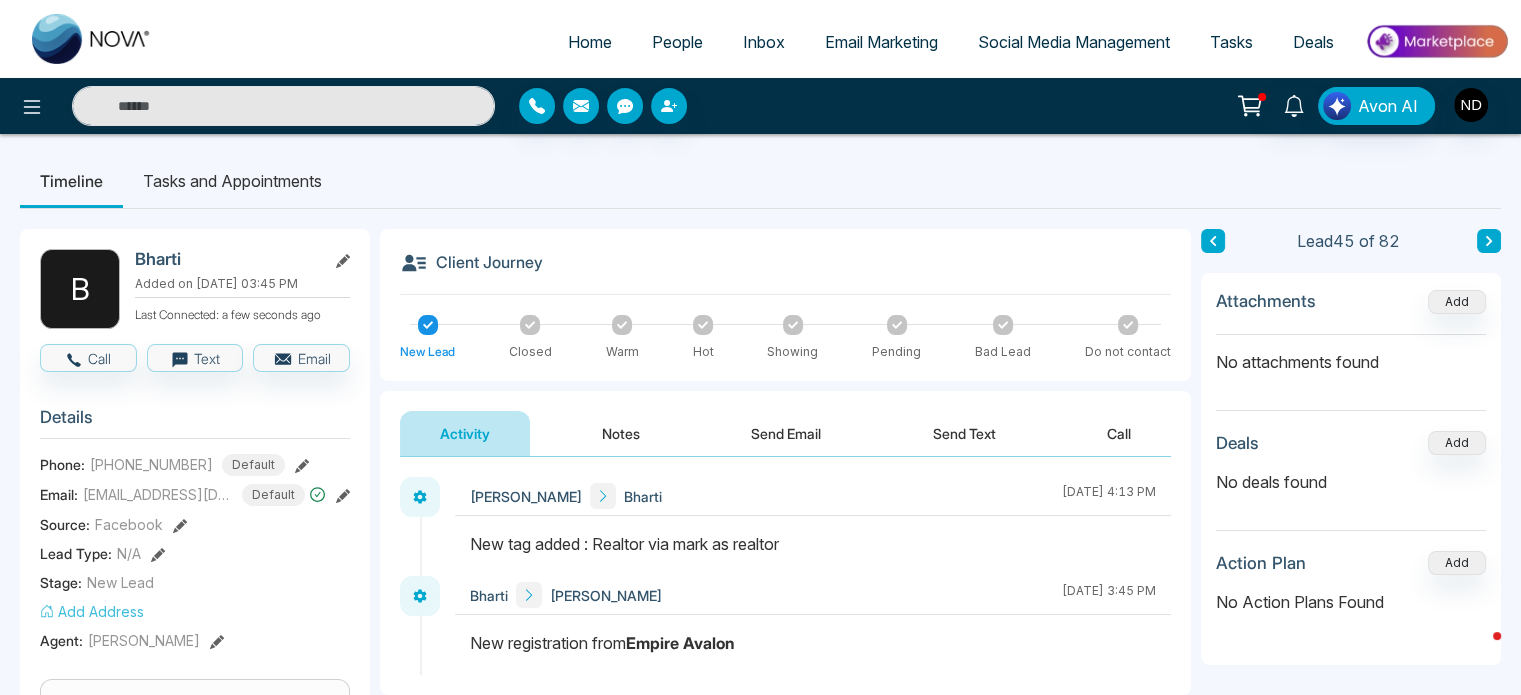 click 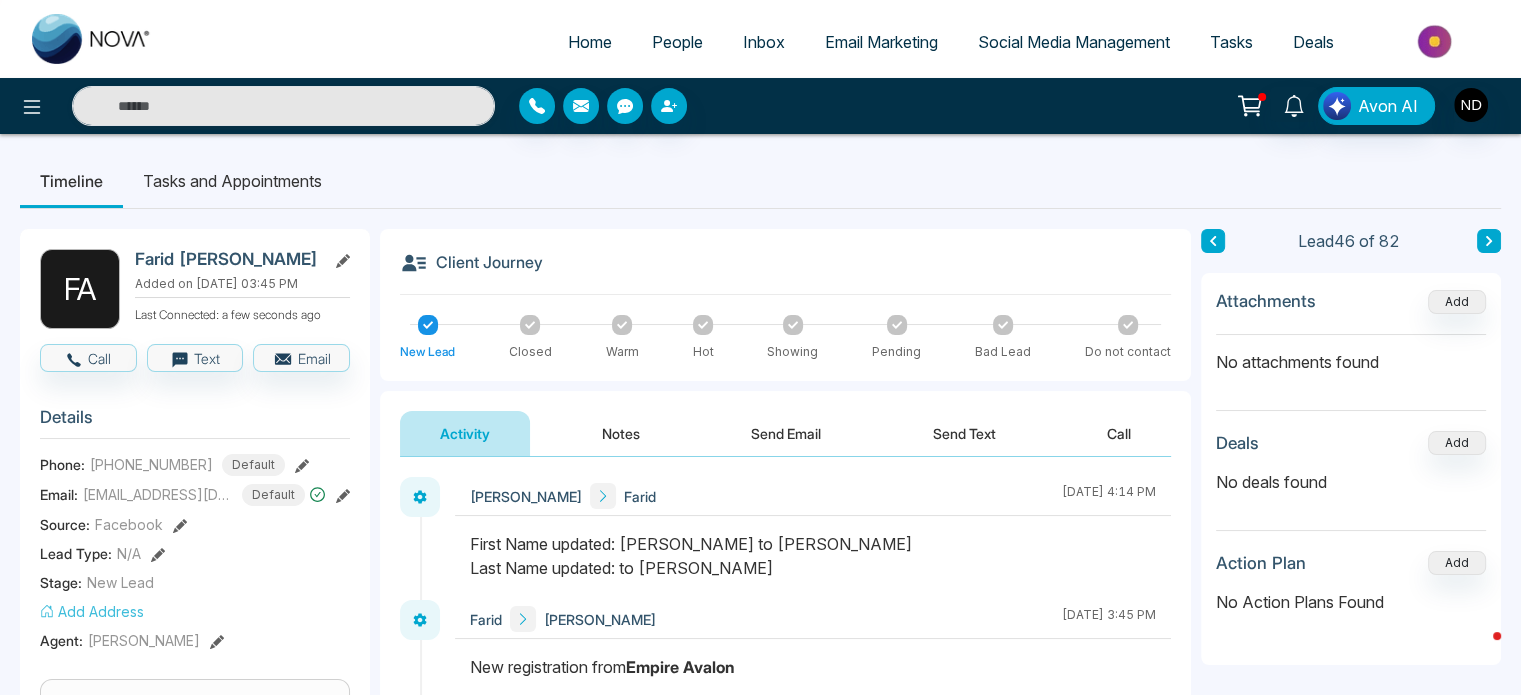 click 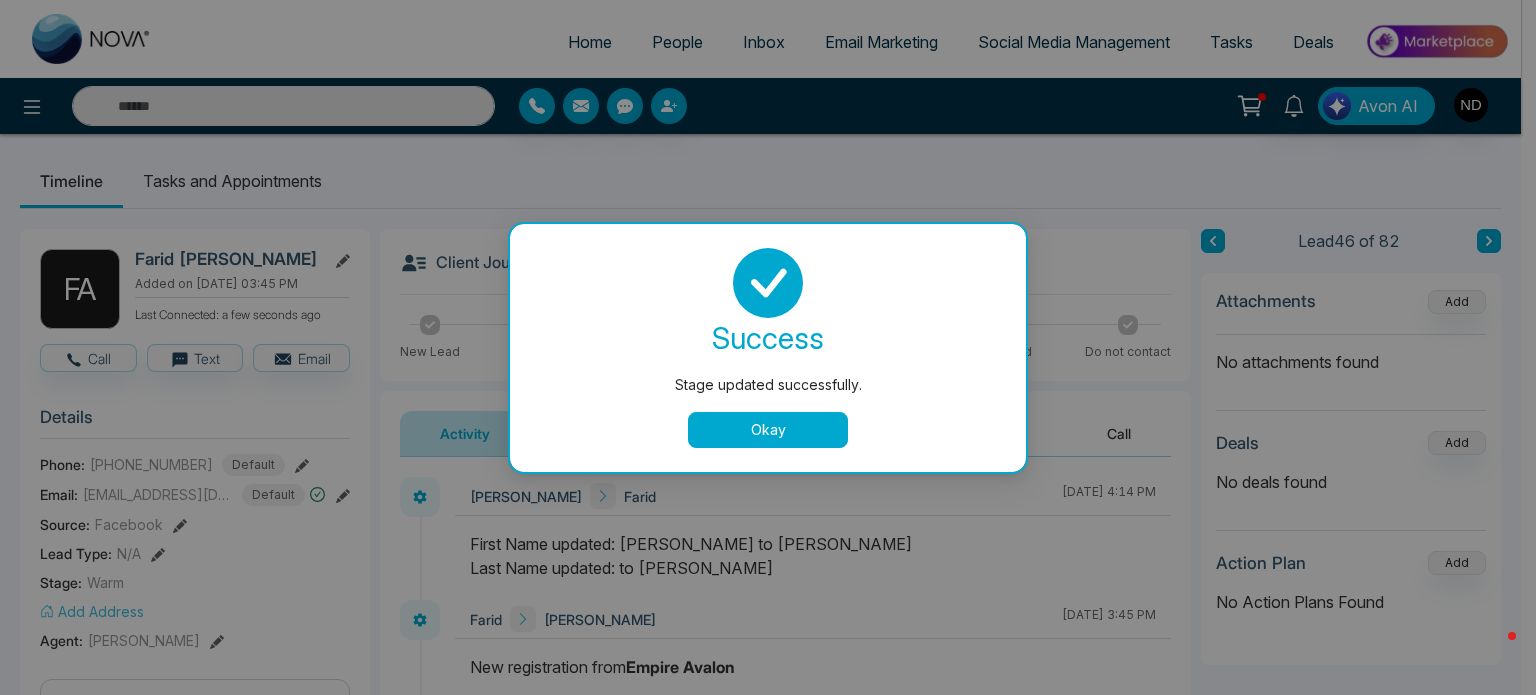 click on "Okay" at bounding box center (768, 430) 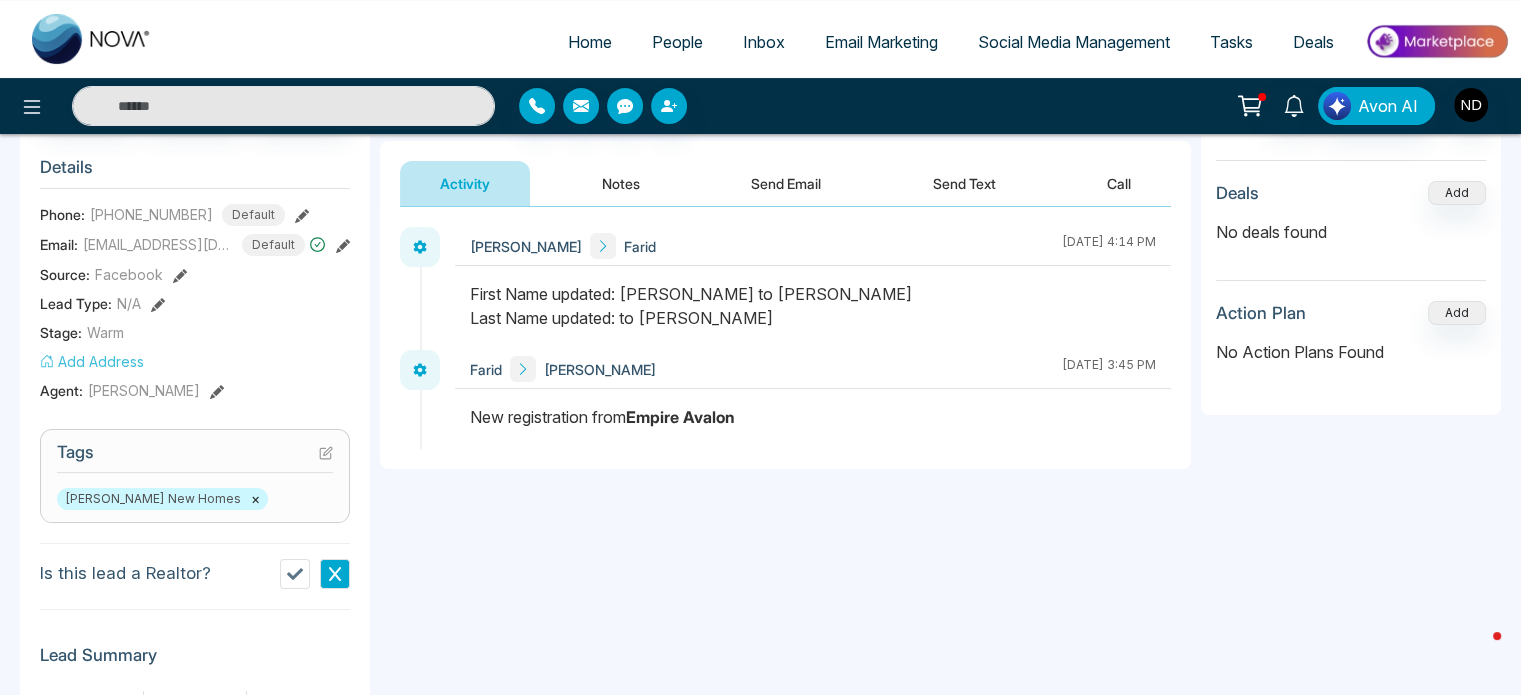 scroll, scrollTop: 0, scrollLeft: 0, axis: both 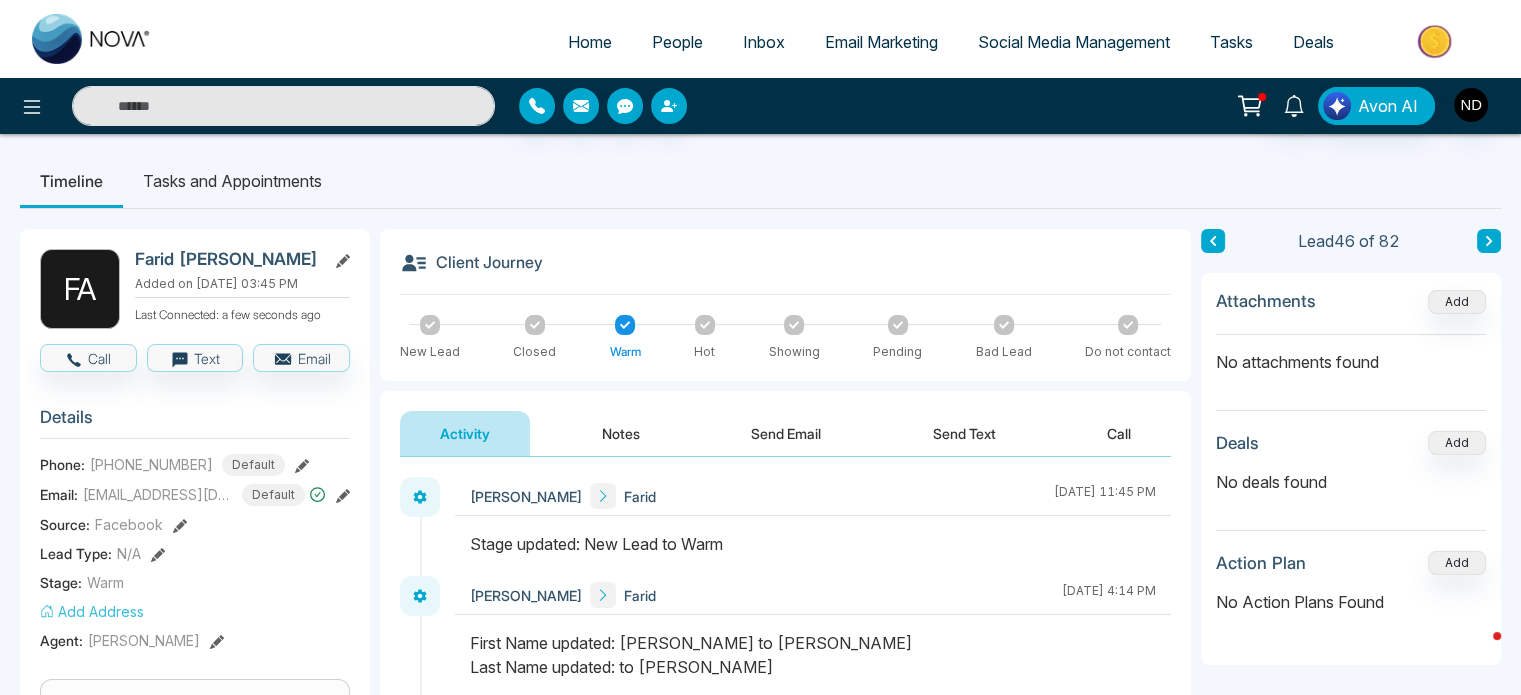 click on "Notes" at bounding box center (621, 433) 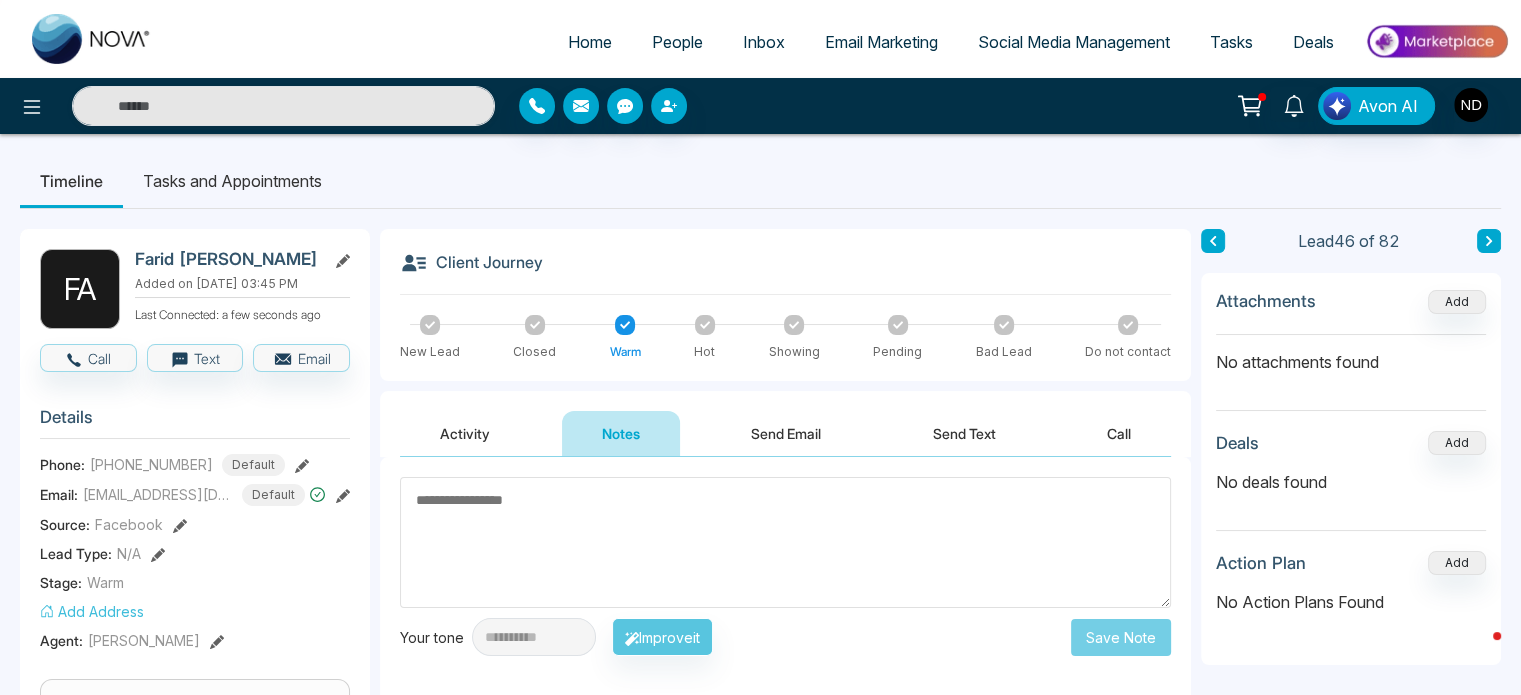 click at bounding box center (785, 542) 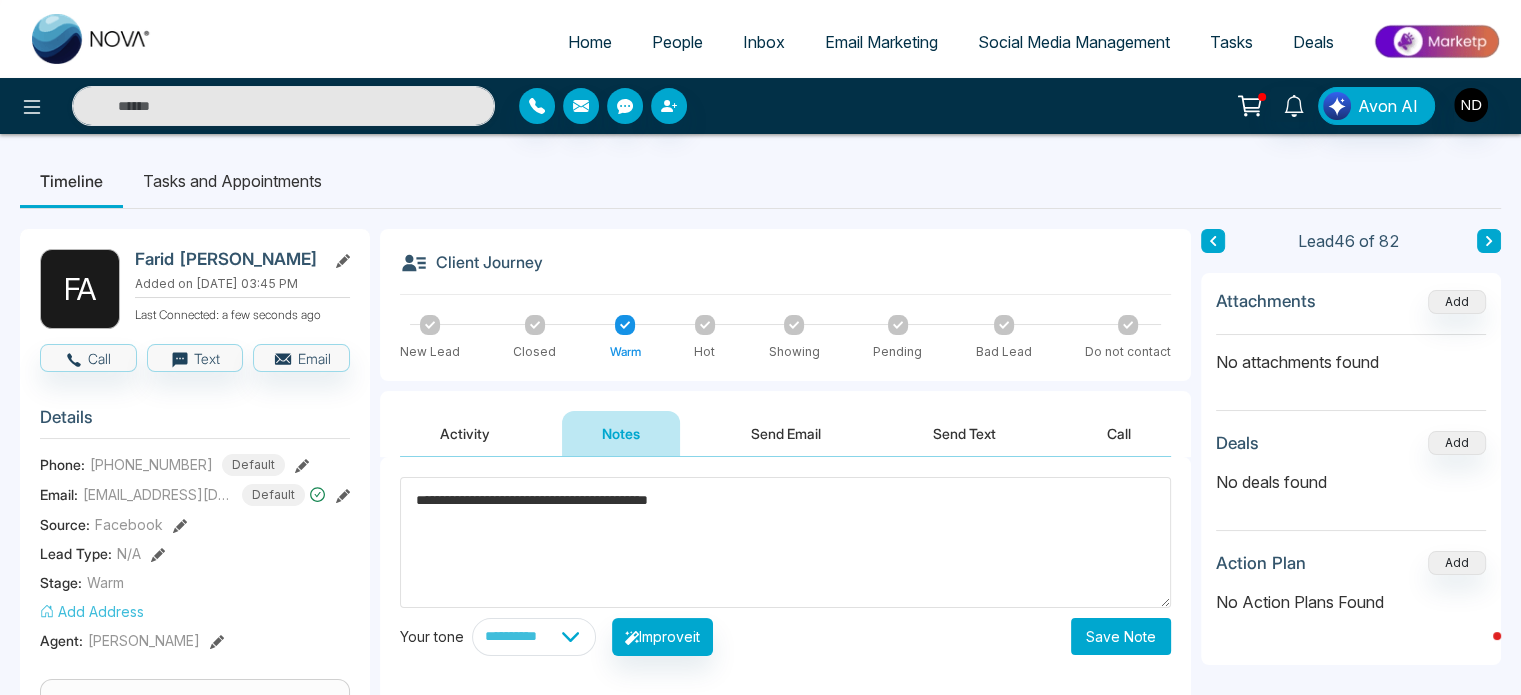 type on "**********" 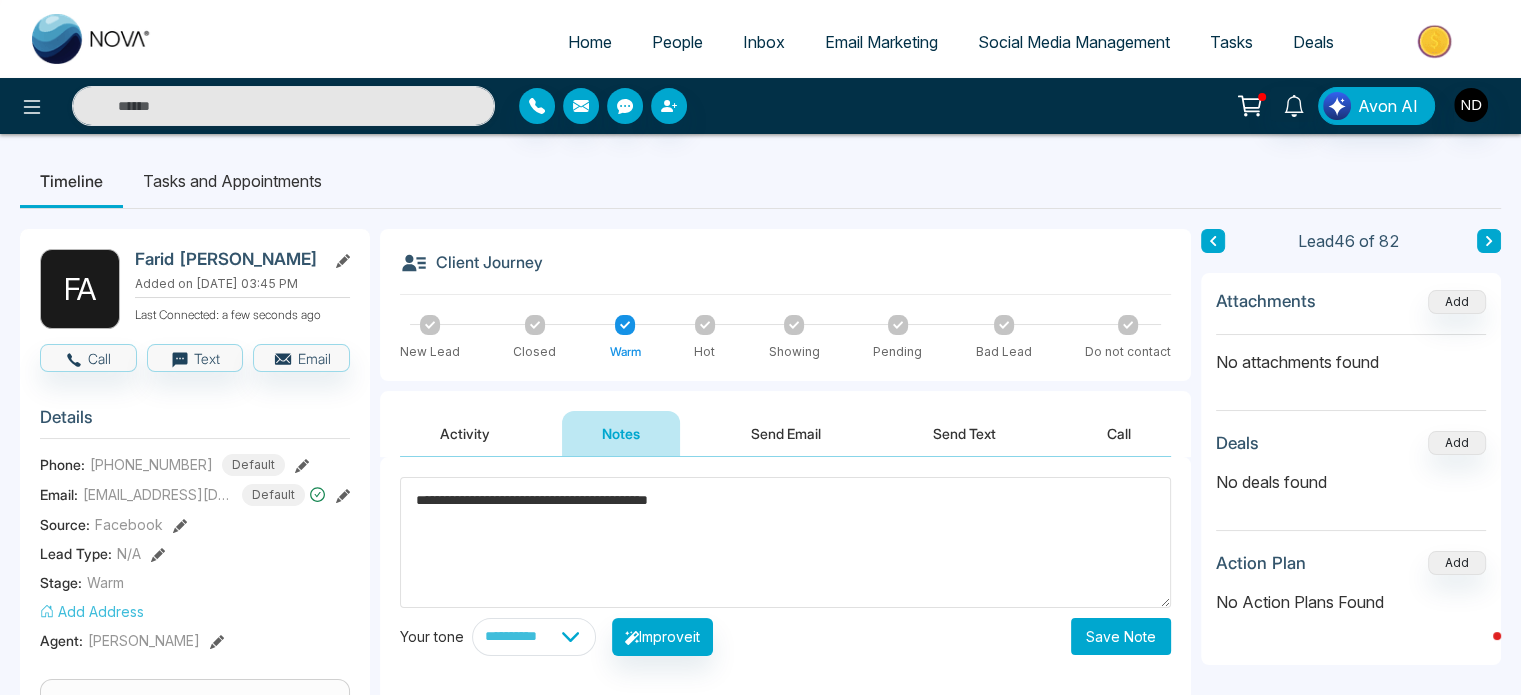click on "Save Note" at bounding box center (1121, 636) 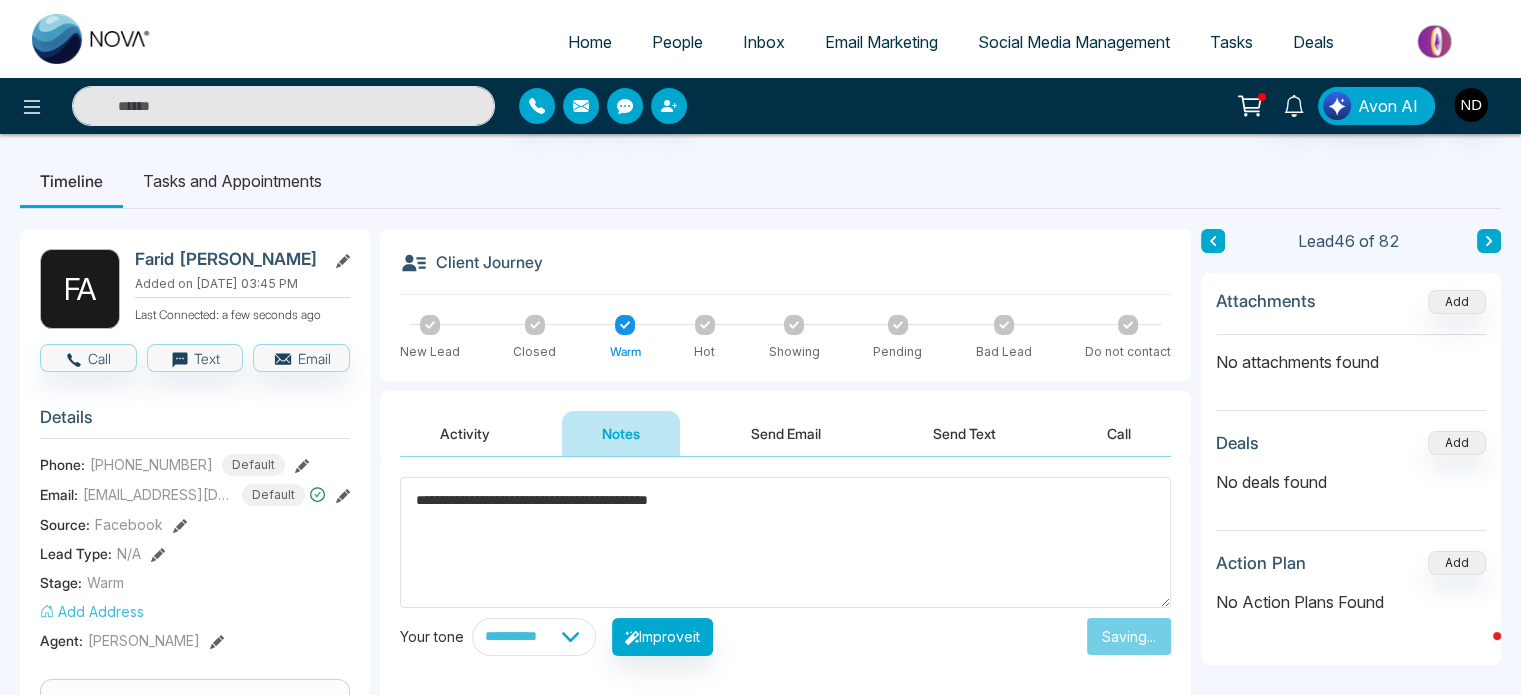 type 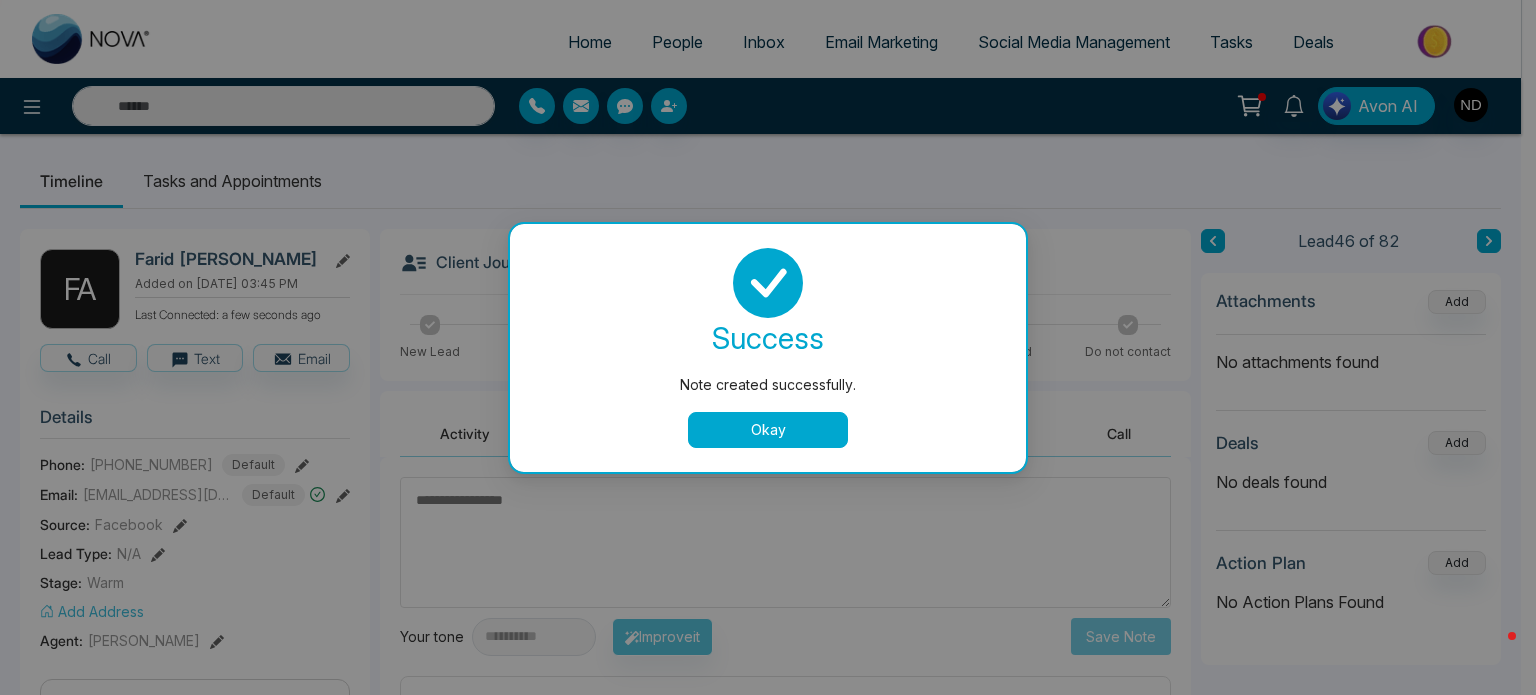 click on "Okay" at bounding box center (768, 430) 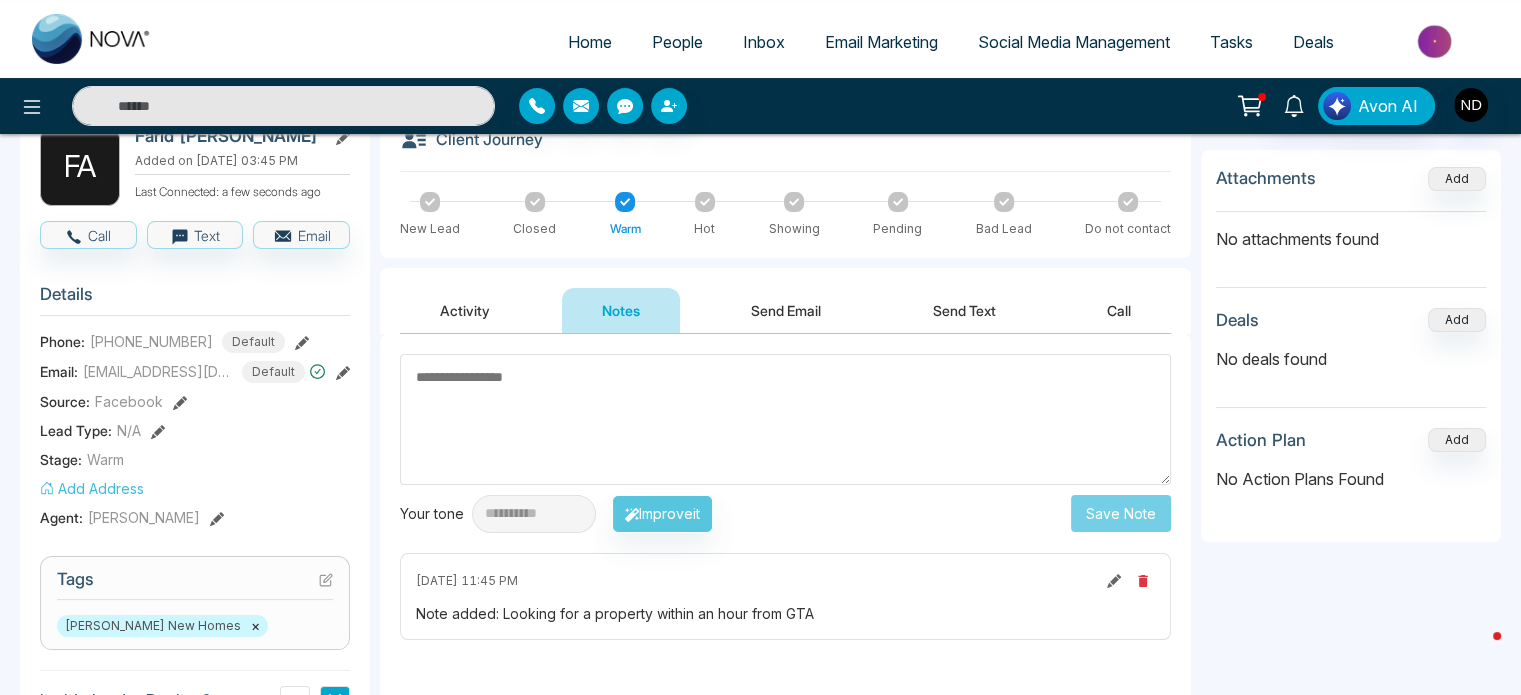 scroll, scrollTop: 122, scrollLeft: 0, axis: vertical 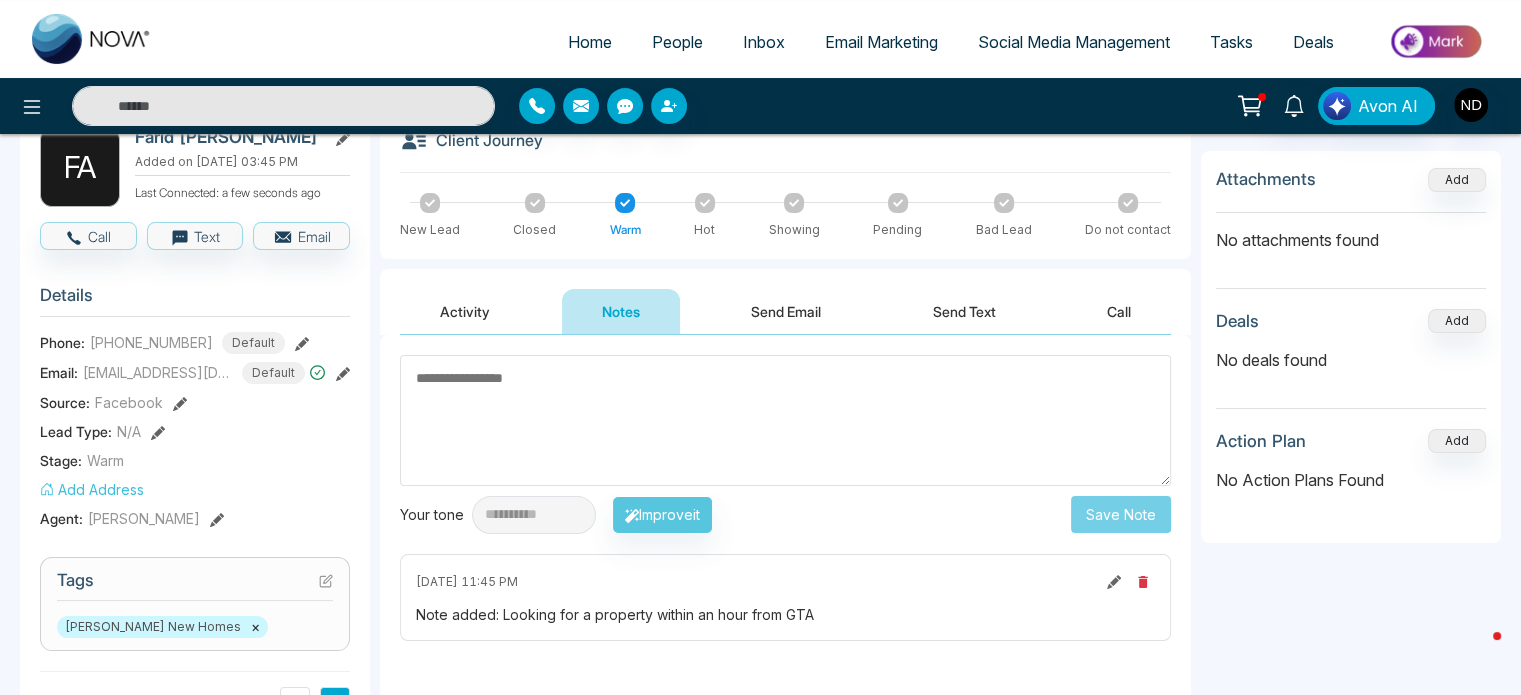 click on "Activity" at bounding box center [465, 311] 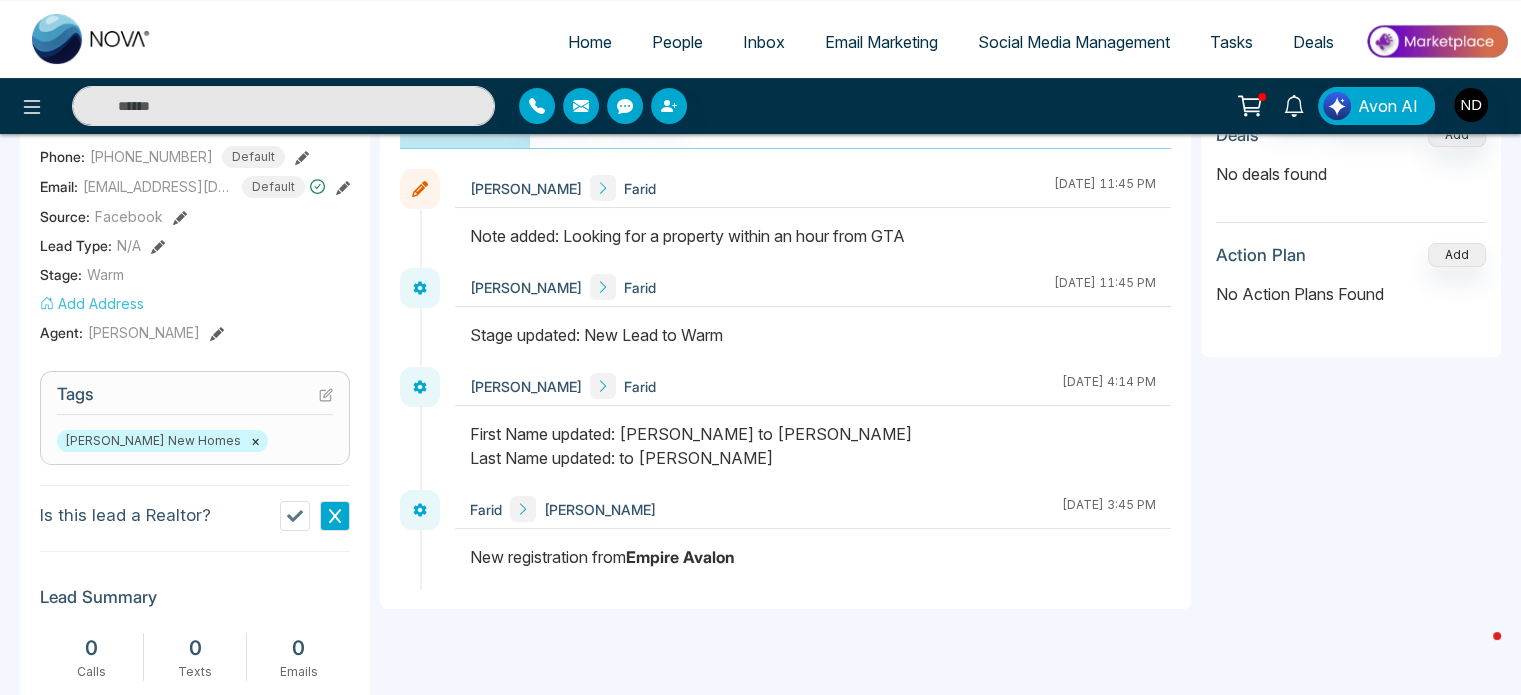 scroll, scrollTop: 0, scrollLeft: 0, axis: both 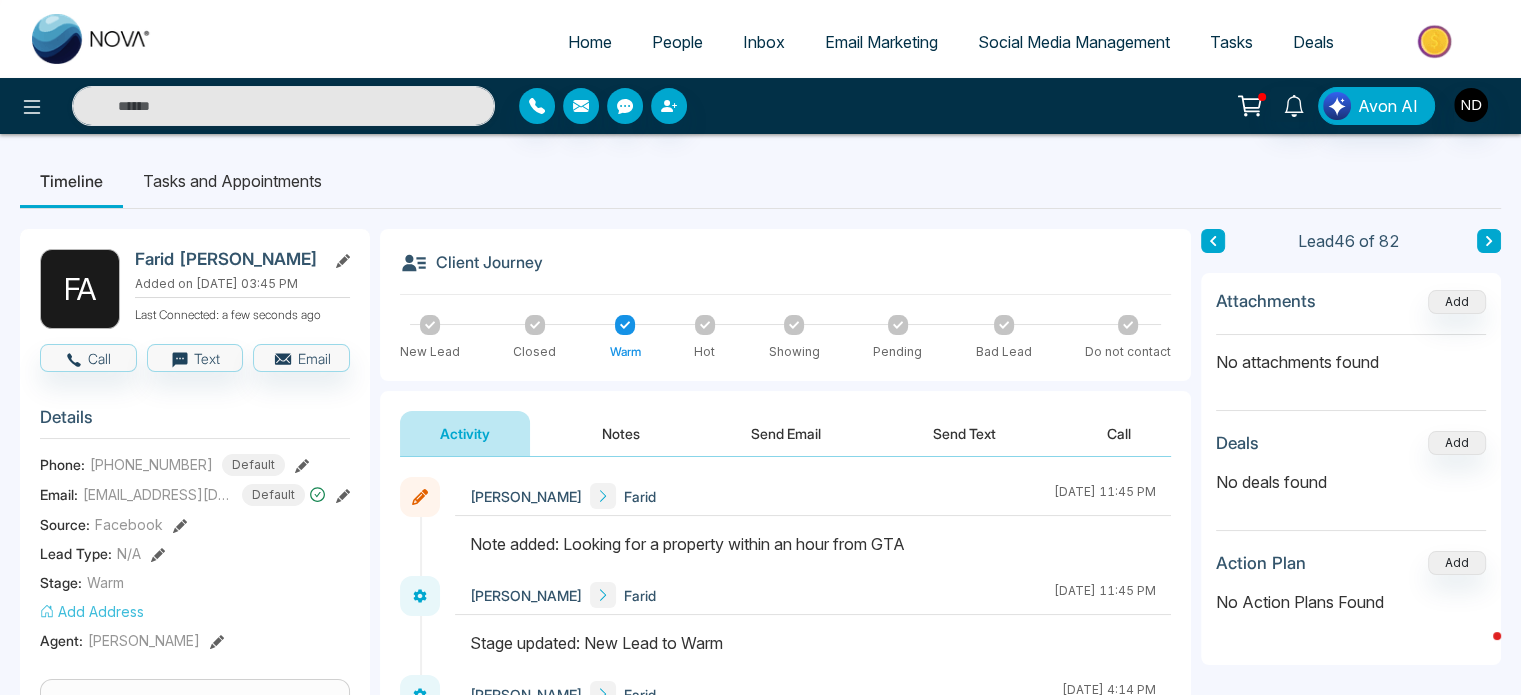 click at bounding box center (1489, 241) 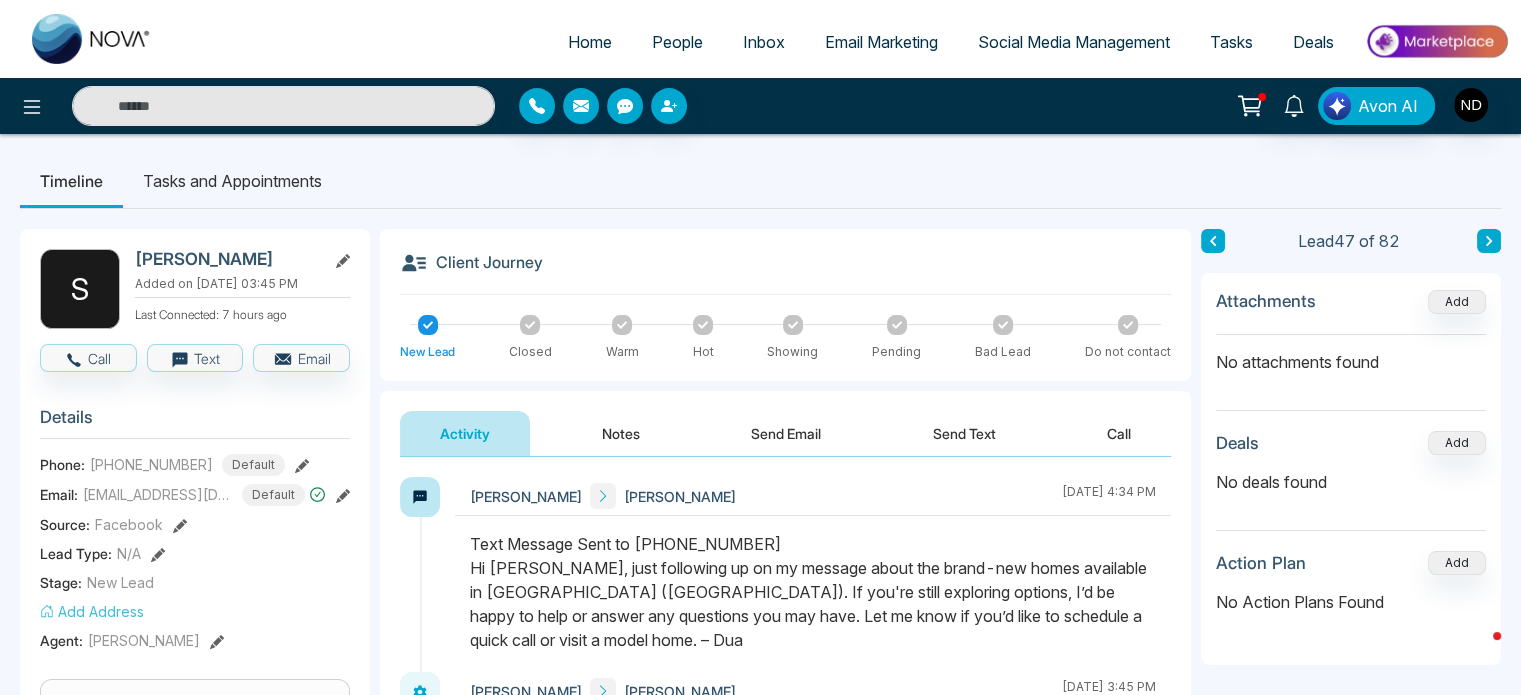 click at bounding box center (1489, 241) 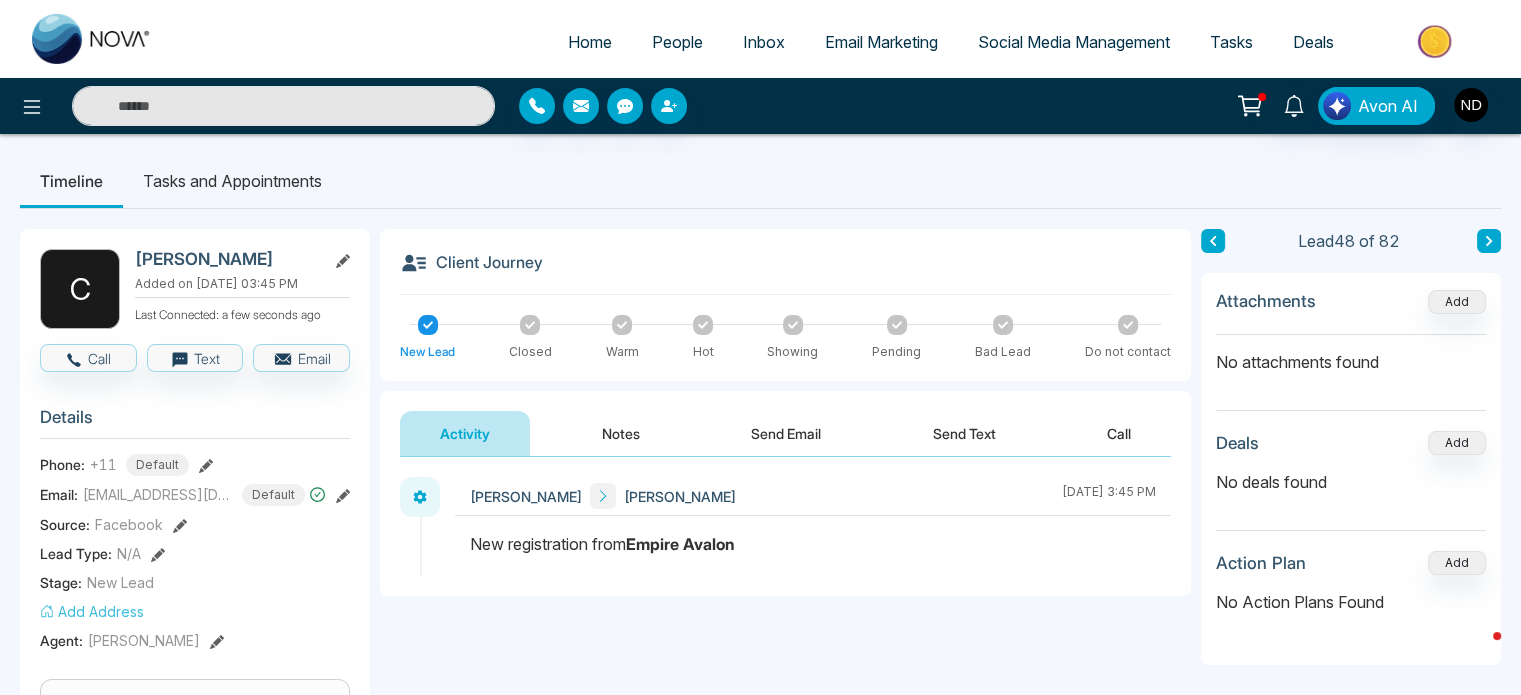 click at bounding box center [1489, 241] 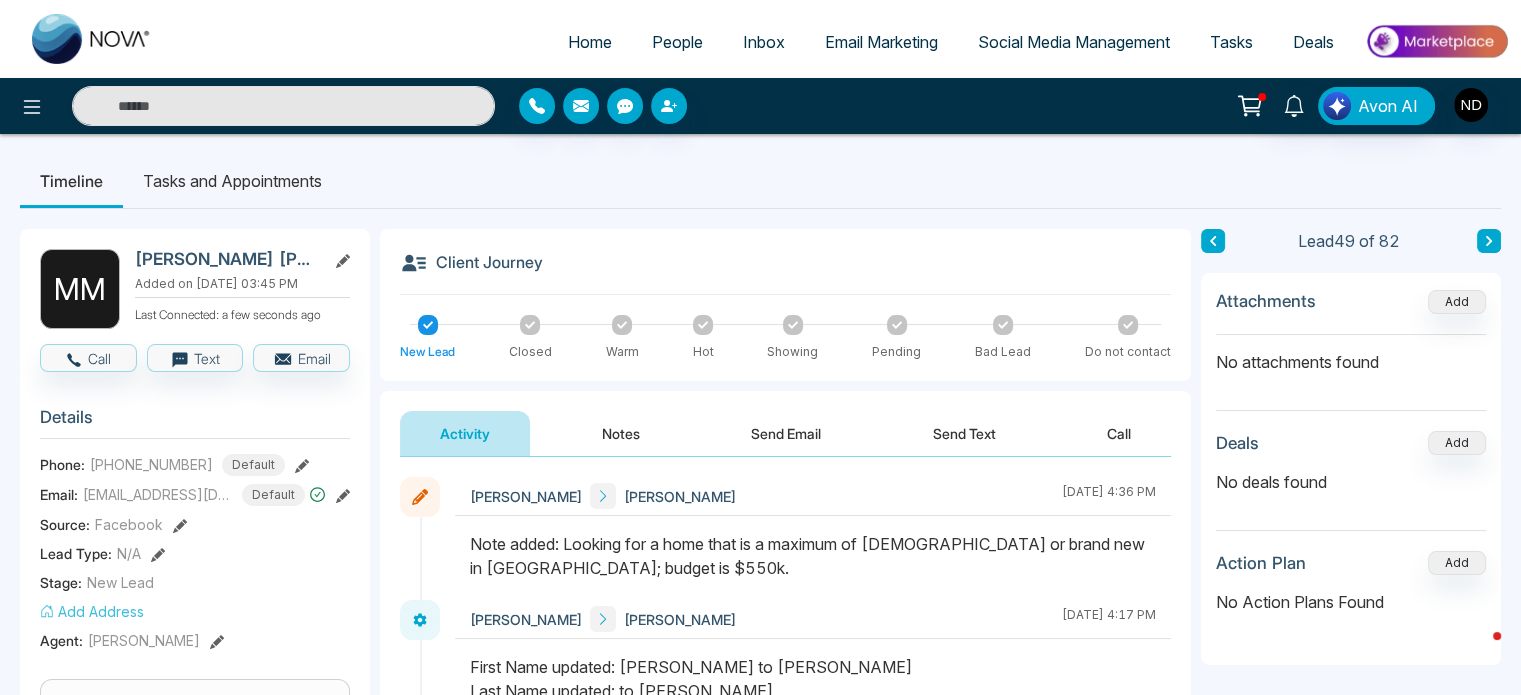 click at bounding box center [1489, 241] 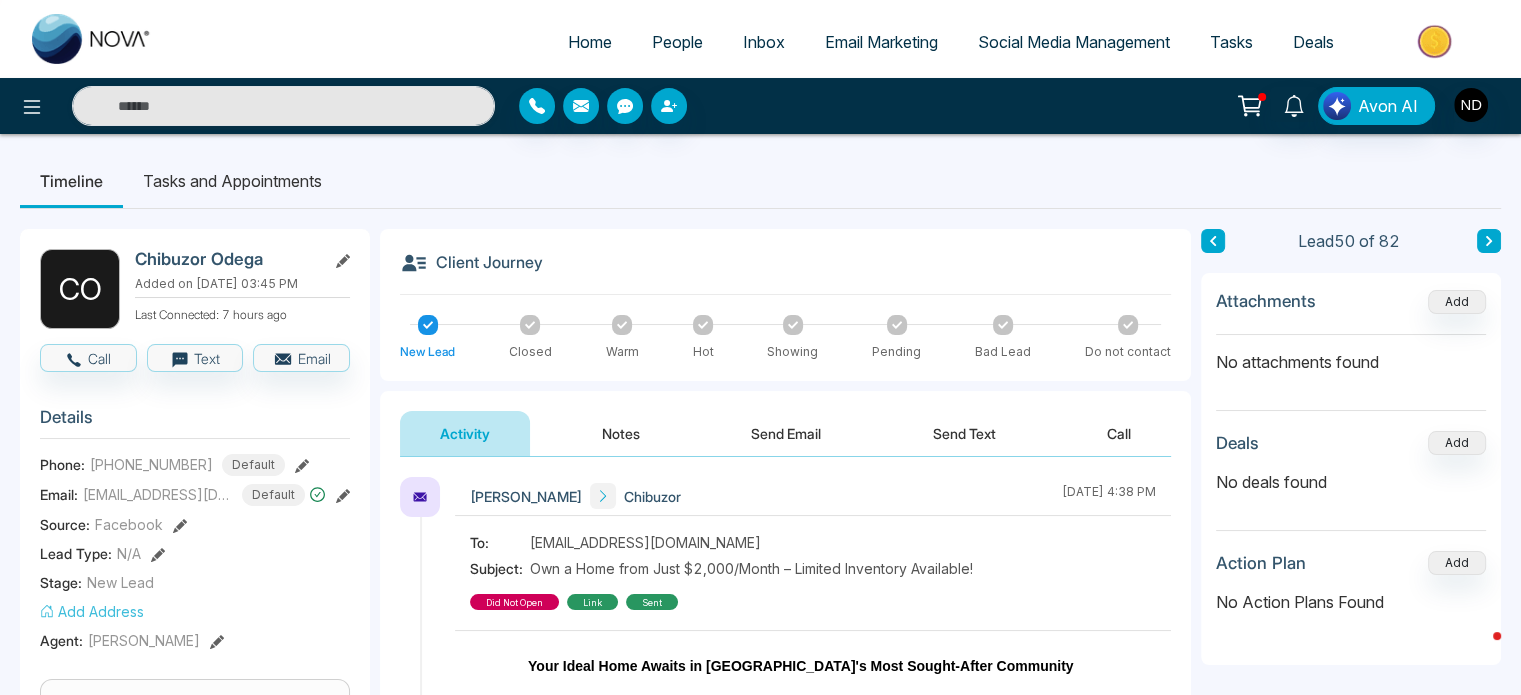 click on "Navdeep Dhillon Chibuzor June 30 2025 | 4:38 PM" at bounding box center (813, 496) 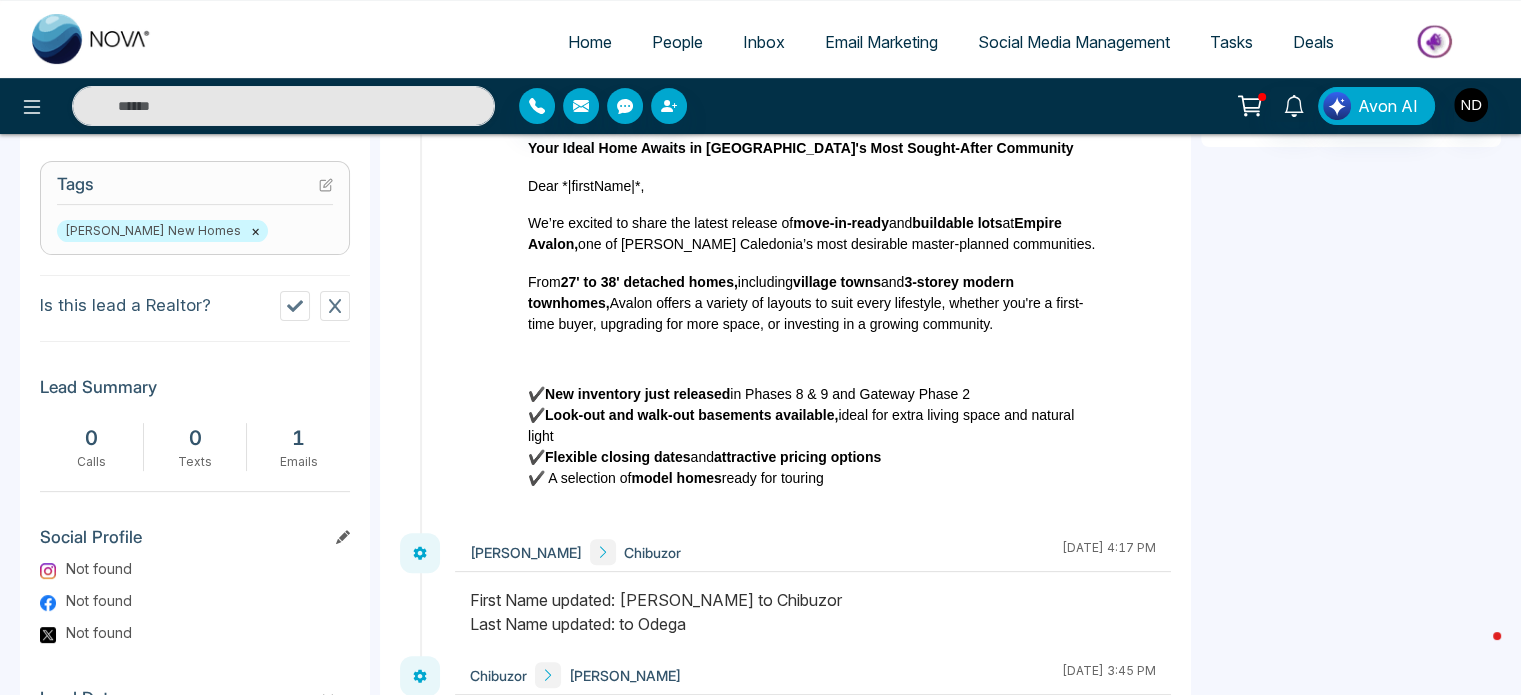 scroll, scrollTop: 519, scrollLeft: 0, axis: vertical 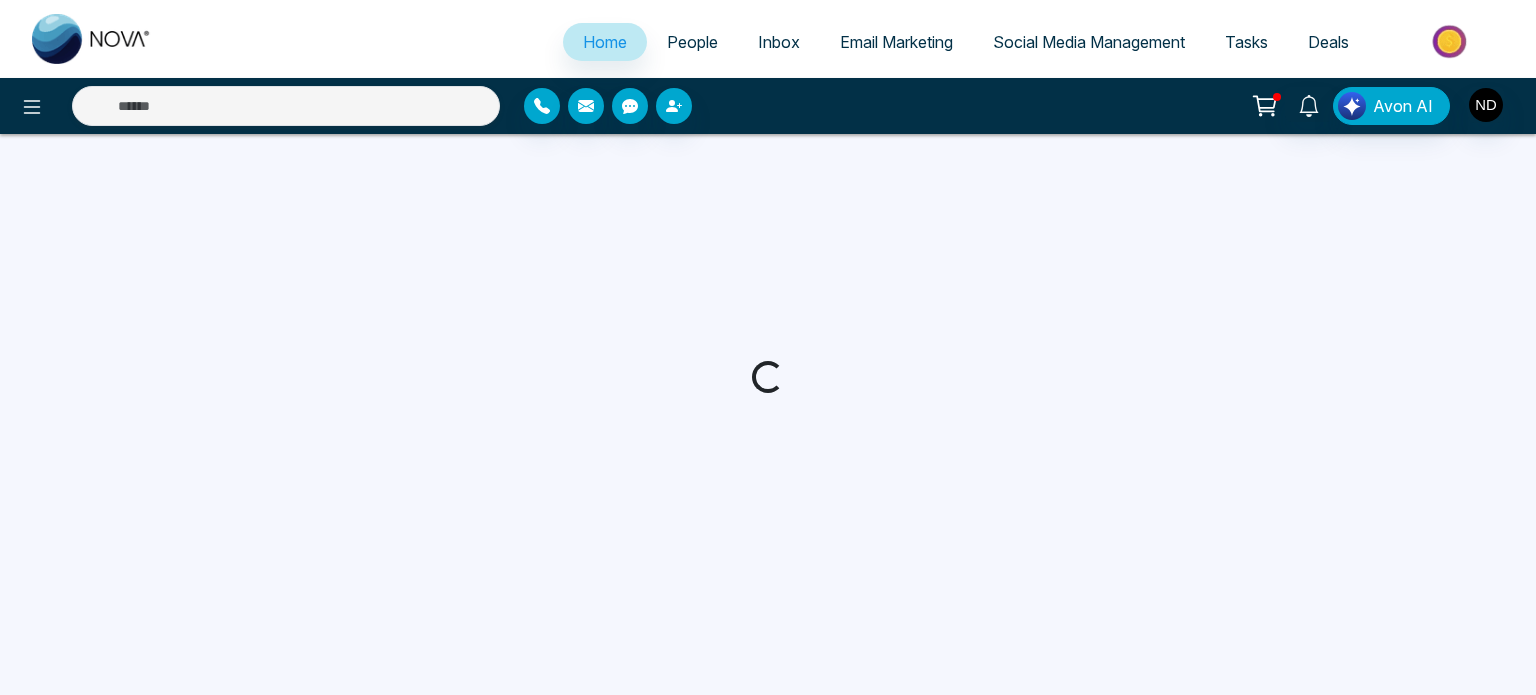 select on "*" 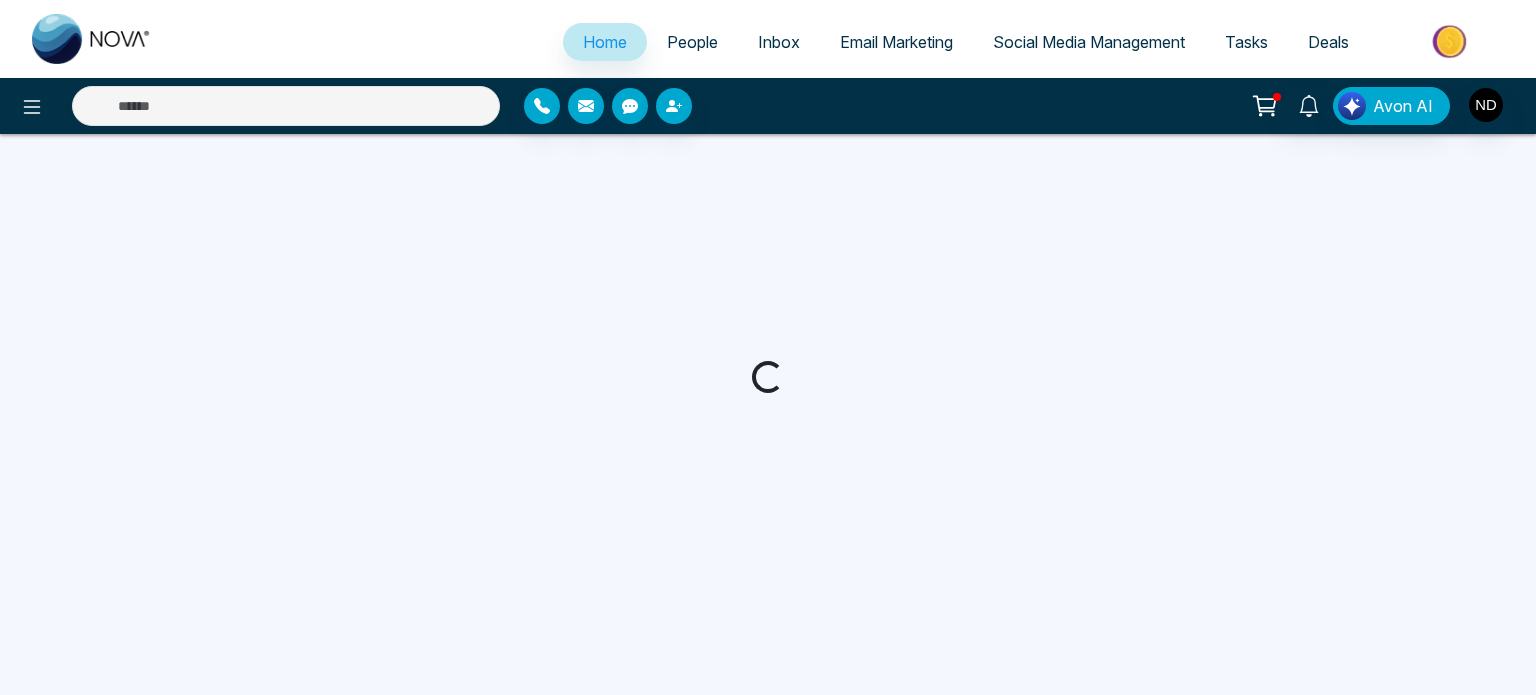 select on "*" 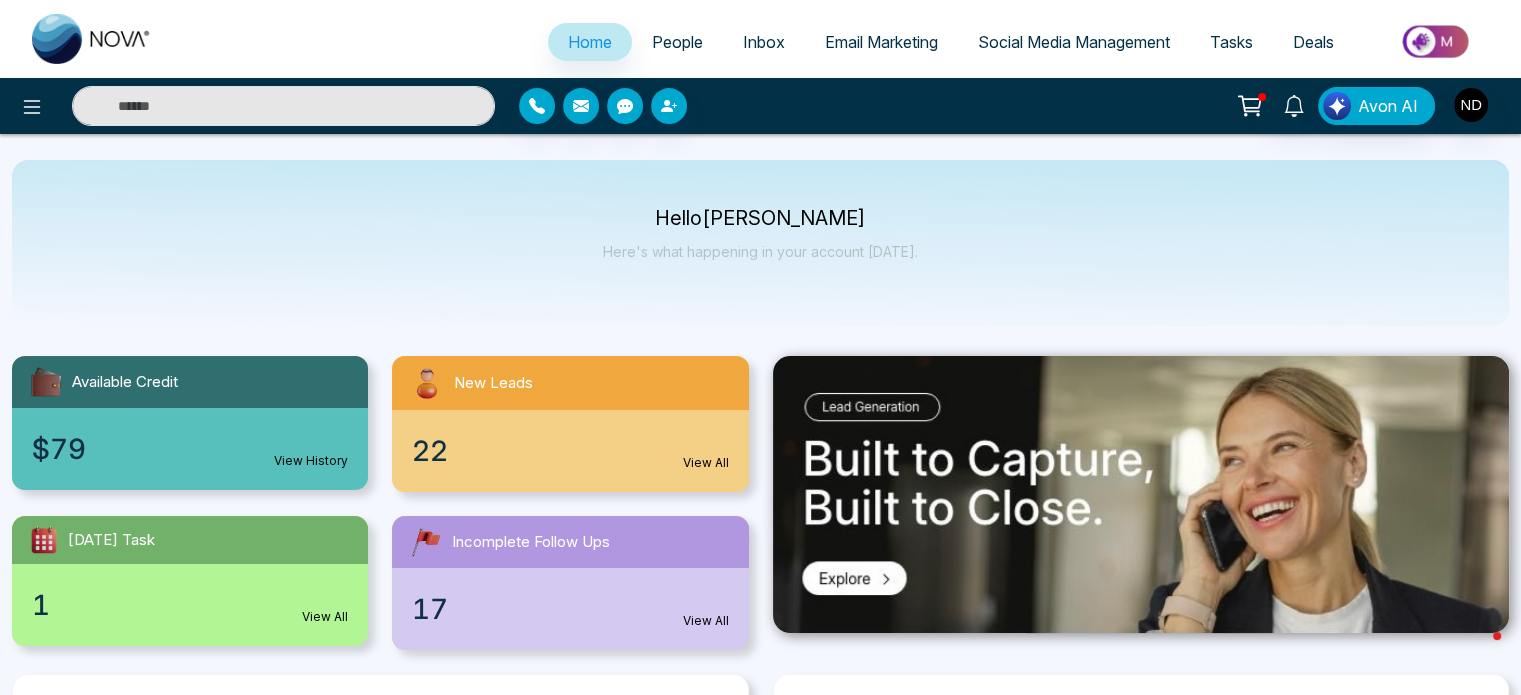 click on "Email Marketing" at bounding box center [881, 42] 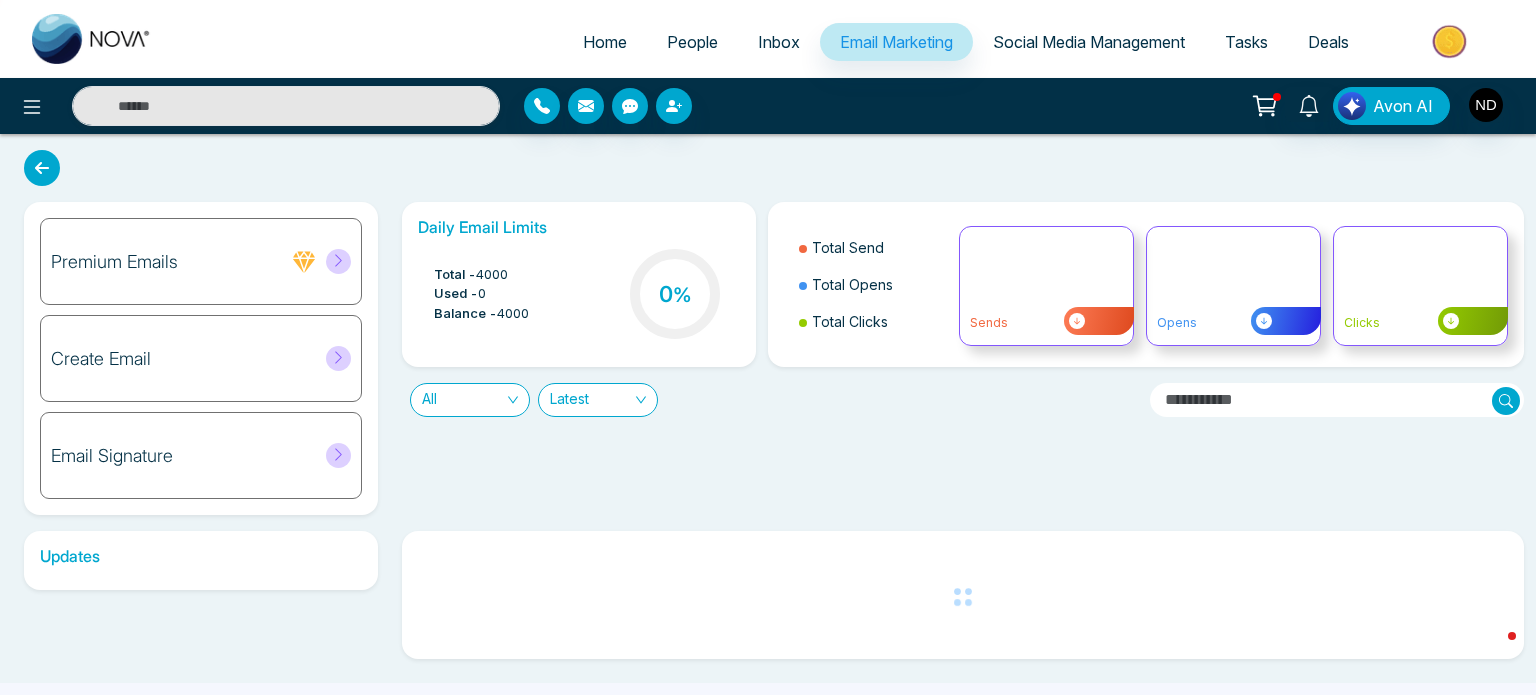 click on "Create Email" at bounding box center [201, 358] 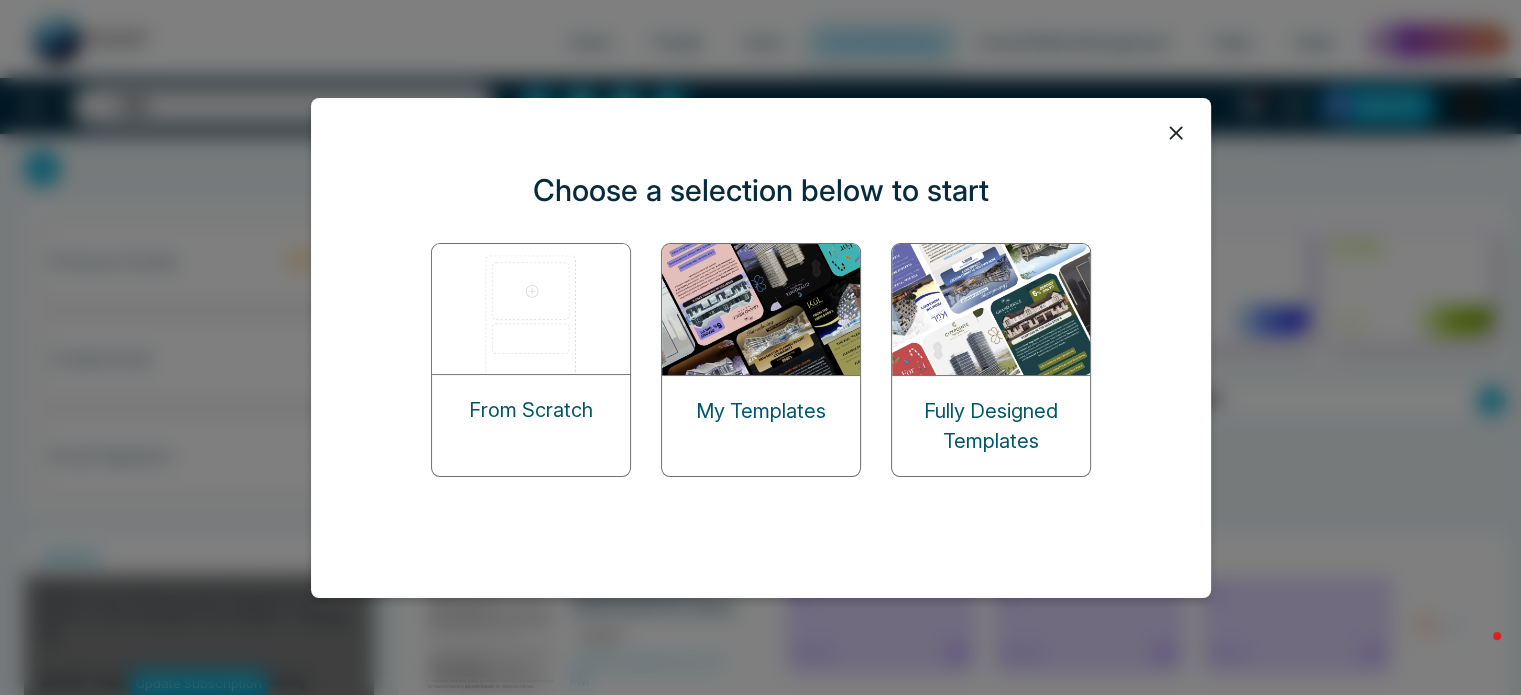 click on "From Scratch" at bounding box center [531, 410] 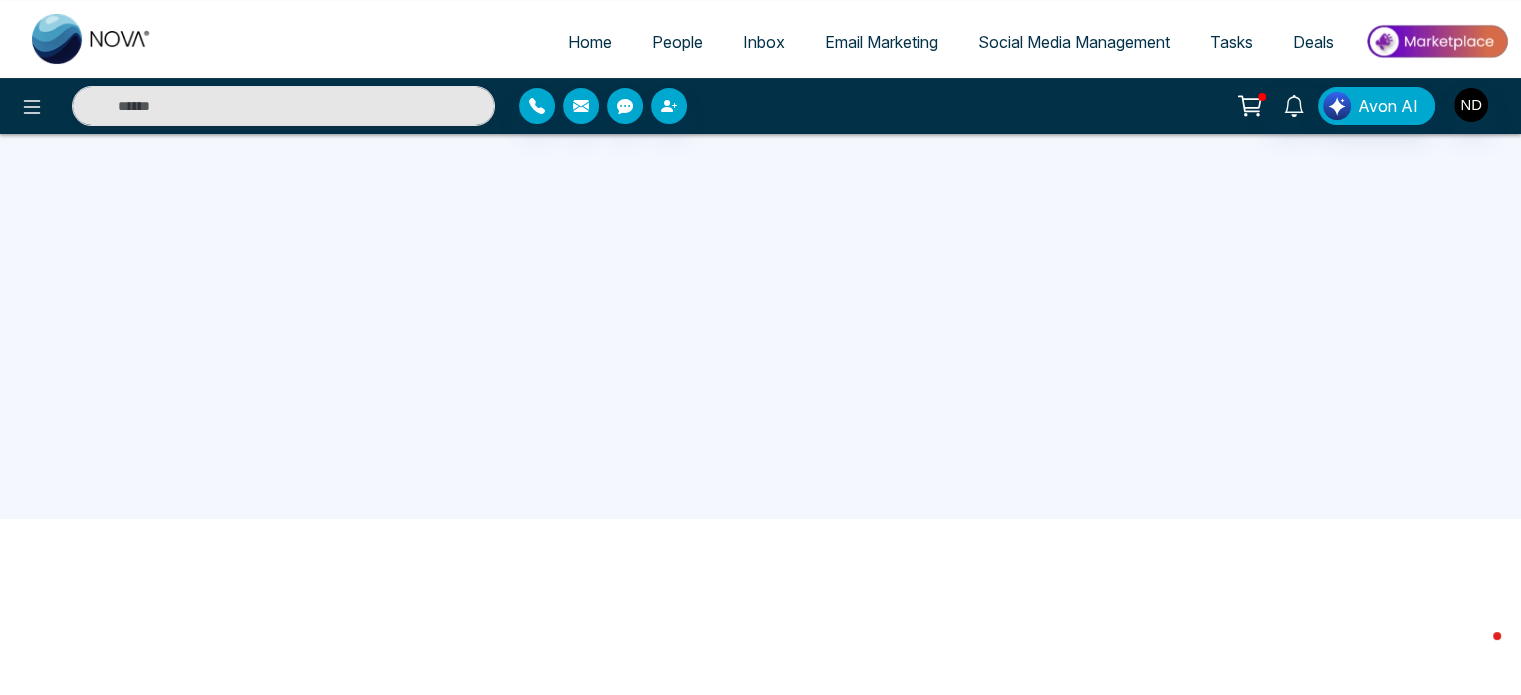 scroll, scrollTop: 190, scrollLeft: 0, axis: vertical 